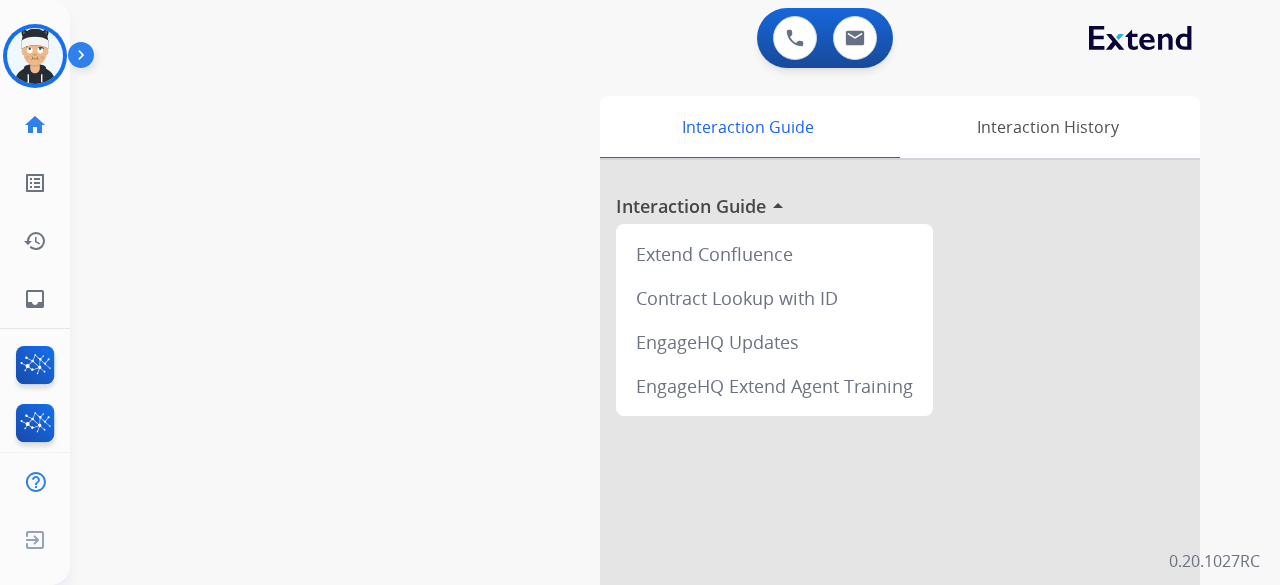 scroll, scrollTop: 0, scrollLeft: 0, axis: both 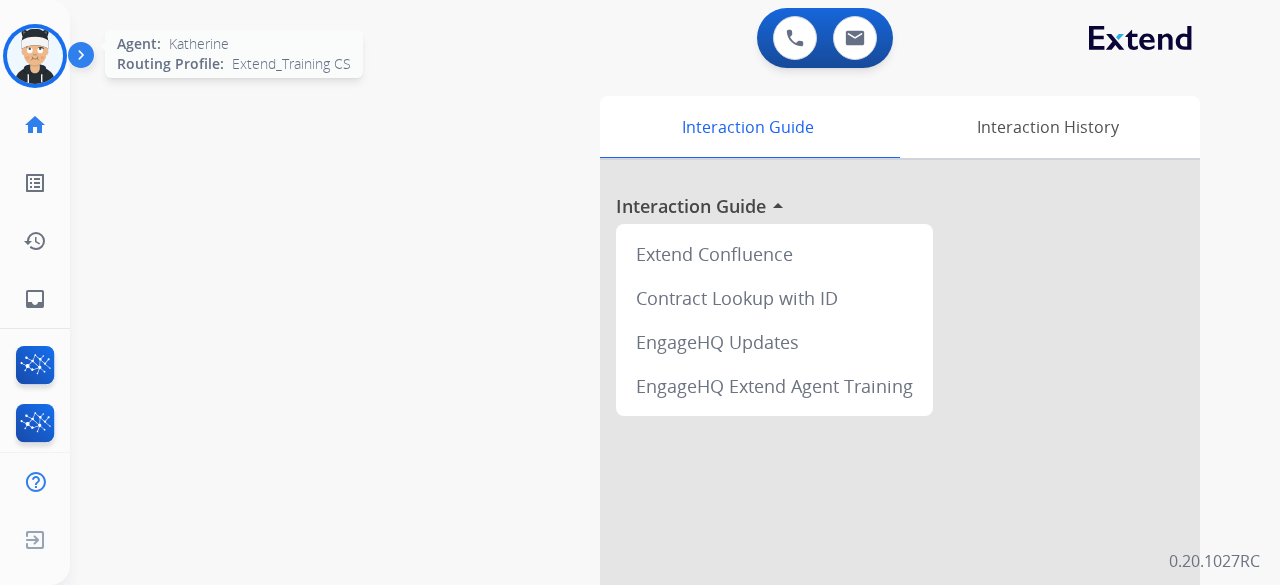 click at bounding box center (35, 56) 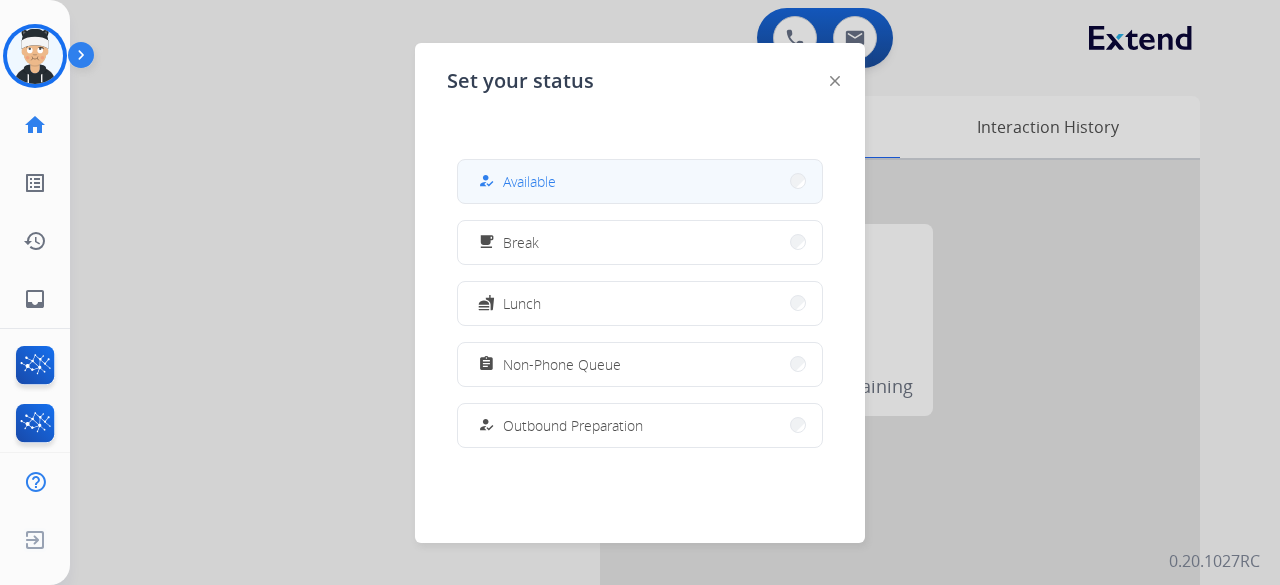 click on "how_to_reg Available" at bounding box center (640, 181) 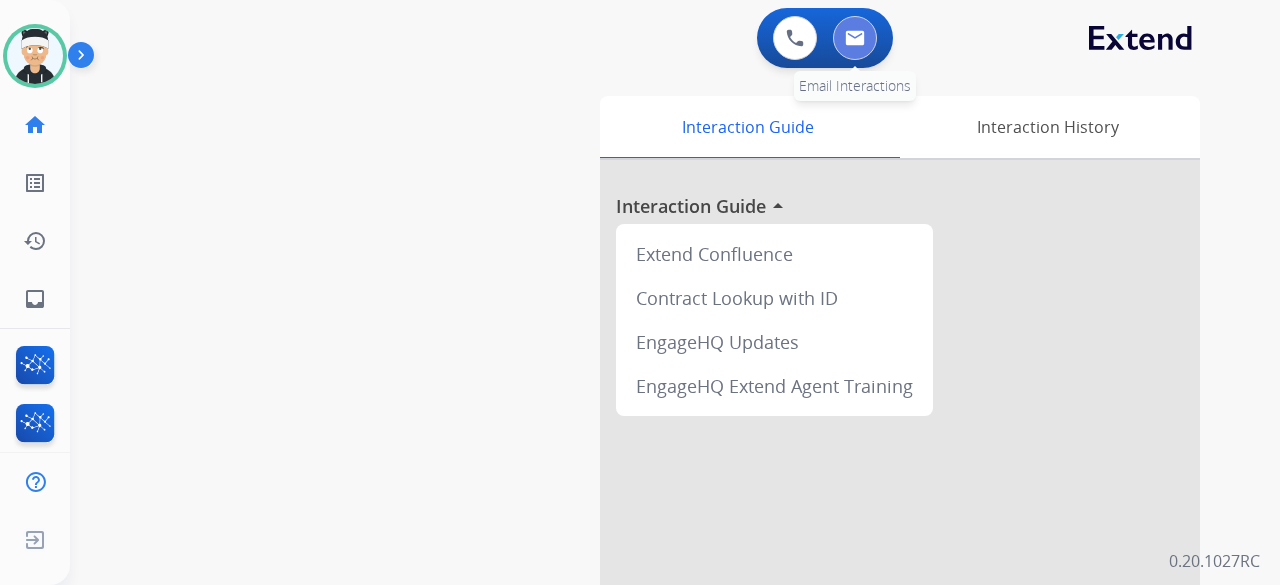 click at bounding box center [855, 38] 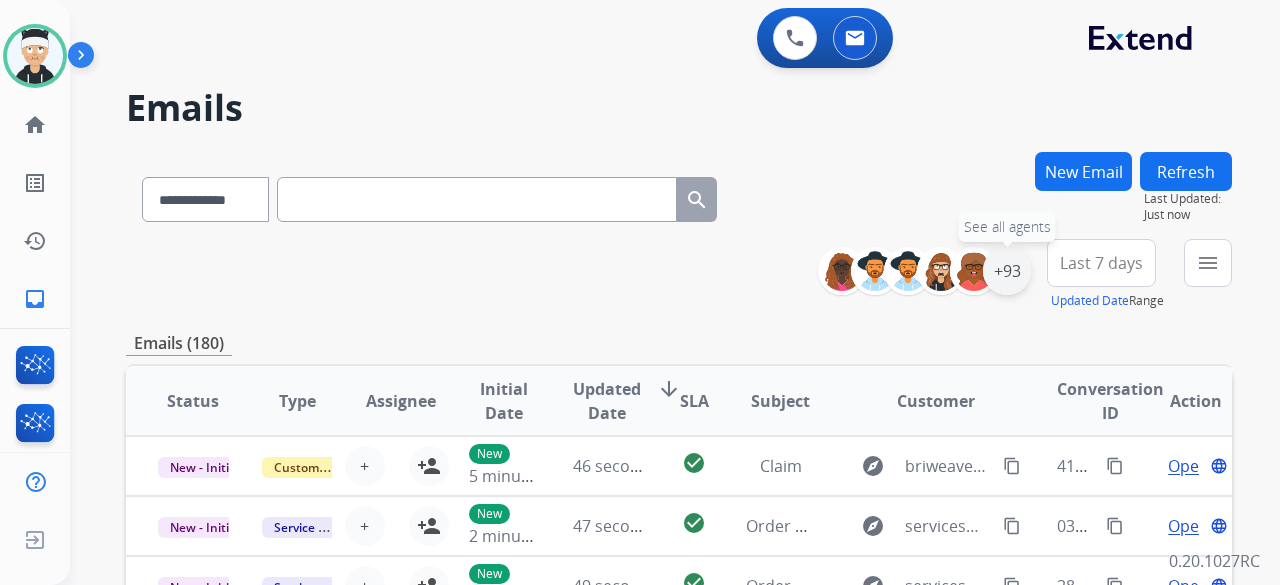 click on "+93" at bounding box center [1007, 271] 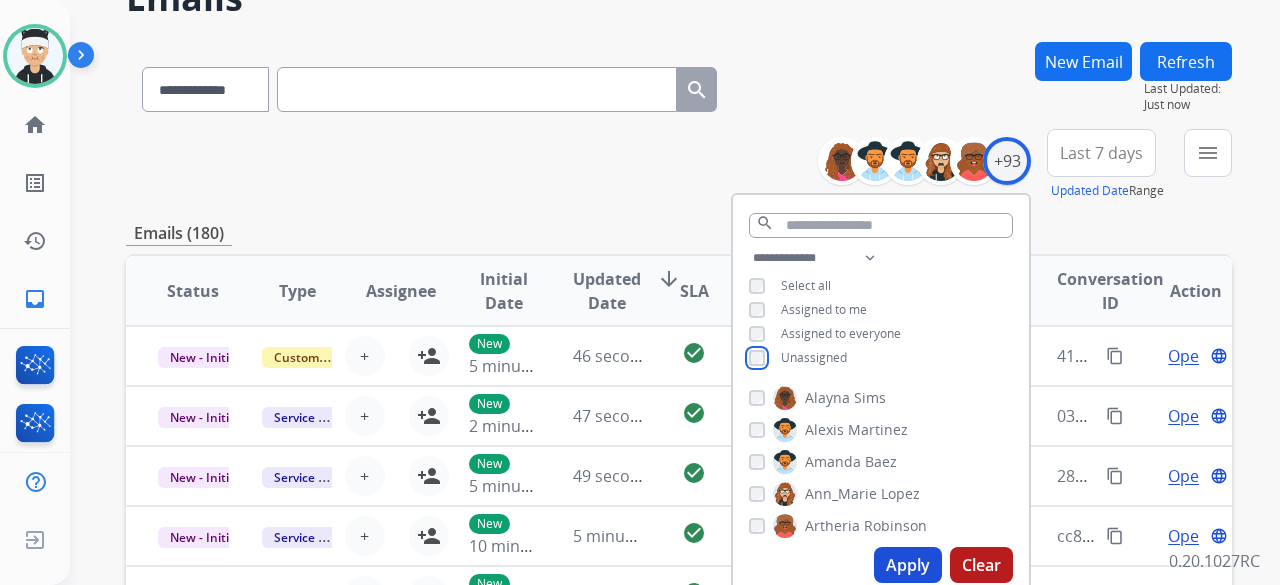 scroll, scrollTop: 200, scrollLeft: 0, axis: vertical 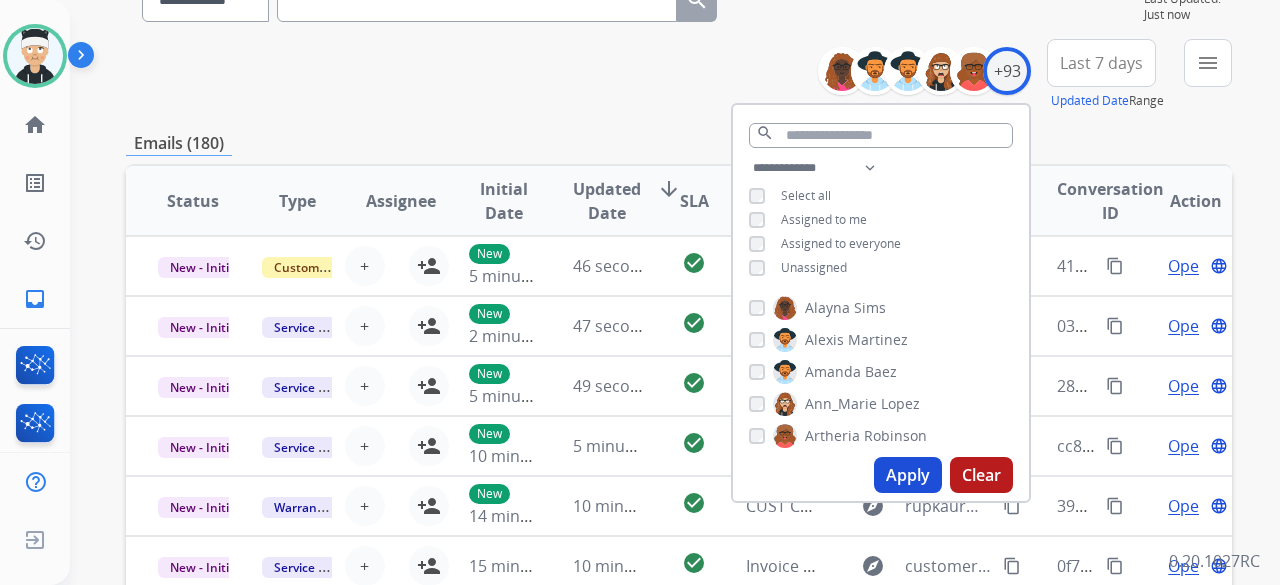 click on "Apply" at bounding box center [908, 475] 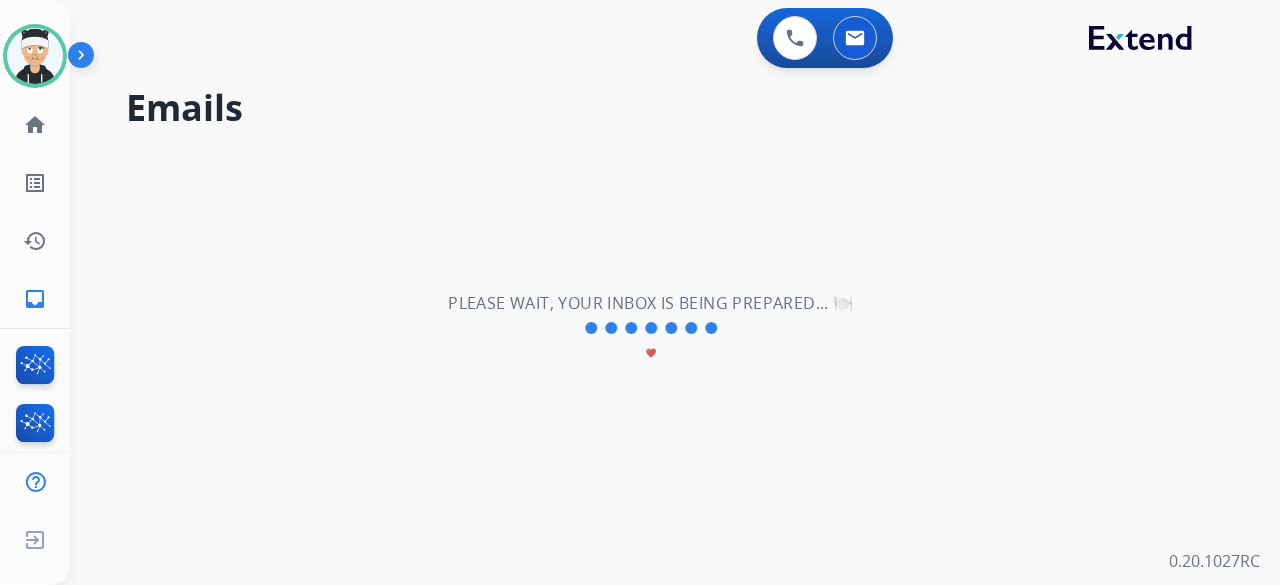 scroll, scrollTop: 0, scrollLeft: 0, axis: both 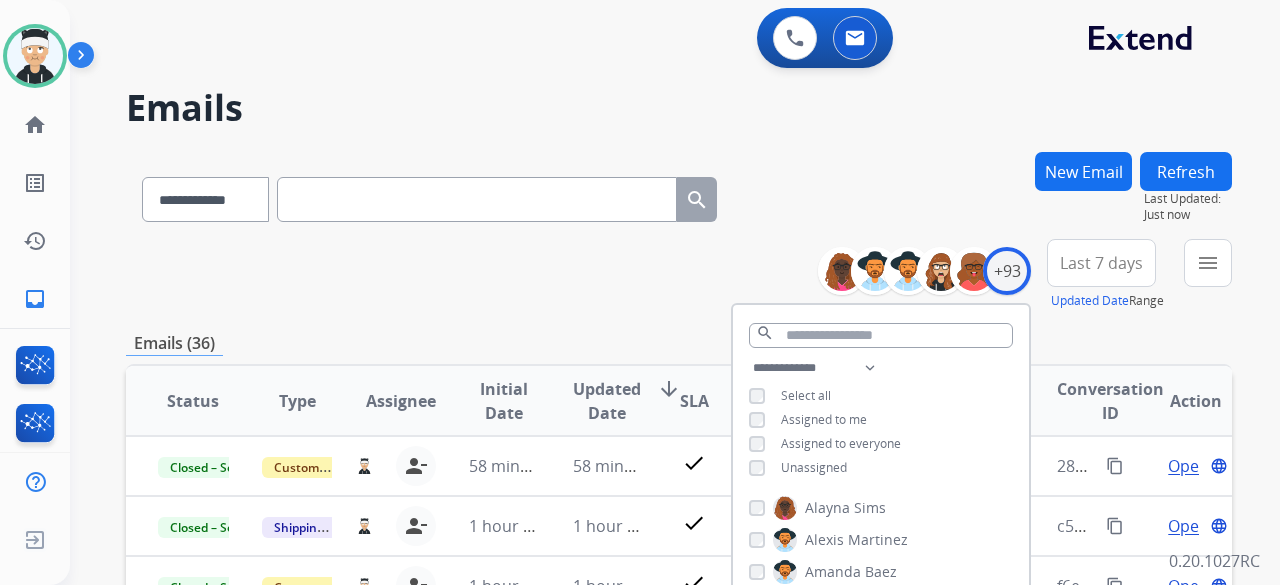 click on "**********" at bounding box center (679, 645) 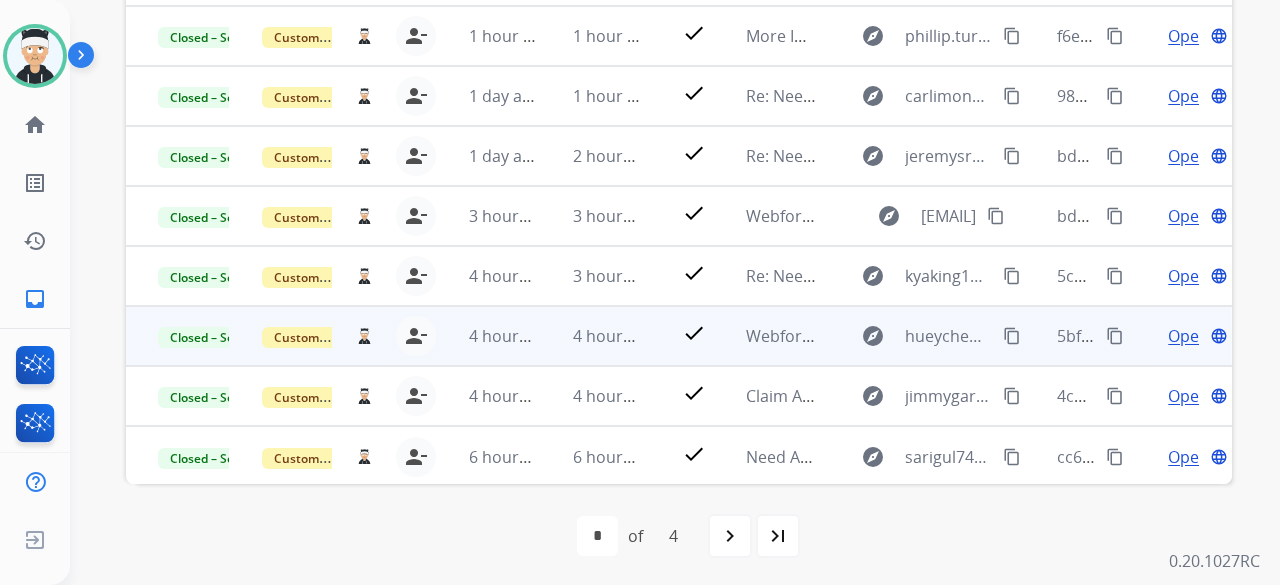 scroll, scrollTop: 552, scrollLeft: 0, axis: vertical 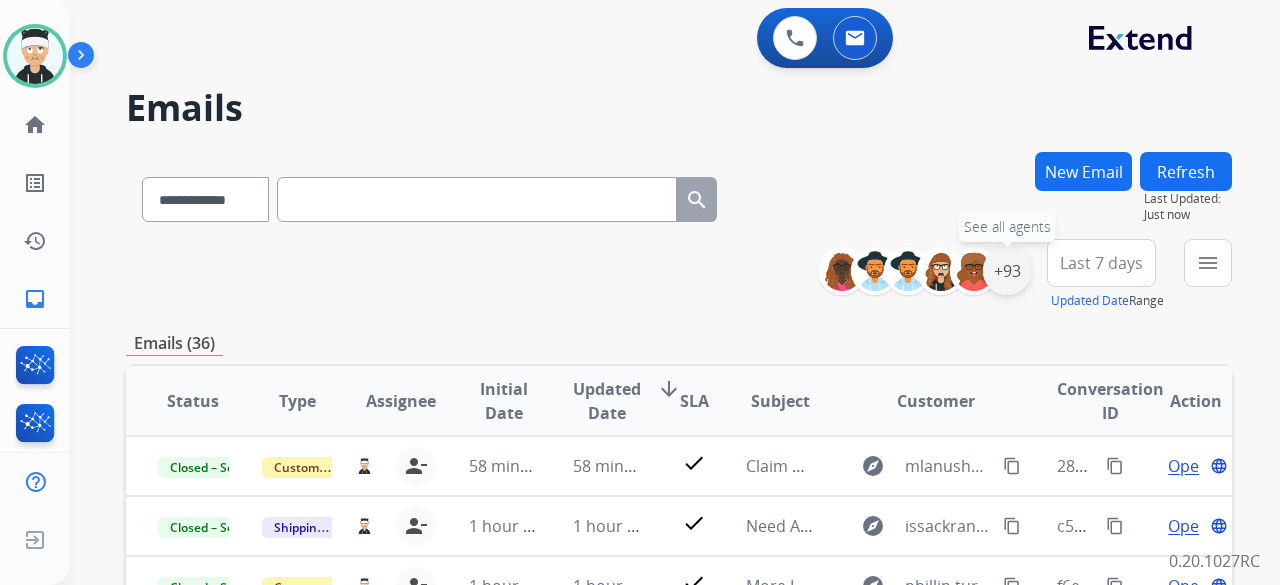click on "+93" at bounding box center (1007, 271) 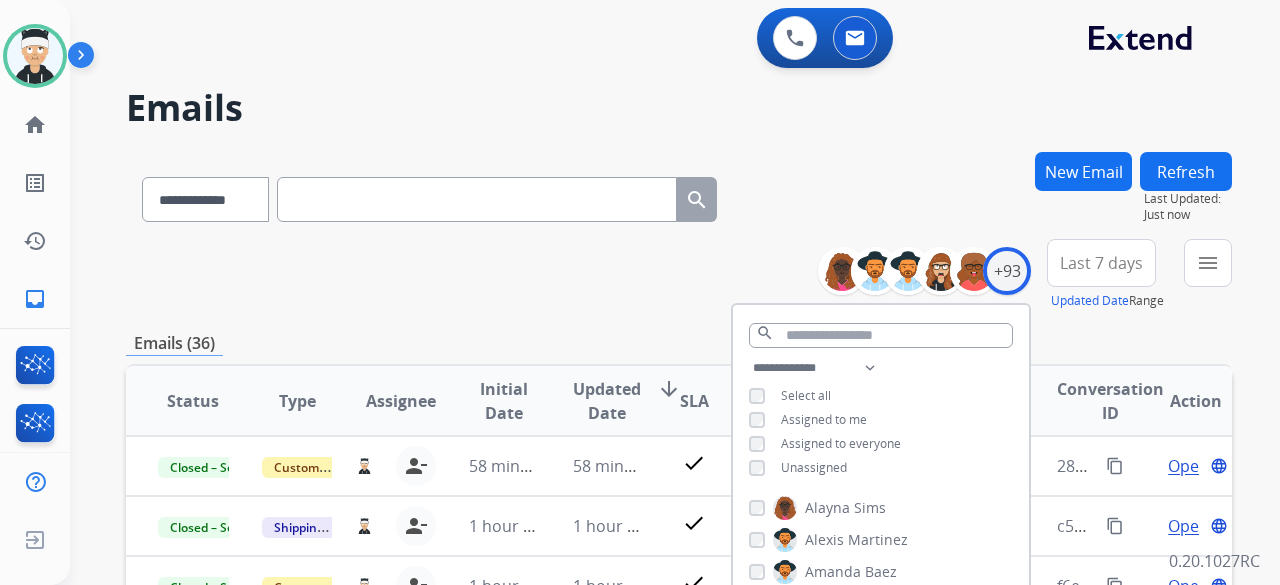 scroll, scrollTop: 2, scrollLeft: 0, axis: vertical 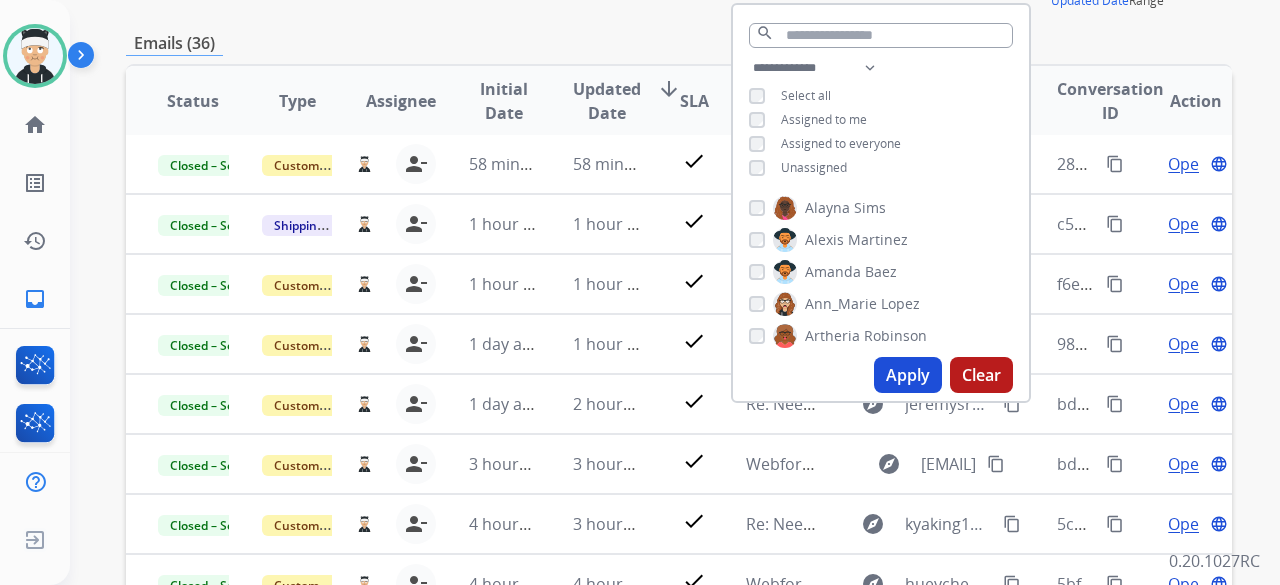 click on "Apply" at bounding box center [908, 375] 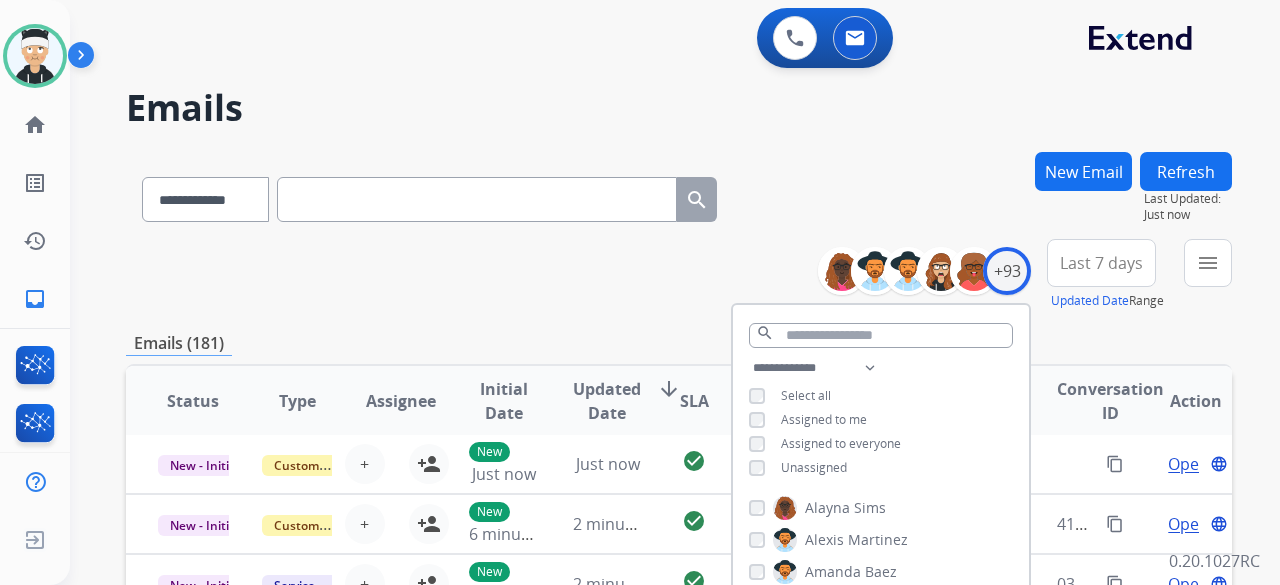 click on "**********" at bounding box center [679, 645] 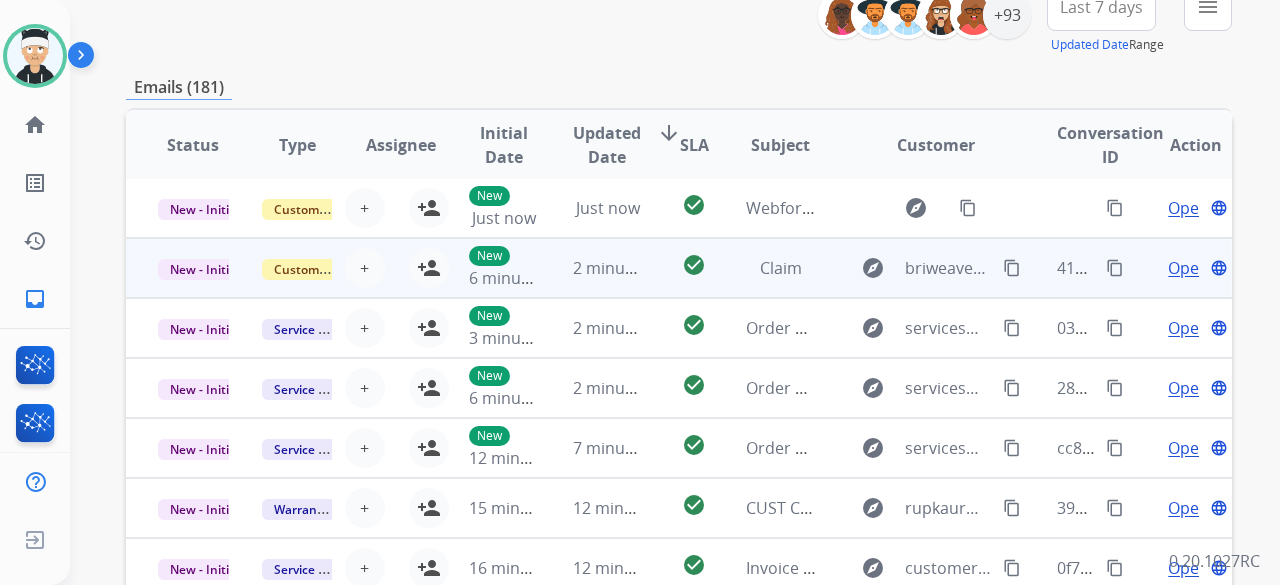 scroll, scrollTop: 300, scrollLeft: 0, axis: vertical 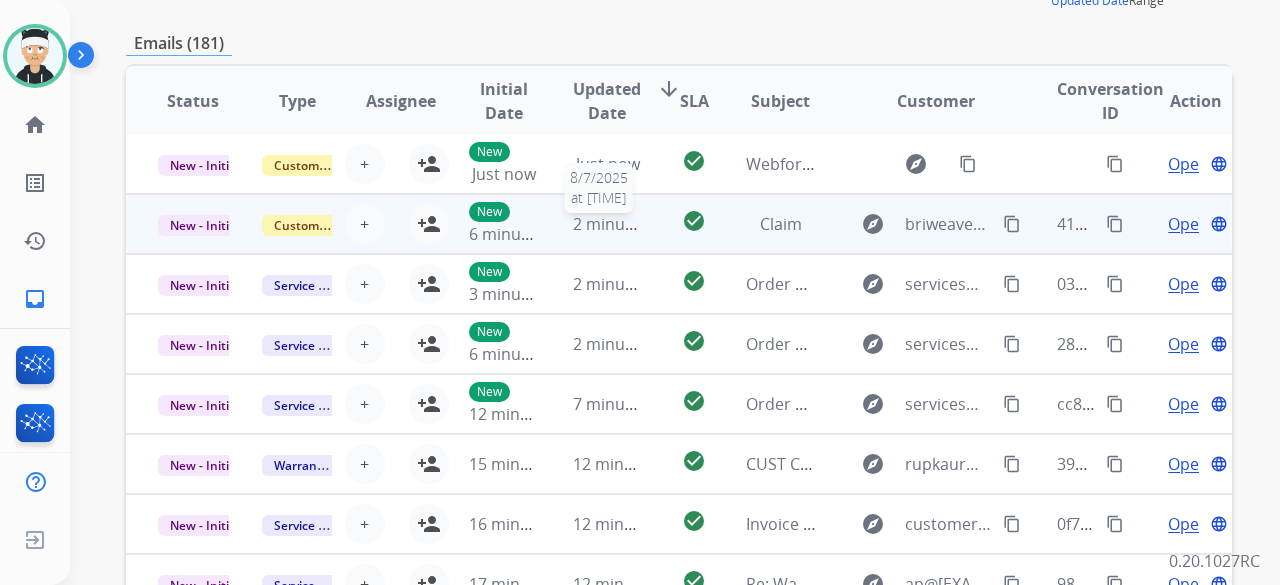 click on "2 minutes ago" at bounding box center (626, 224) 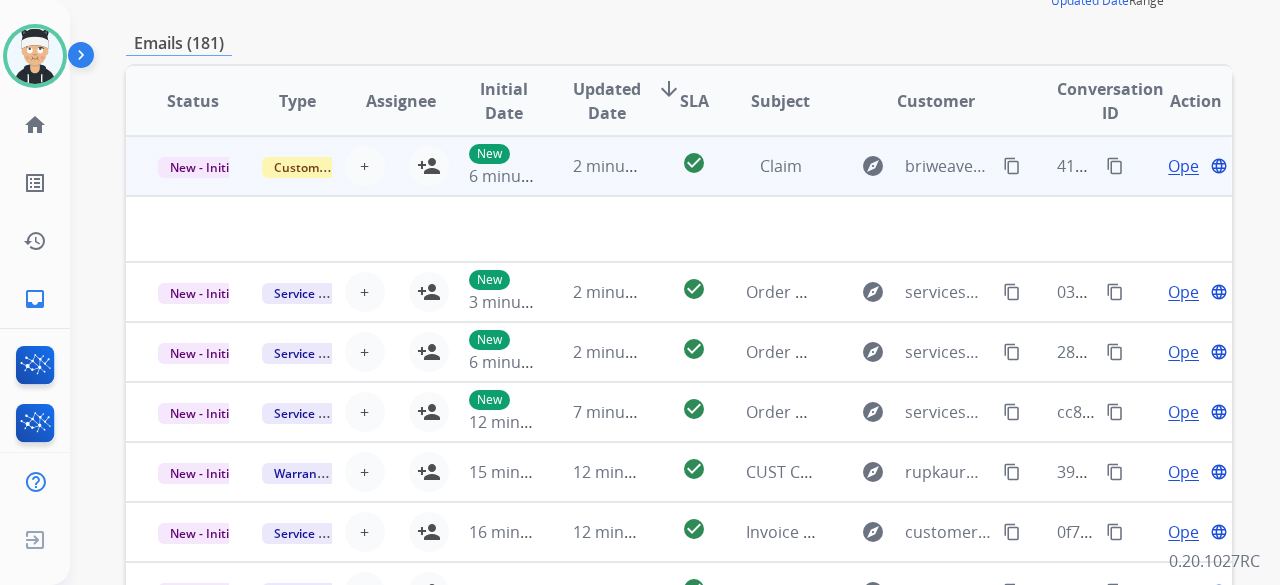 scroll, scrollTop: 0, scrollLeft: 0, axis: both 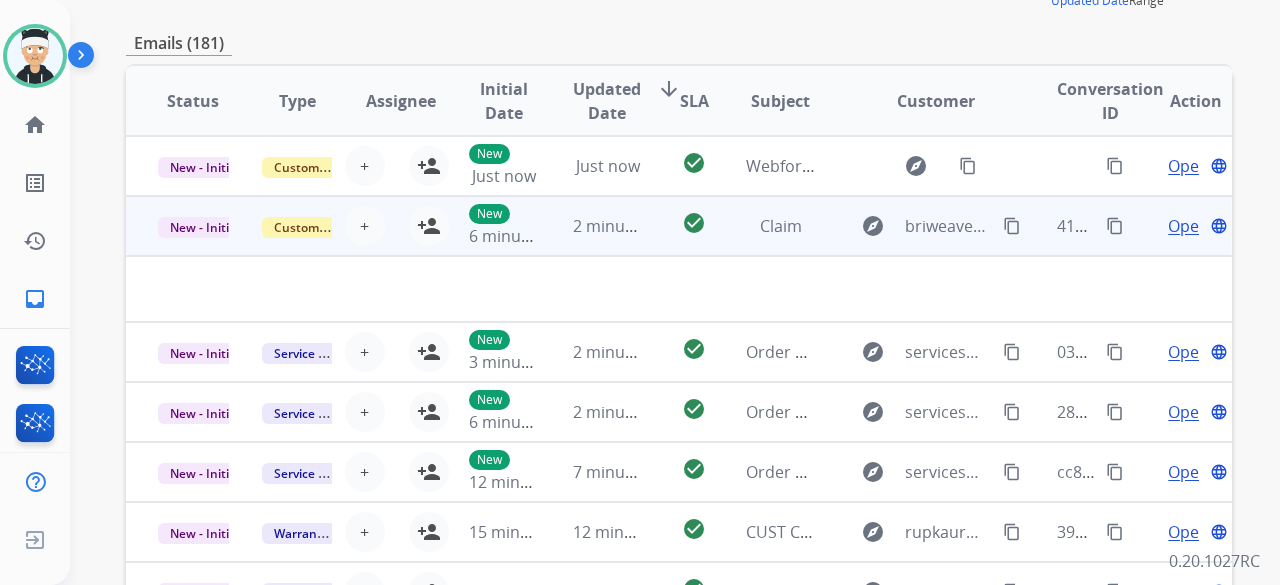 click on "Open" at bounding box center [1188, 226] 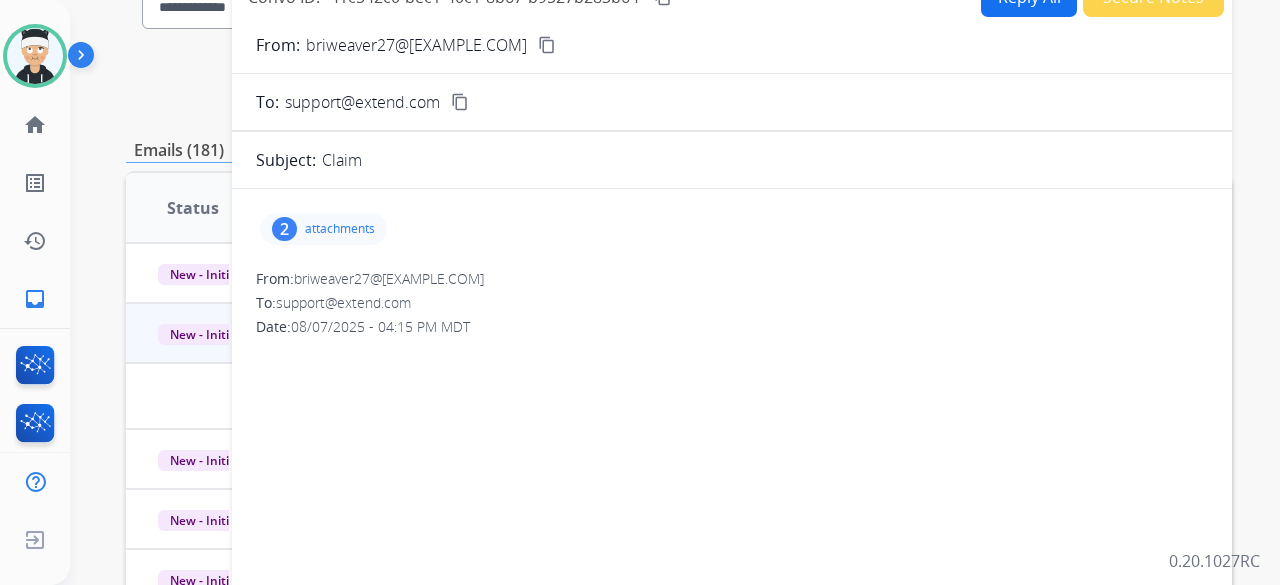 scroll, scrollTop: 0, scrollLeft: 0, axis: both 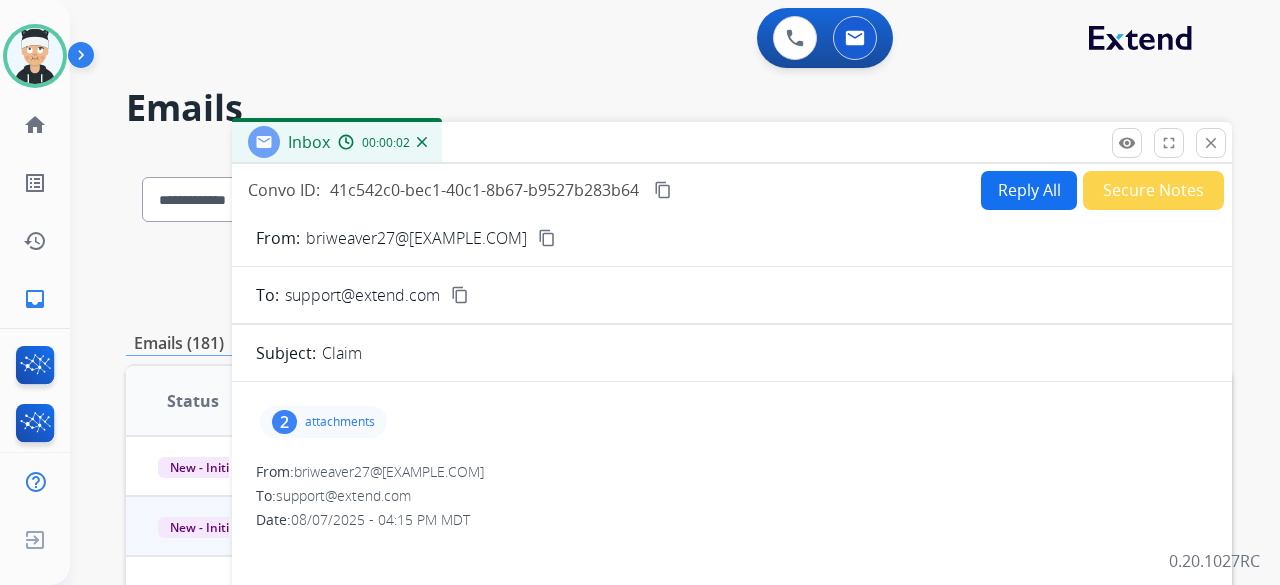 click on "attachments" at bounding box center (340, 422) 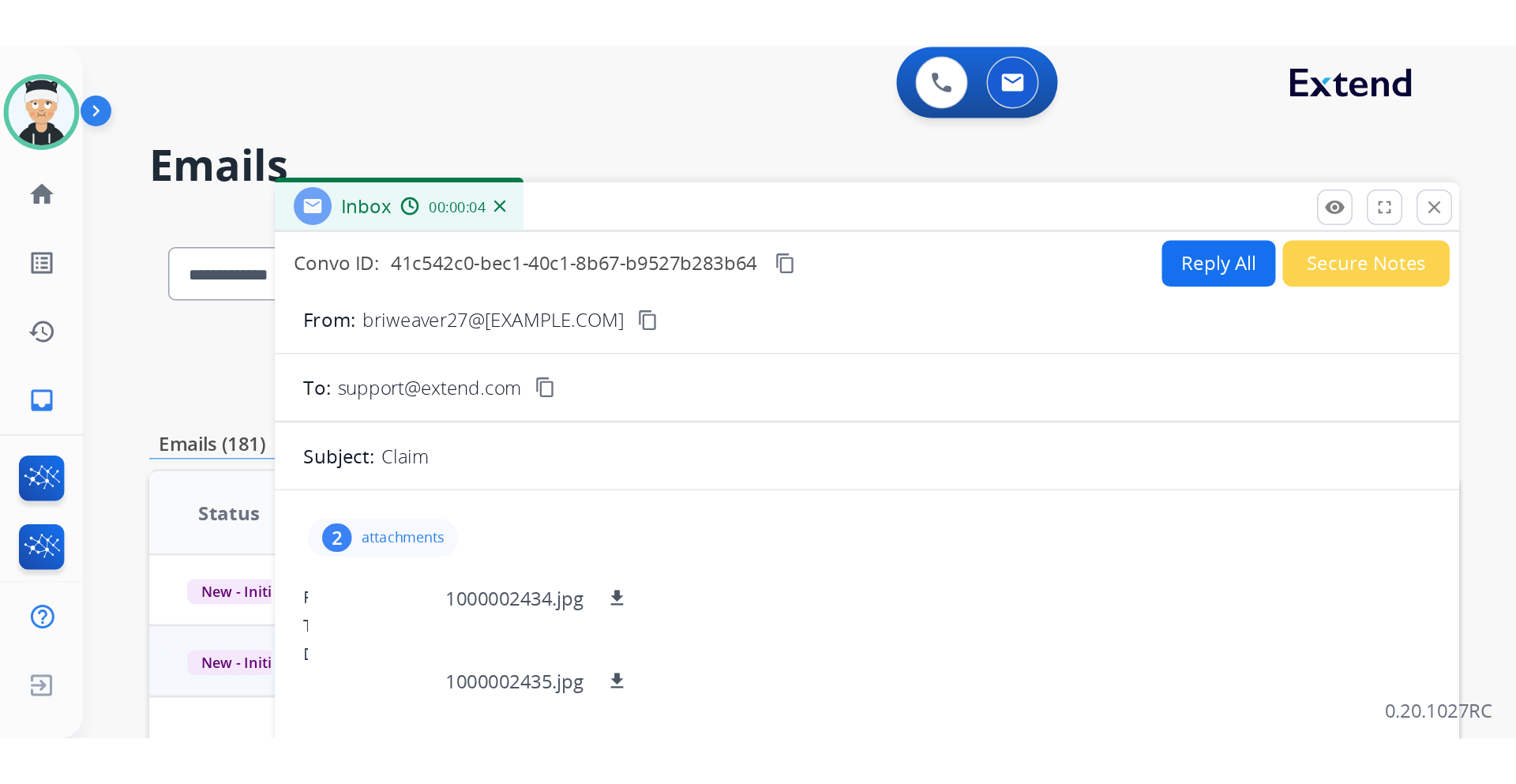 scroll, scrollTop: 0, scrollLeft: 0, axis: both 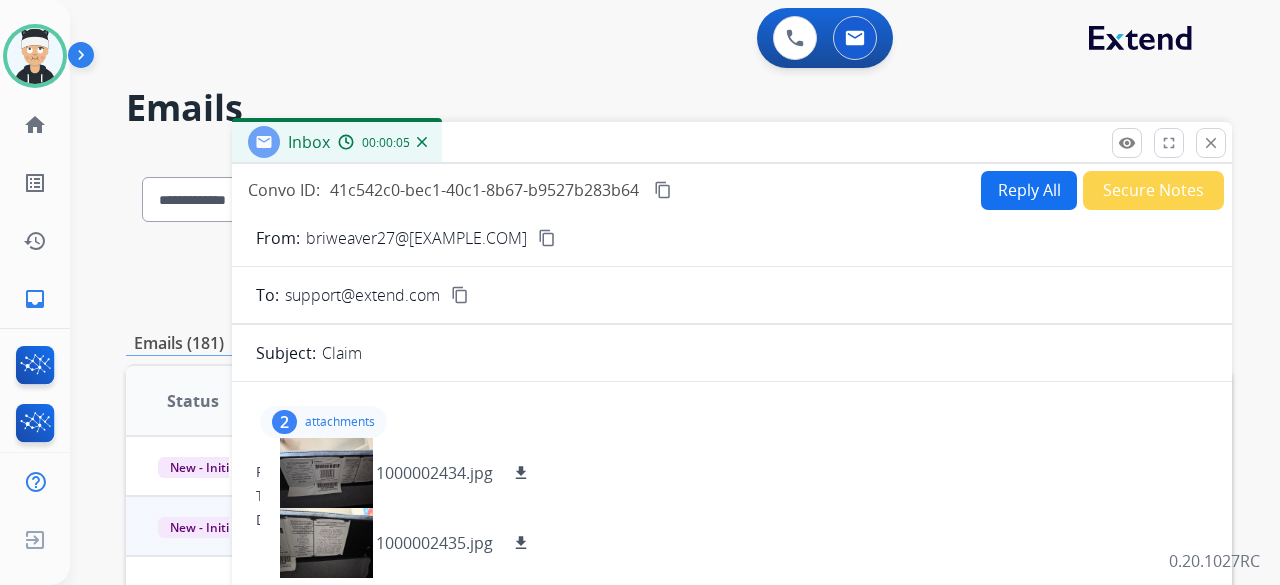 click on "content_copy" at bounding box center [547, 238] 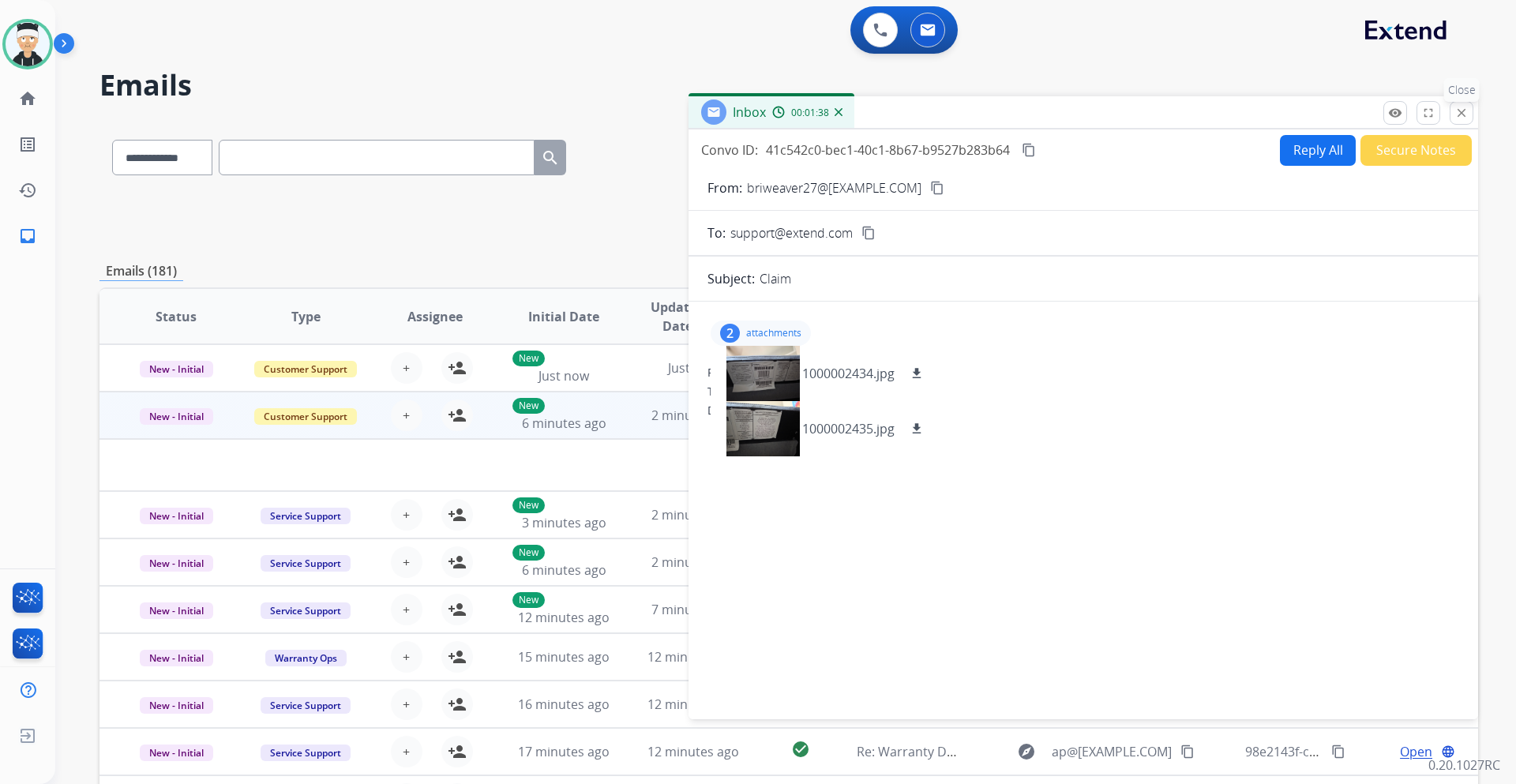 click on "close" at bounding box center (1462, 113) 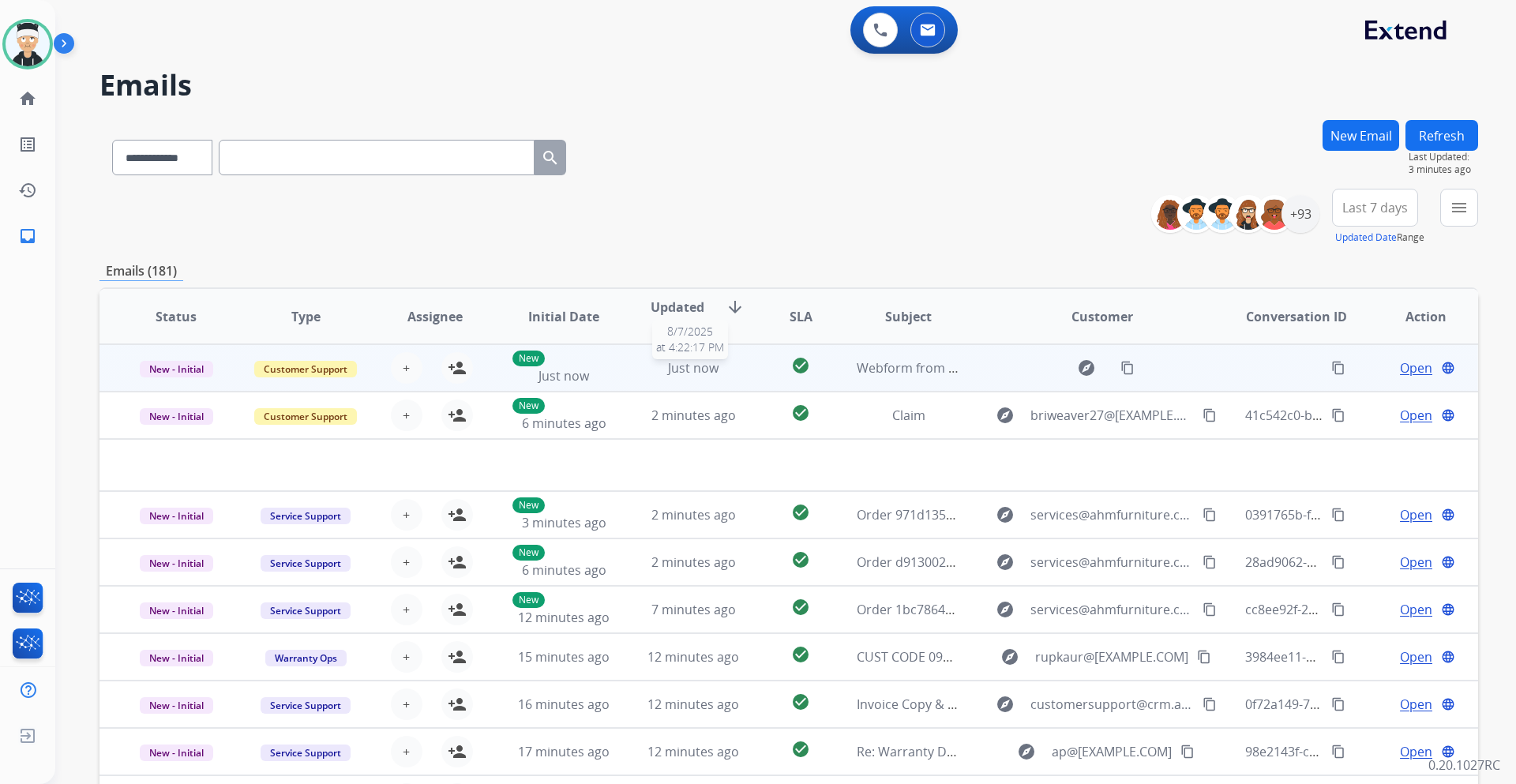 click on "Just now" at bounding box center (693, 368) 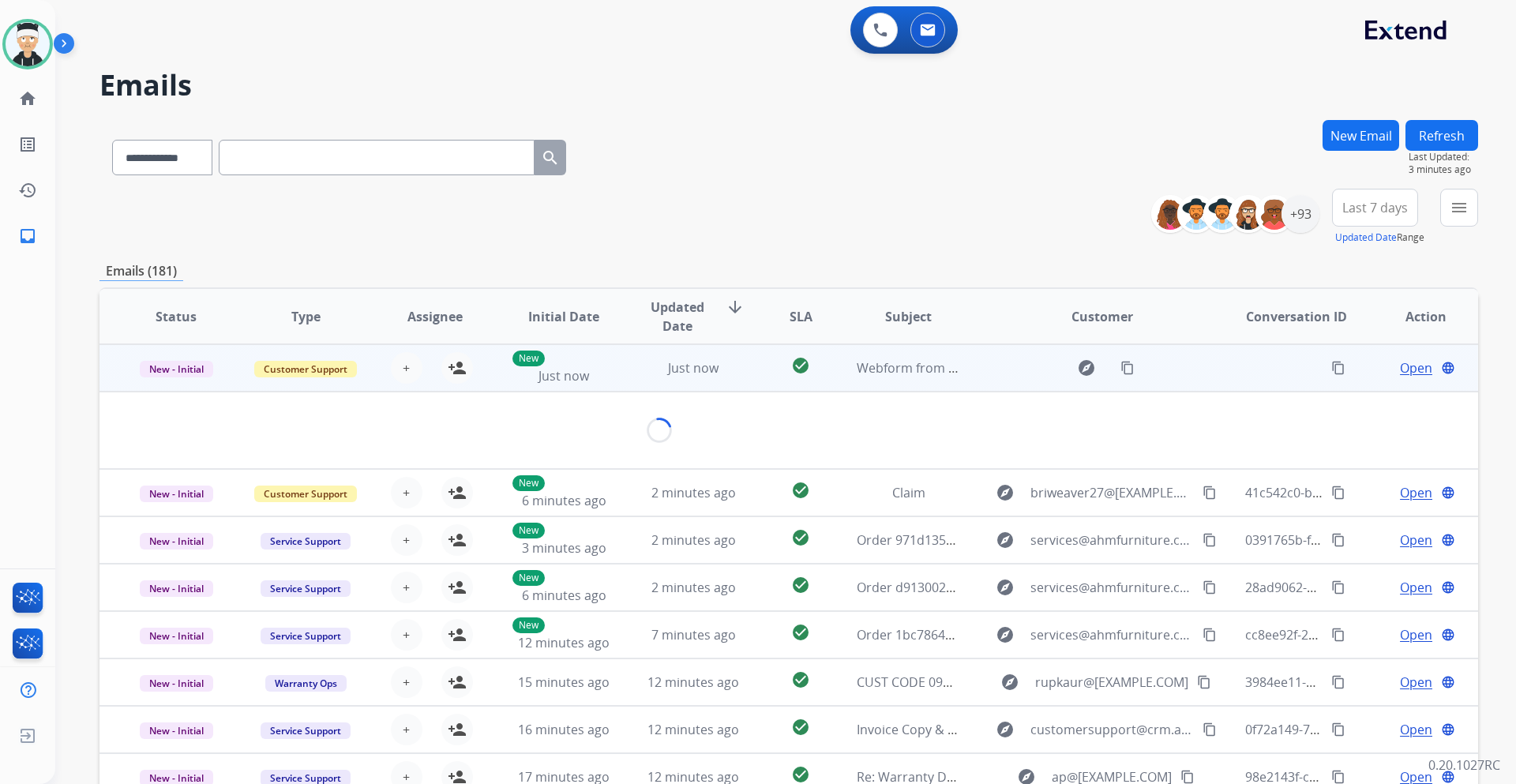 click on "Open" at bounding box center (1416, 368) 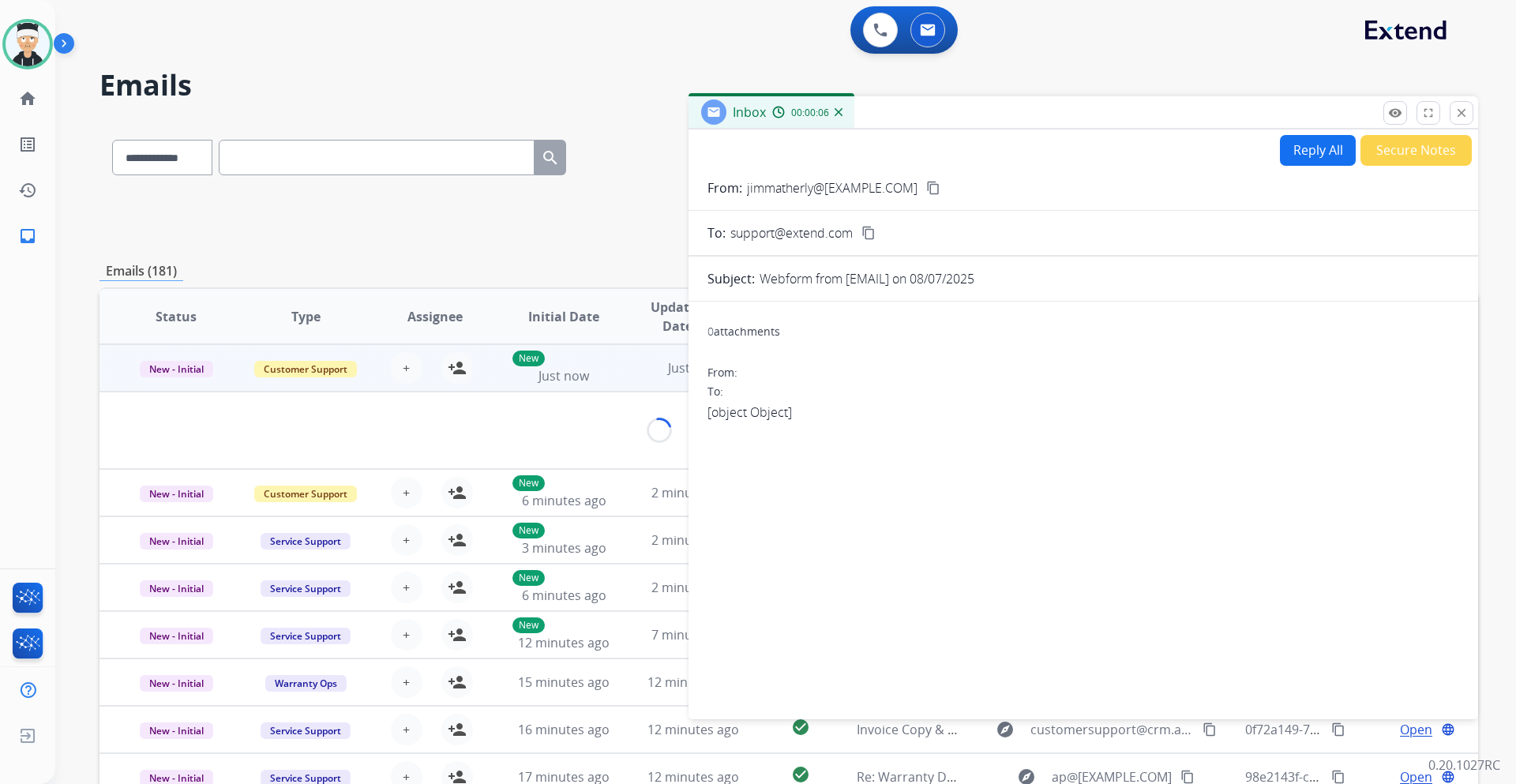 click on "[object Object]" at bounding box center (1083, 412) 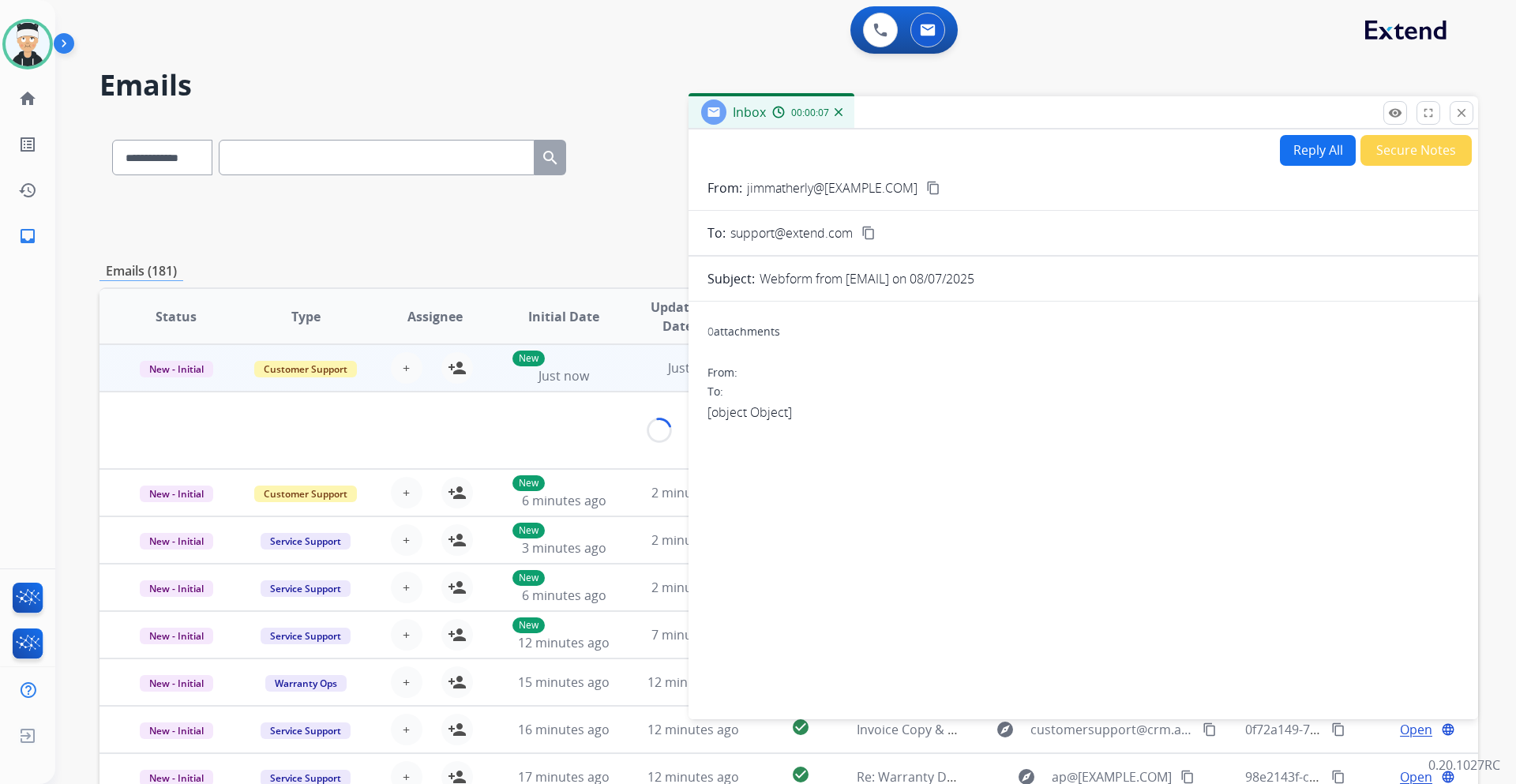 click on "From:     To:  [object Object]" at bounding box center [1083, 400] 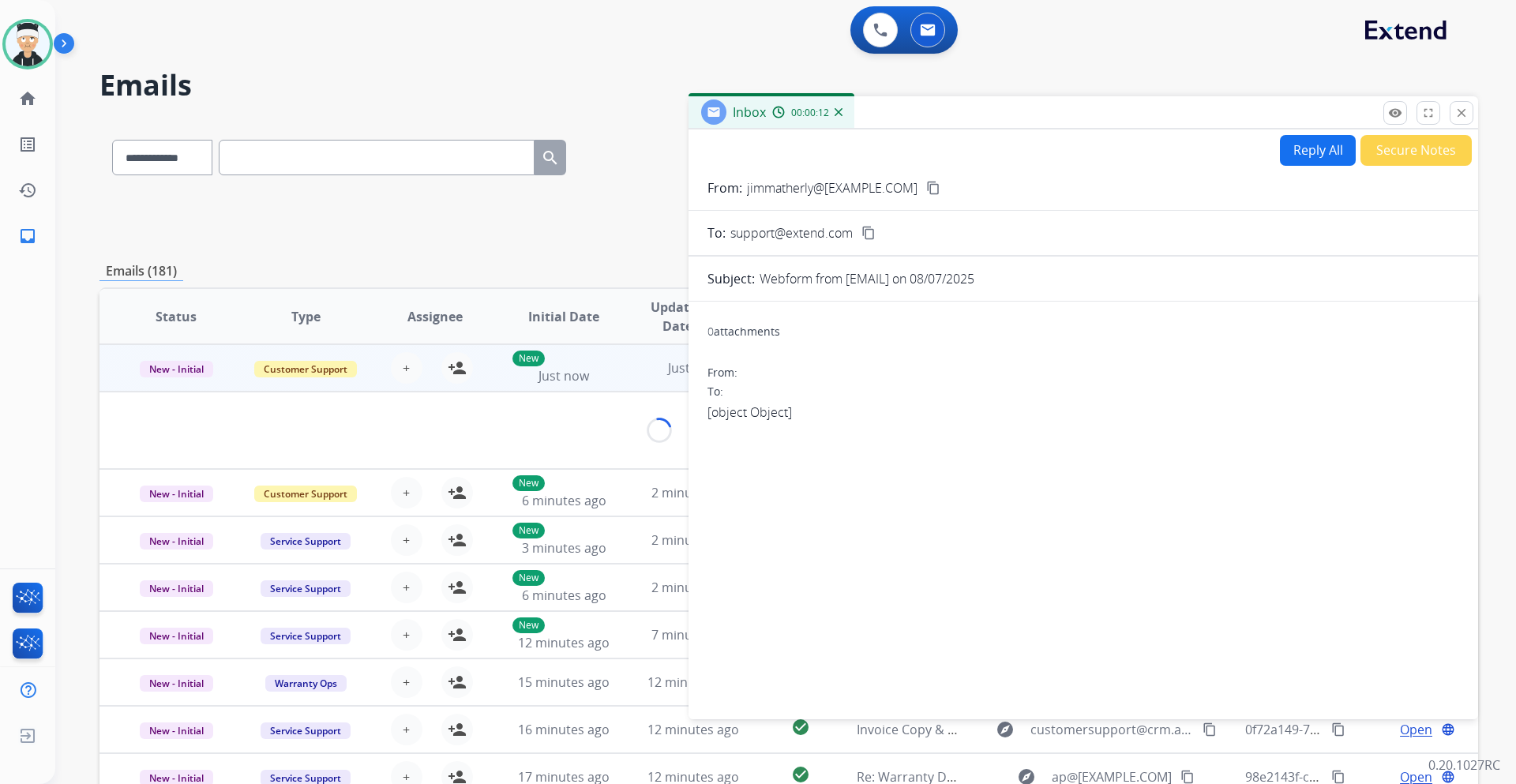 click on "content_copy" at bounding box center [933, 188] 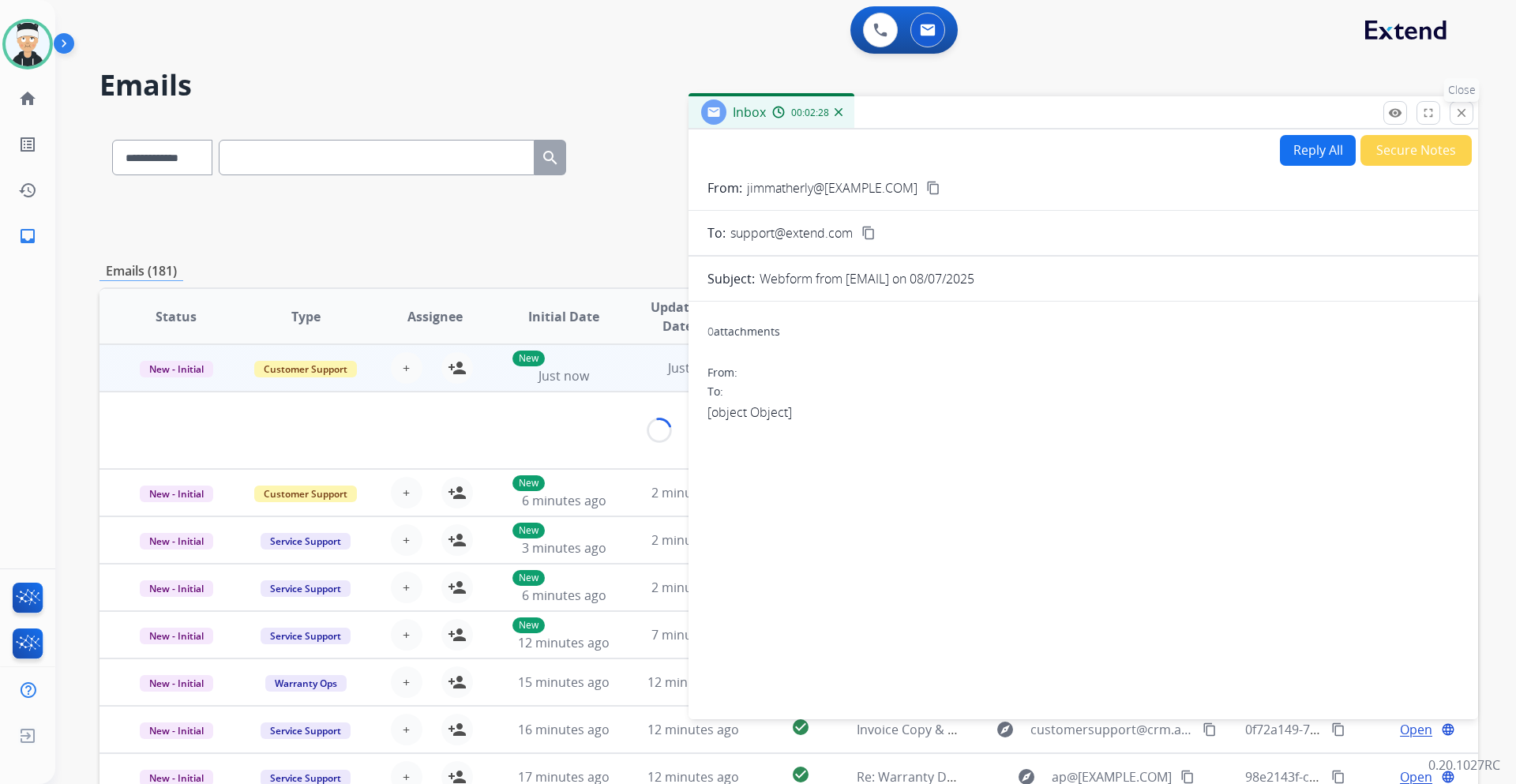 click on "close" at bounding box center (1462, 113) 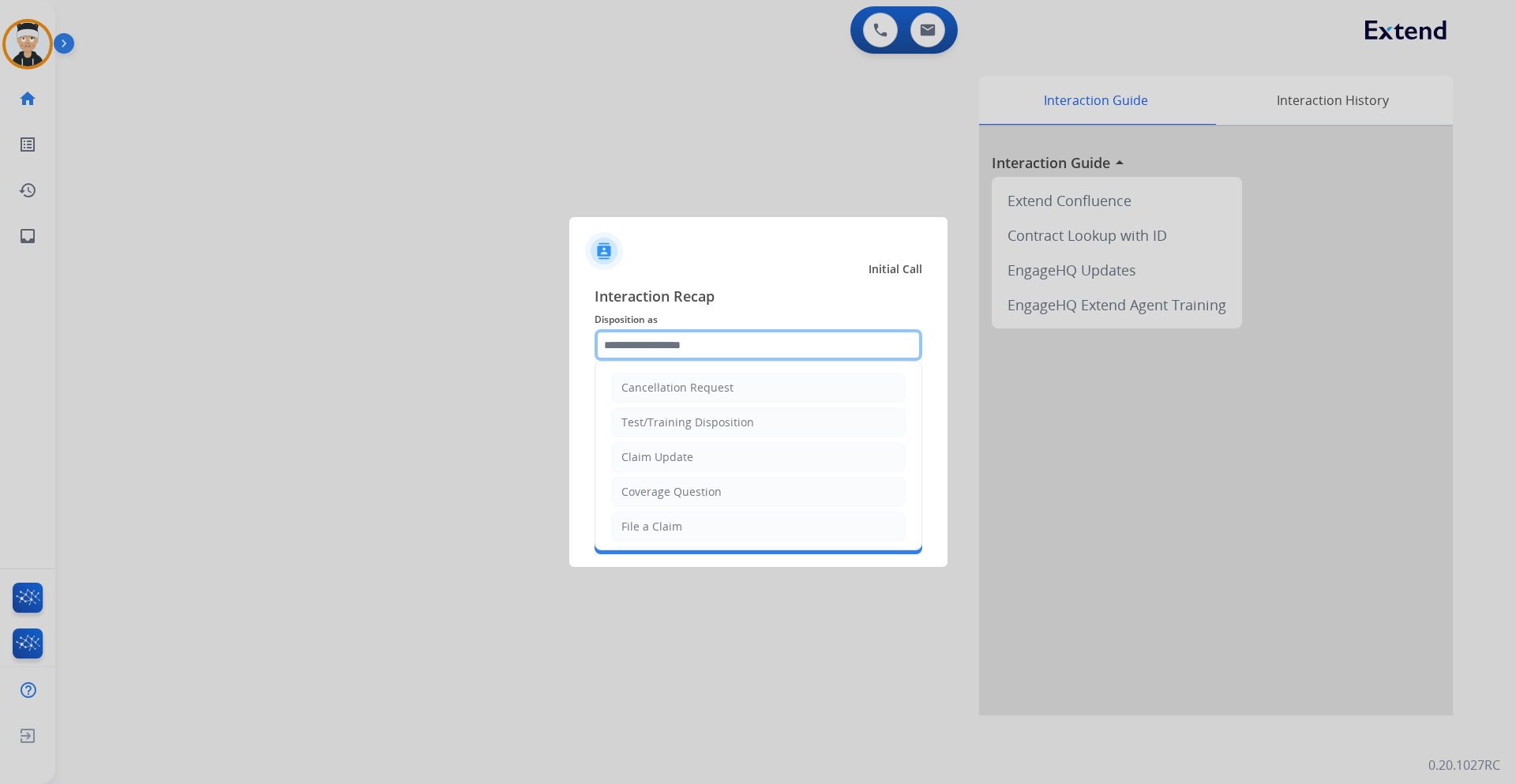 click 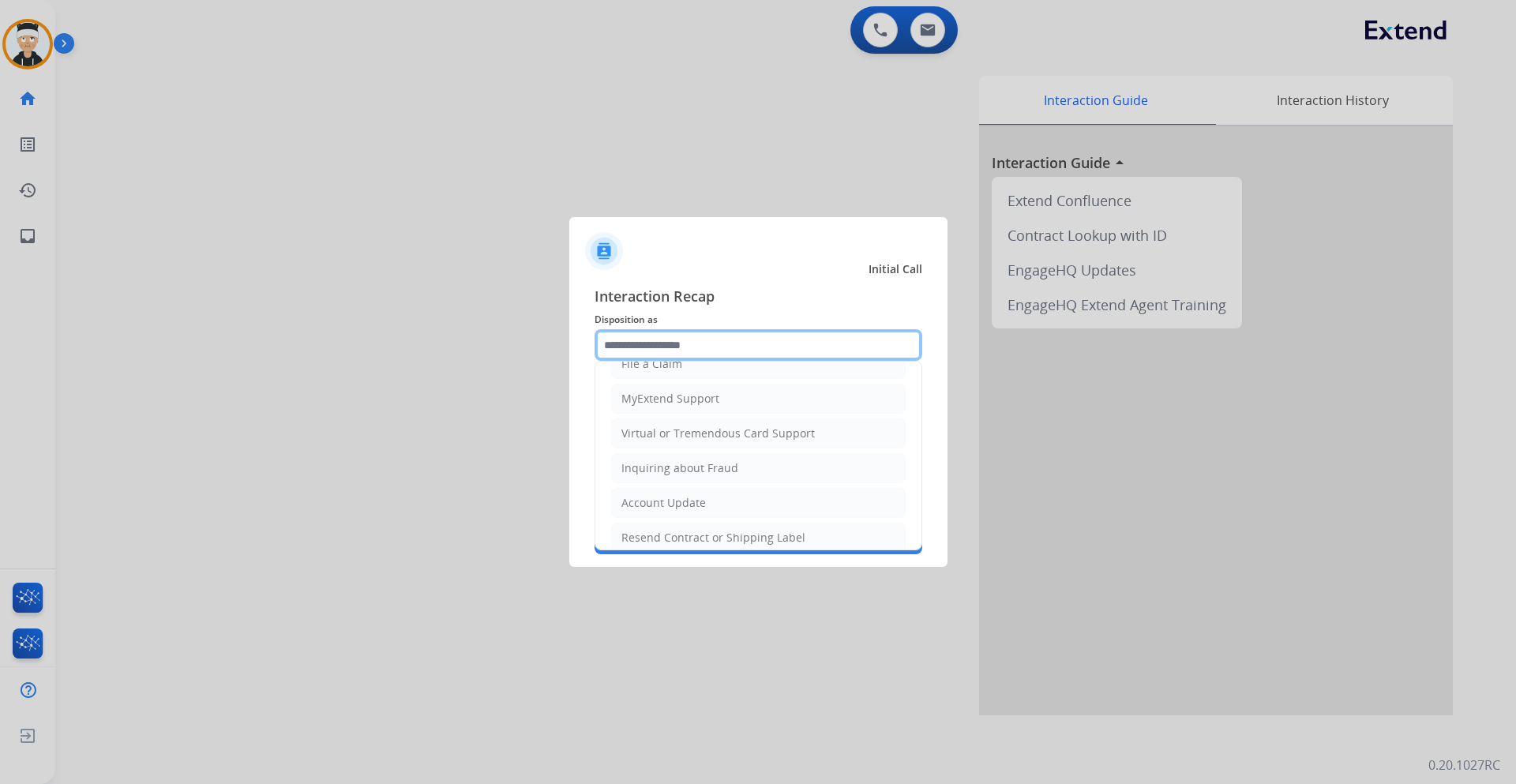 scroll, scrollTop: 246, scrollLeft: 0, axis: vertical 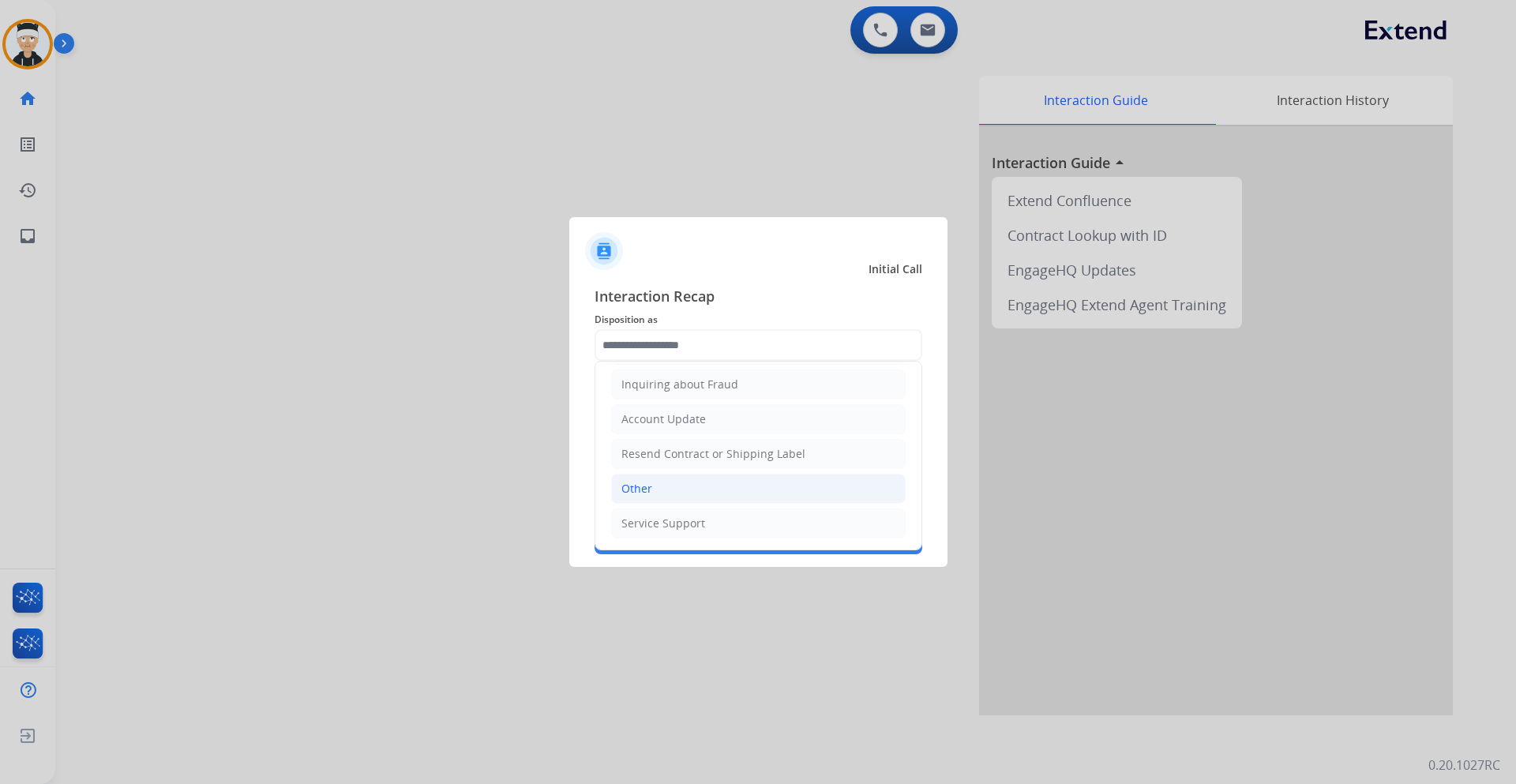 click on "Other" 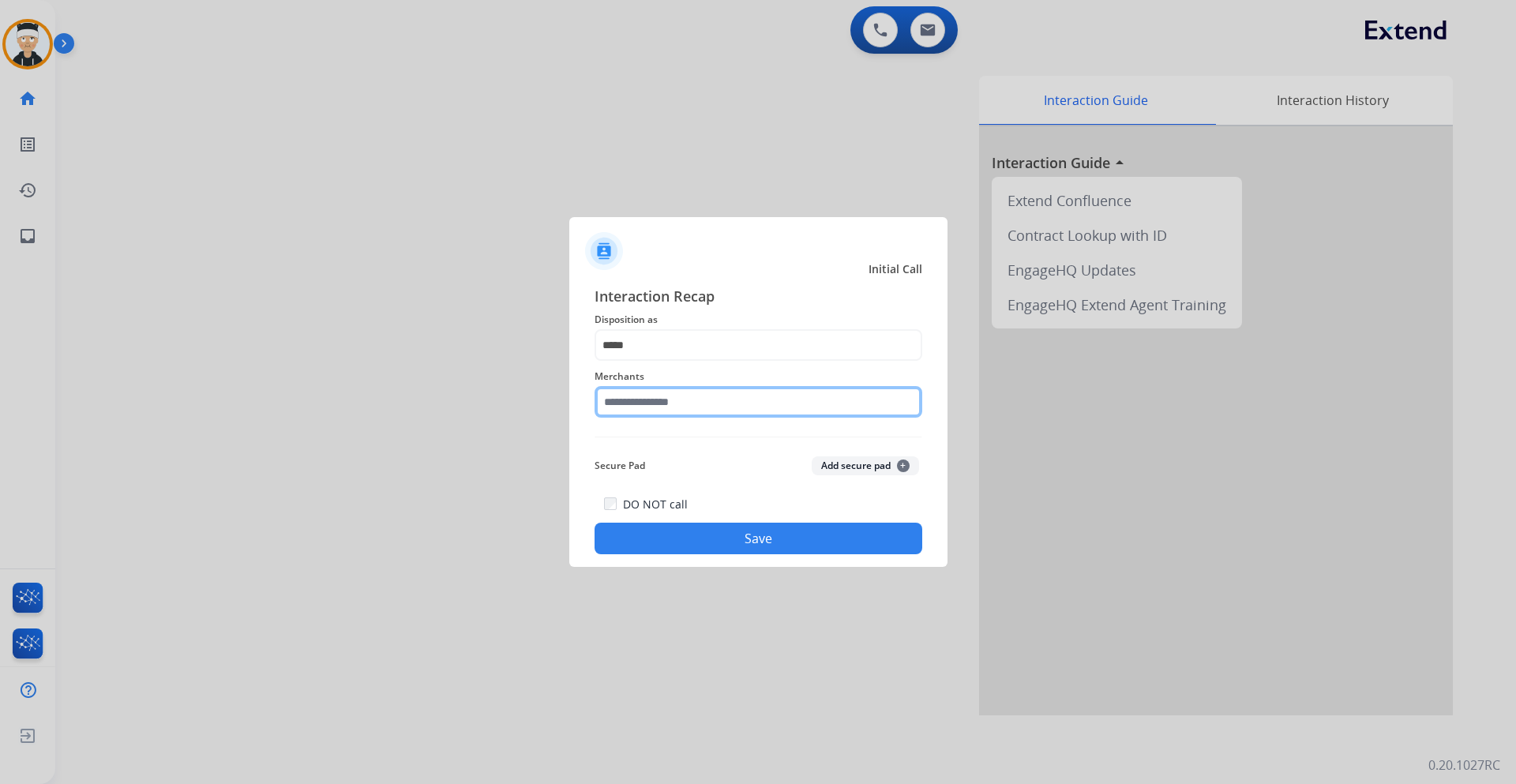 click 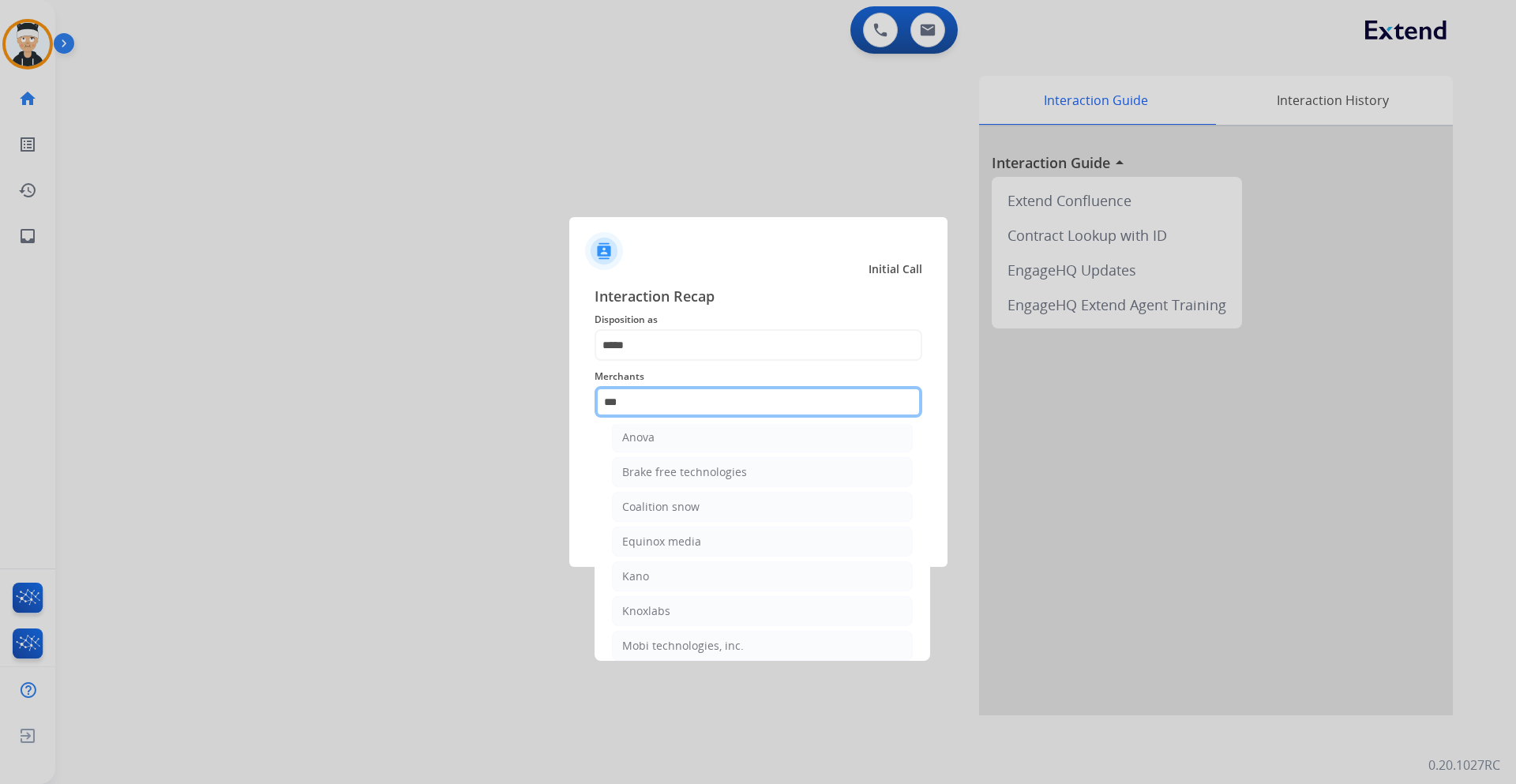 scroll, scrollTop: 0, scrollLeft: 0, axis: both 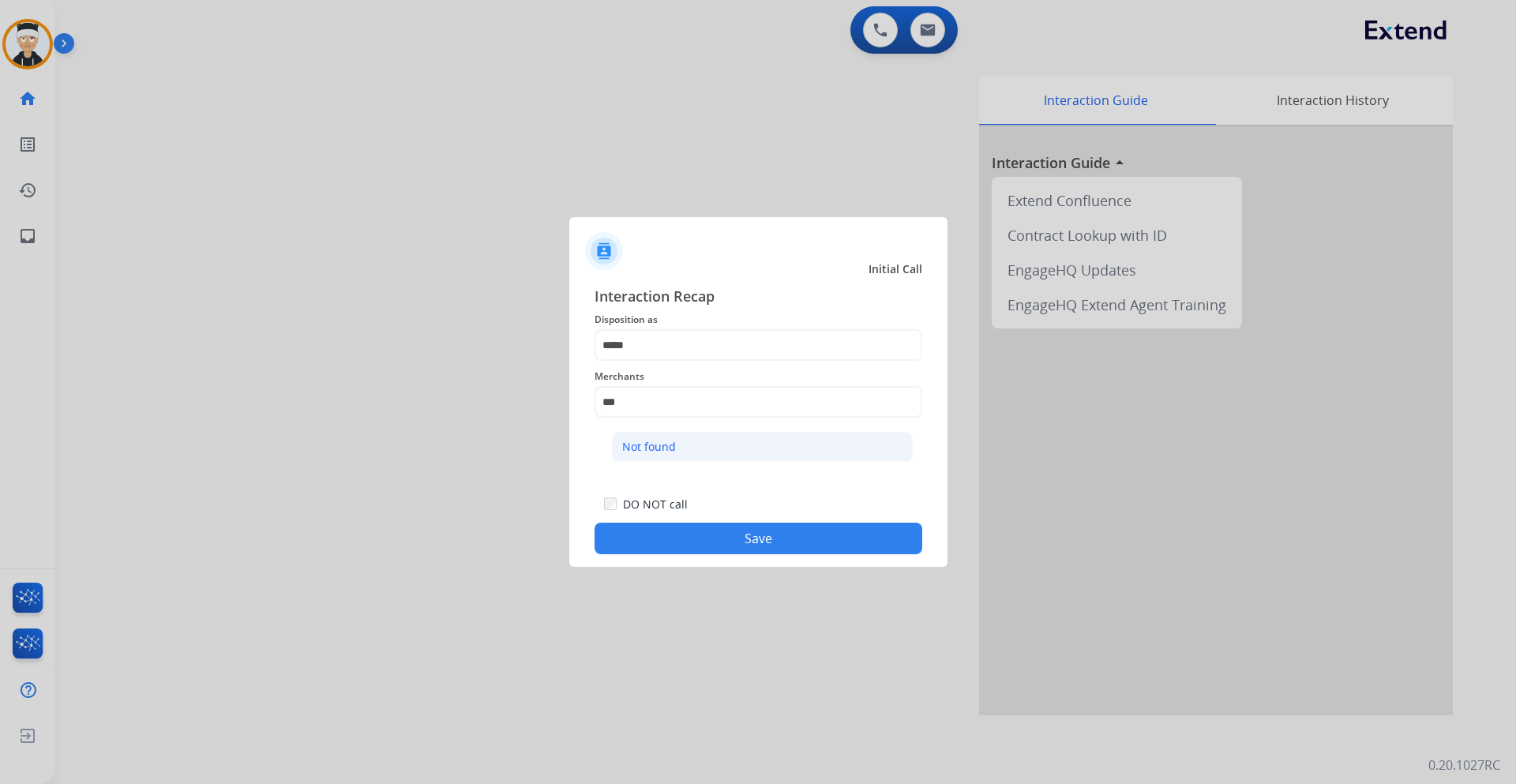 click on "Not found" 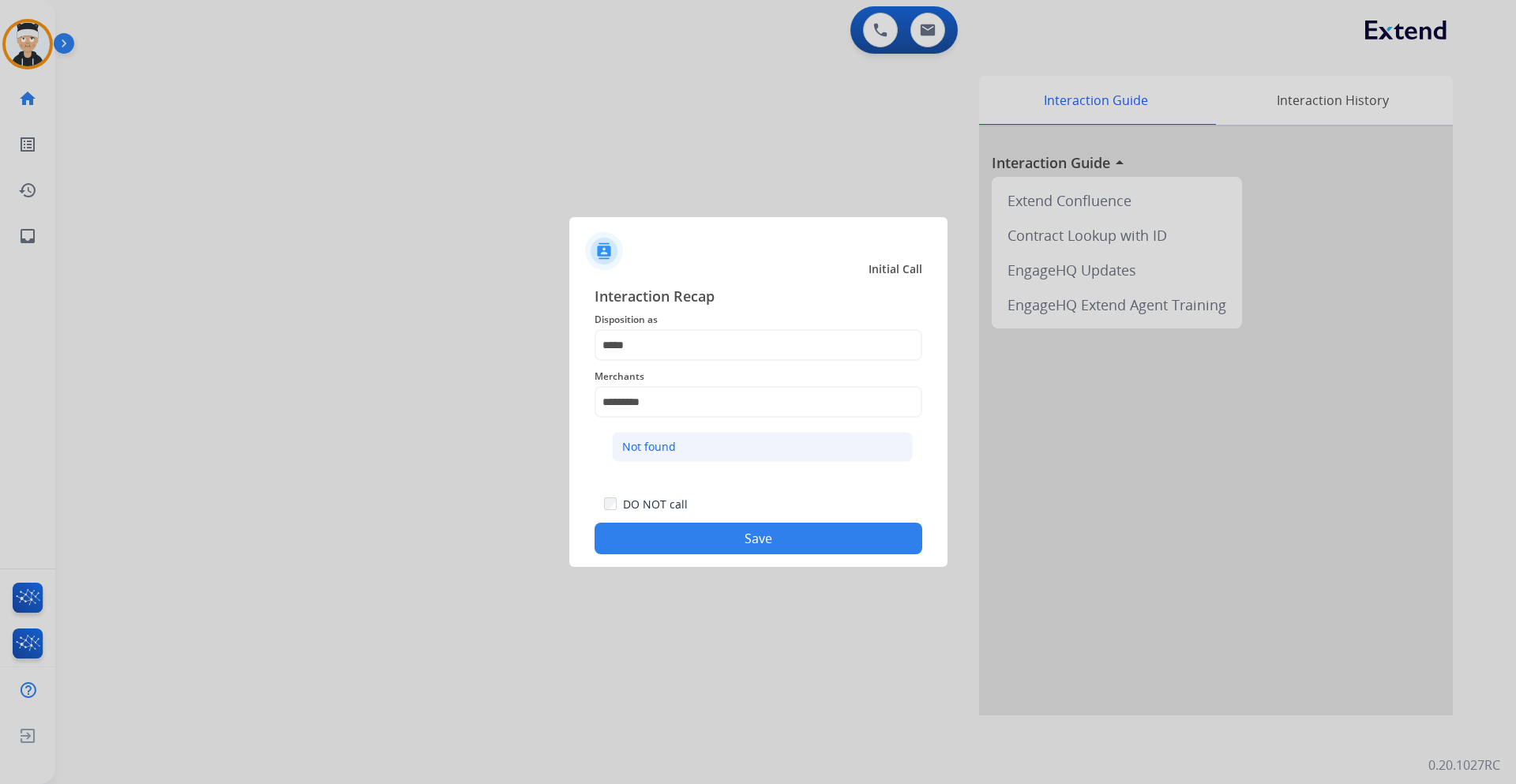click on "Interaction Recap Disposition as    ***** Merchants   *********  Not found  Secure Pad  Add secure pad  +  DO NOT call   Save" 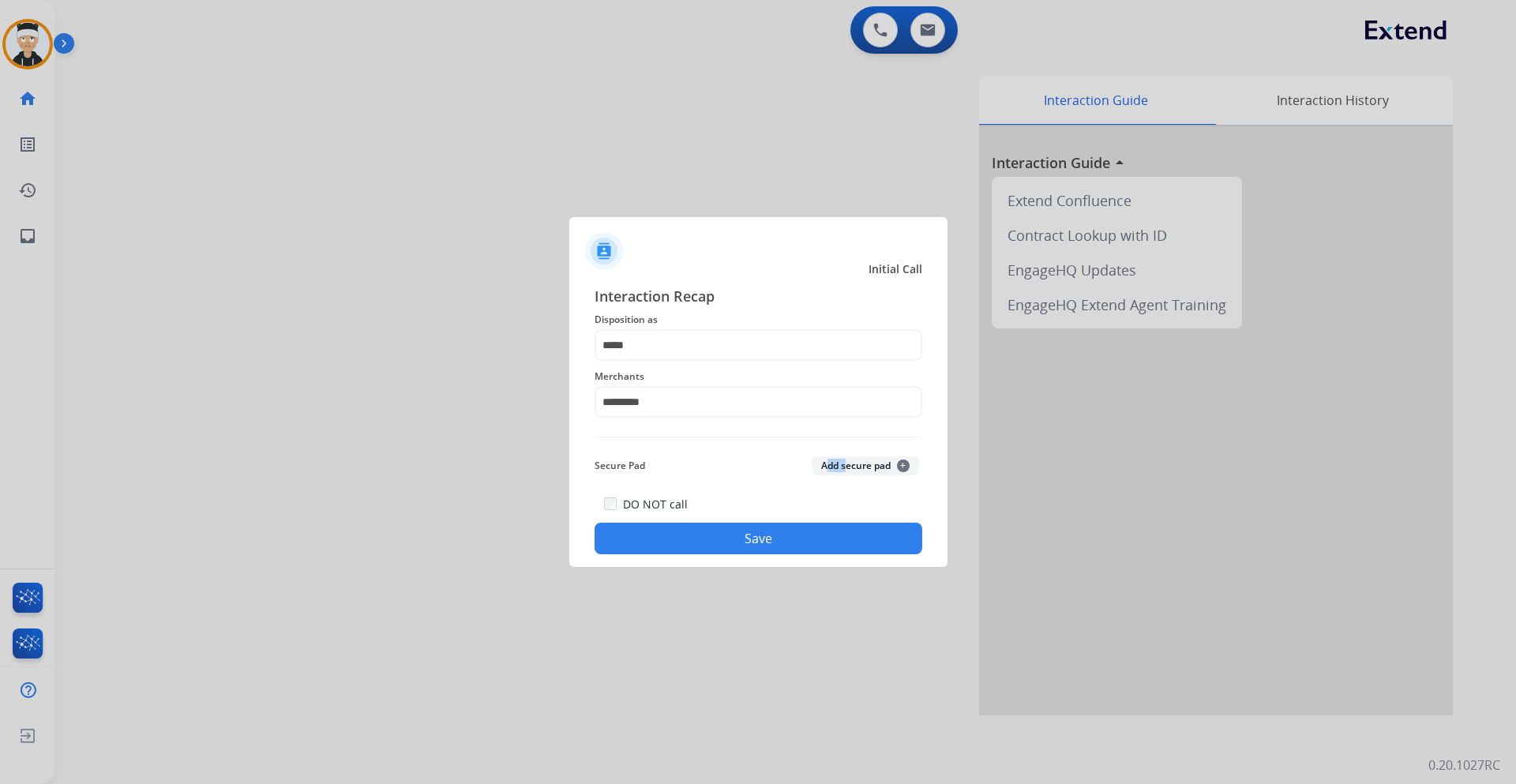 click on "Save" 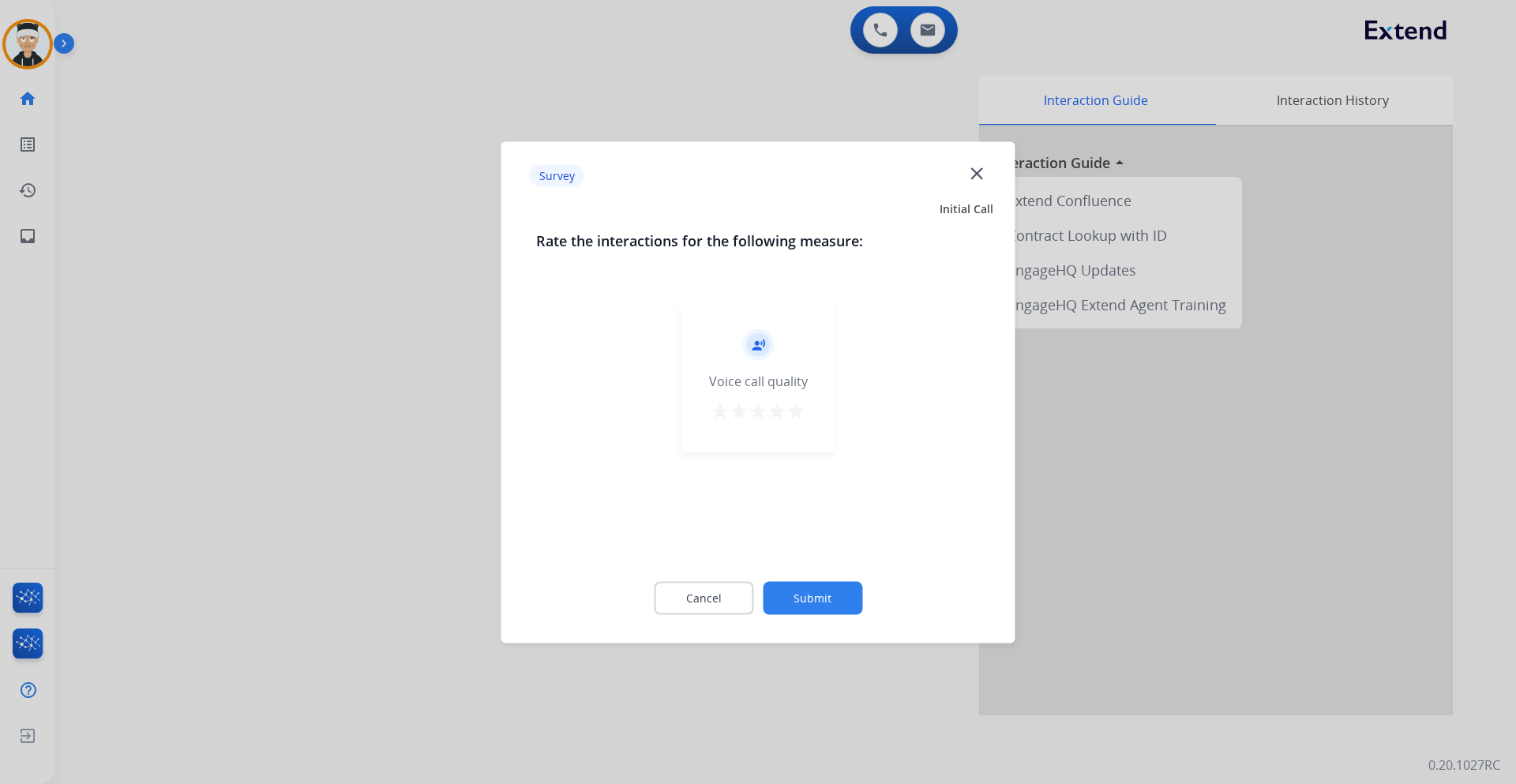 drag, startPoint x: 803, startPoint y: 413, endPoint x: 803, endPoint y: 448, distance: 35 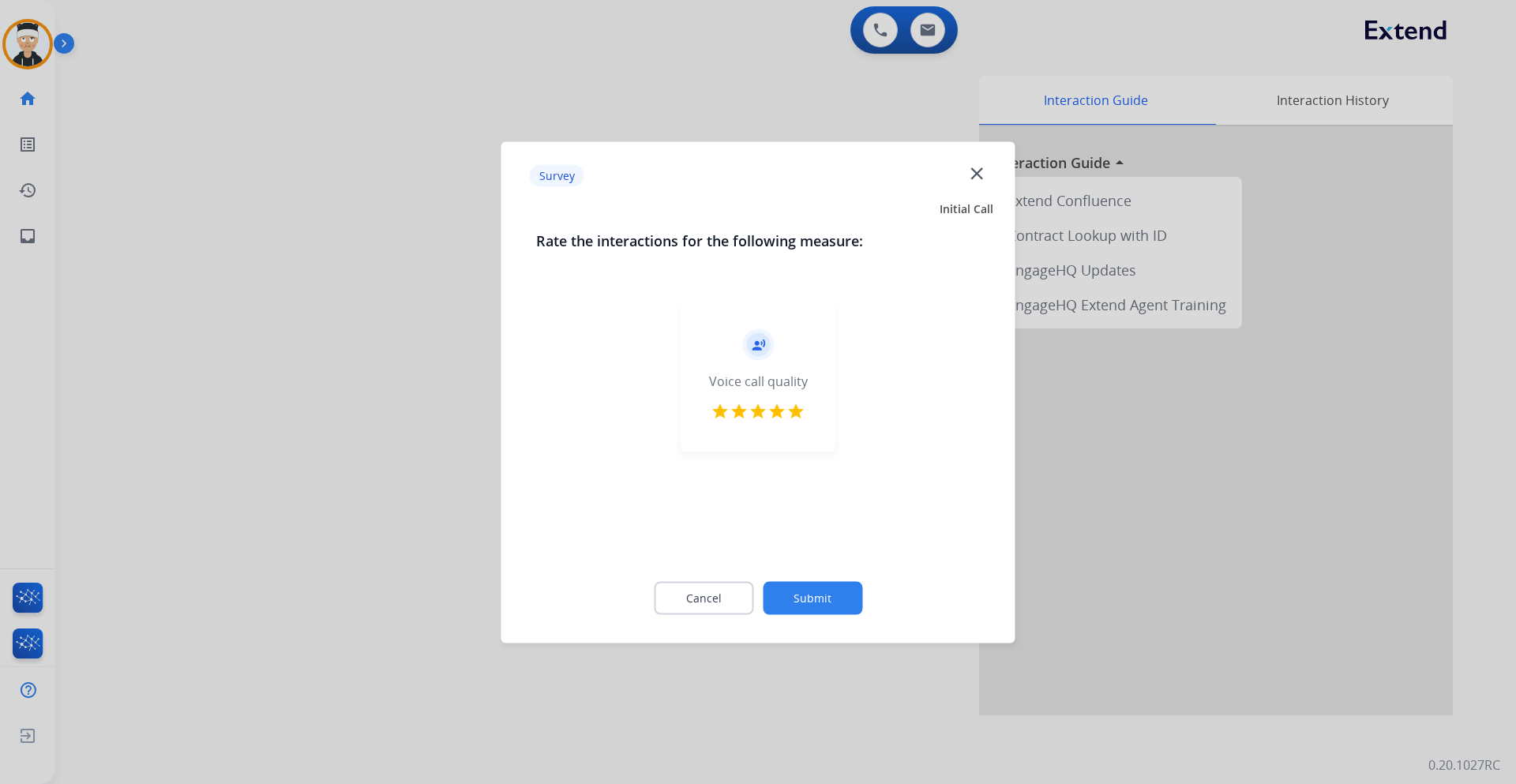 click on "Submit" 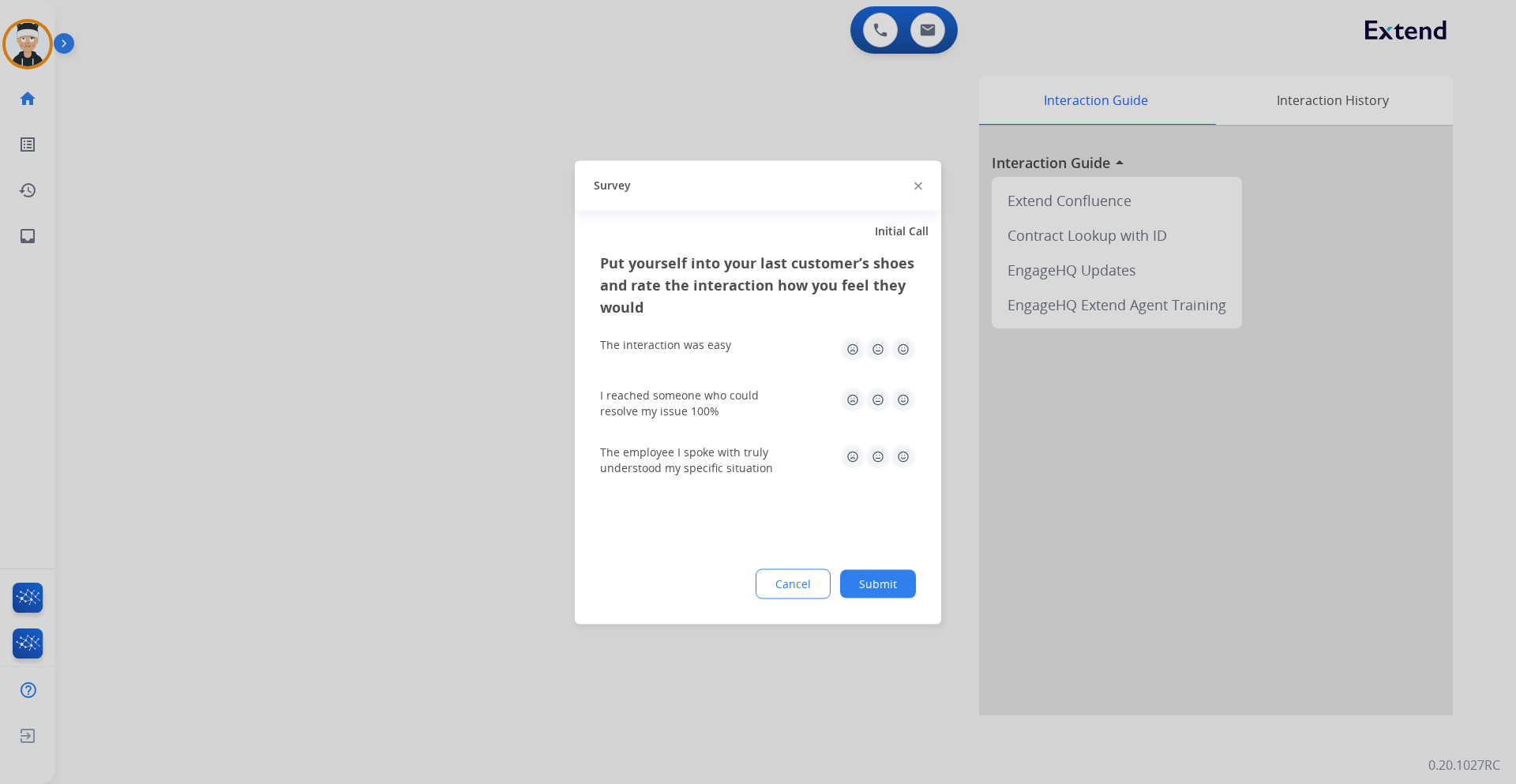 click 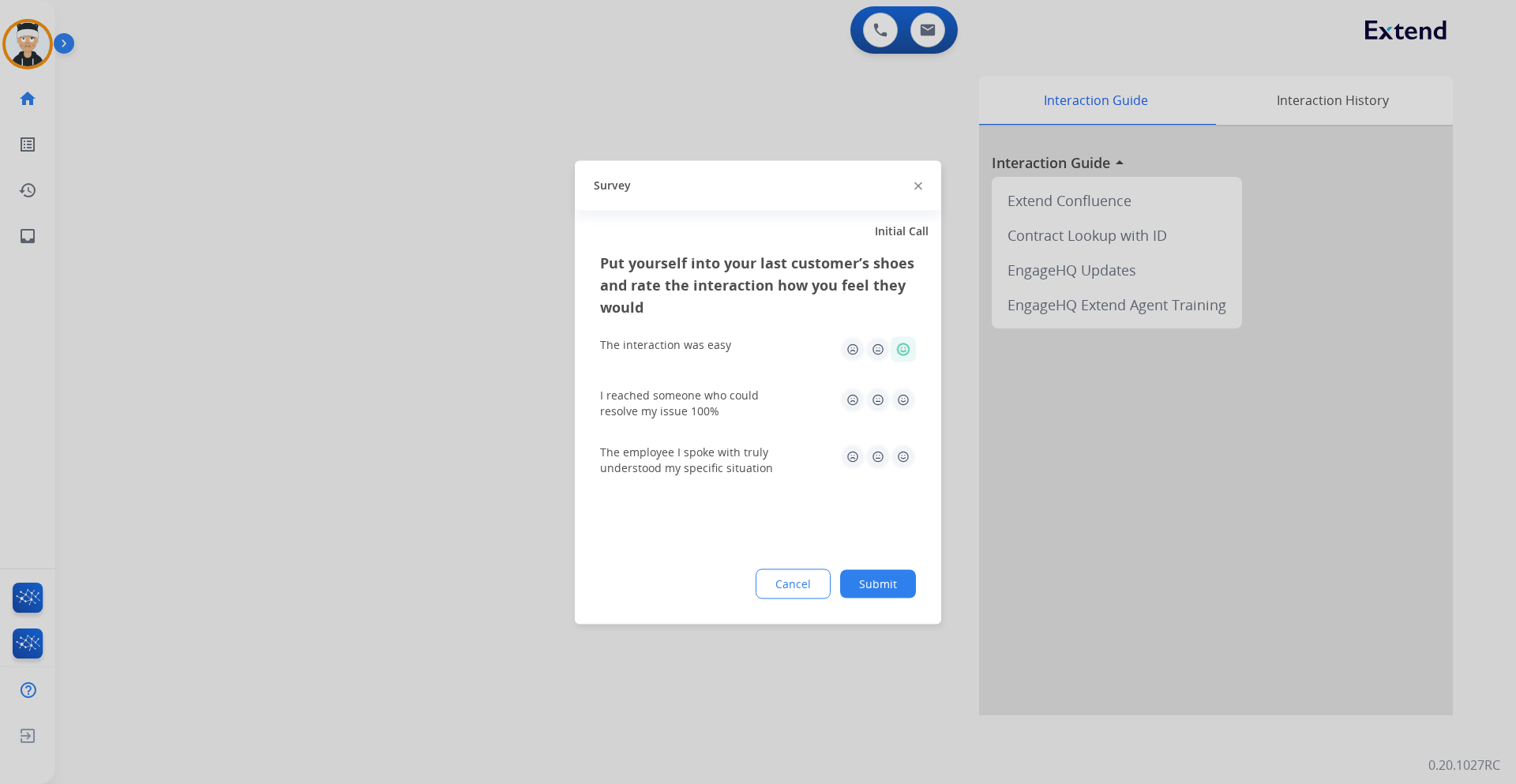 click 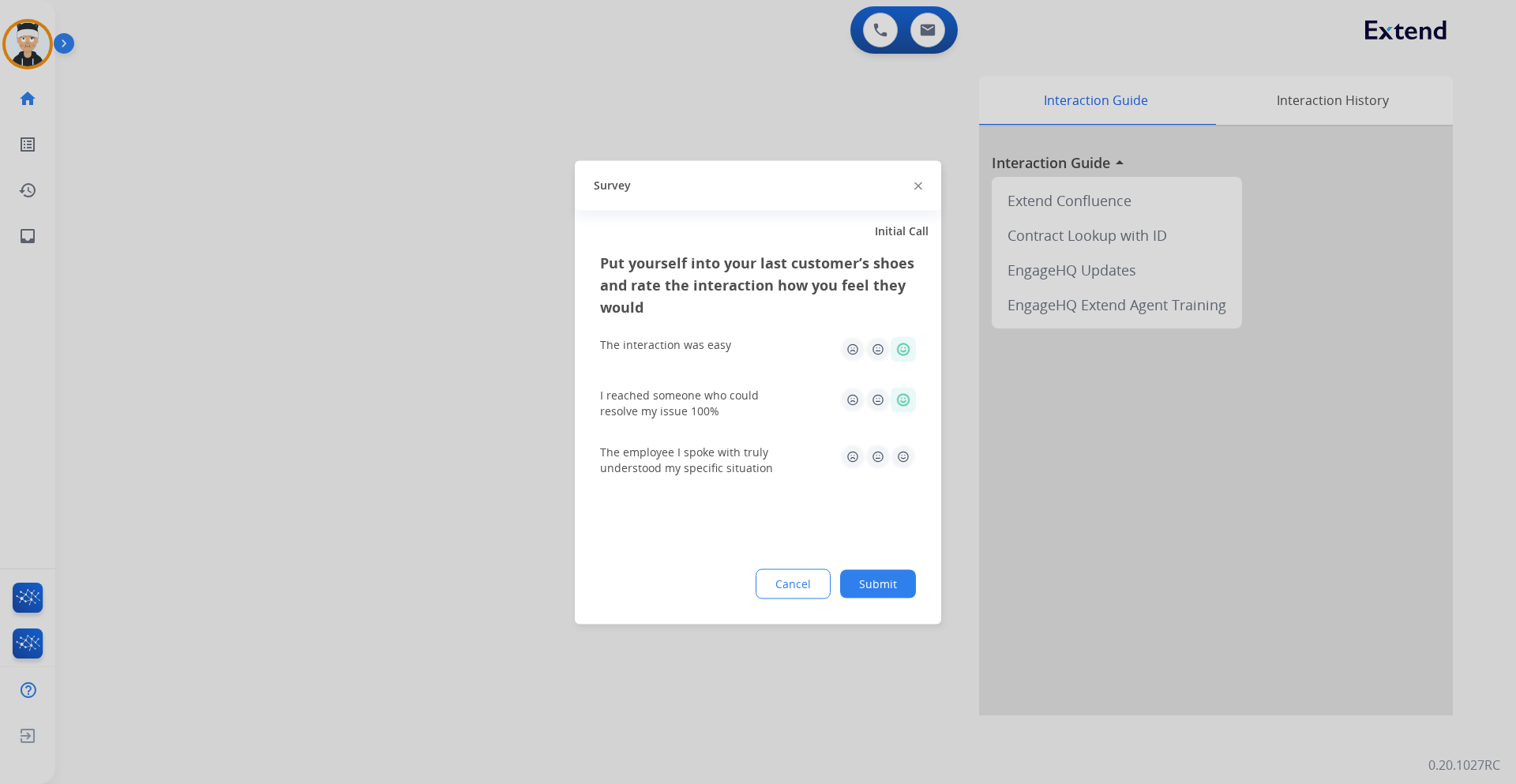 click 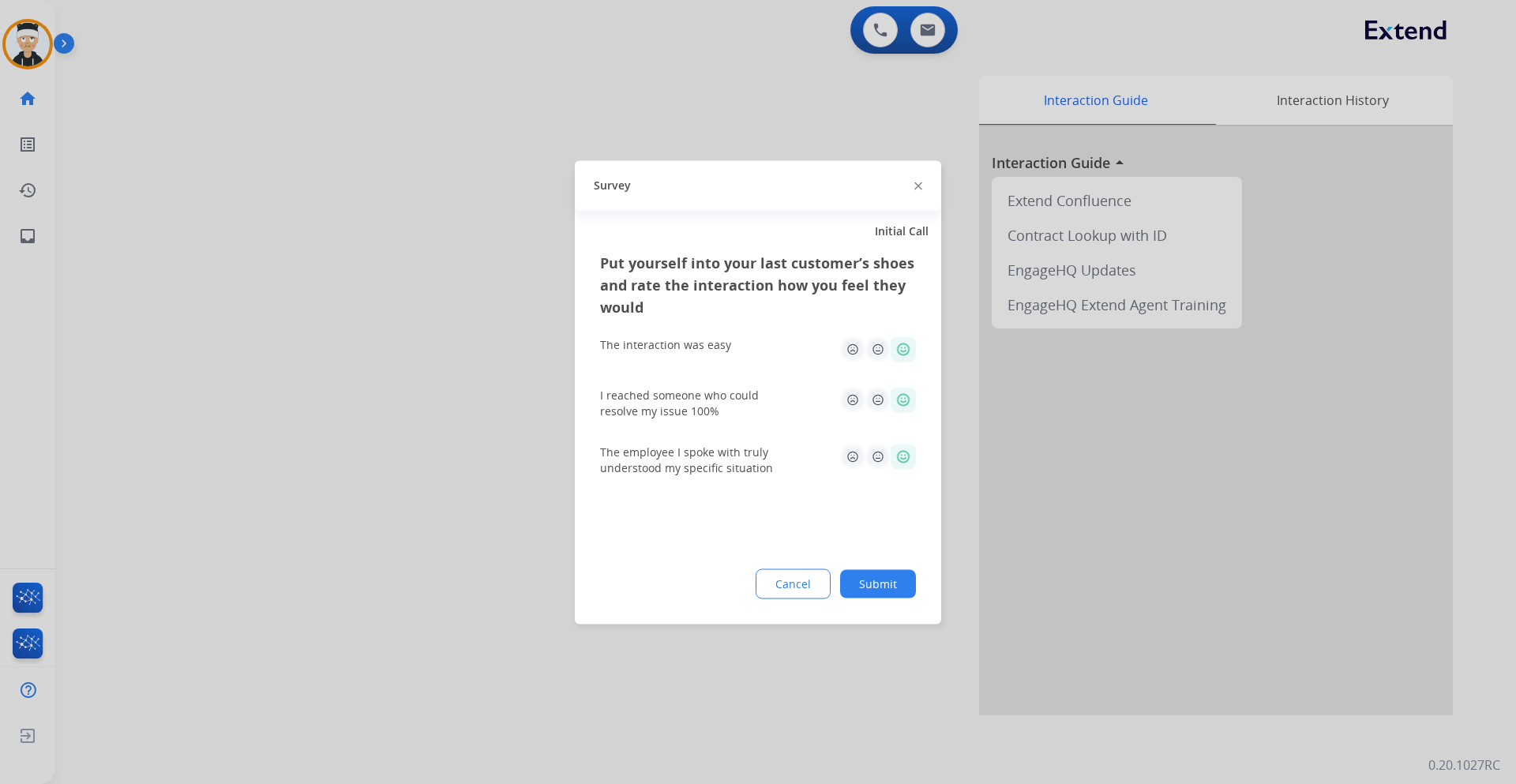 click on "Submit" 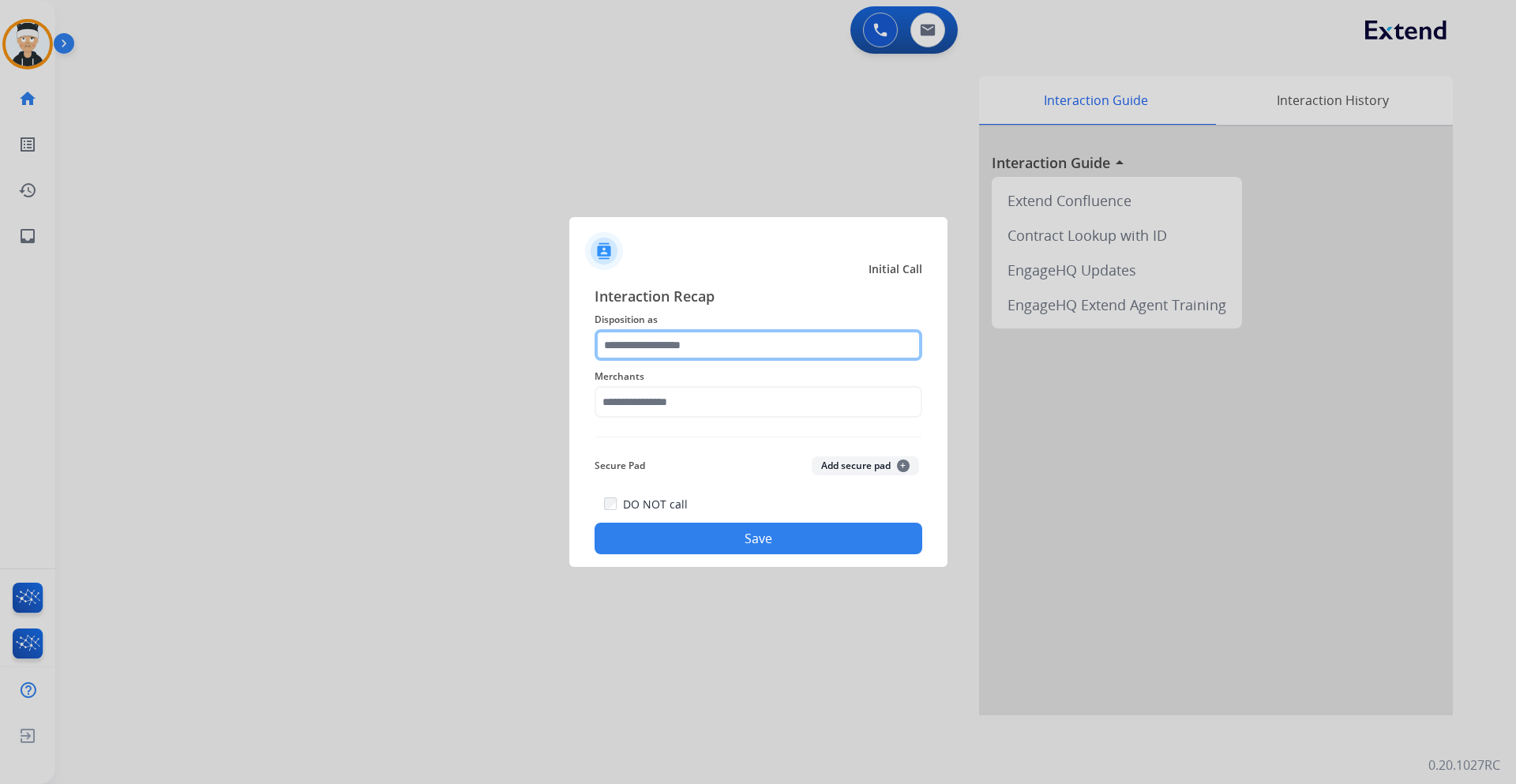click 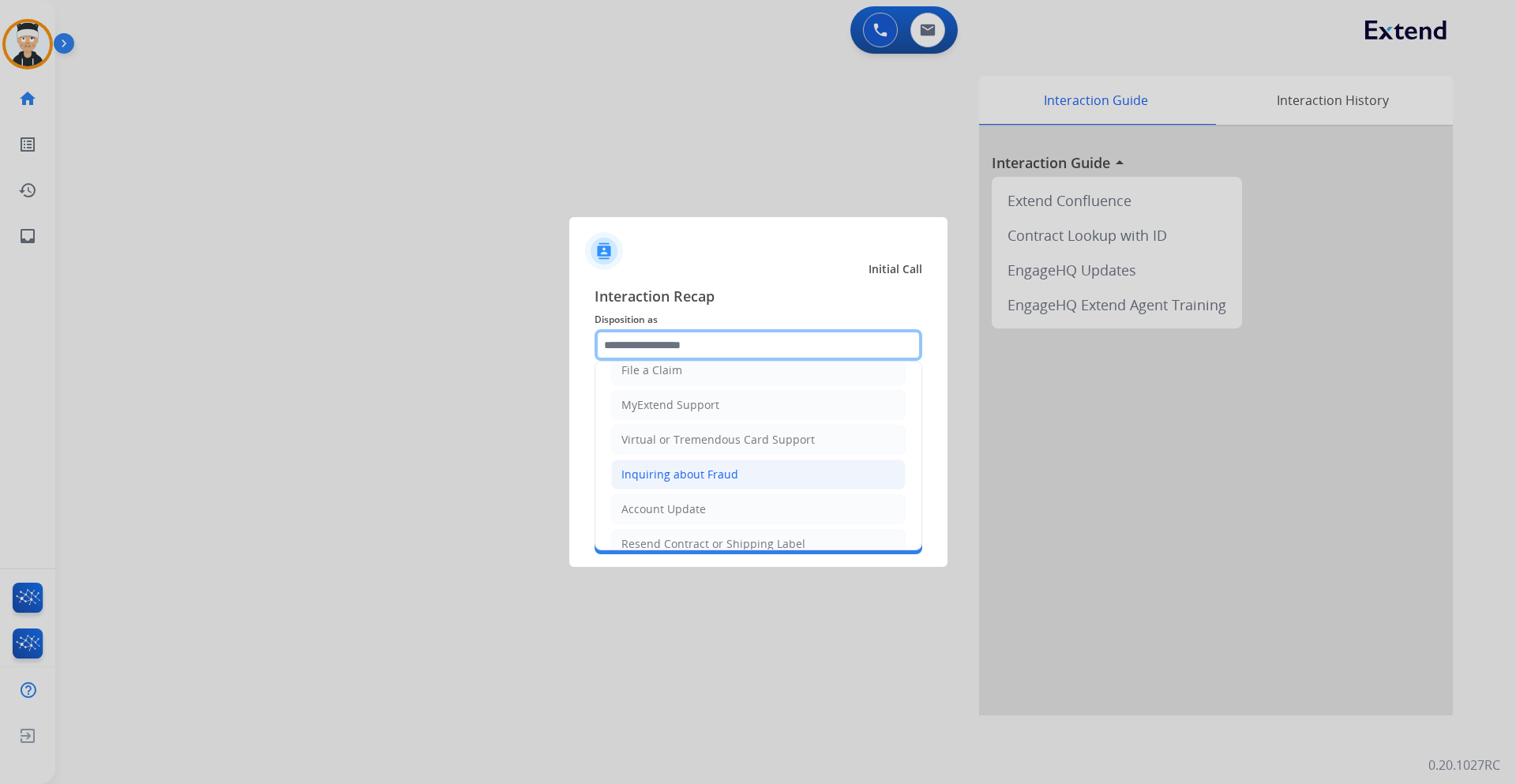 scroll, scrollTop: 158, scrollLeft: 0, axis: vertical 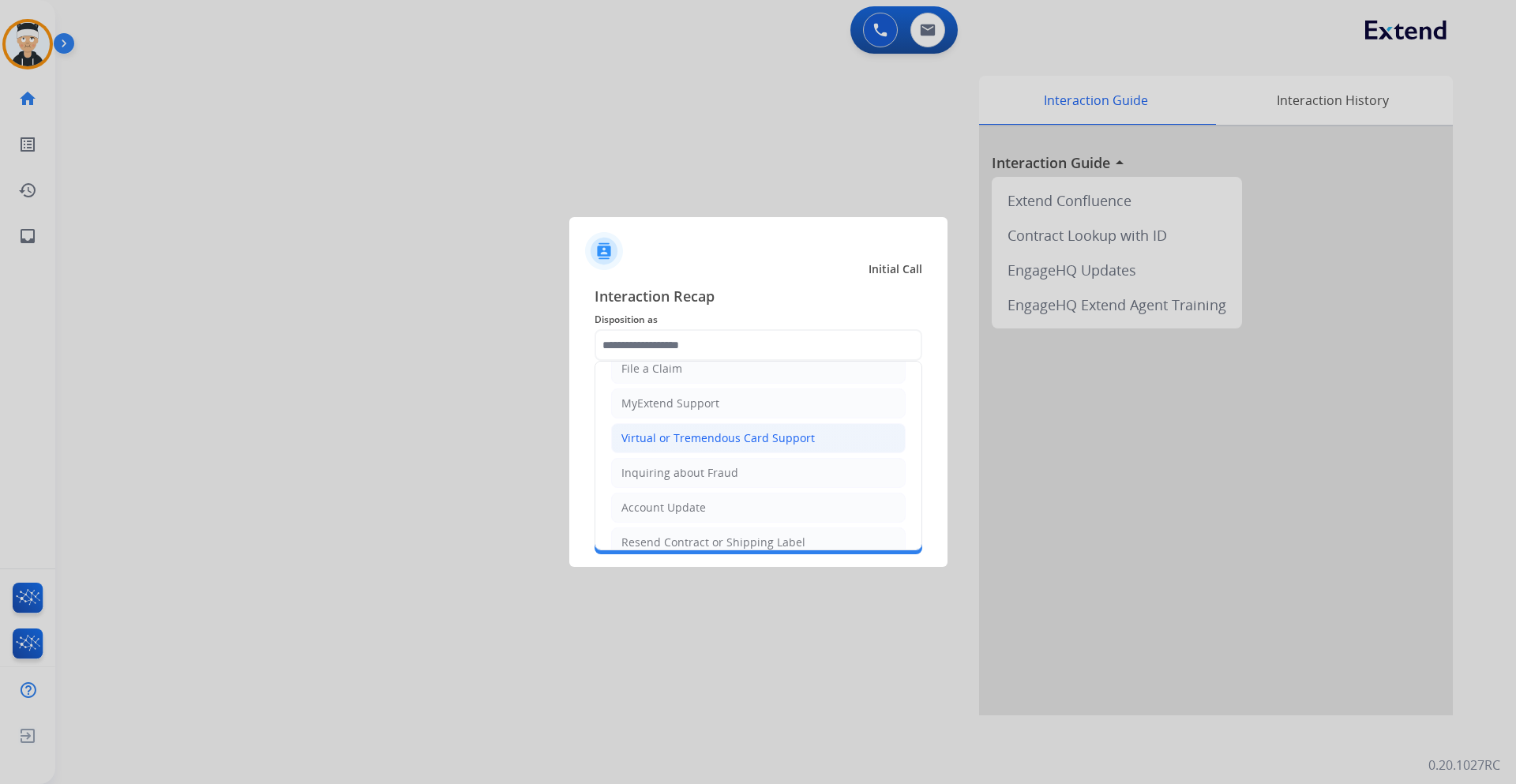 click on "Virtual or Tremendous Card Support" 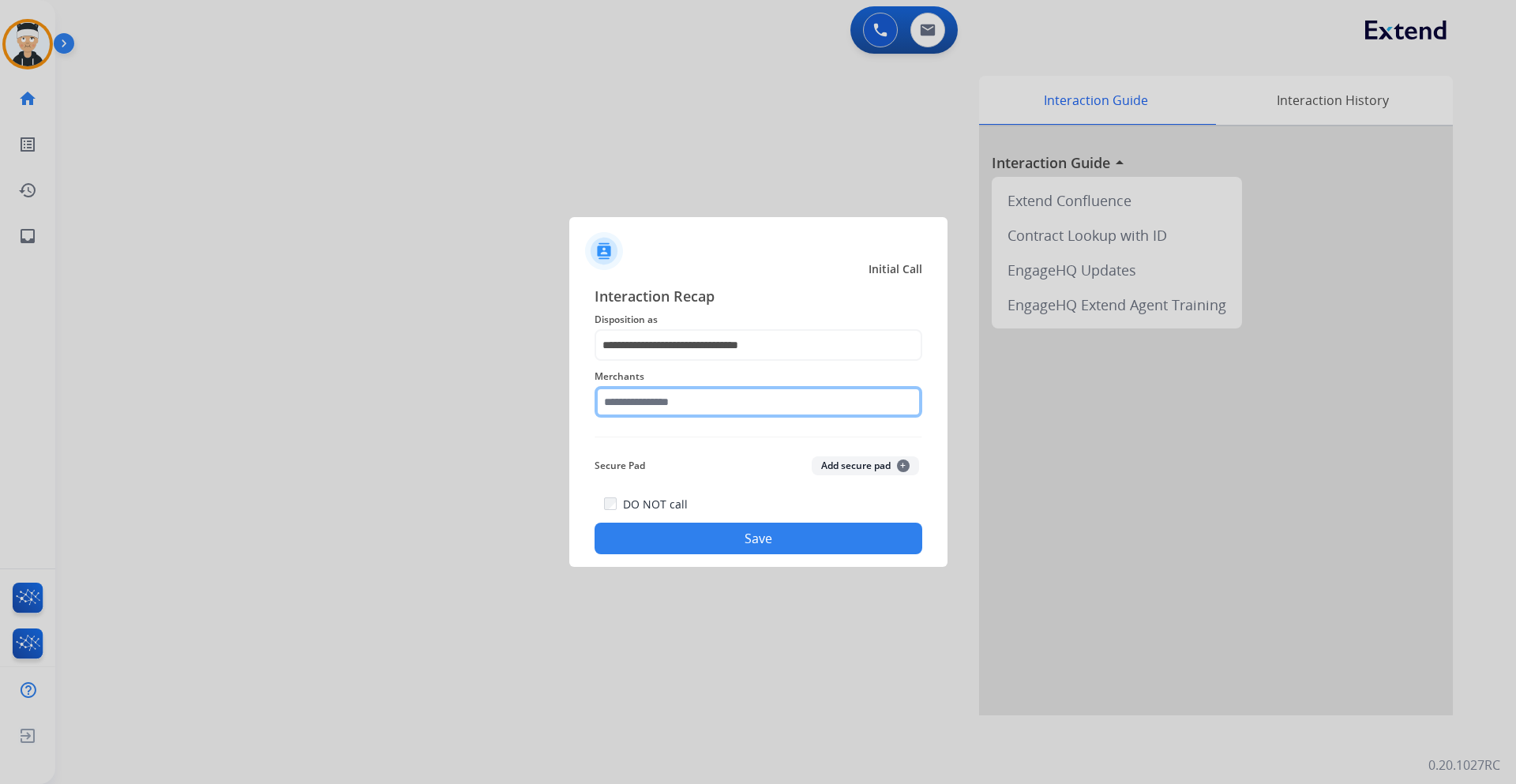 click 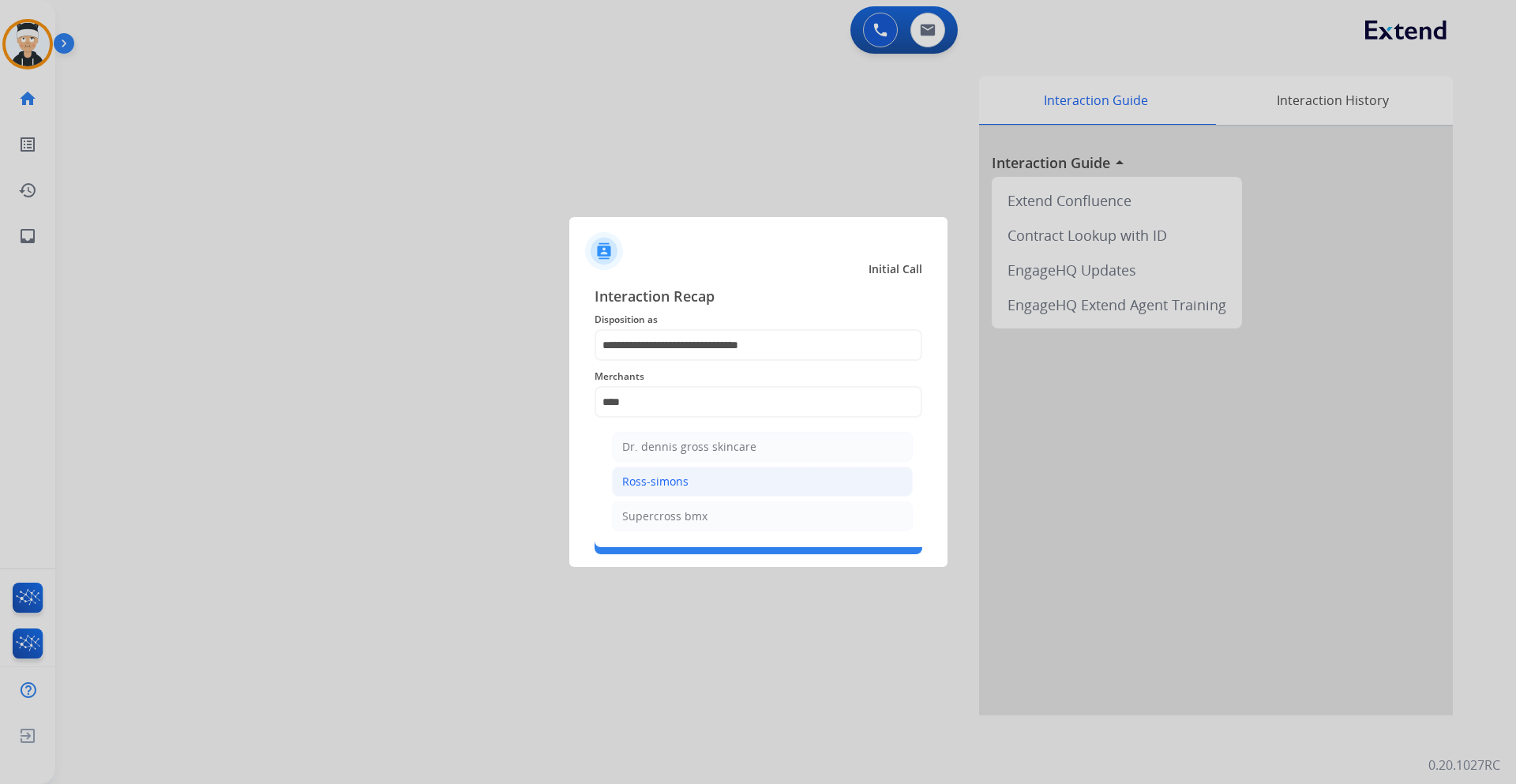 click on "Ross-simons" 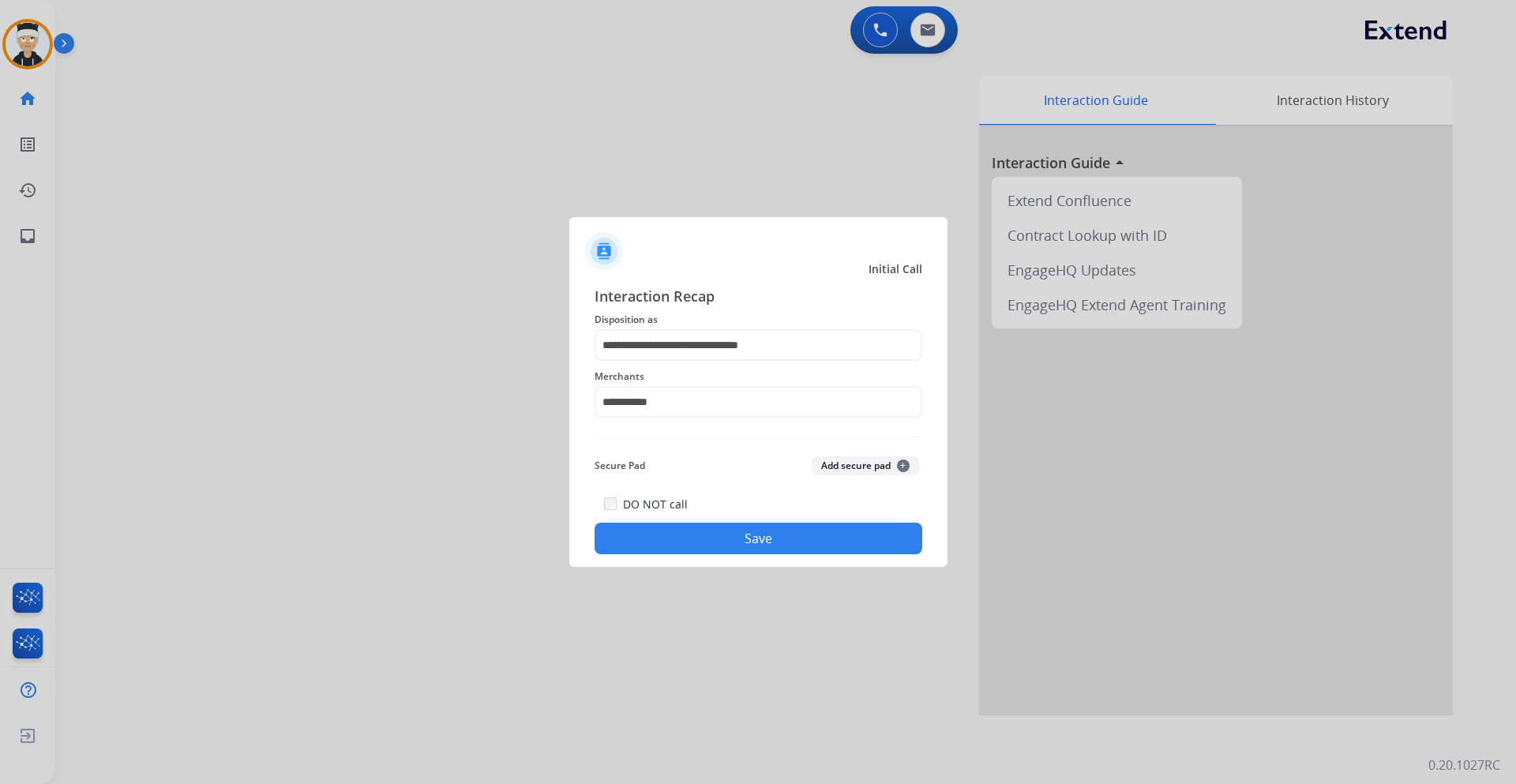 click on "Save" 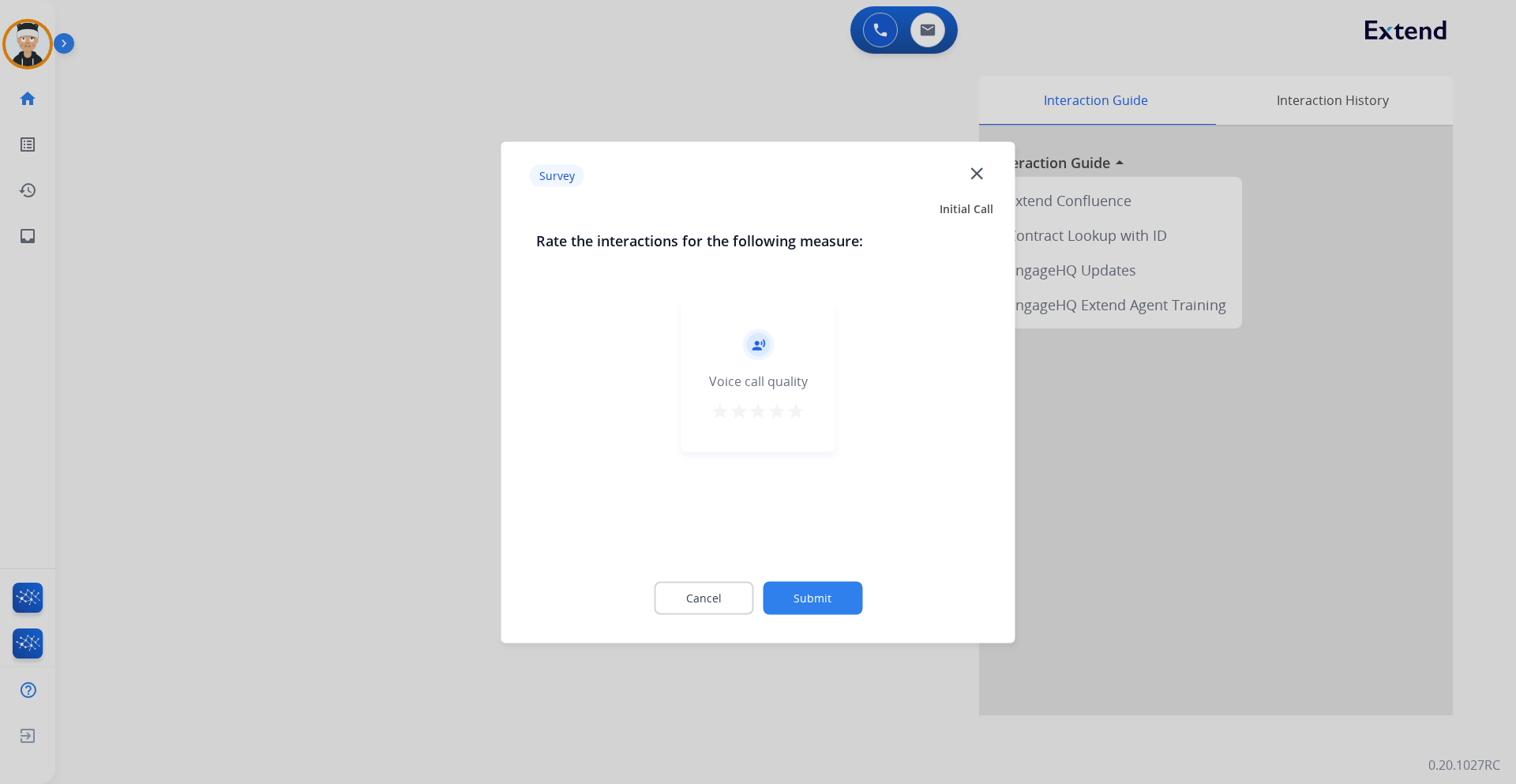 click on "star" at bounding box center [796, 411] 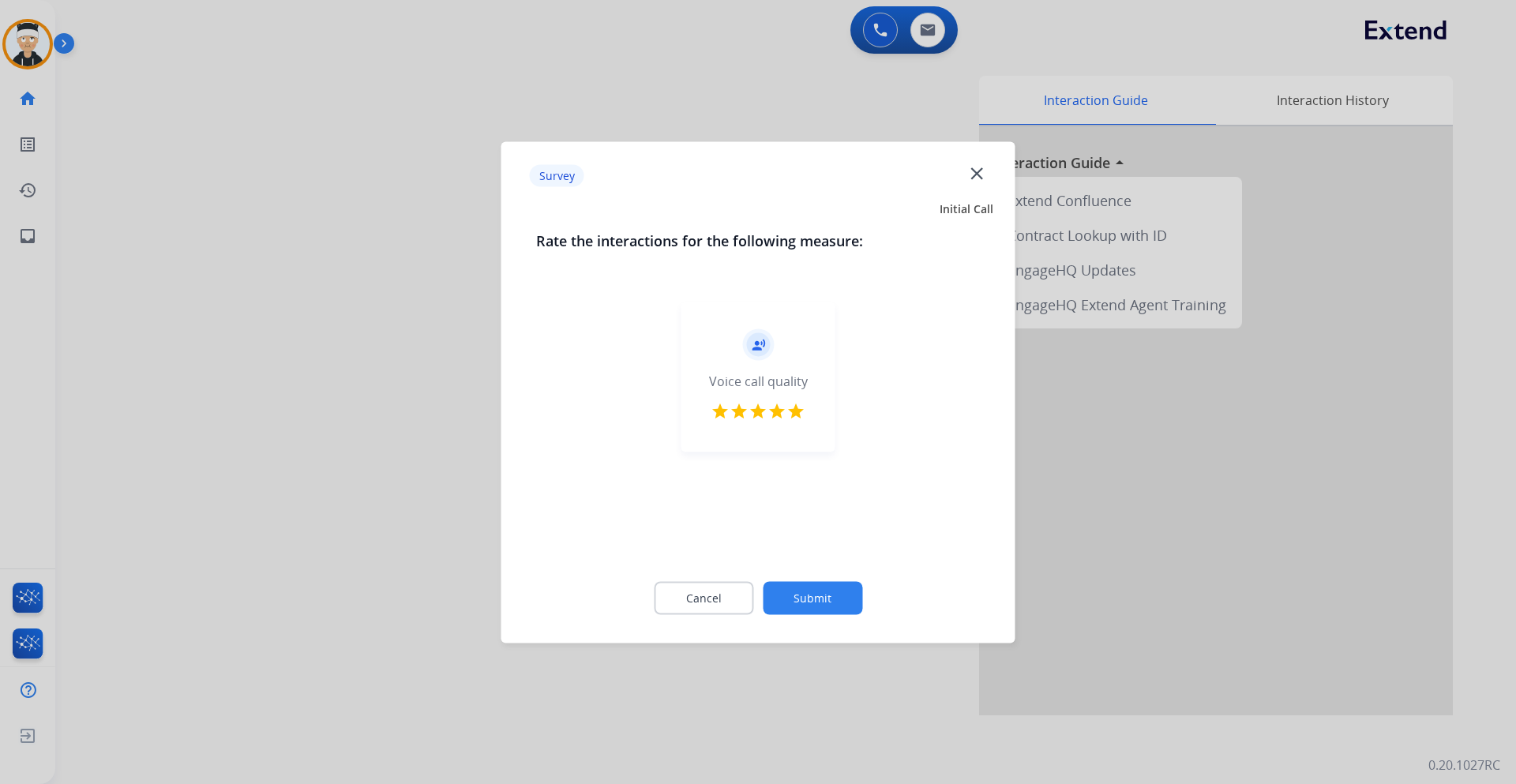 click on "Submit" 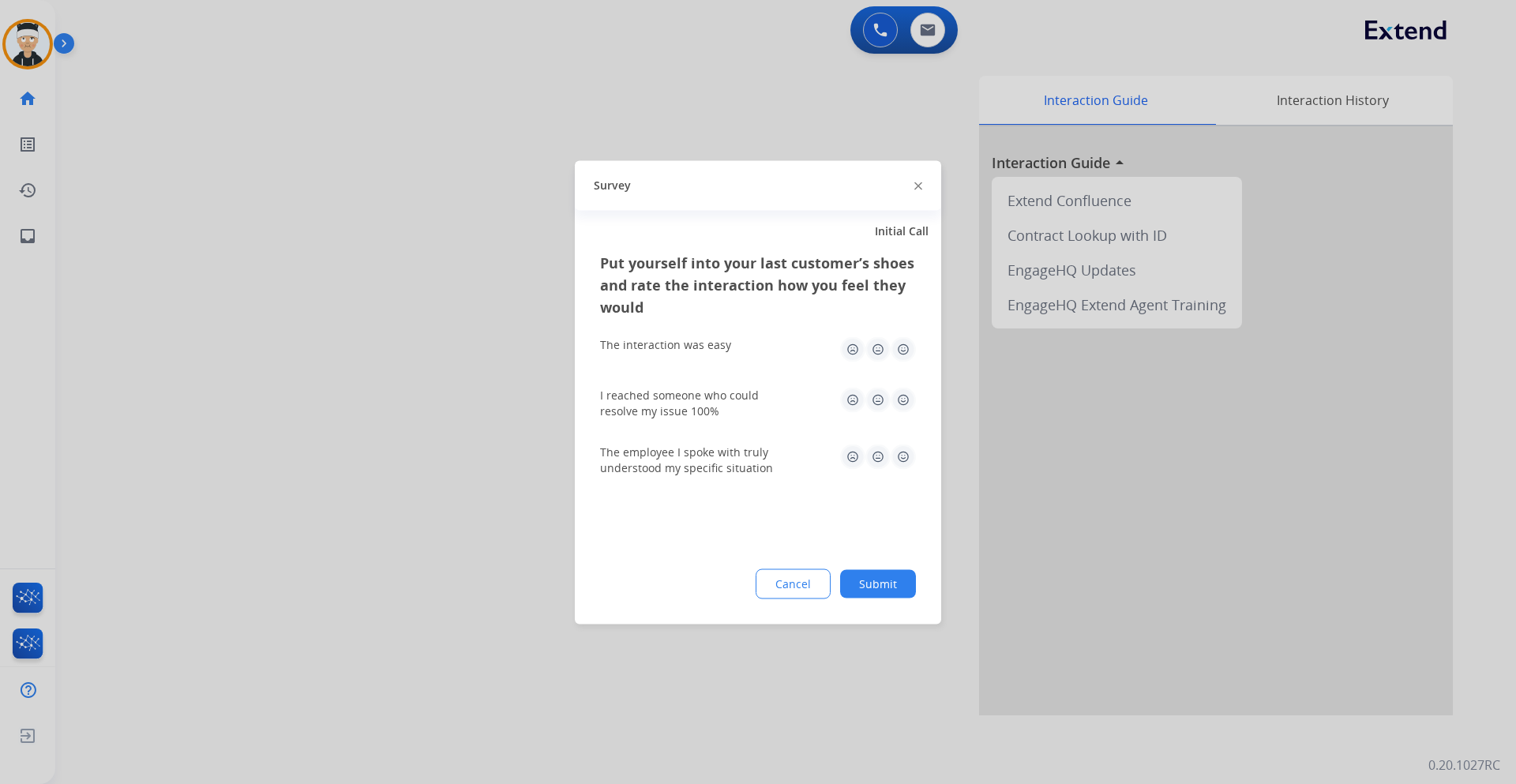click 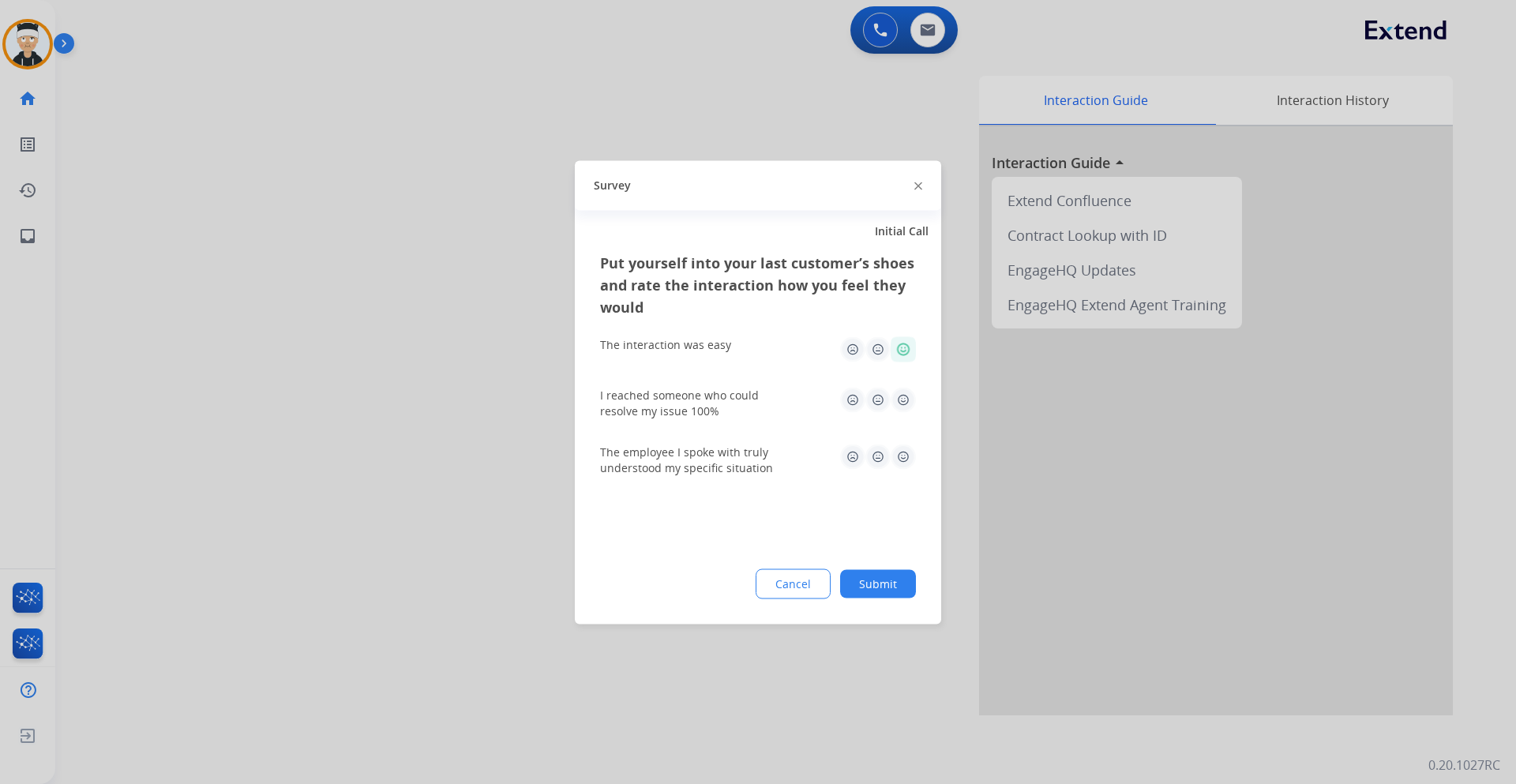 drag, startPoint x: 907, startPoint y: 388, endPoint x: 910, endPoint y: 423, distance: 35.128336 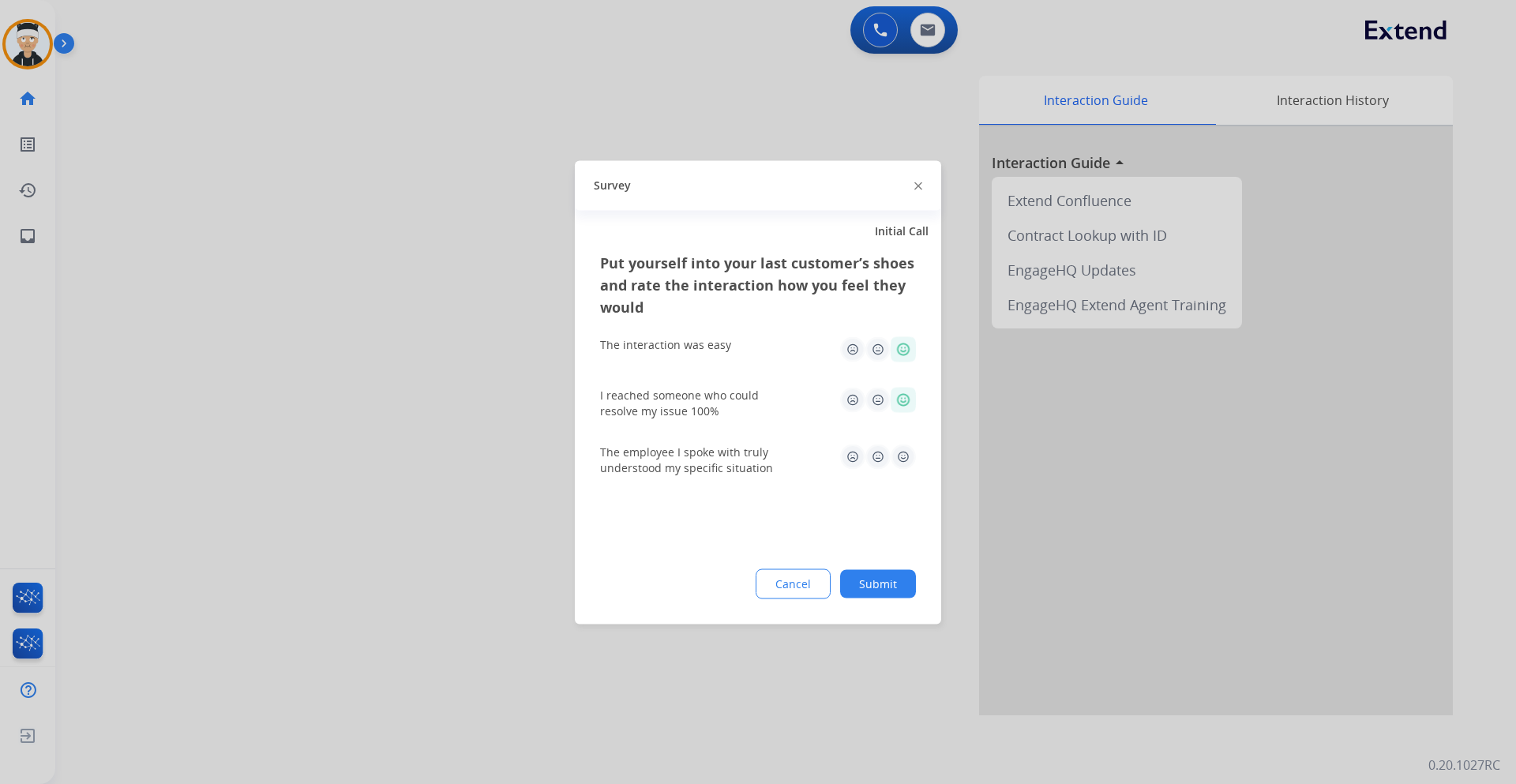click 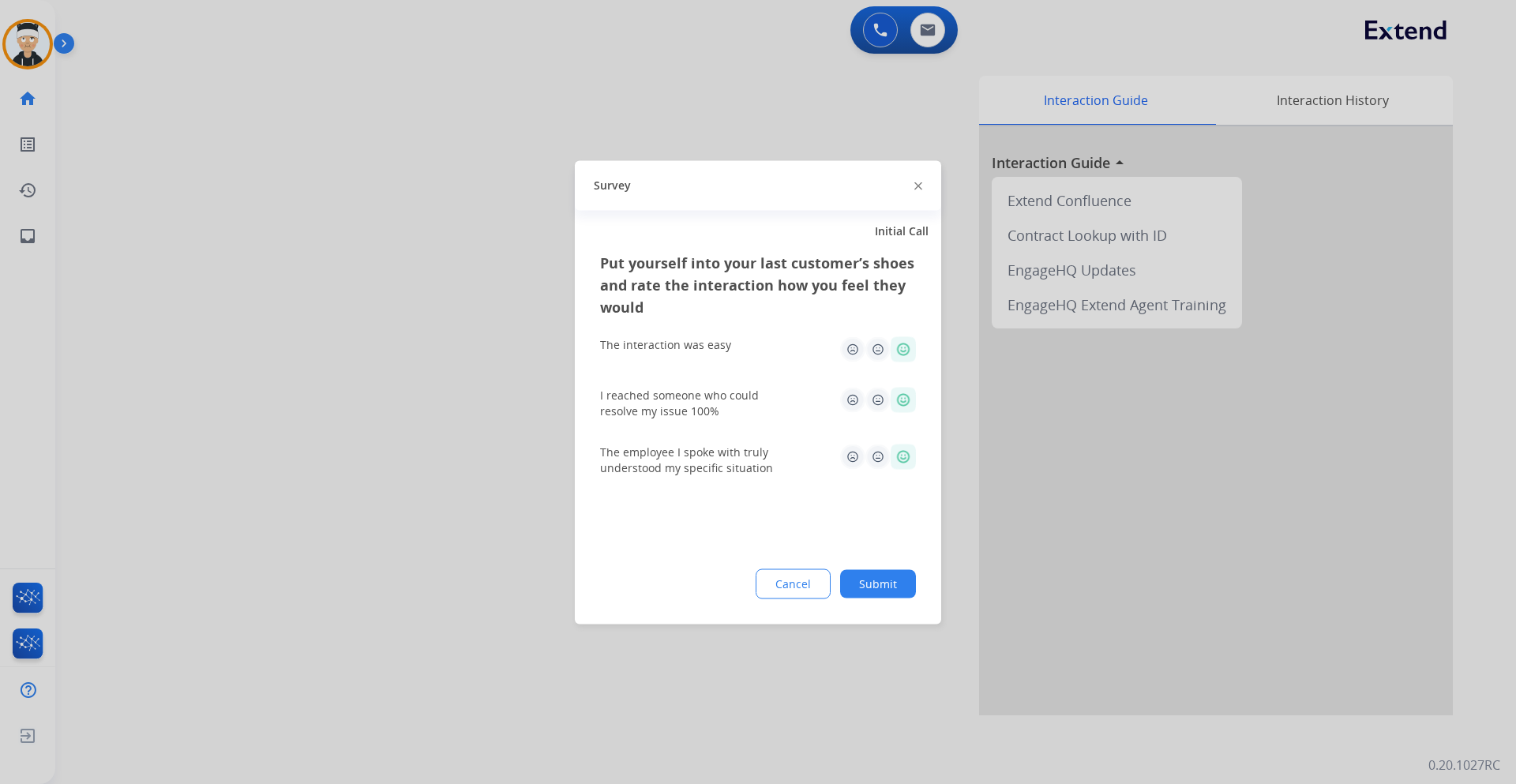 click on "Submit" 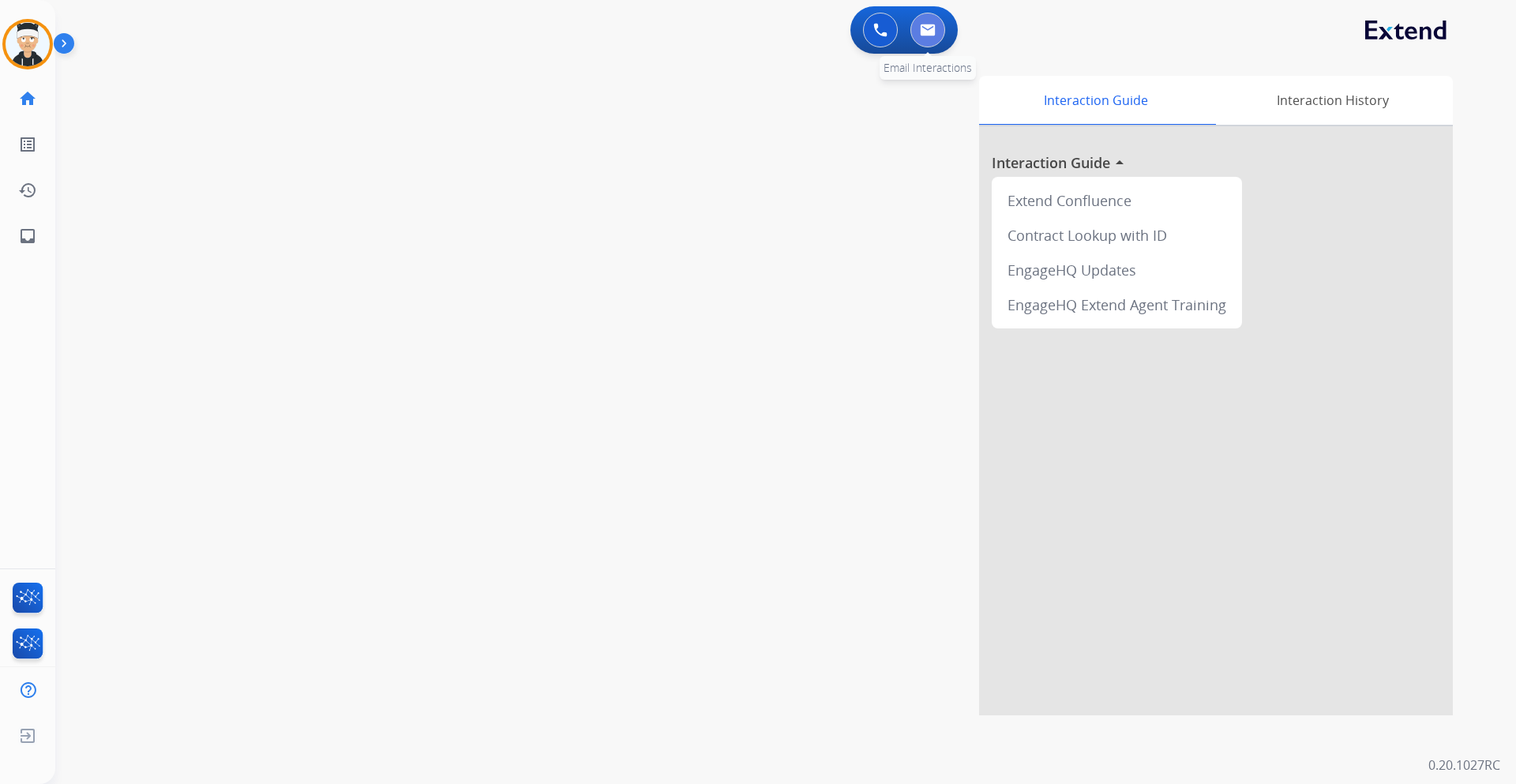 click at bounding box center (928, 30) 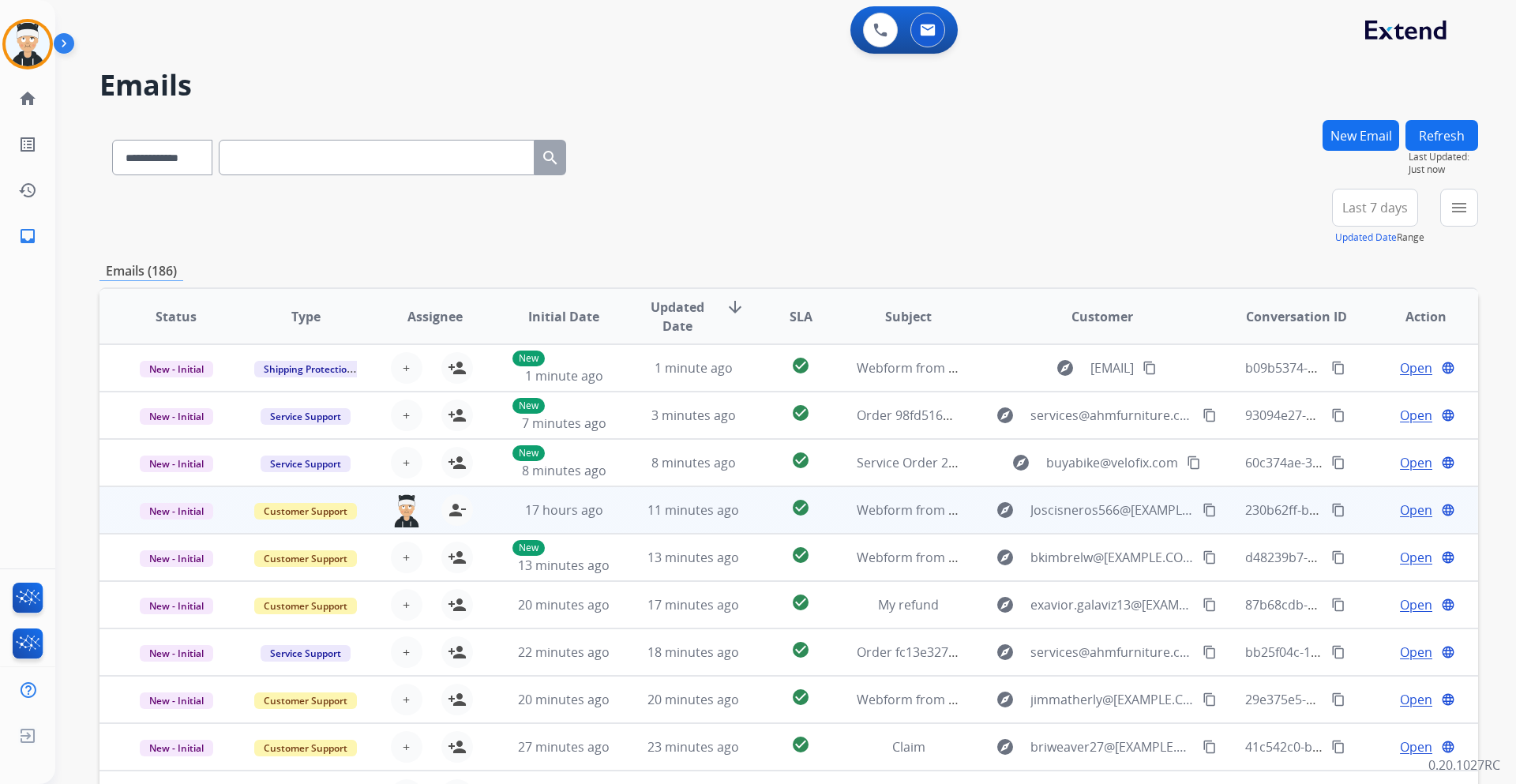 click on "Webform from [EMAIL] on 08/07/2025" at bounding box center [896, 510] 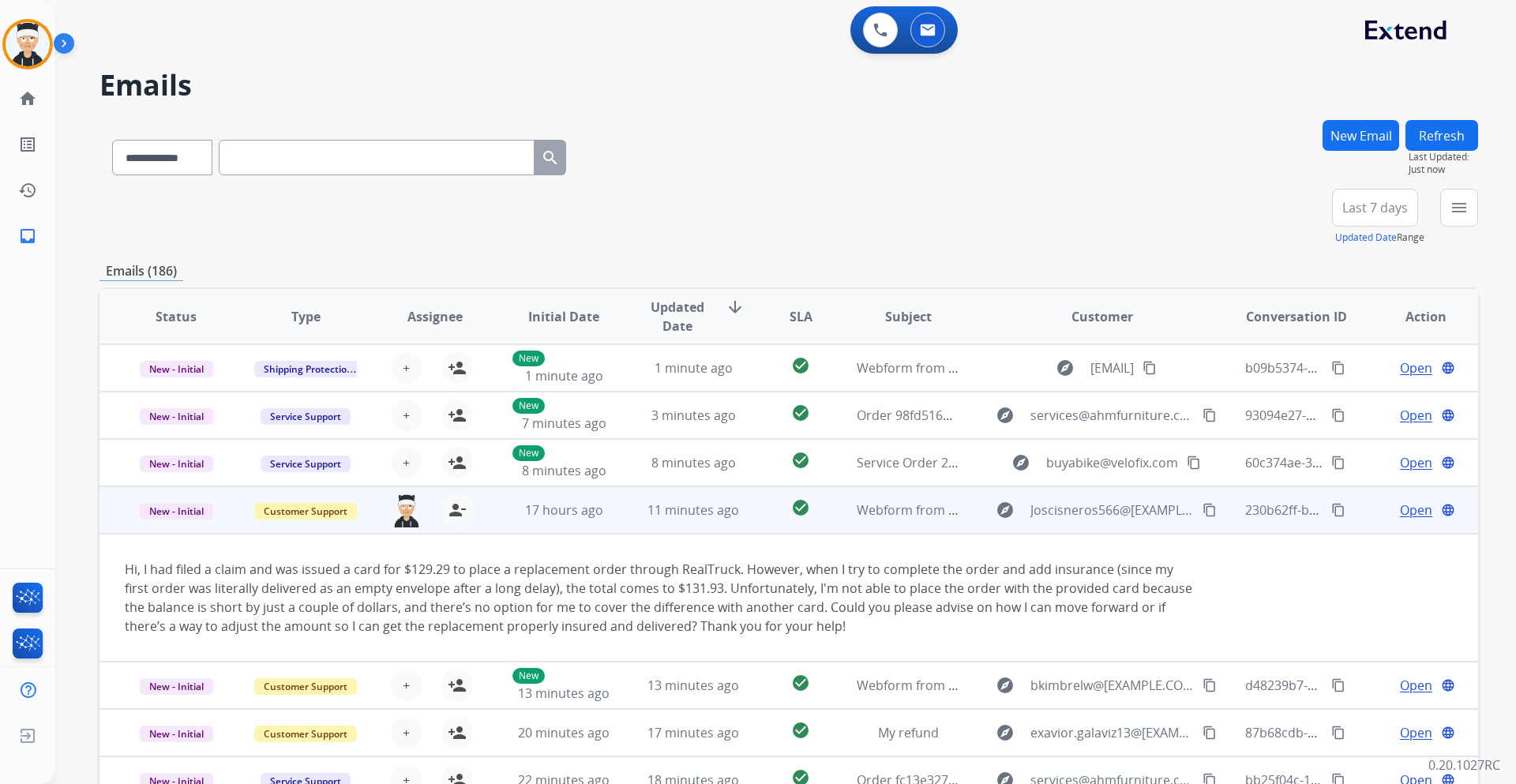 scroll, scrollTop: 129, scrollLeft: 0, axis: vertical 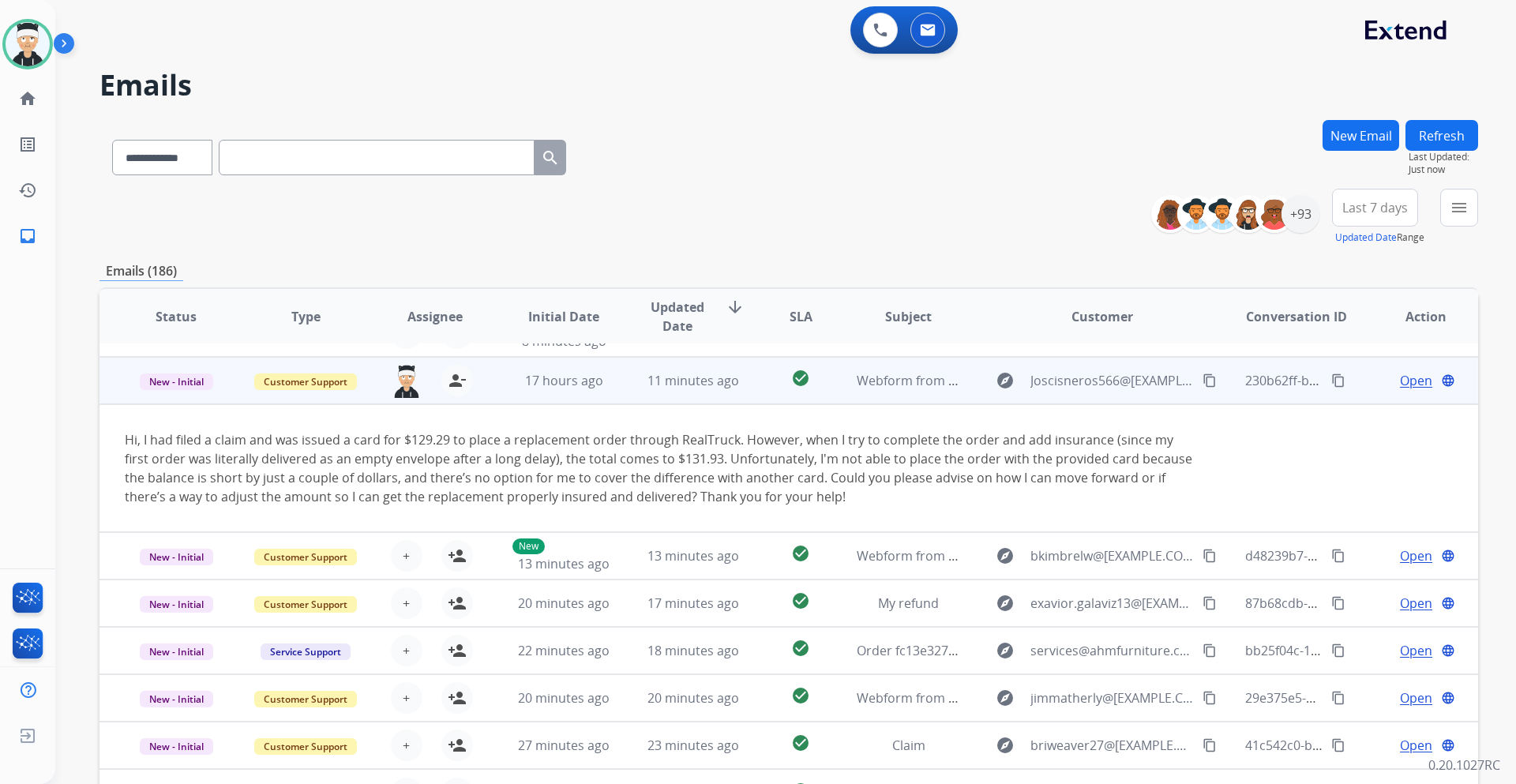 click on "Open" at bounding box center (1416, 381) 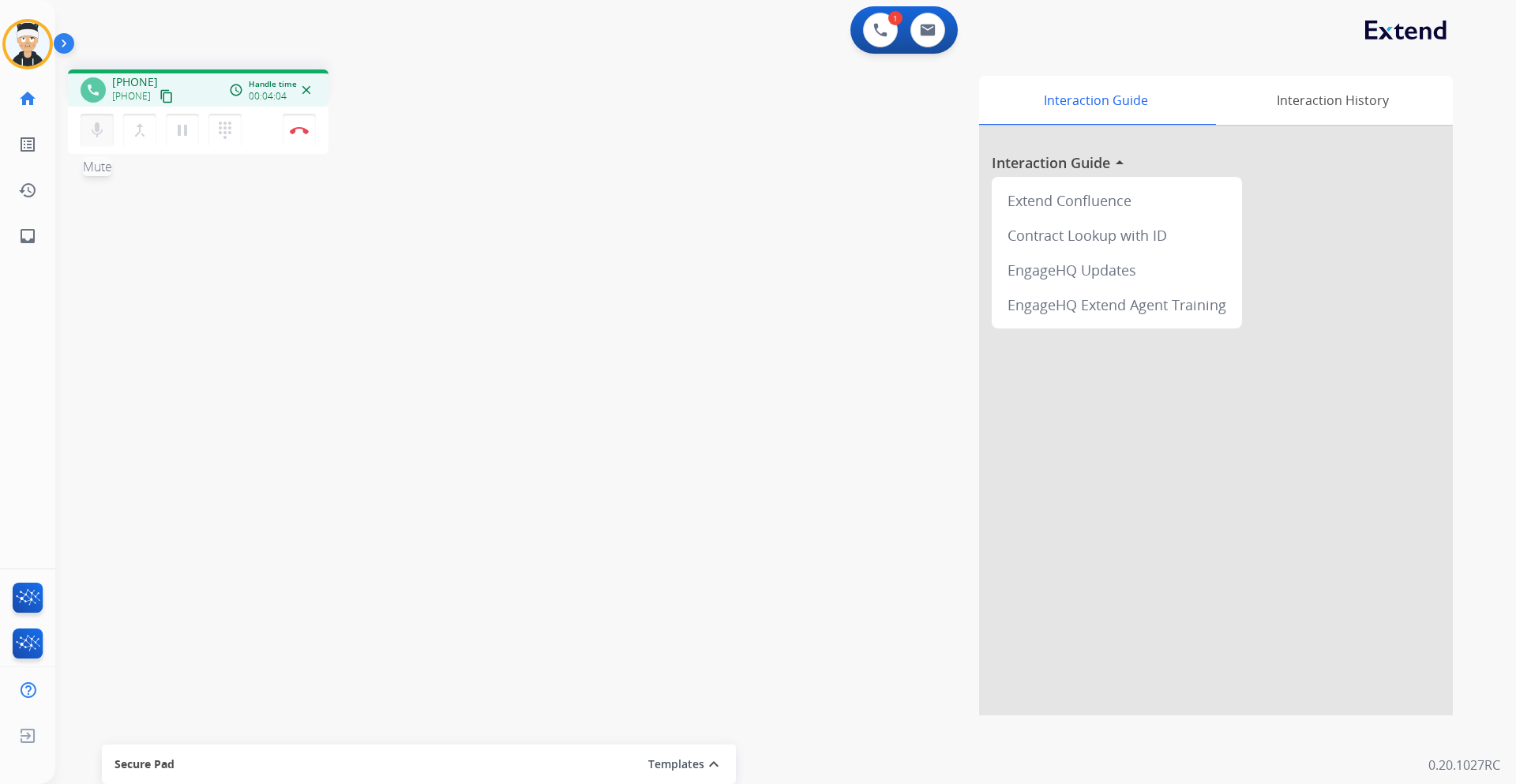 click on "mic" at bounding box center [97, 130] 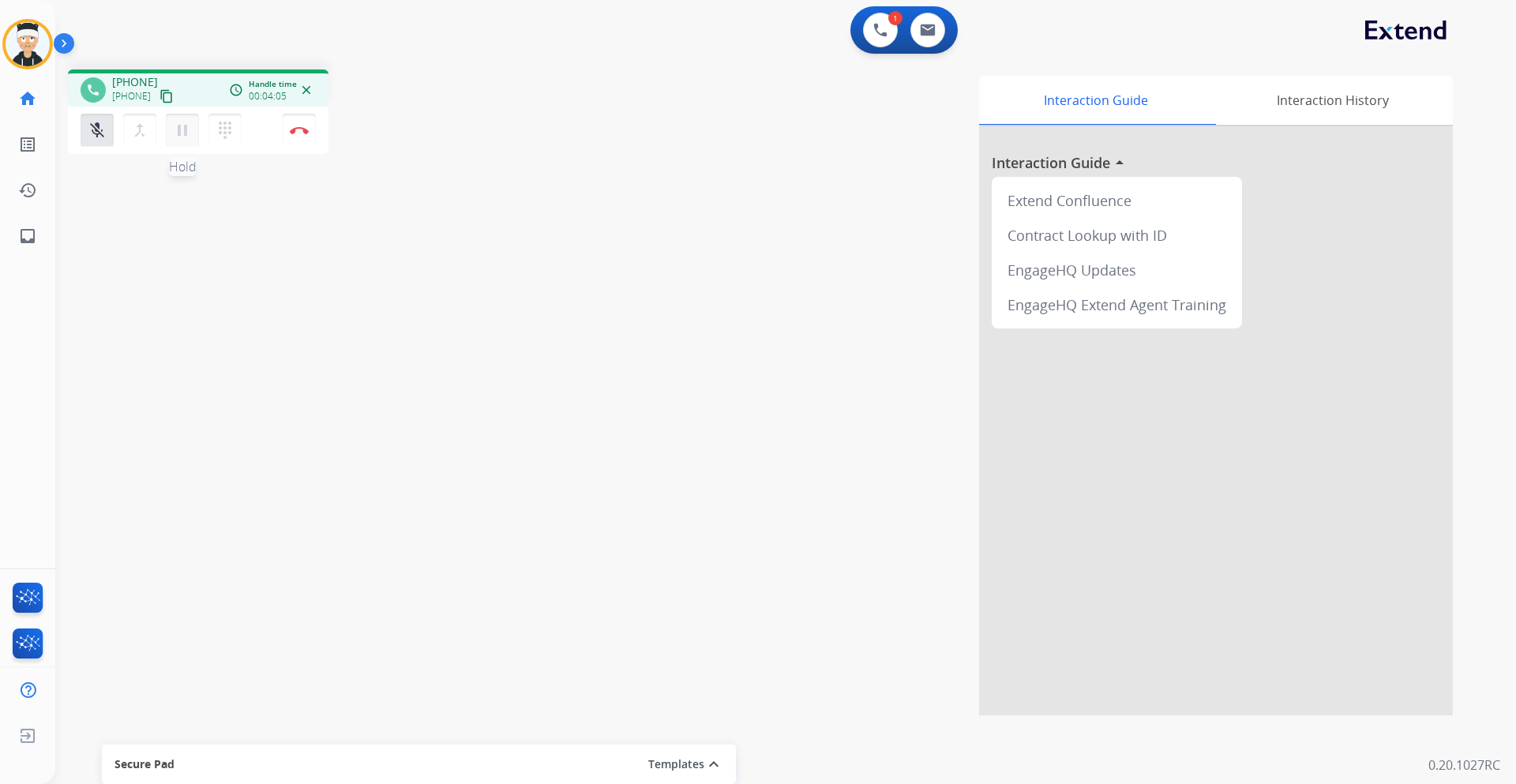 click on "pause Hold" at bounding box center [182, 130] 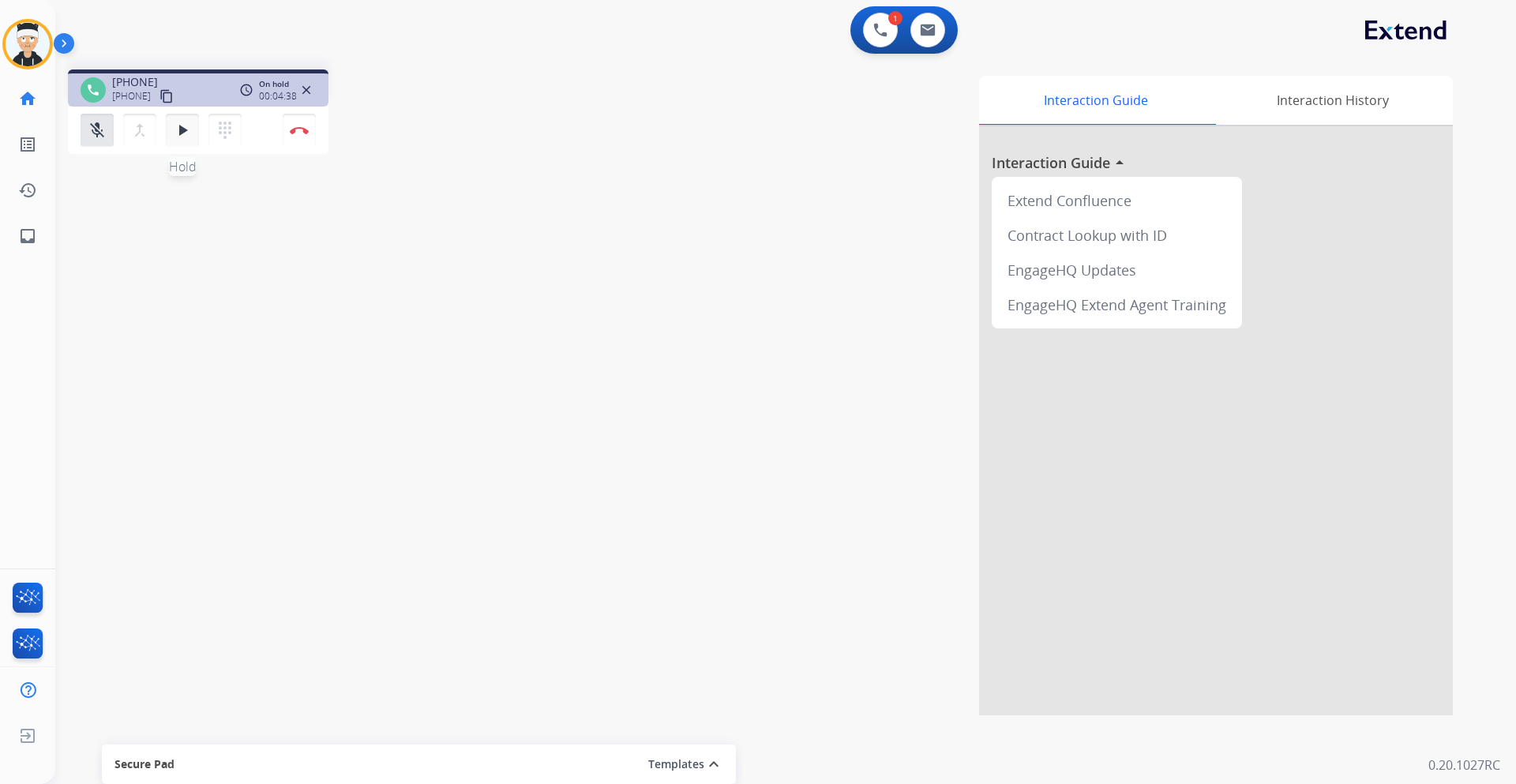 click on "play_arrow" at bounding box center [182, 130] 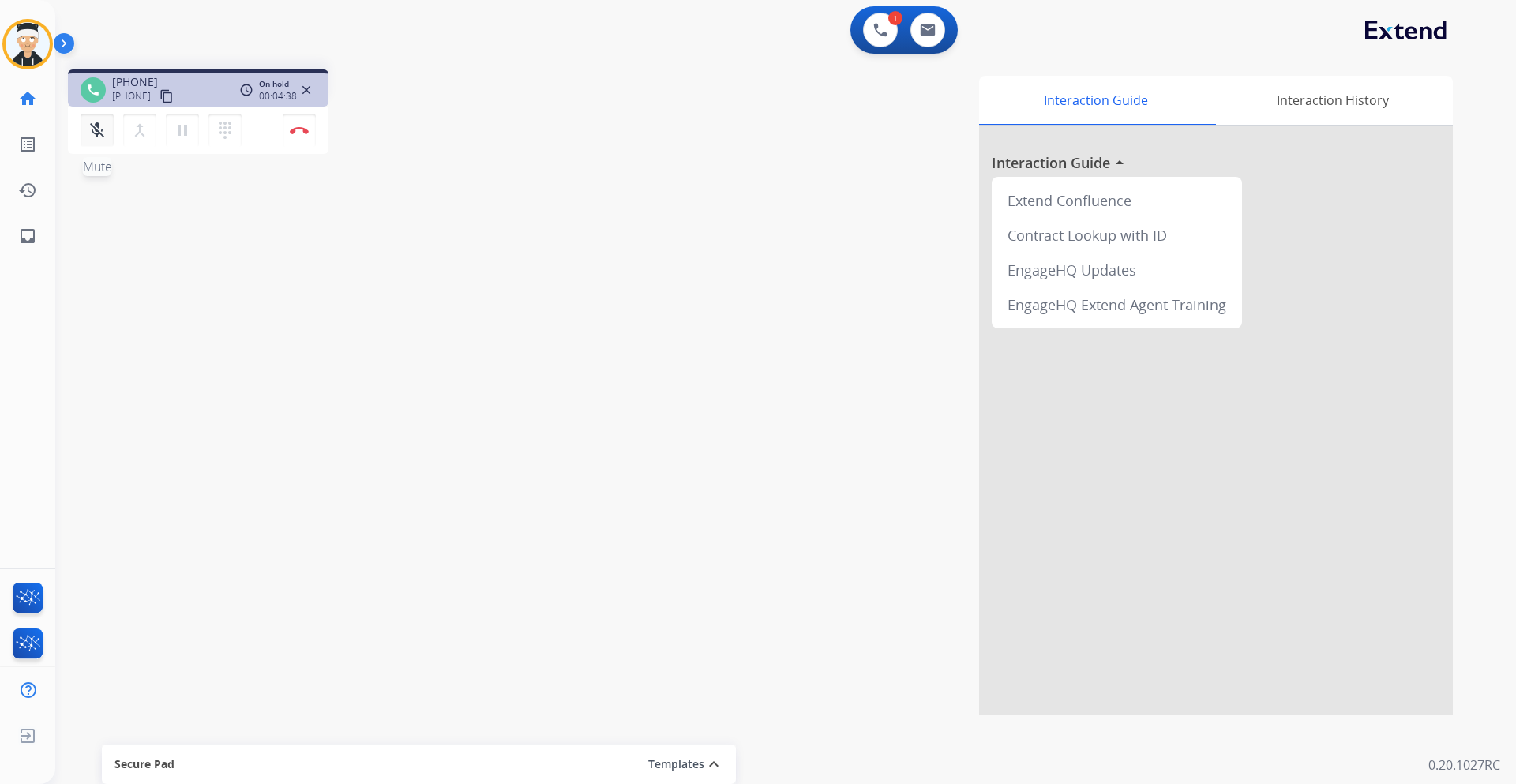 click on "mic_off" at bounding box center [97, 130] 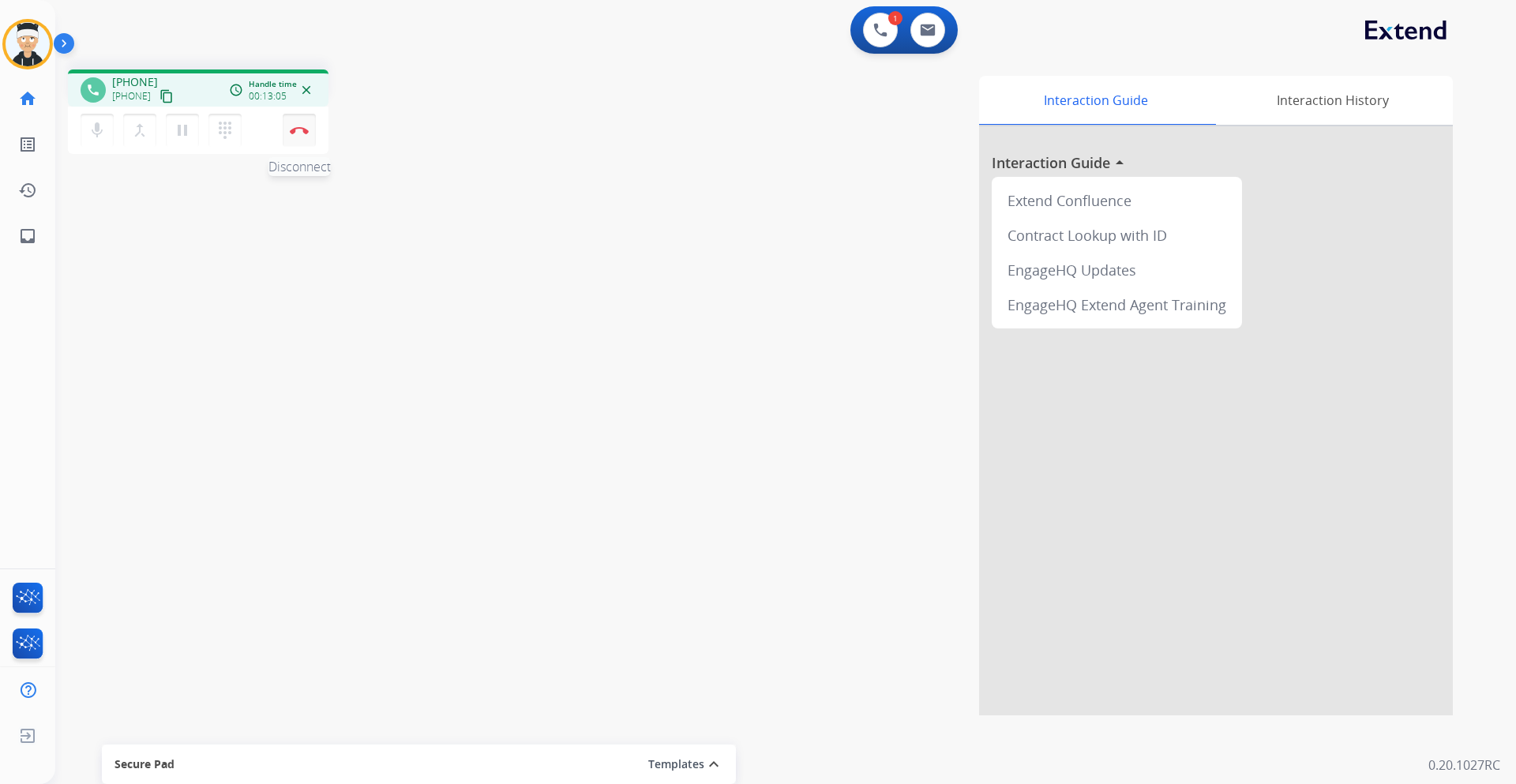 click at bounding box center (299, 130) 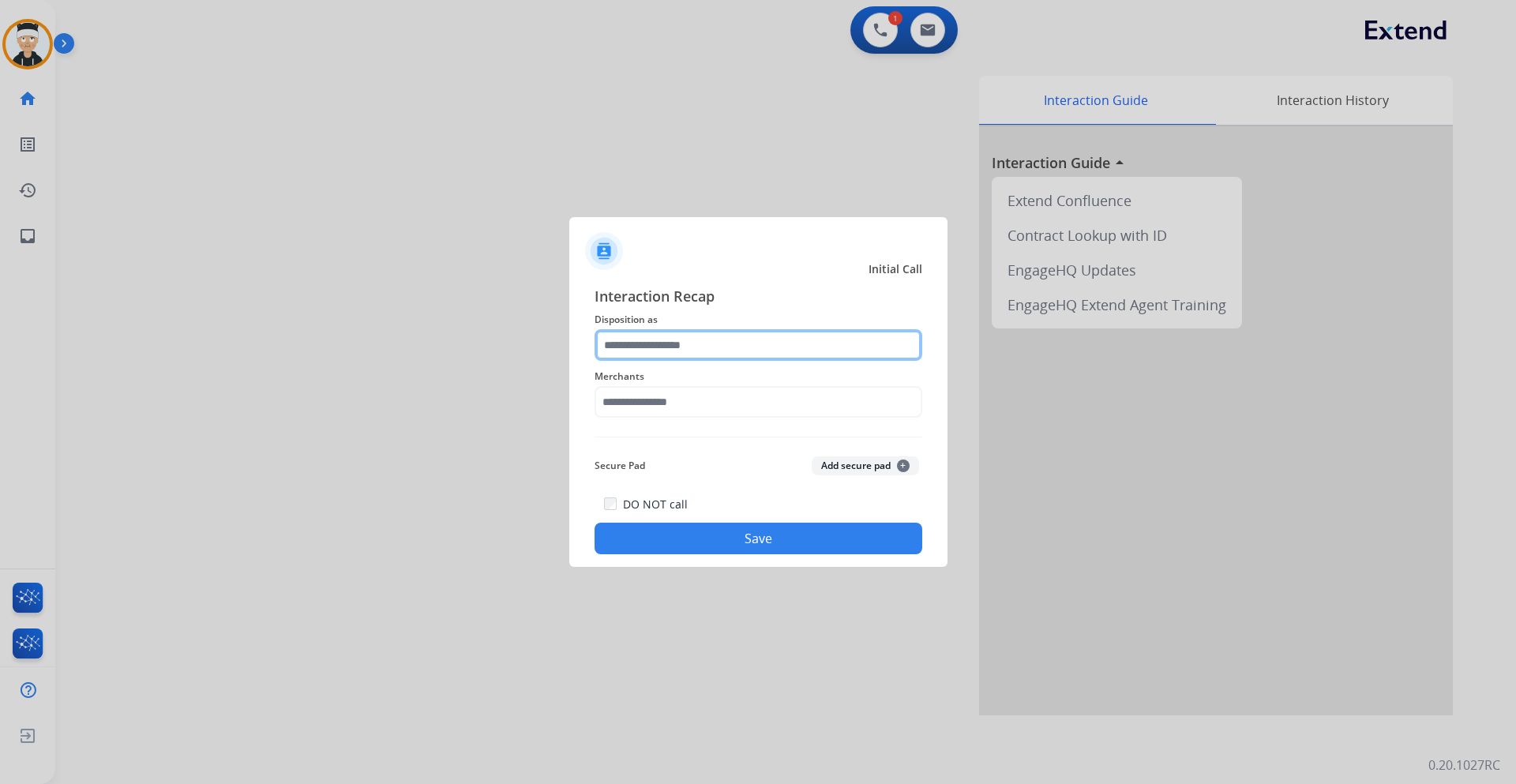 click 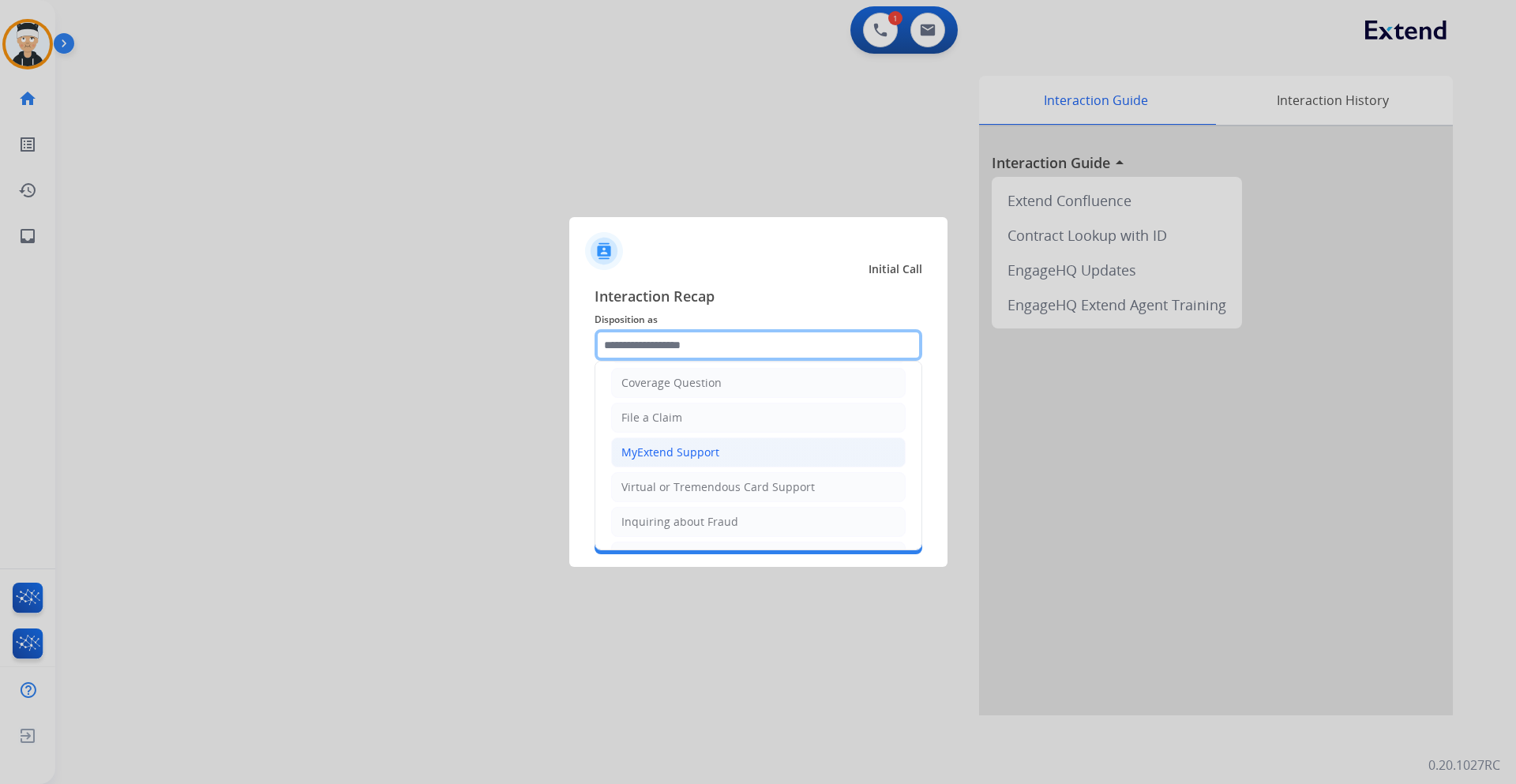 scroll, scrollTop: 88, scrollLeft: 0, axis: vertical 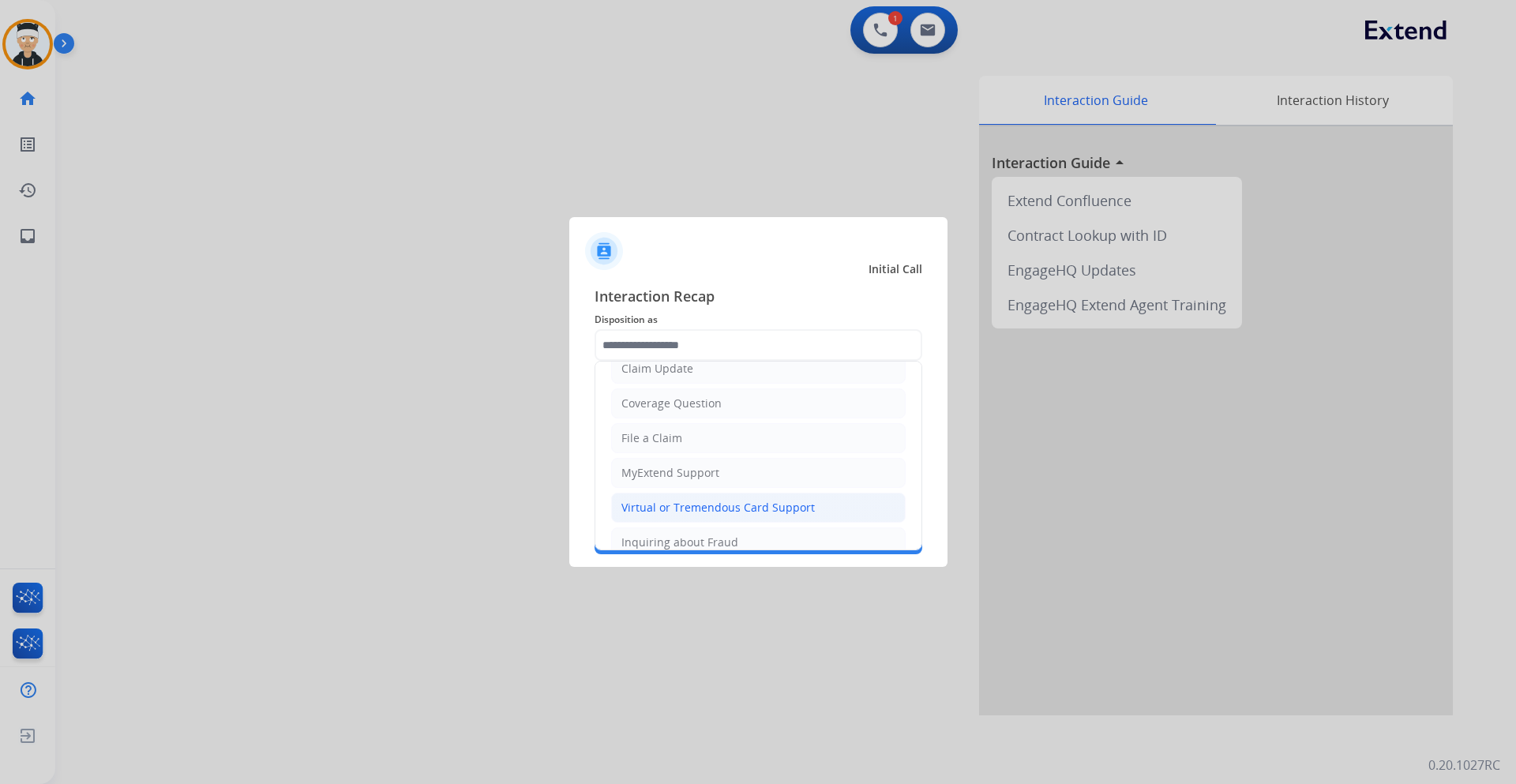 click on "Virtual or Tremendous Card Support" 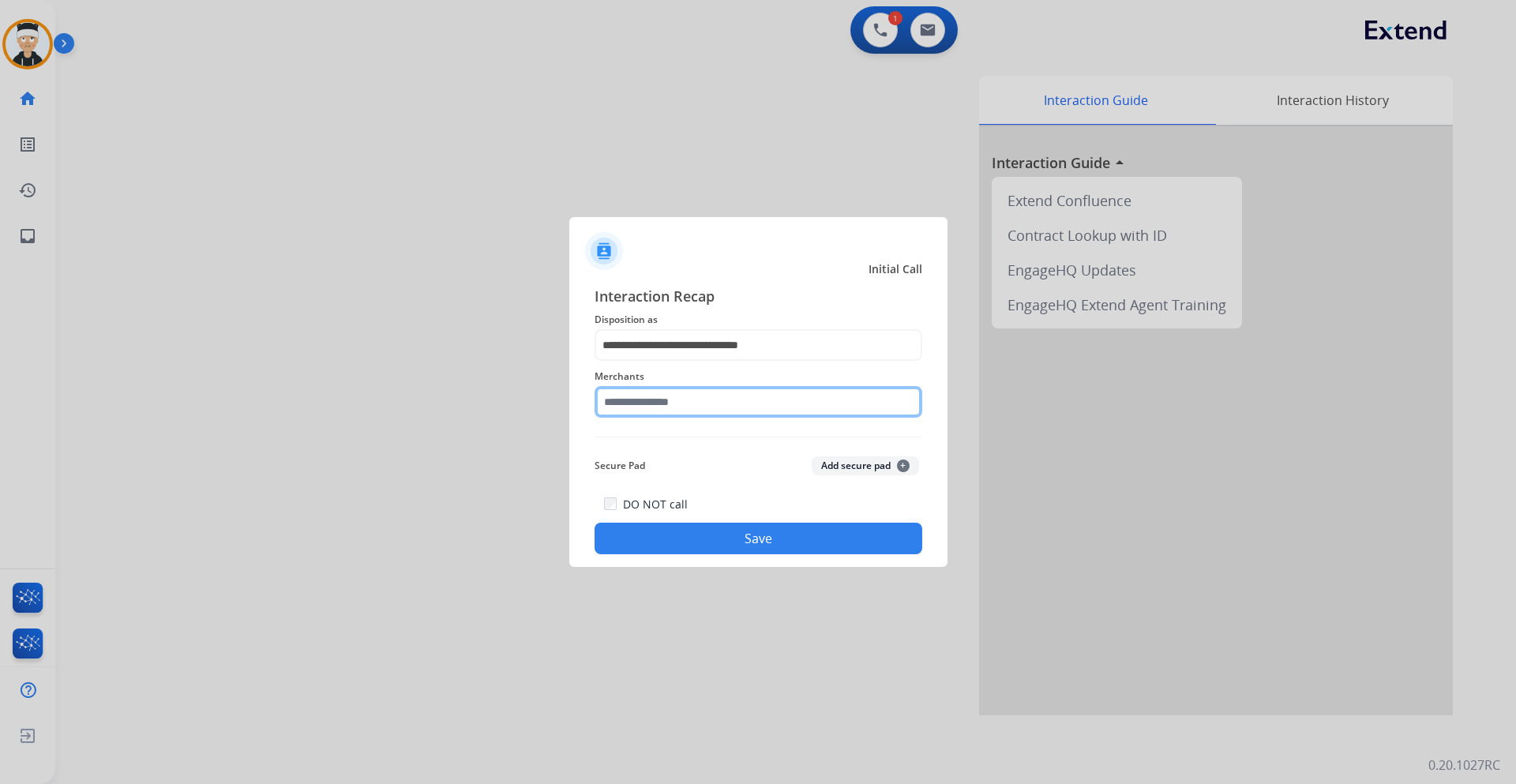 click 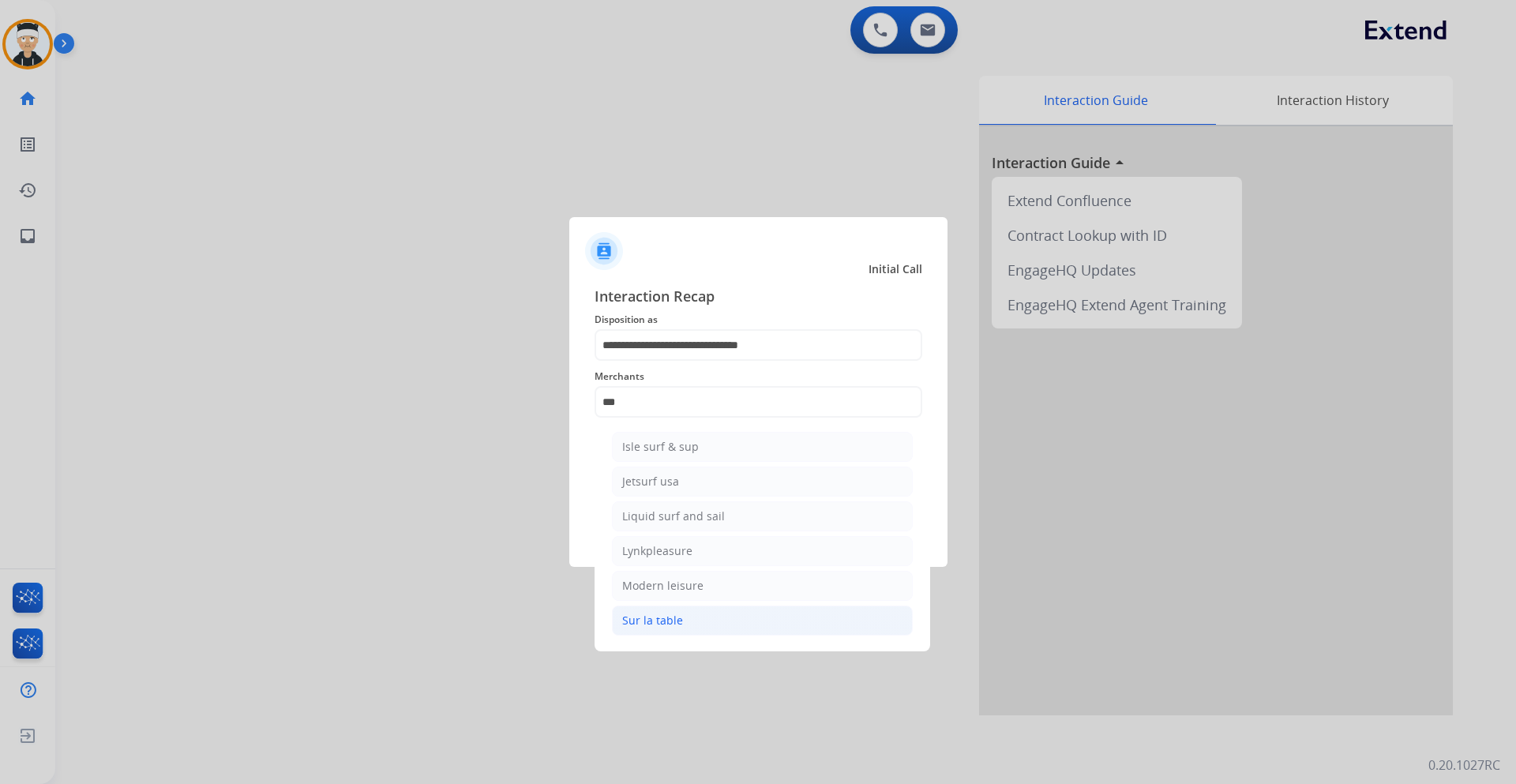 click on "Sur la table" 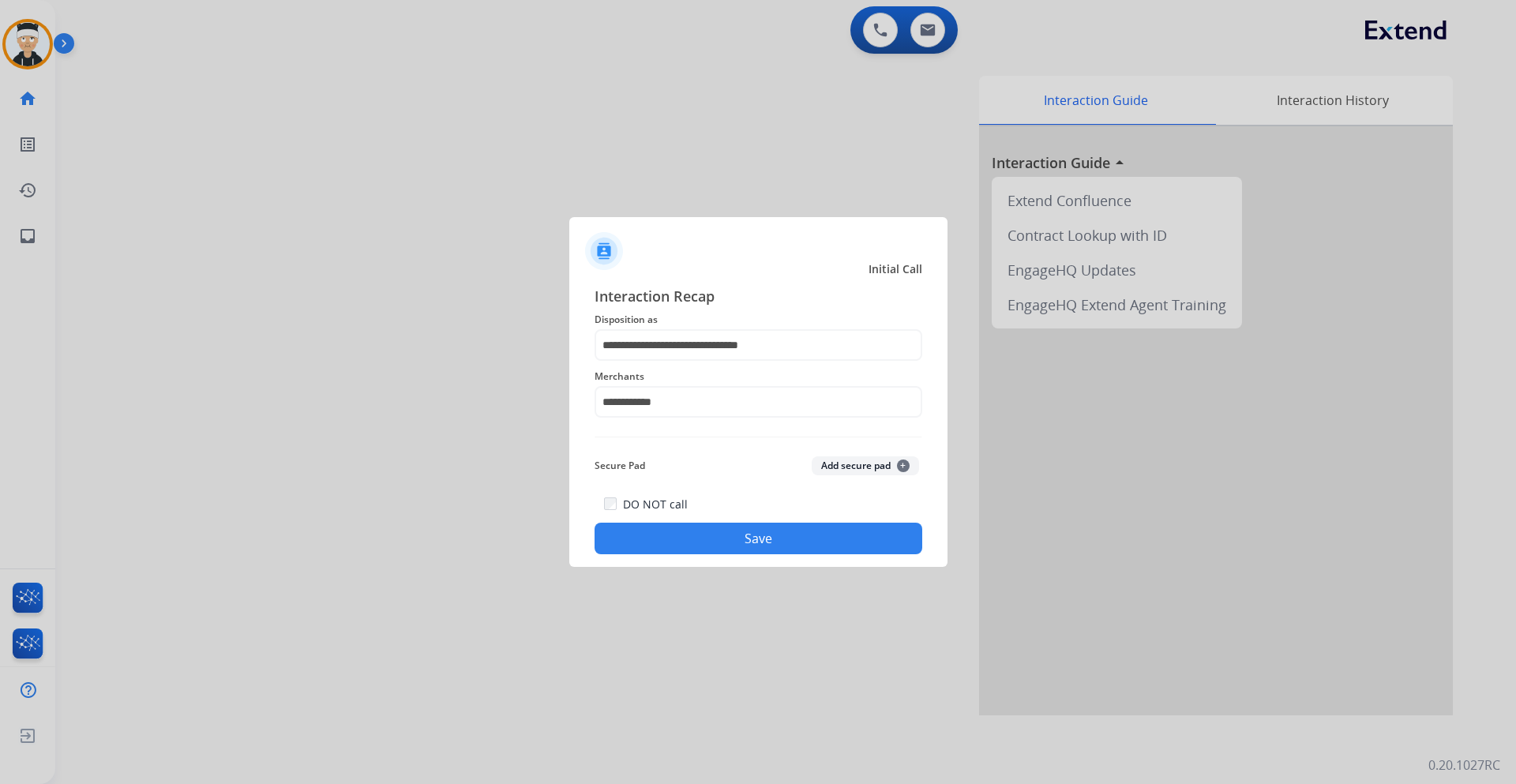 click on "Save" 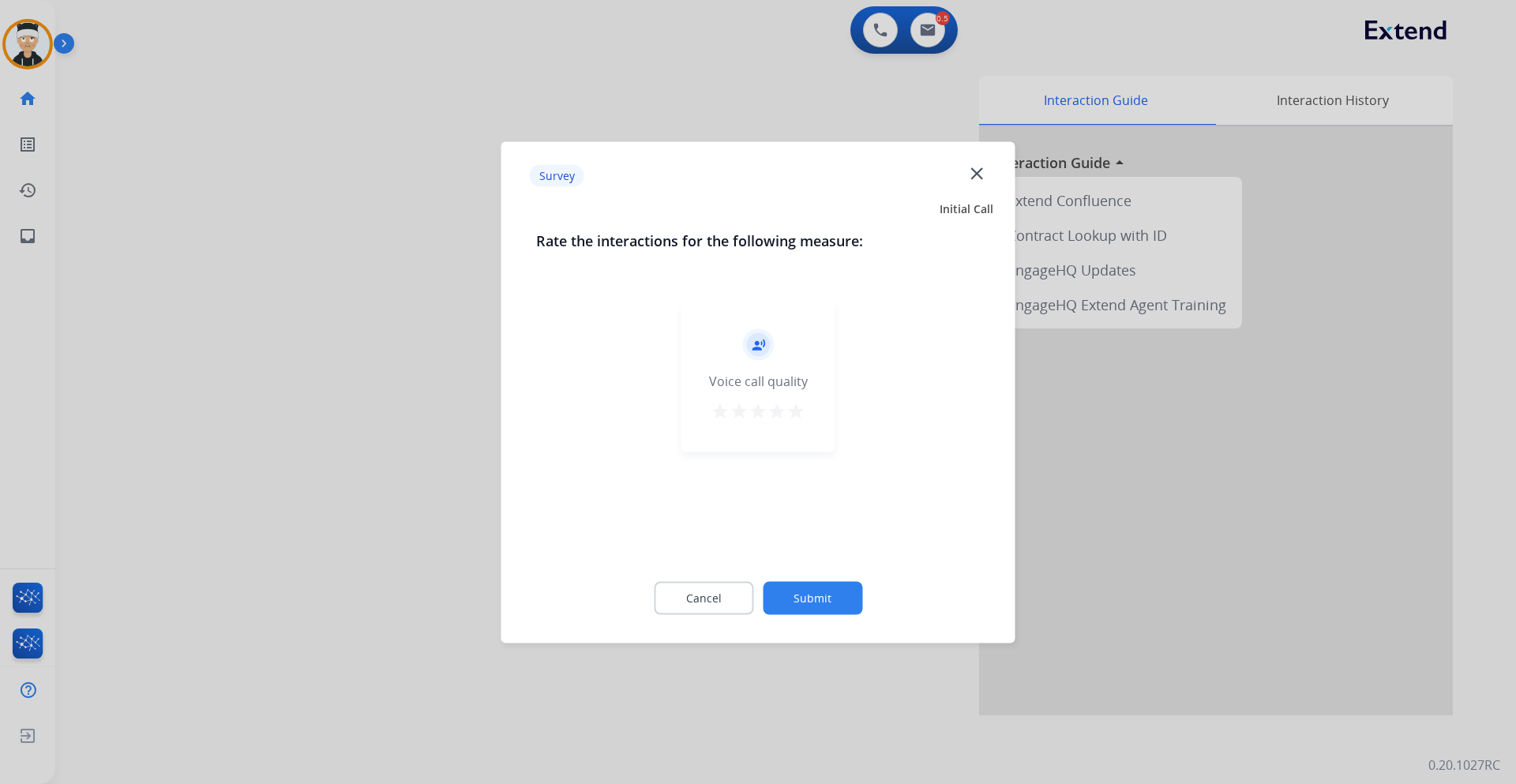 click on "star" at bounding box center (796, 411) 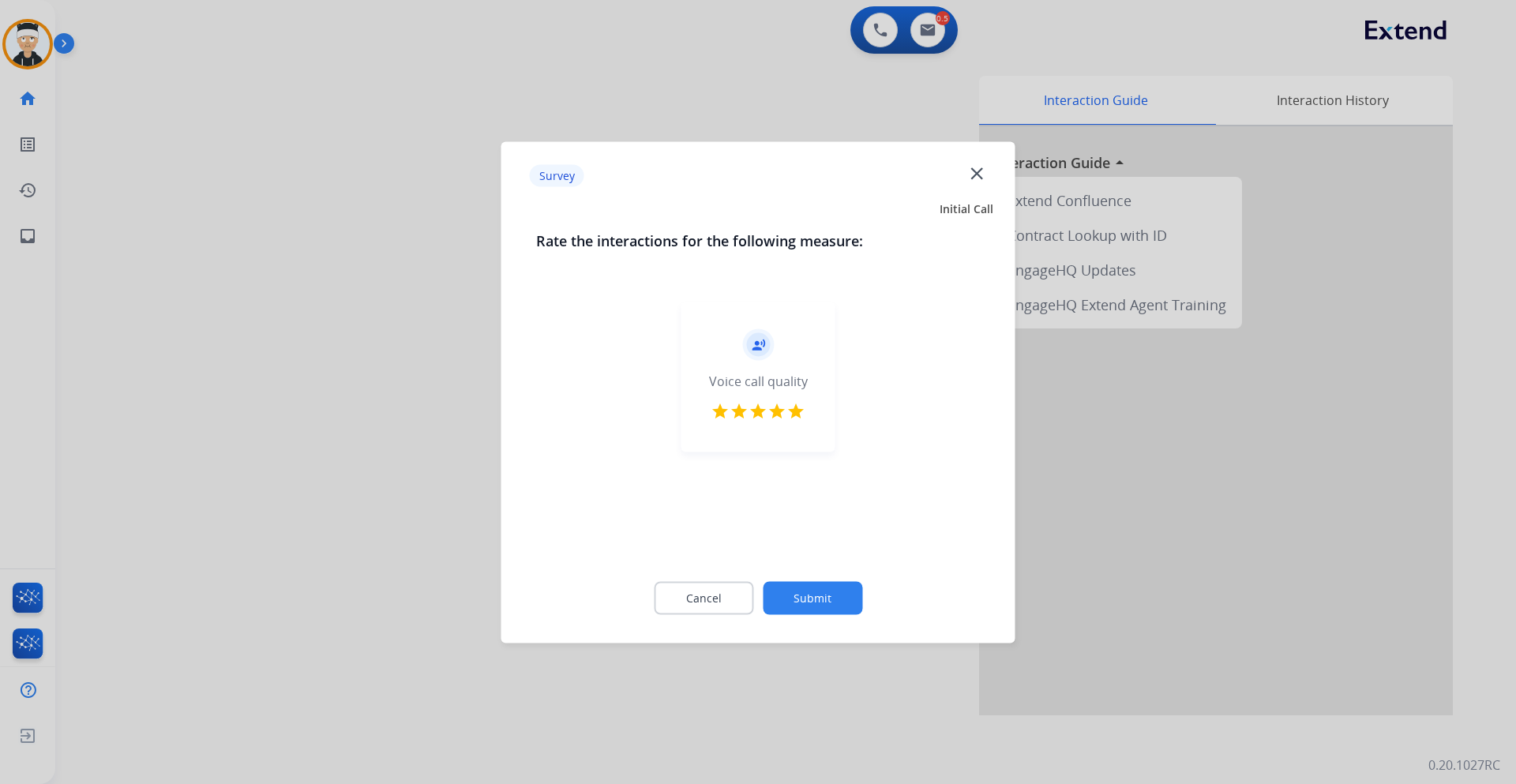 click on "Submit" 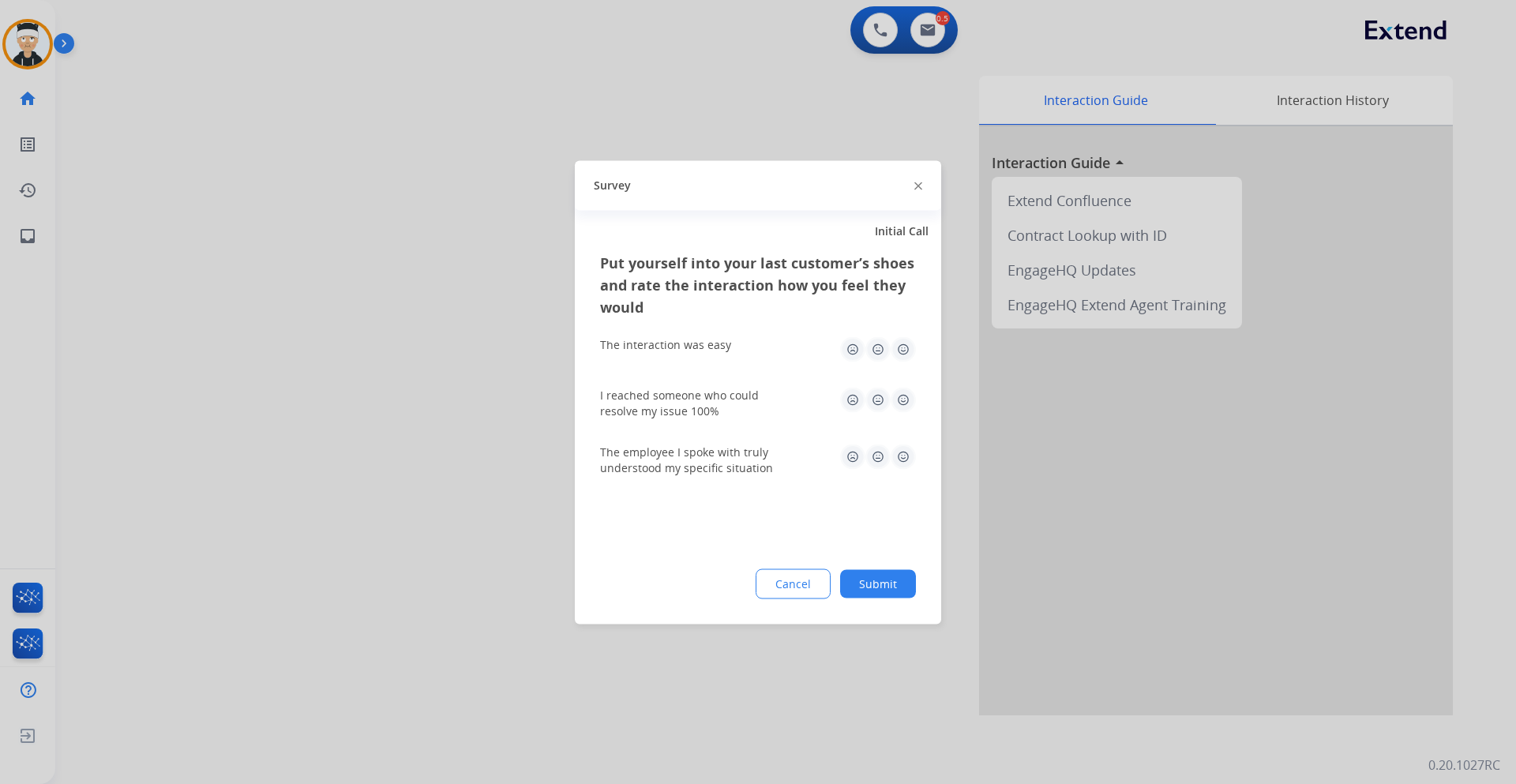 click 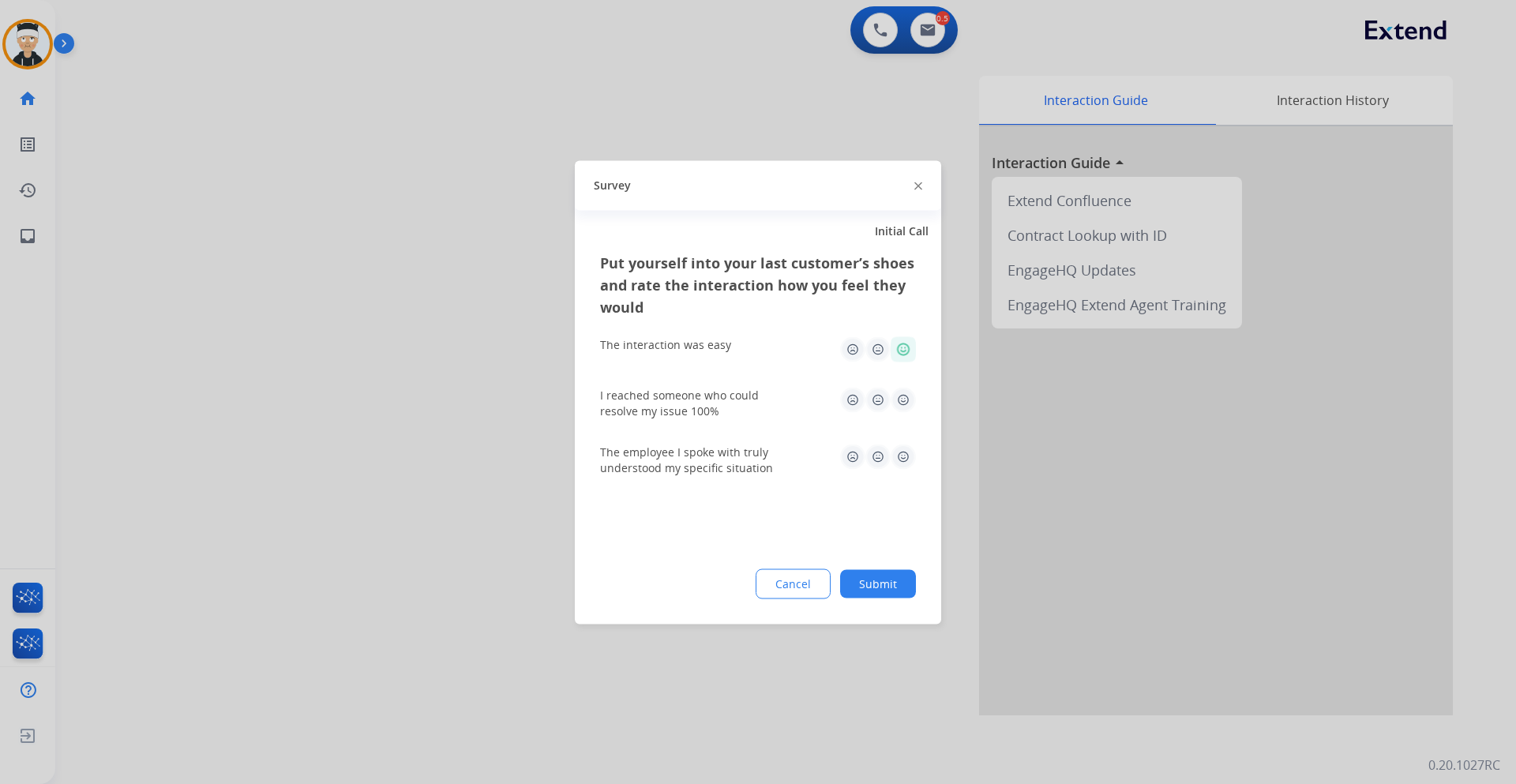 click 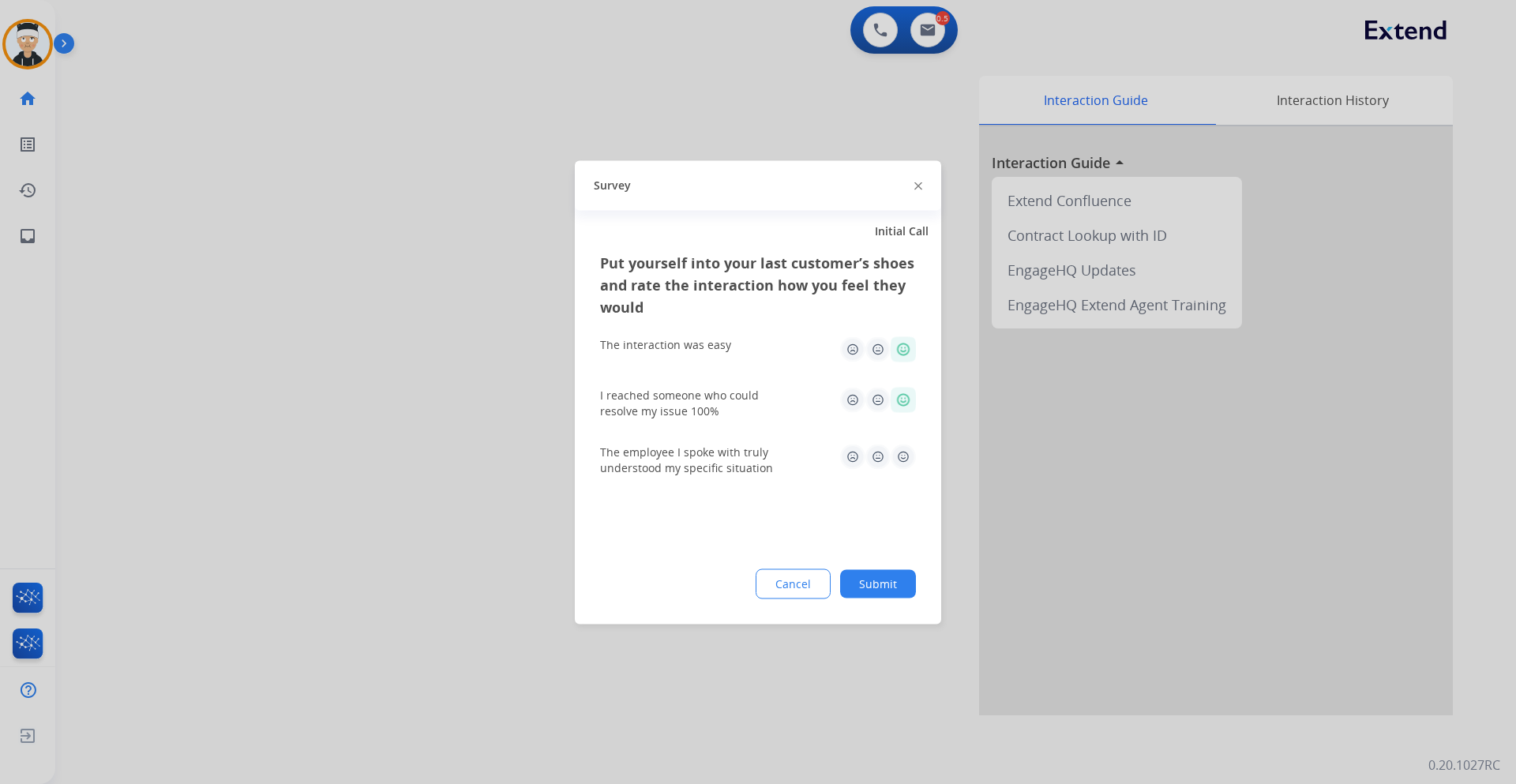click 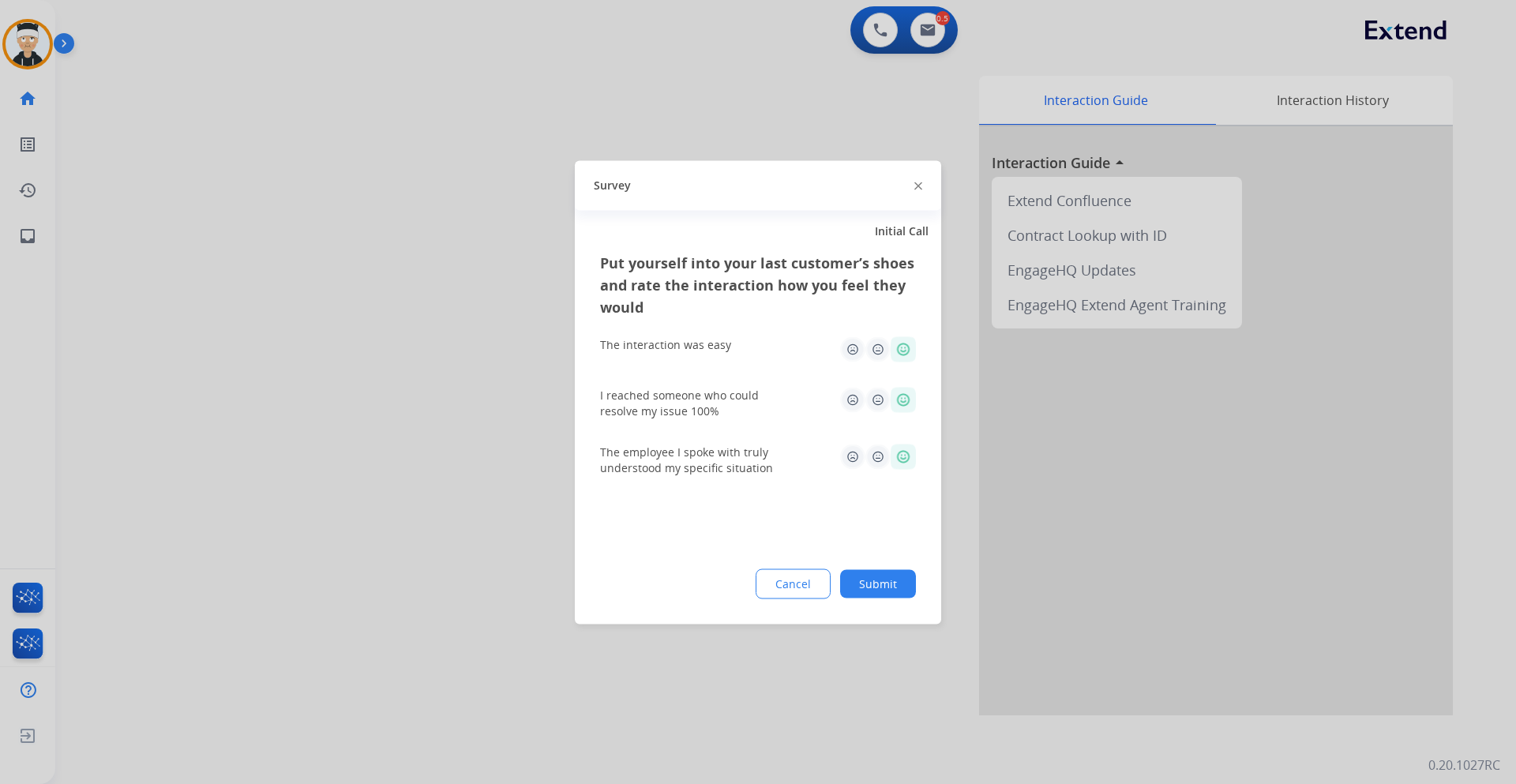 click on "Submit" 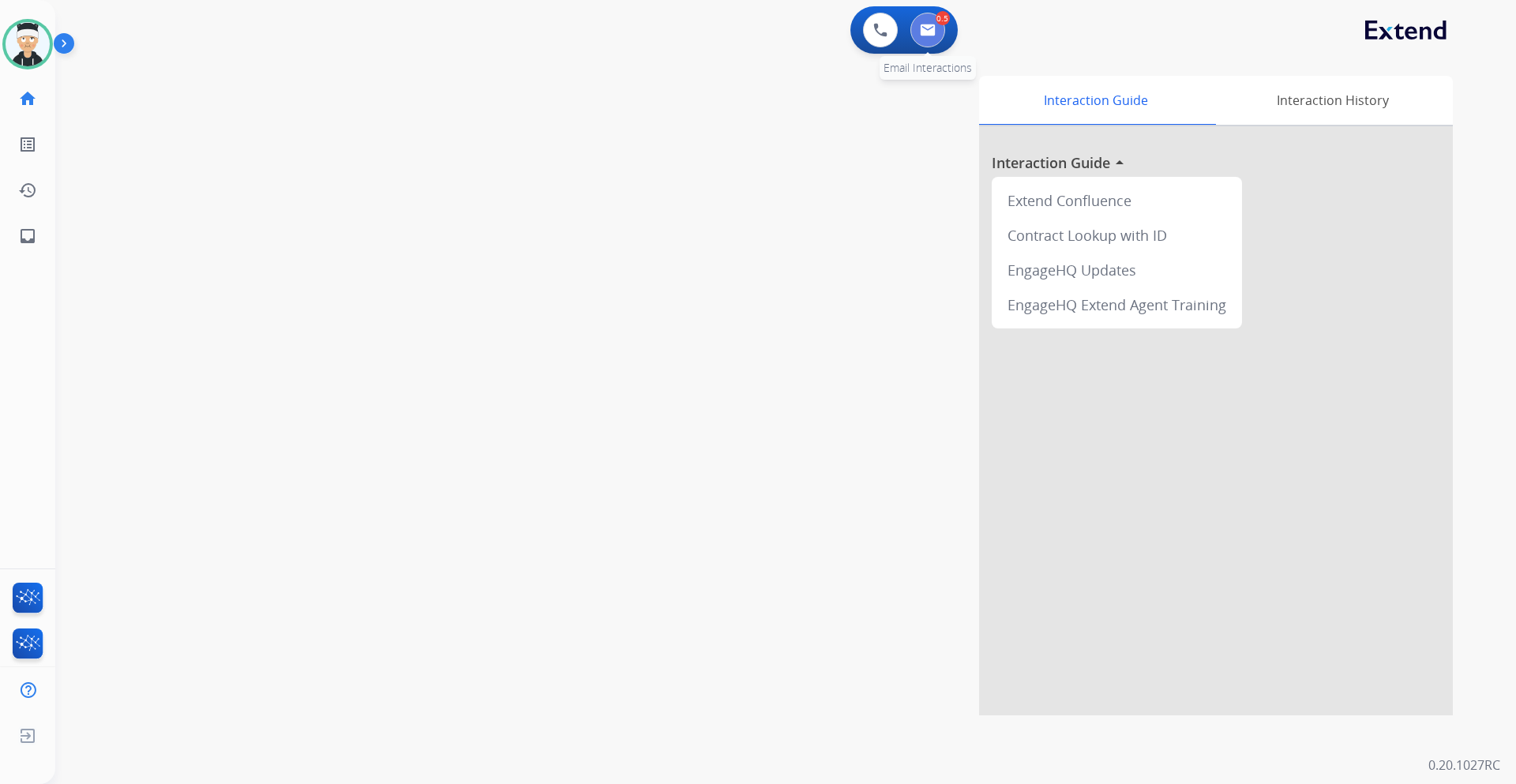 click at bounding box center (928, 30) 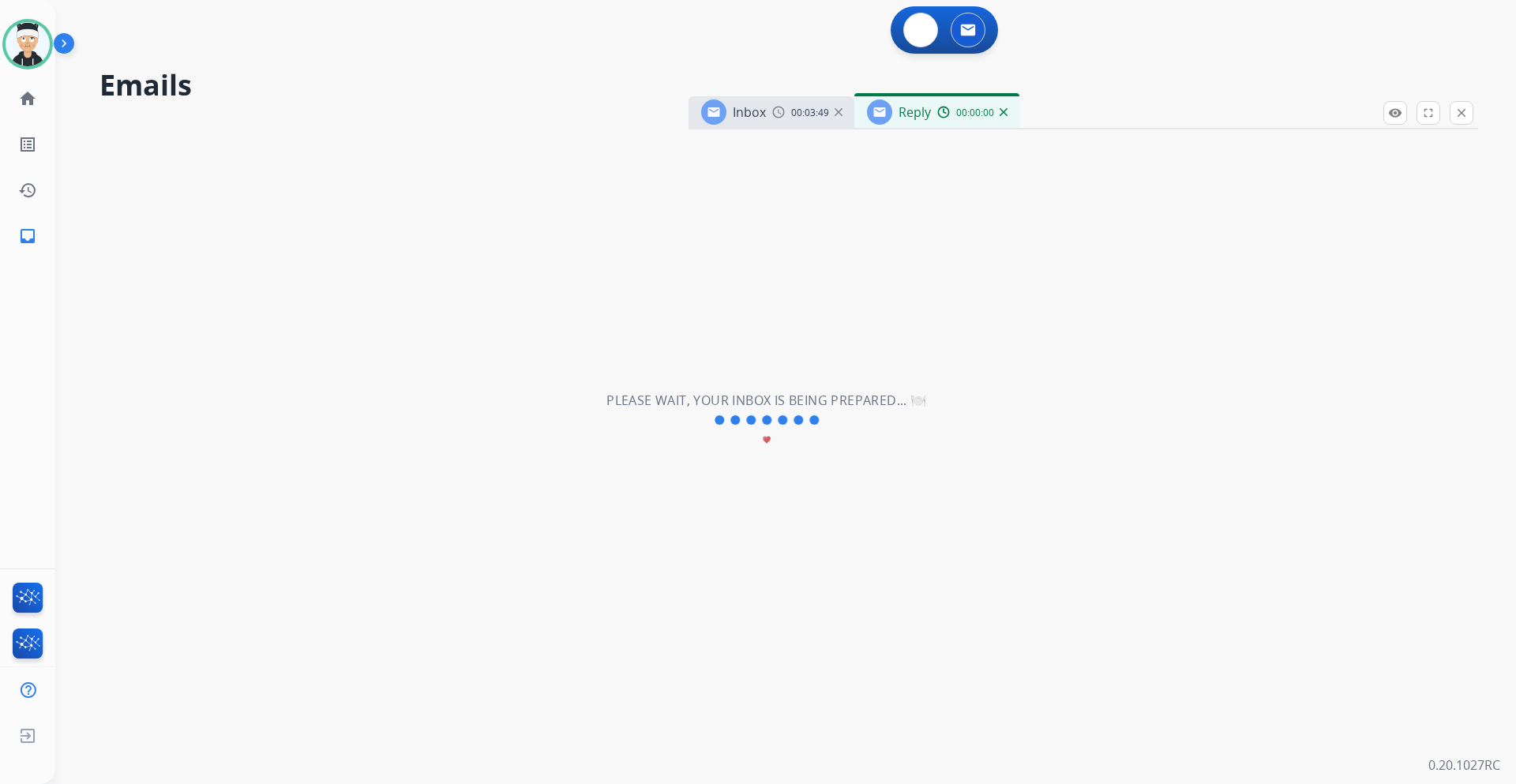 select on "**********" 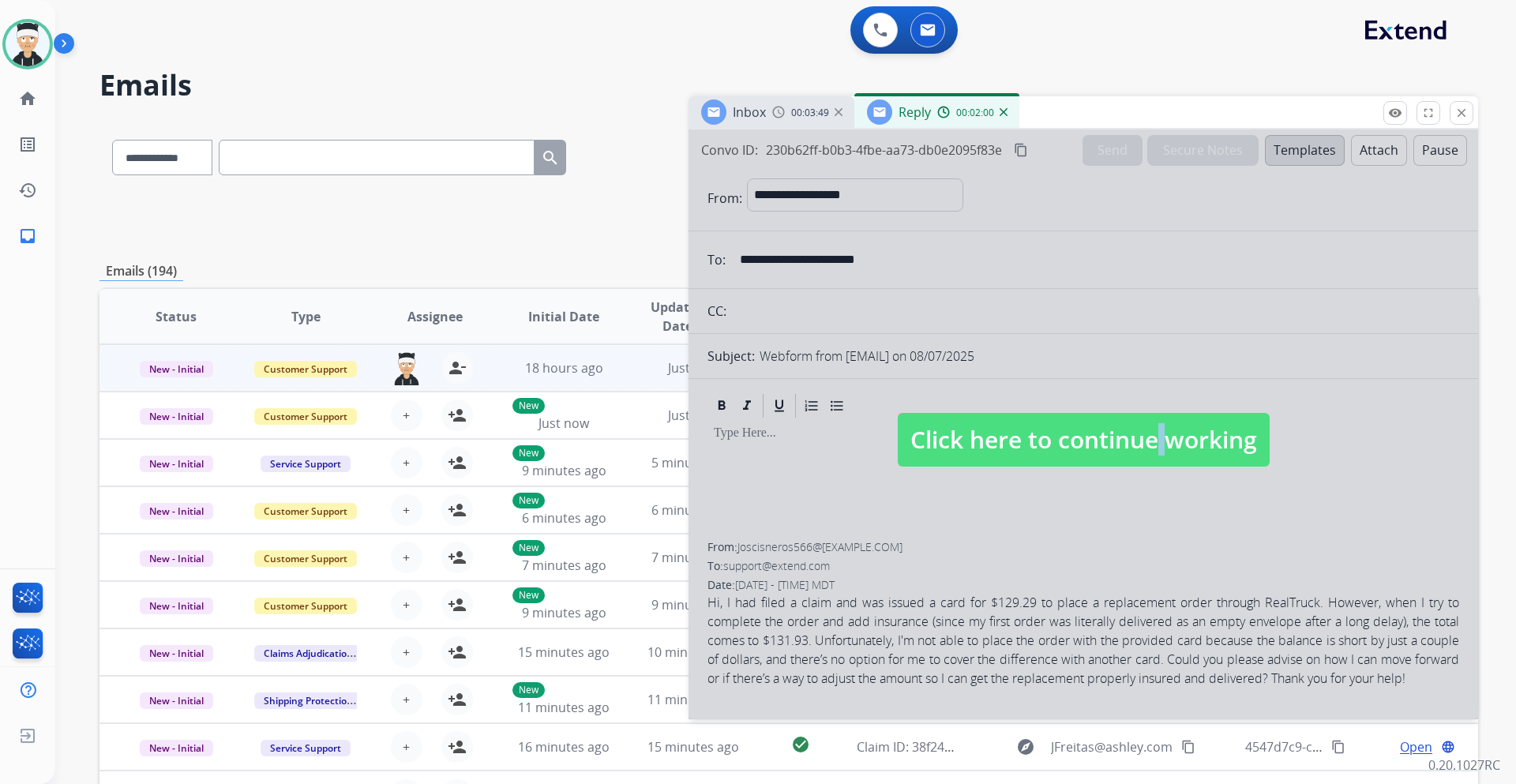 click on "Click here to continue working" at bounding box center (1083, 440) 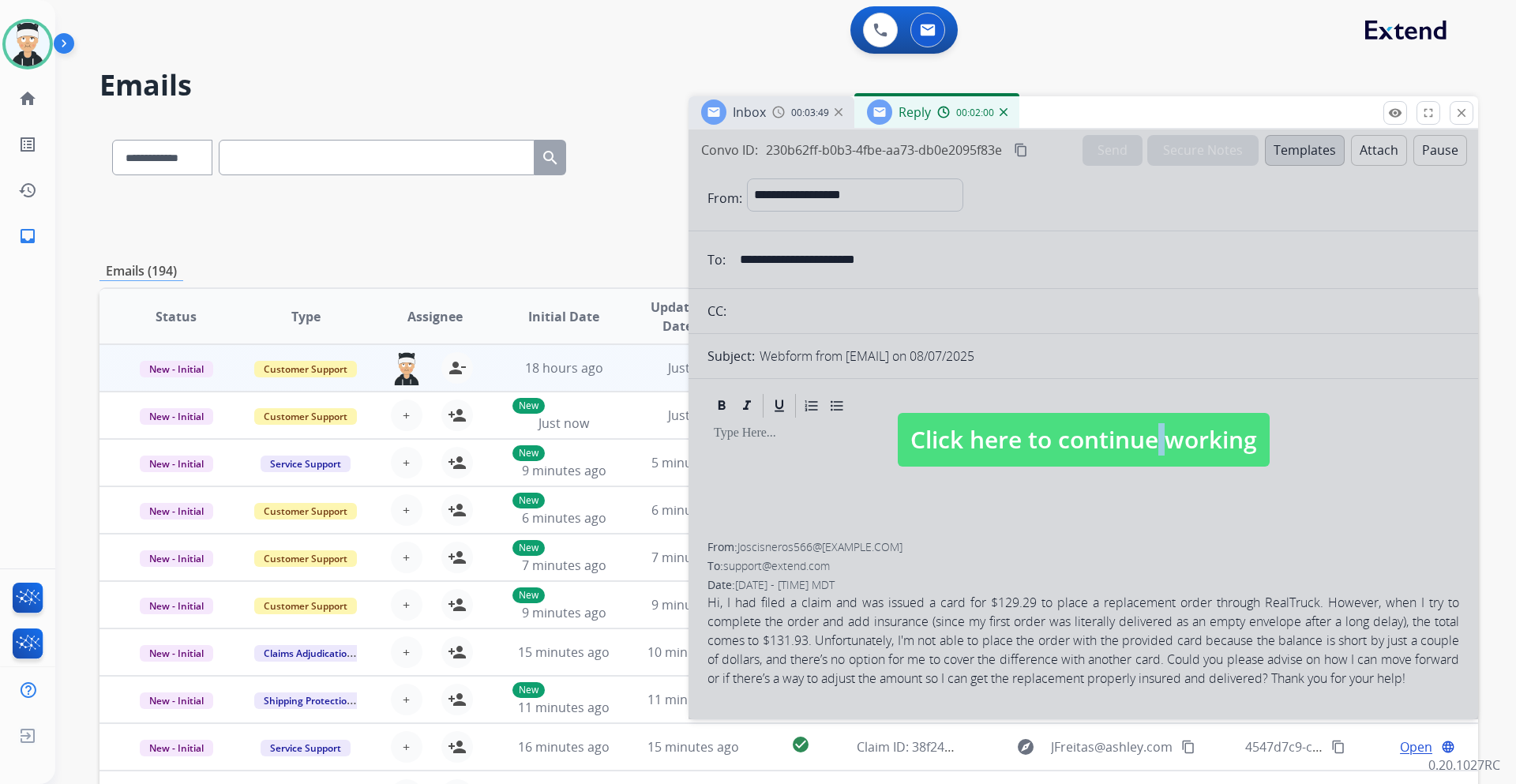 select 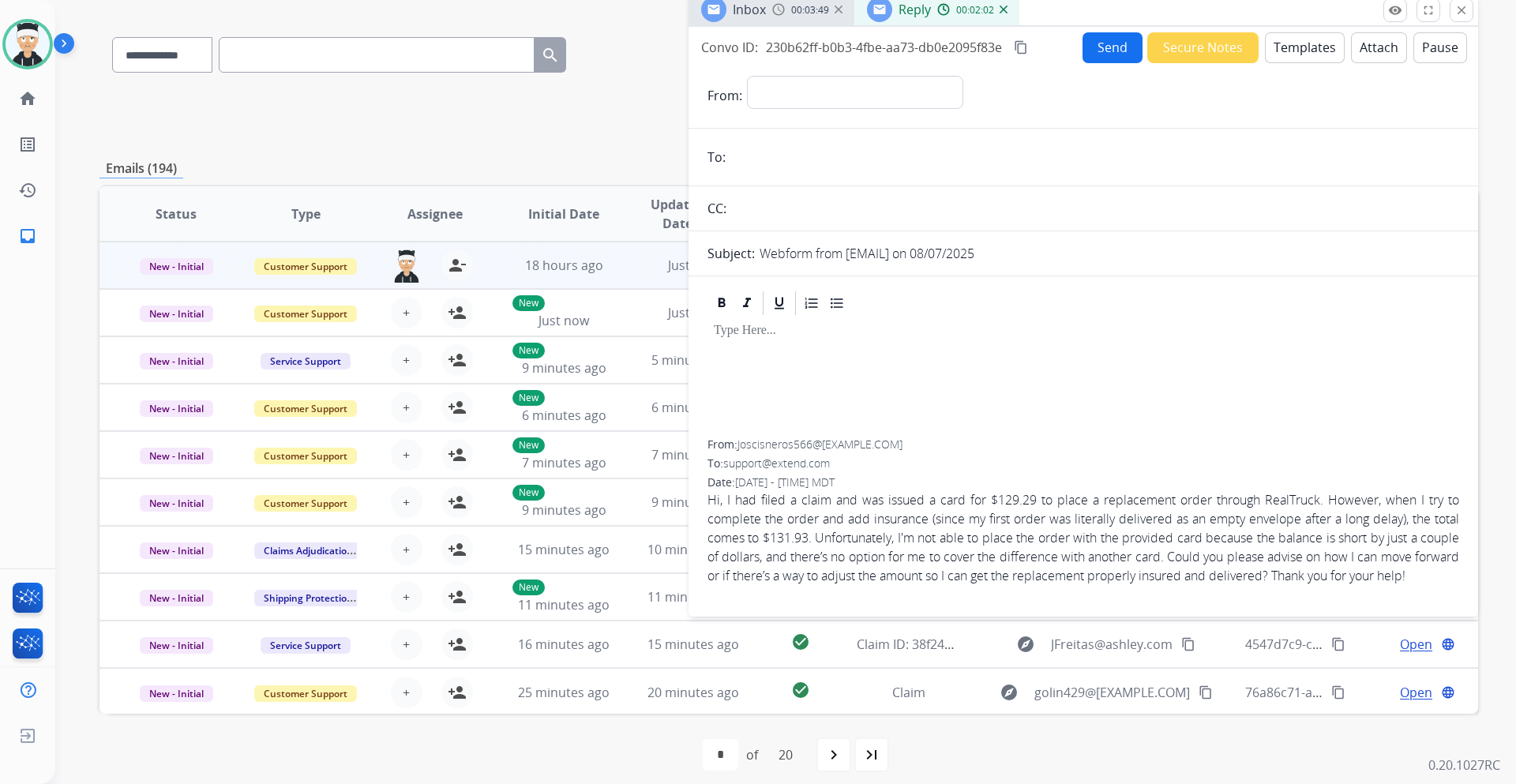 scroll, scrollTop: 114, scrollLeft: 0, axis: vertical 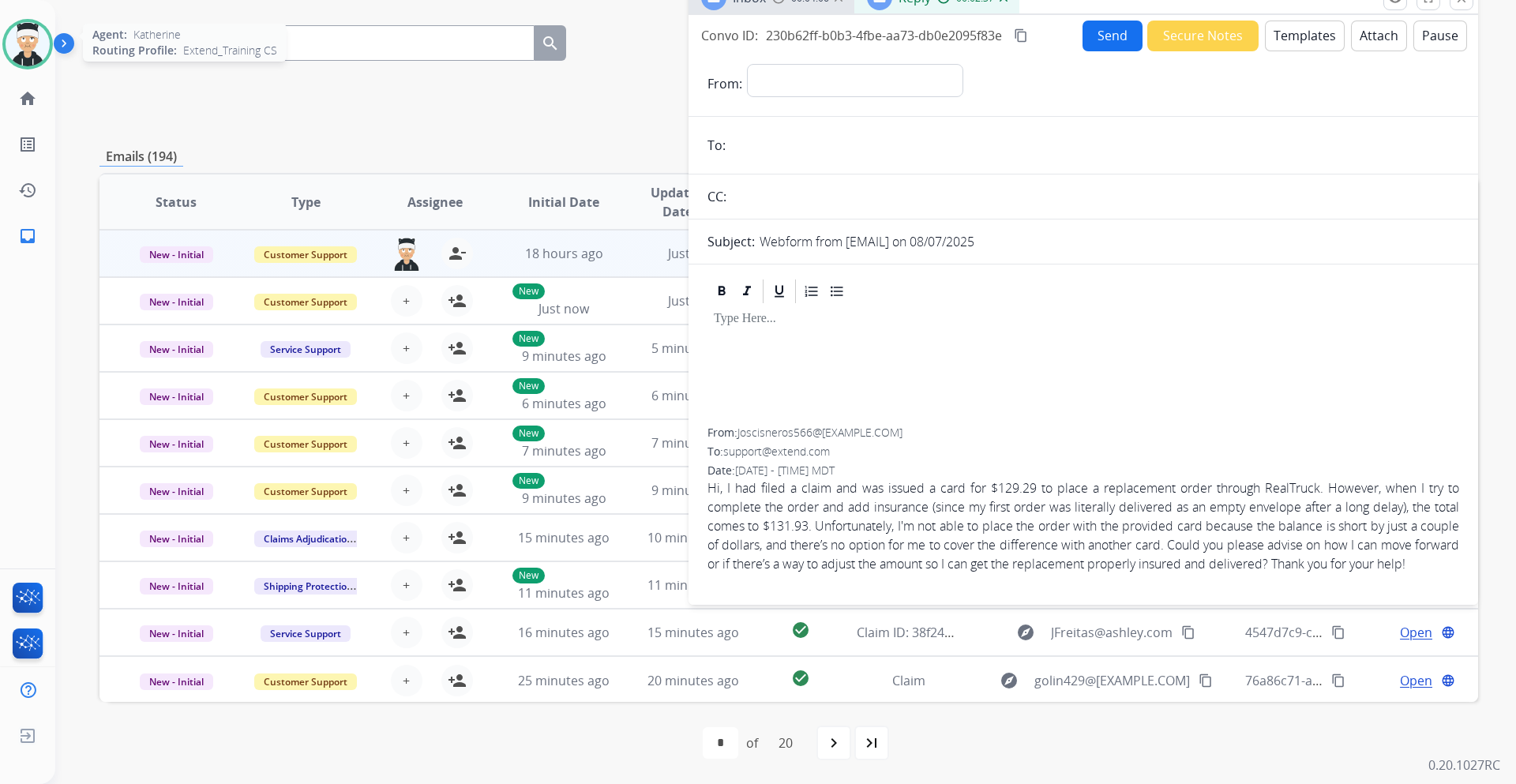click at bounding box center (28, 44) 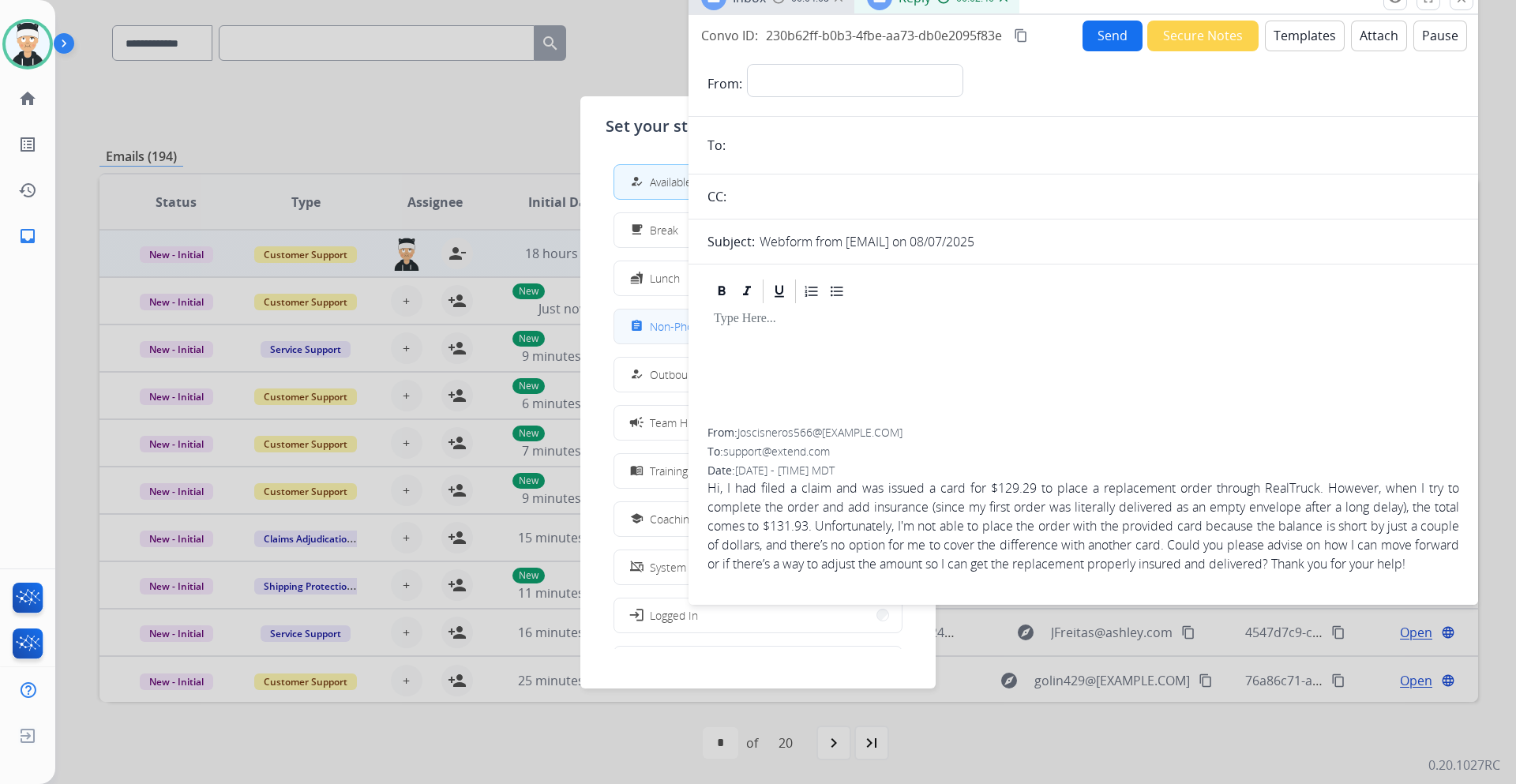 click on "assignment Non-Phone Queue" at bounding box center [685, 326] 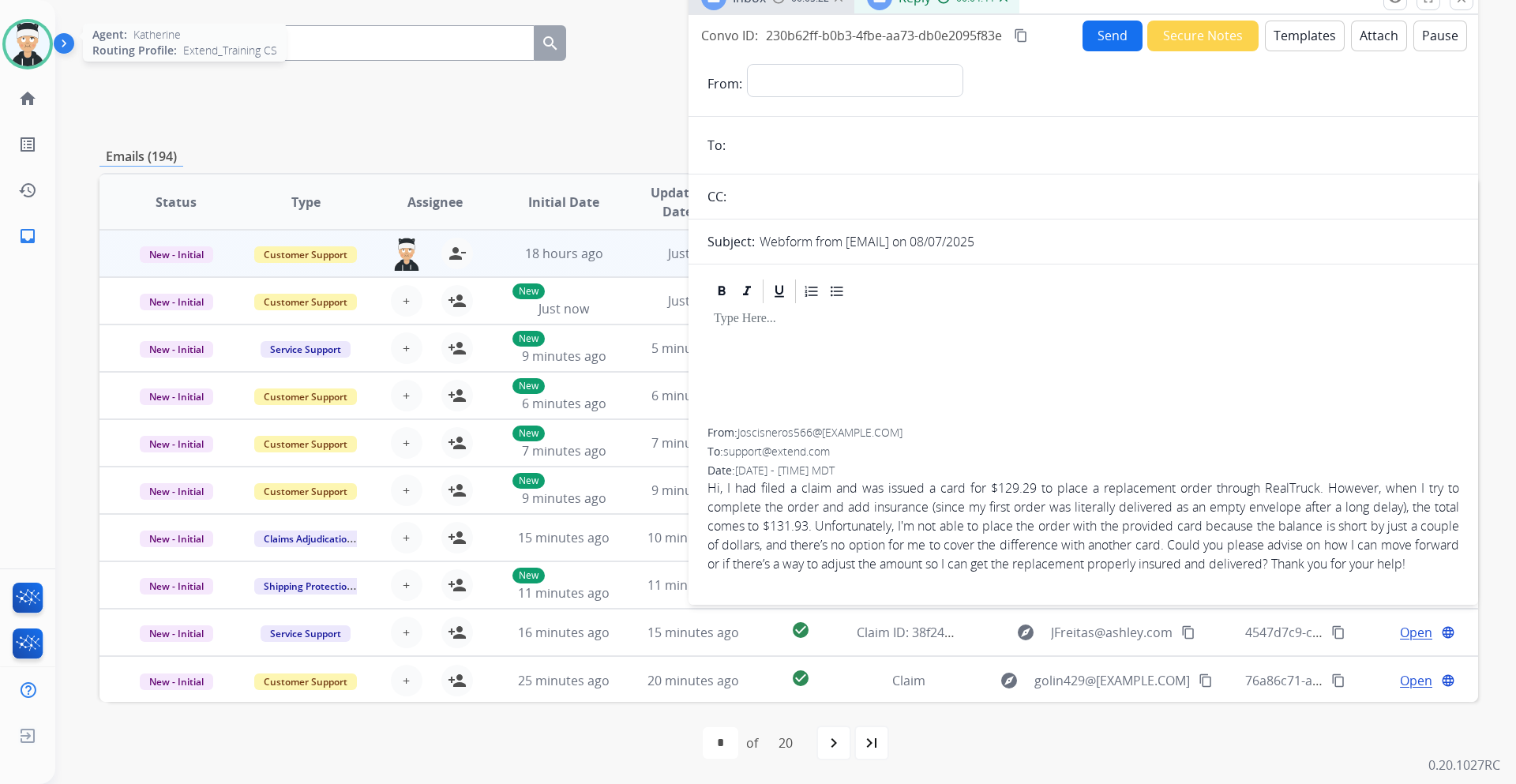 click at bounding box center (28, 44) 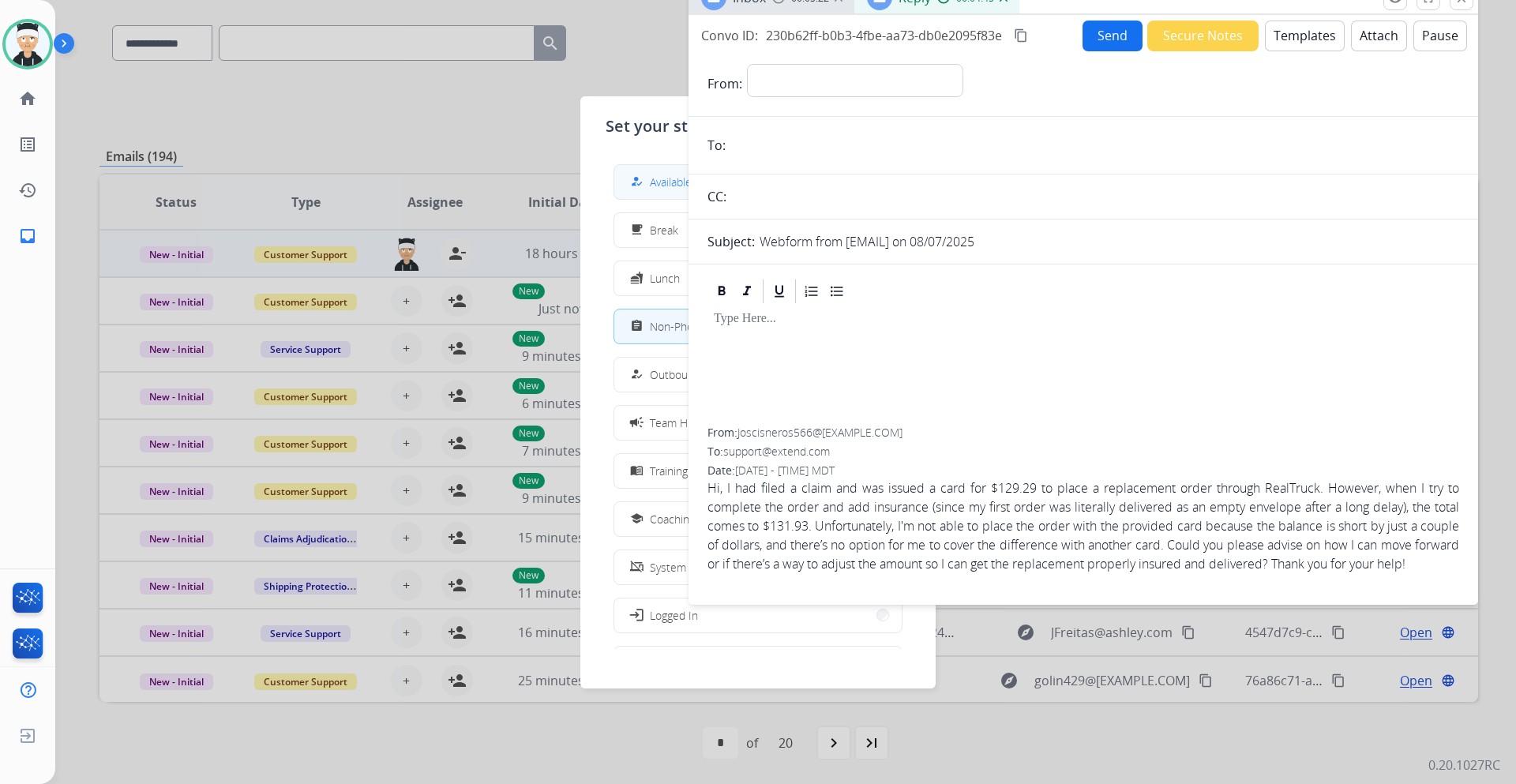 click on "Available" at bounding box center (670, 182) 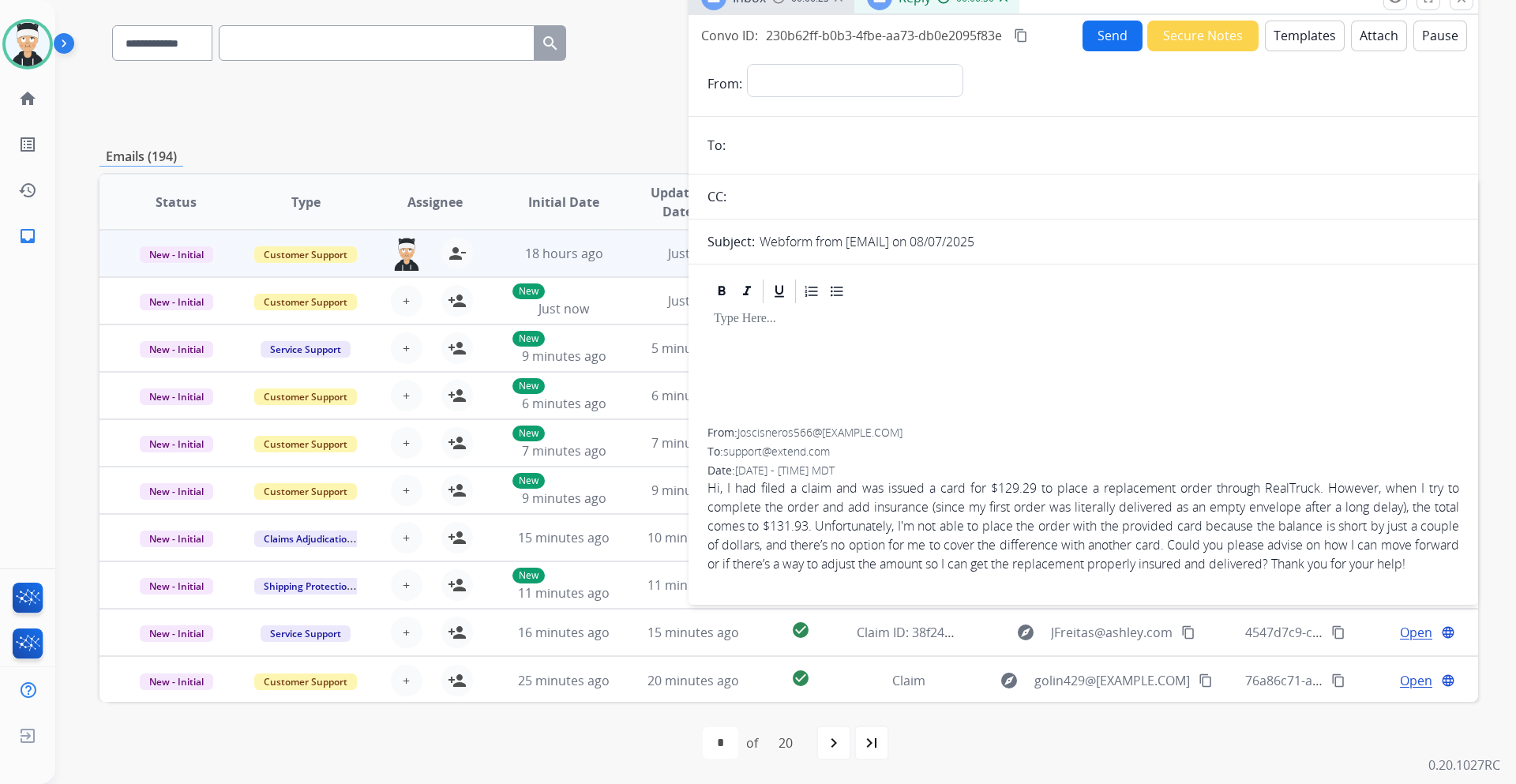 click at bounding box center (1083, 366) 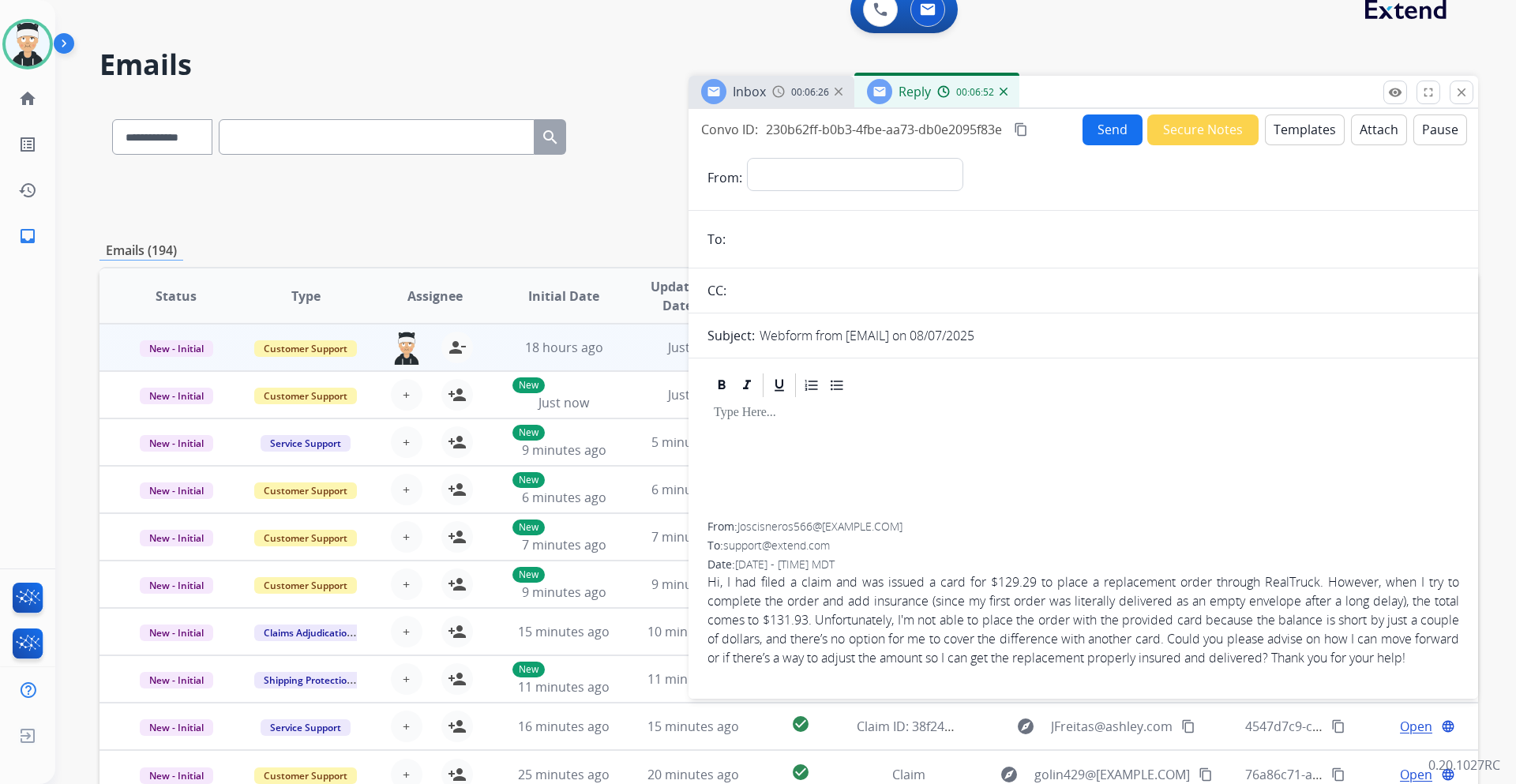 scroll, scrollTop: 0, scrollLeft: 0, axis: both 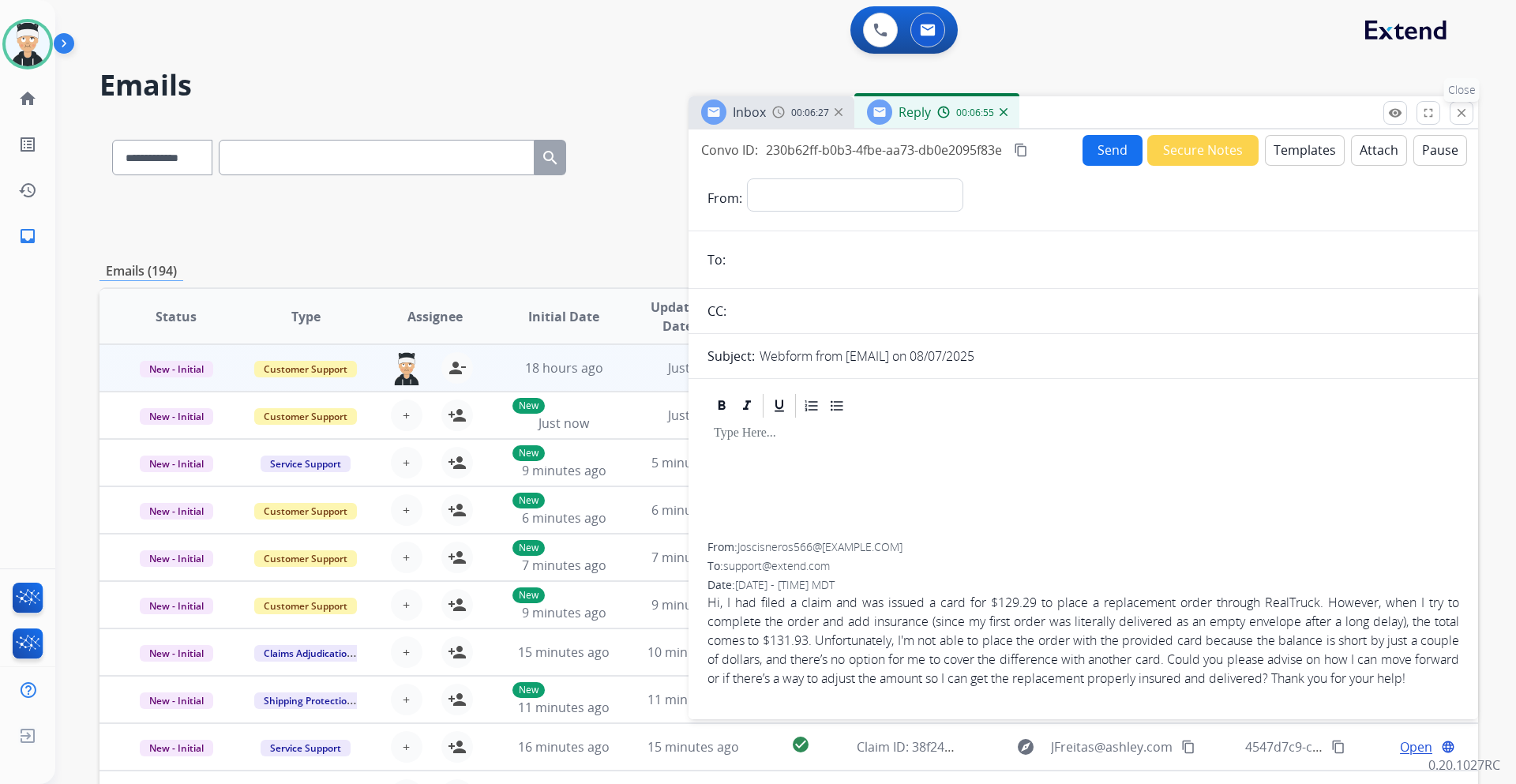 click on "close" at bounding box center (1462, 113) 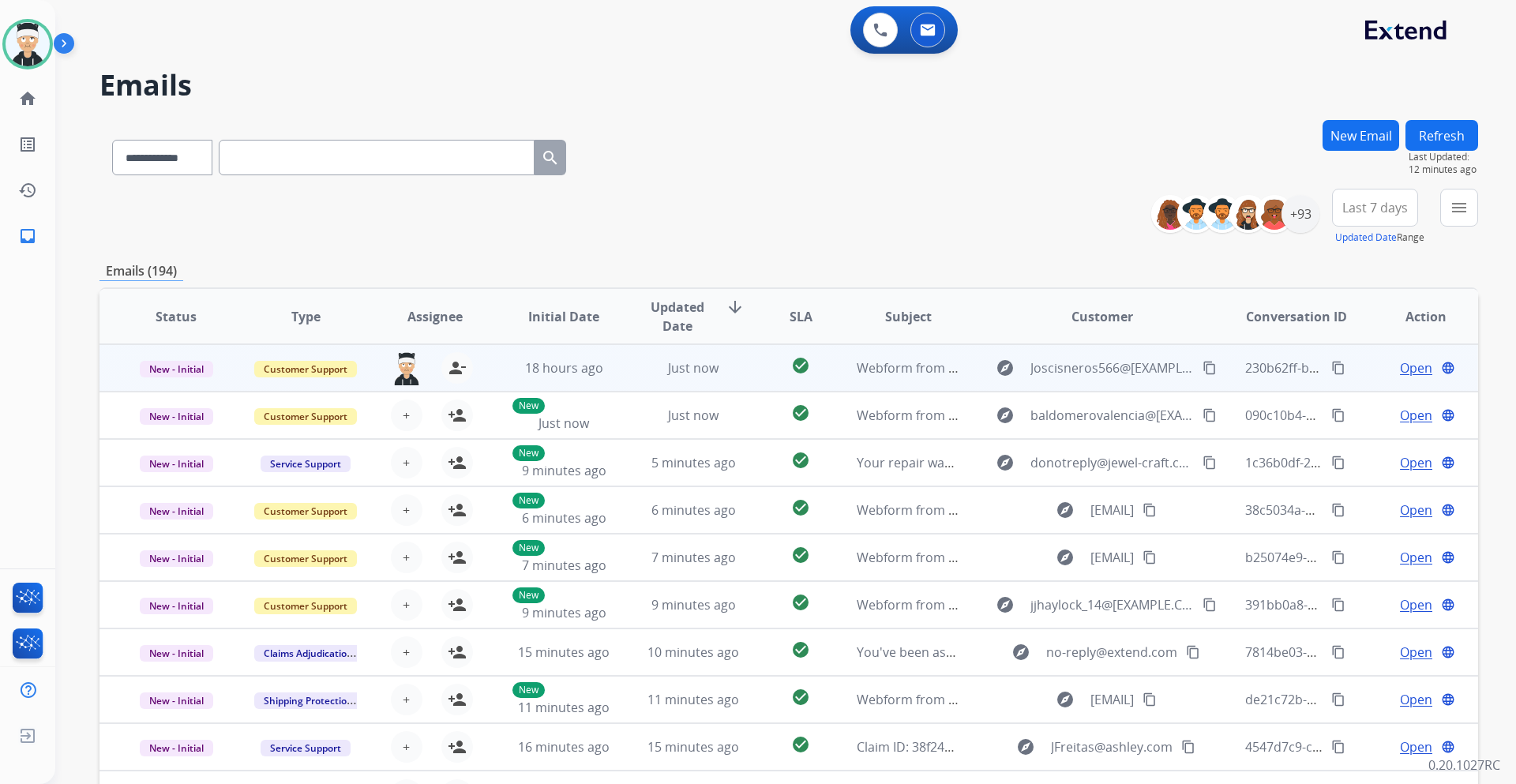 click on "Open language" at bounding box center [1425, 368] 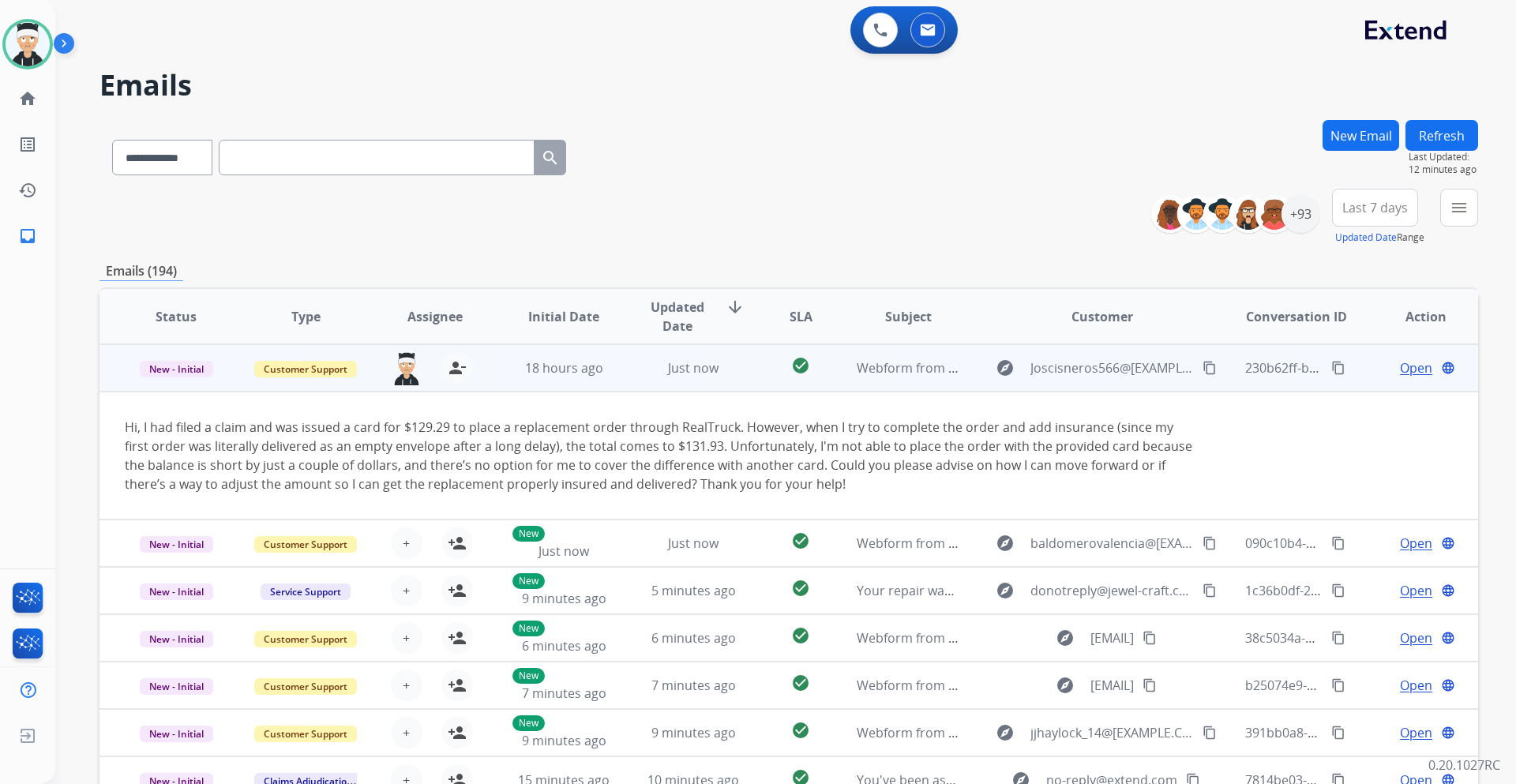 click on "Open" at bounding box center [1416, 368] 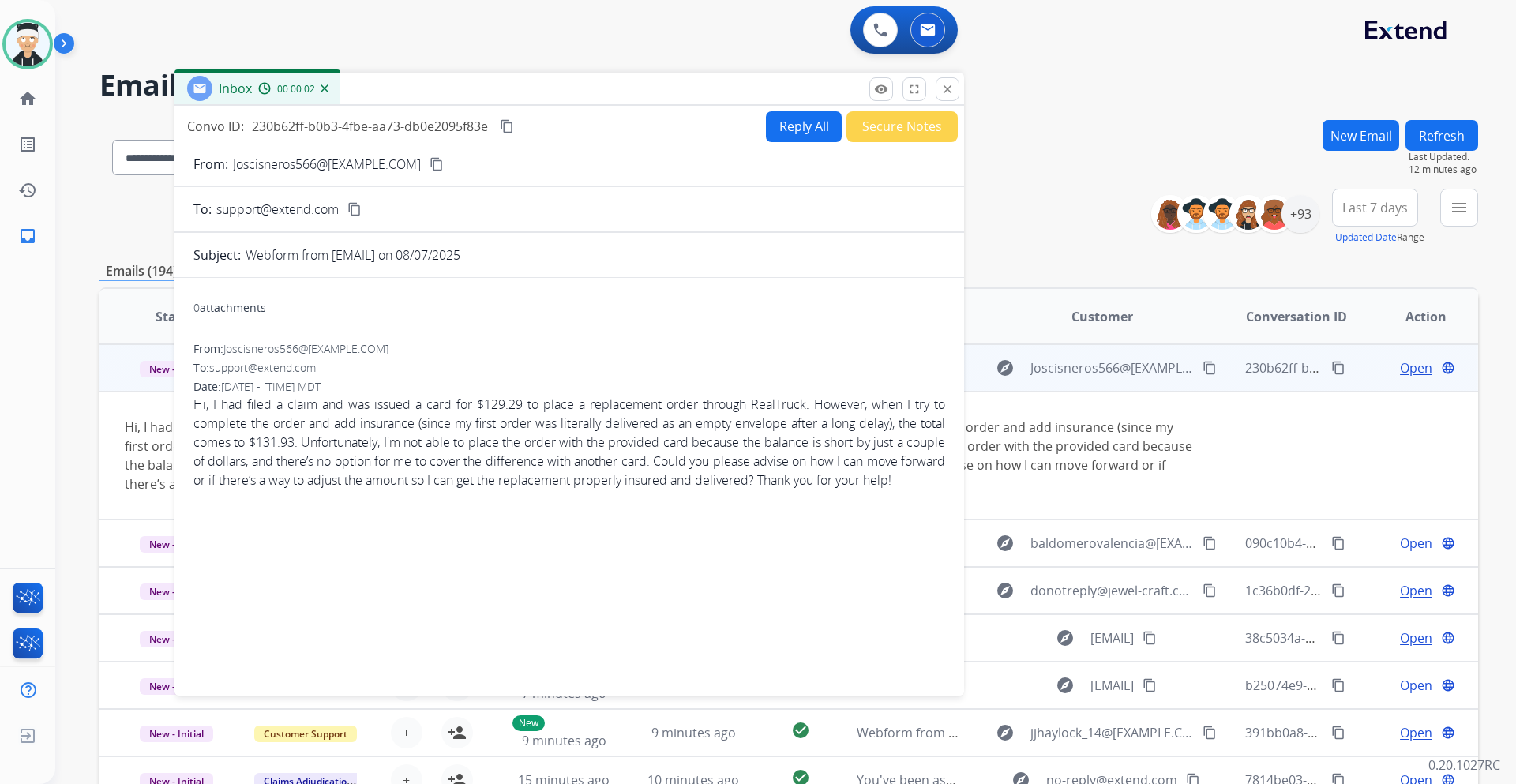 drag, startPoint x: 1116, startPoint y: 111, endPoint x: 602, endPoint y: 87, distance: 514.56001 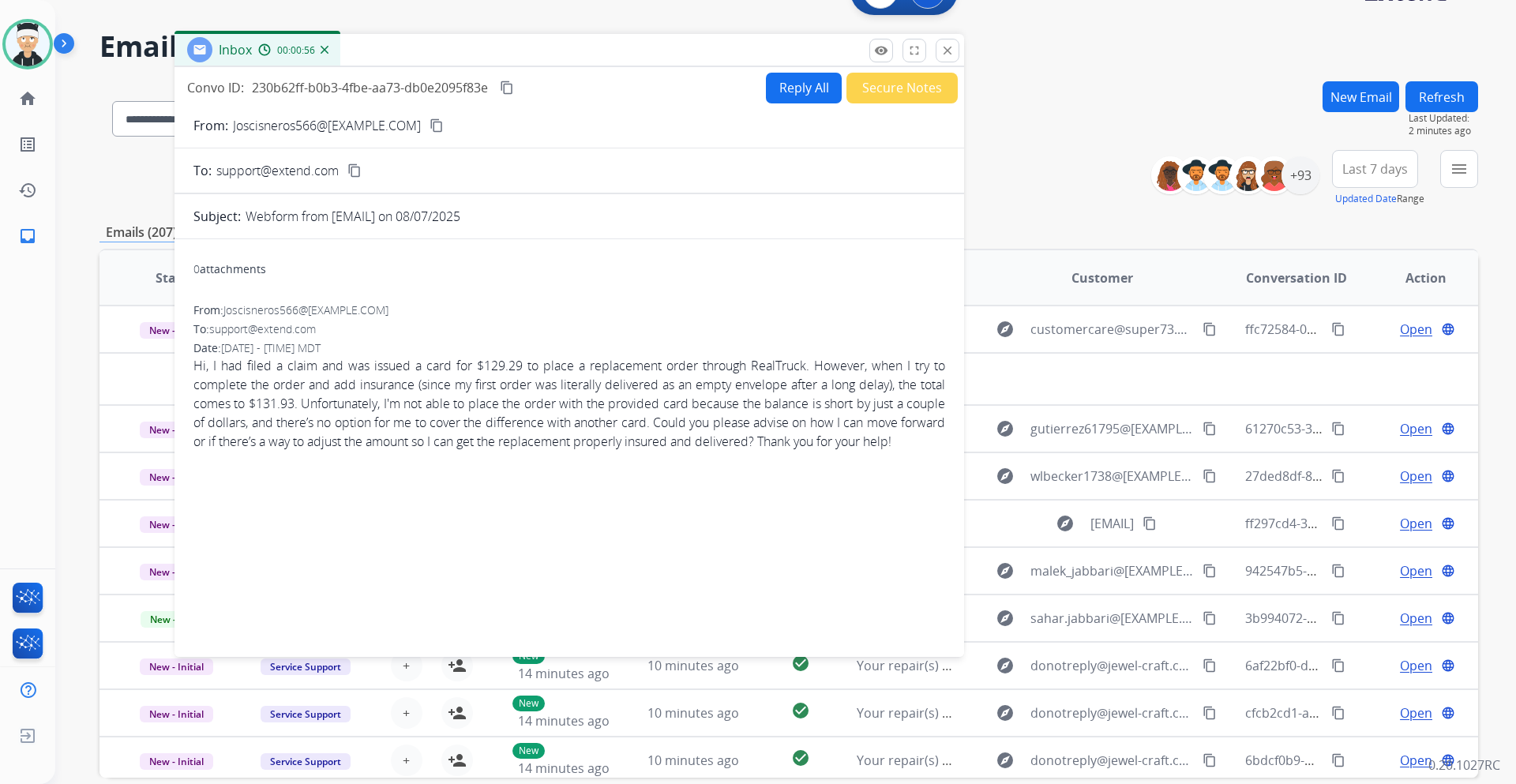 scroll, scrollTop: 0, scrollLeft: 0, axis: both 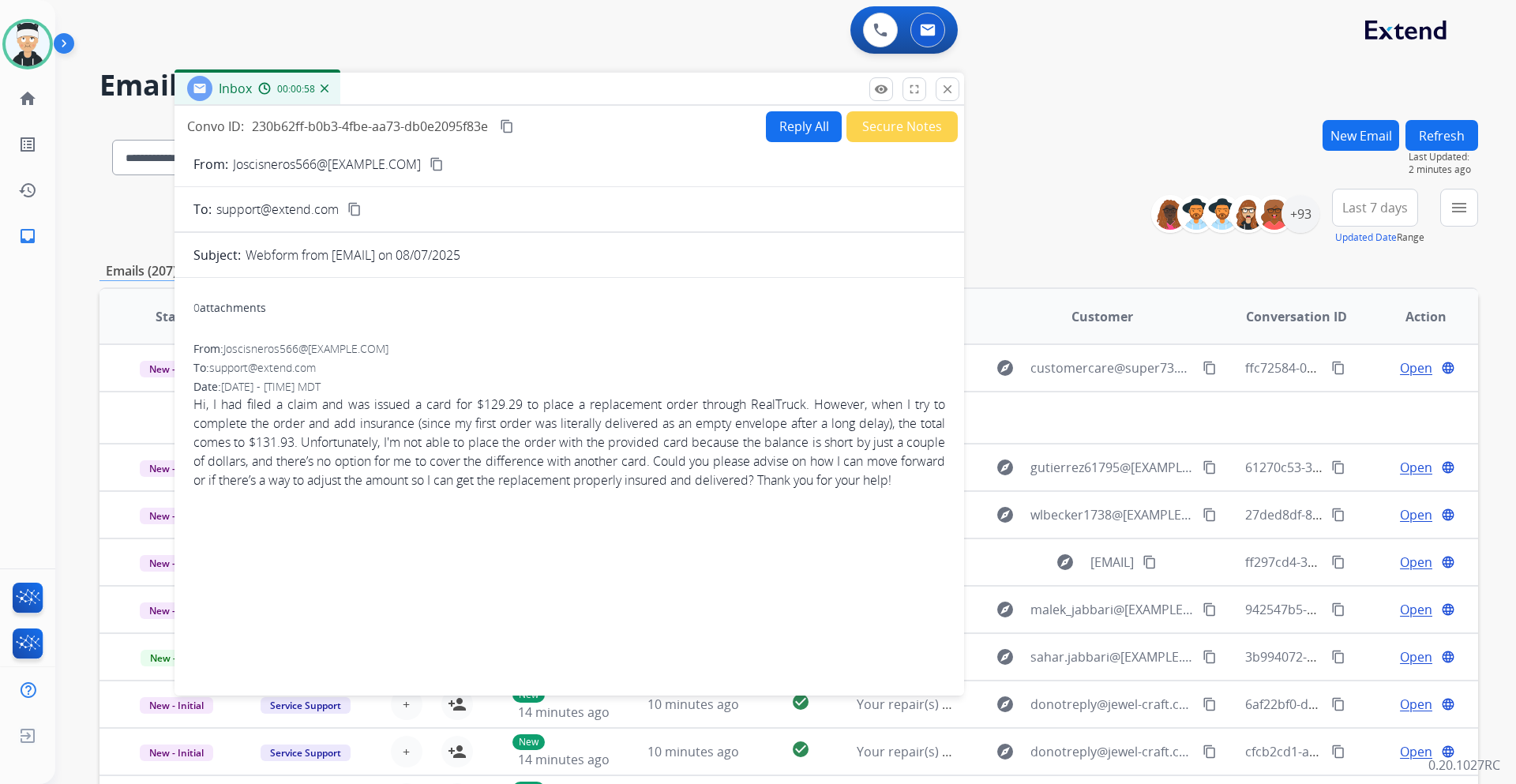 click on "Reply All" at bounding box center [804, 126] 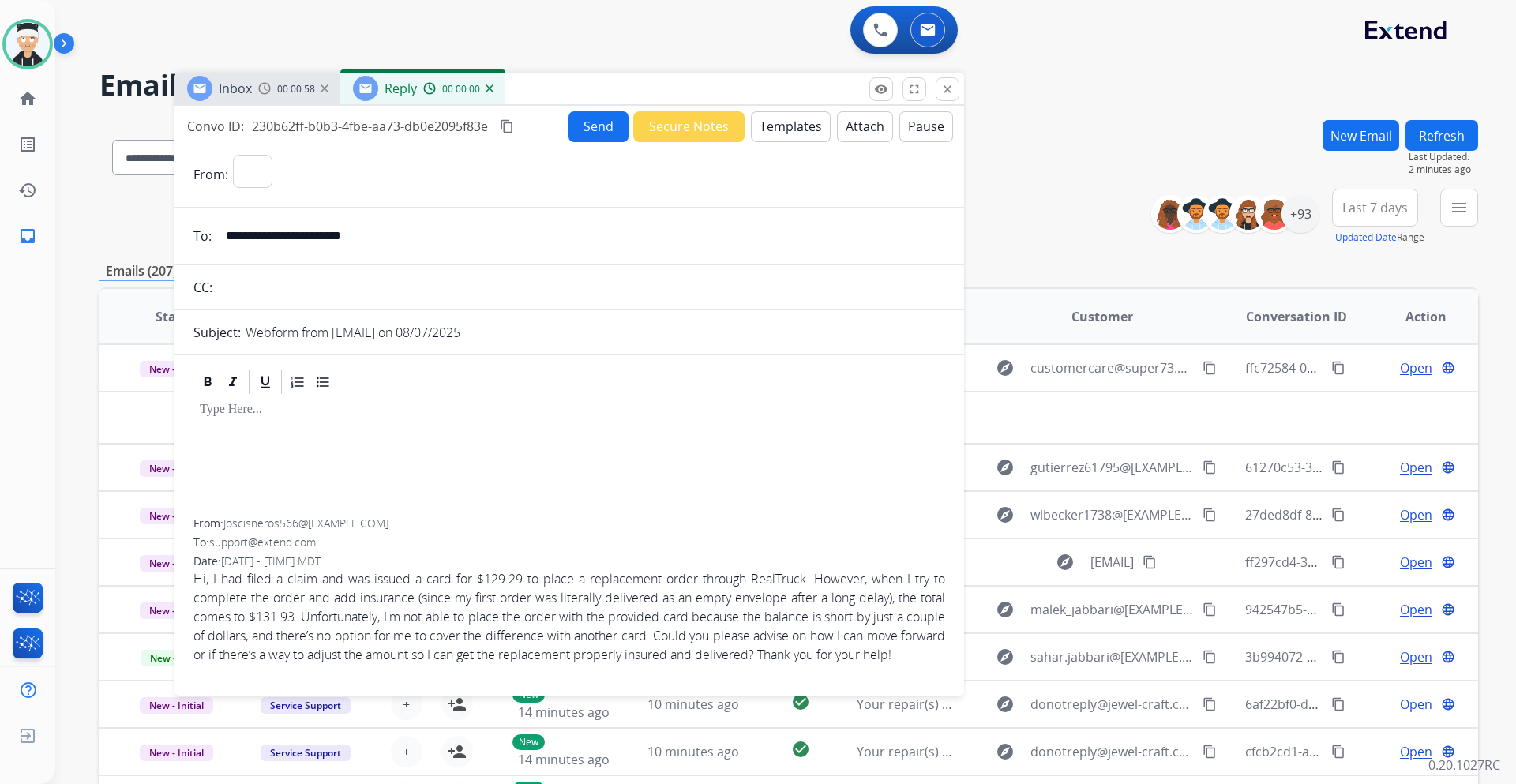 select on "**********" 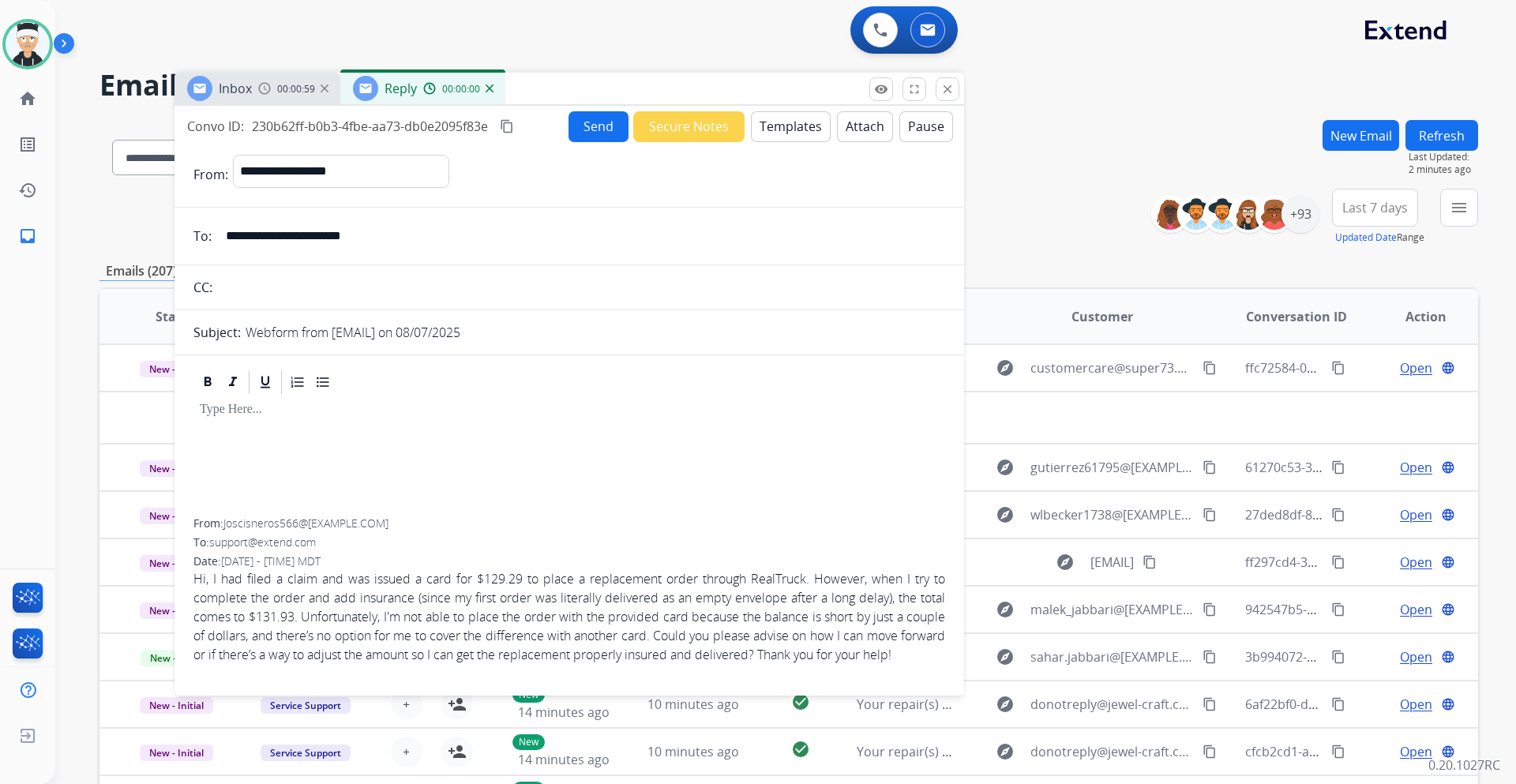click on "Templates" at bounding box center (790, 126) 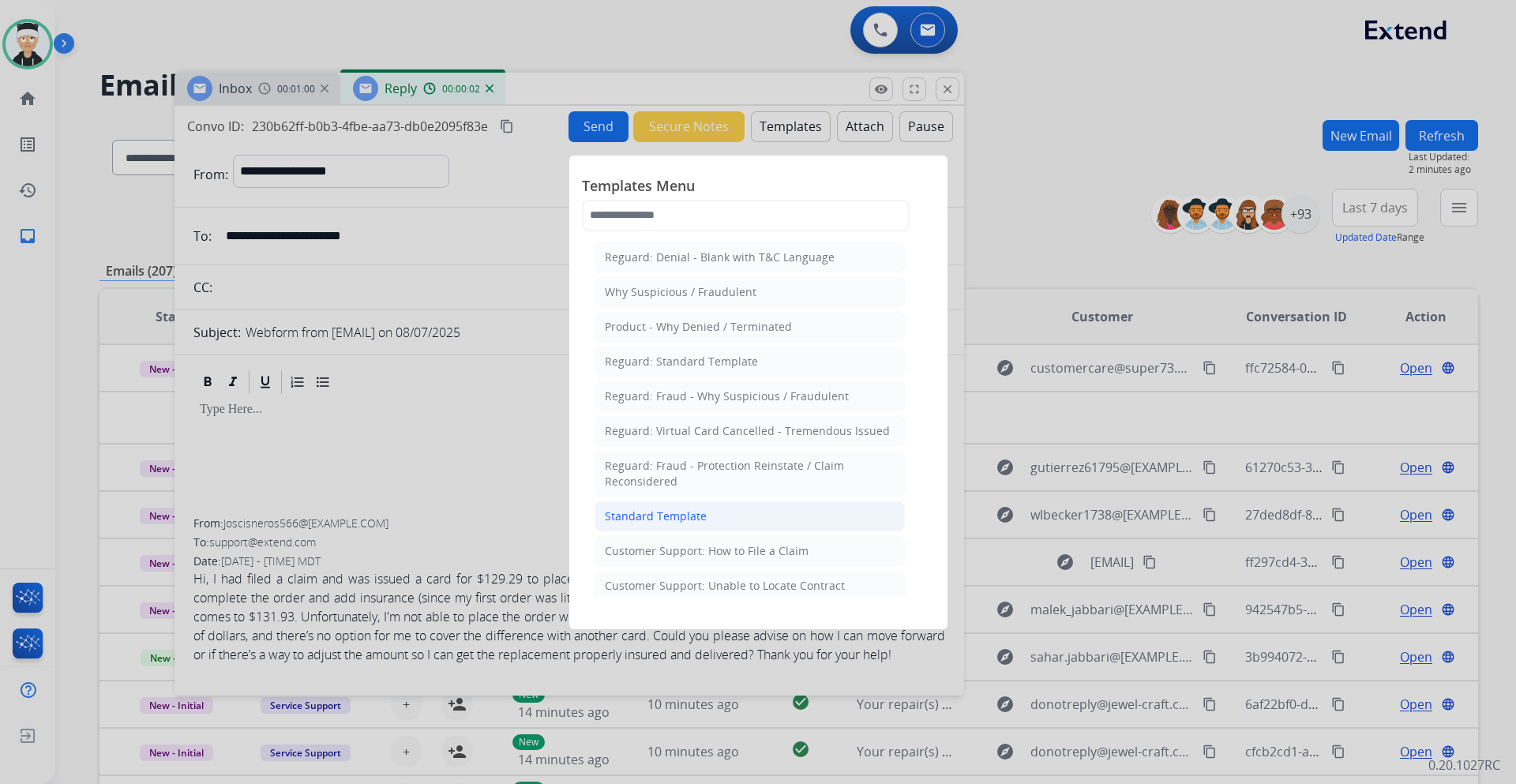 click on "Standard Template" 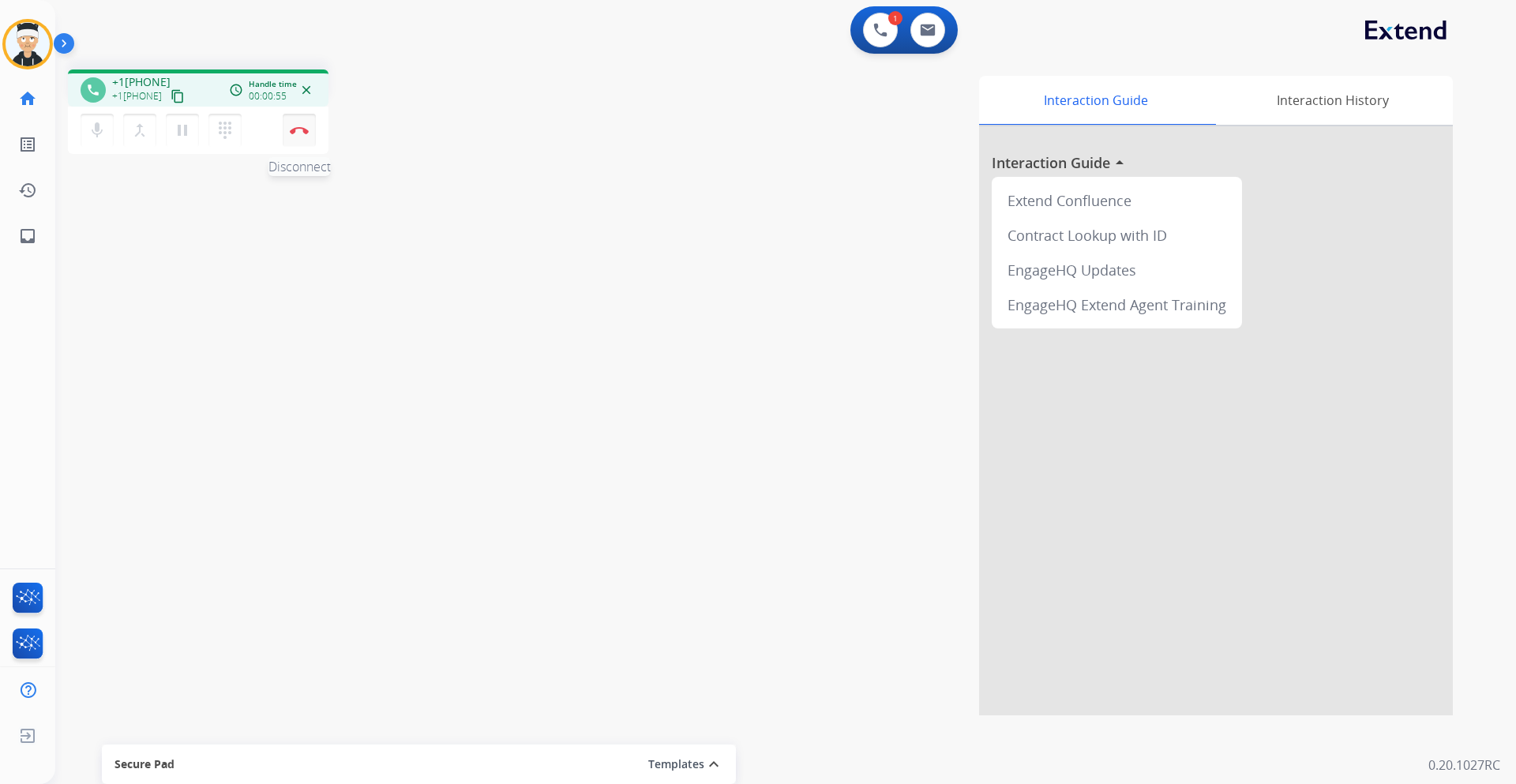 click on "Disconnect" at bounding box center [299, 130] 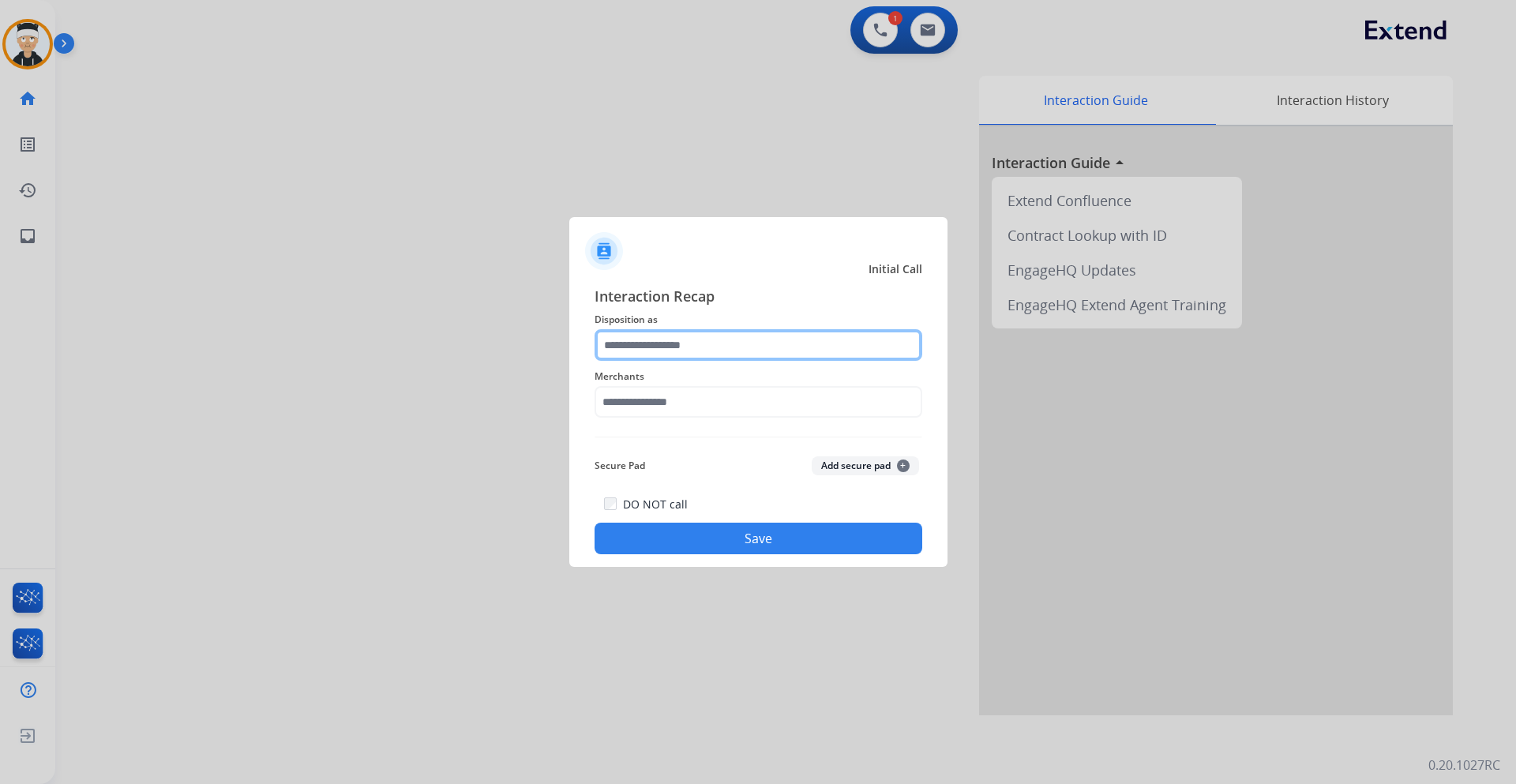 click 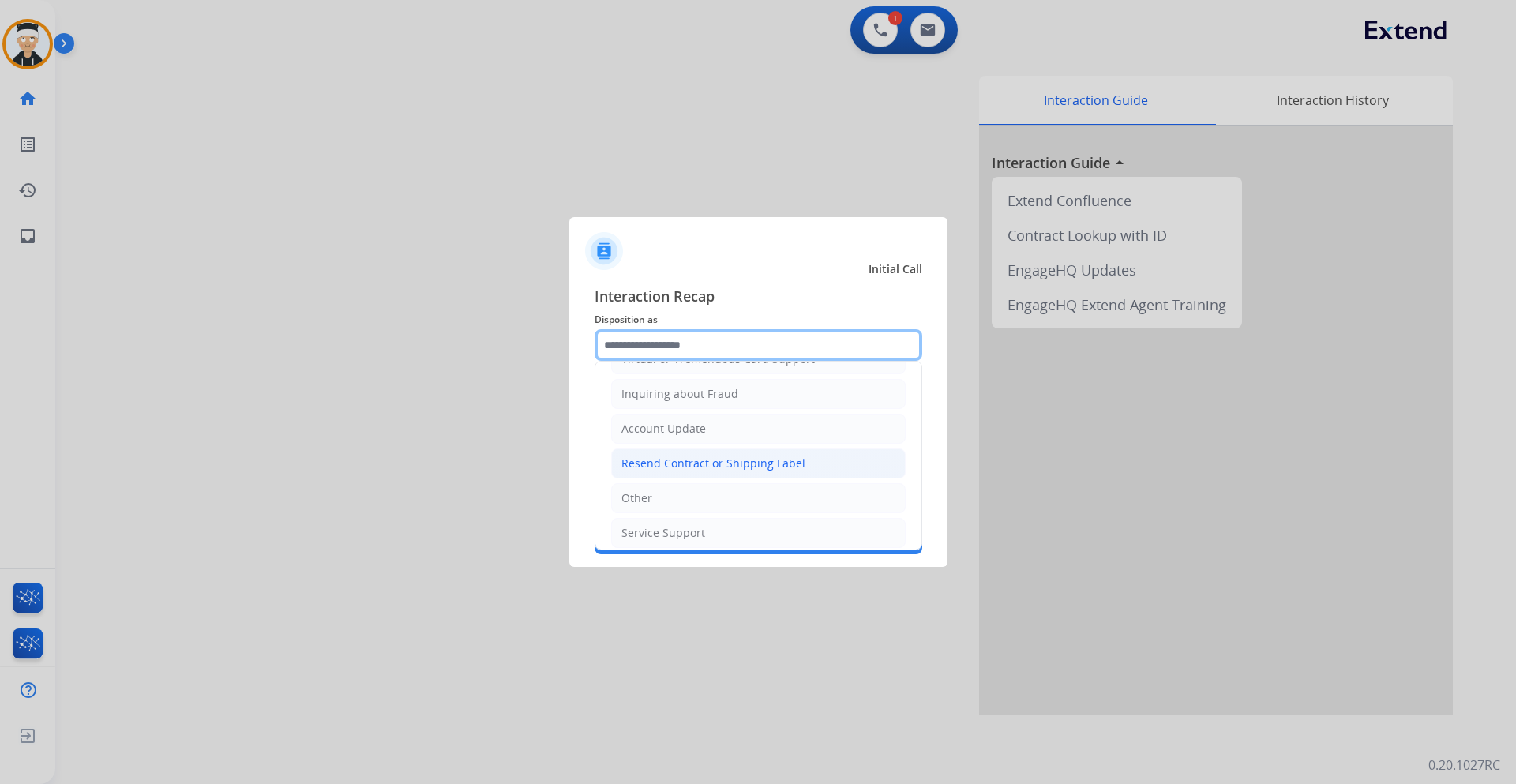 scroll, scrollTop: 246, scrollLeft: 0, axis: vertical 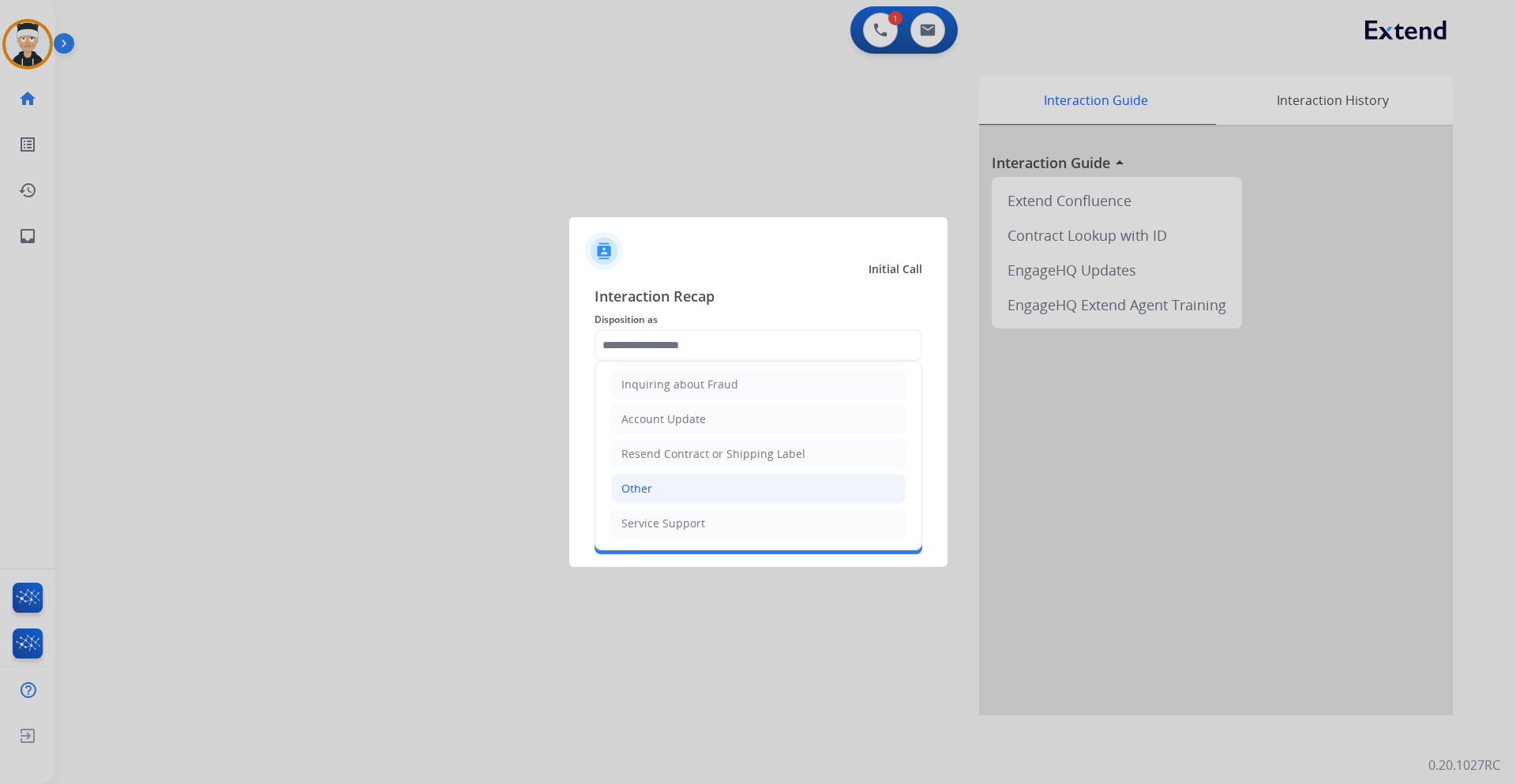 click on "Other" 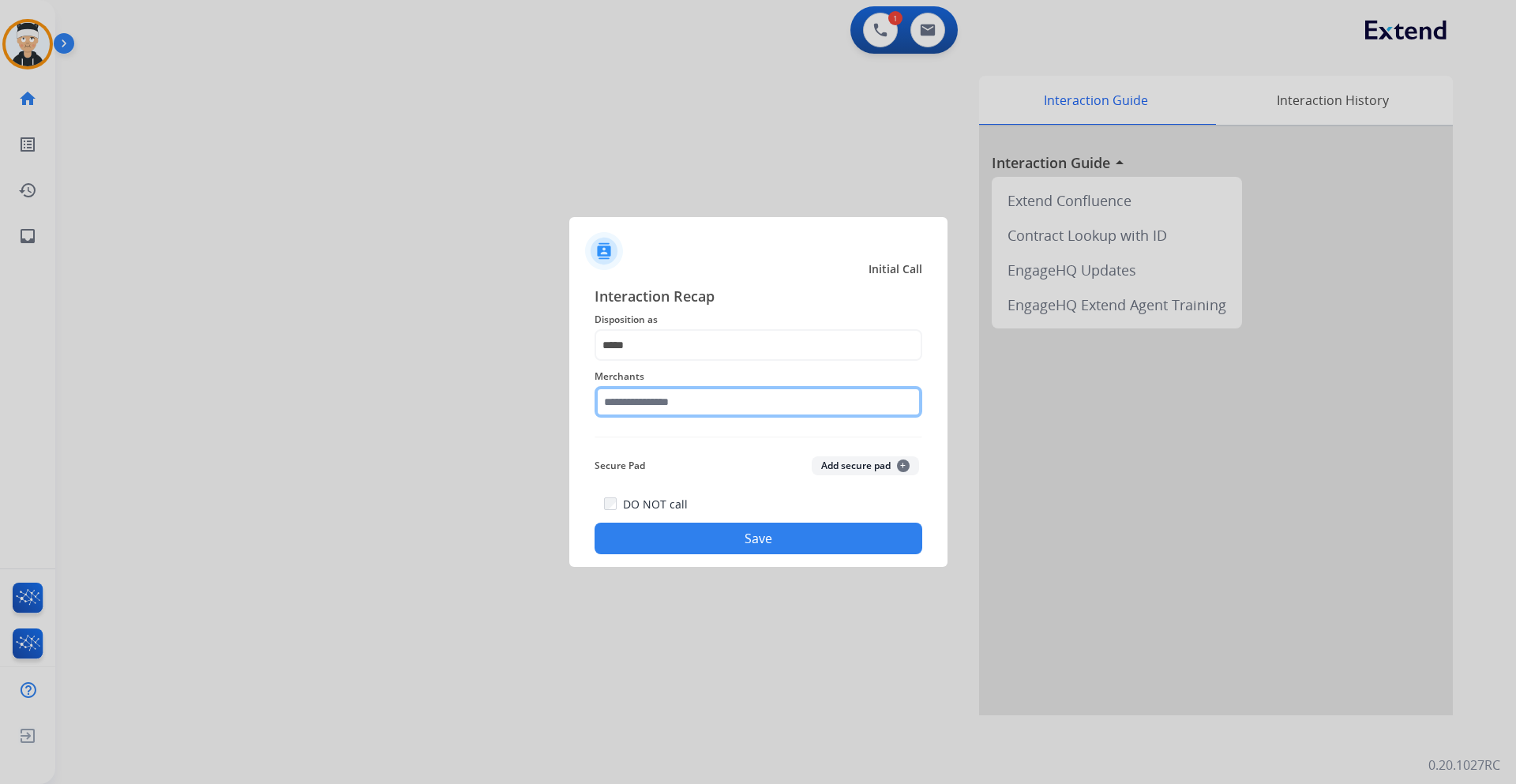 click 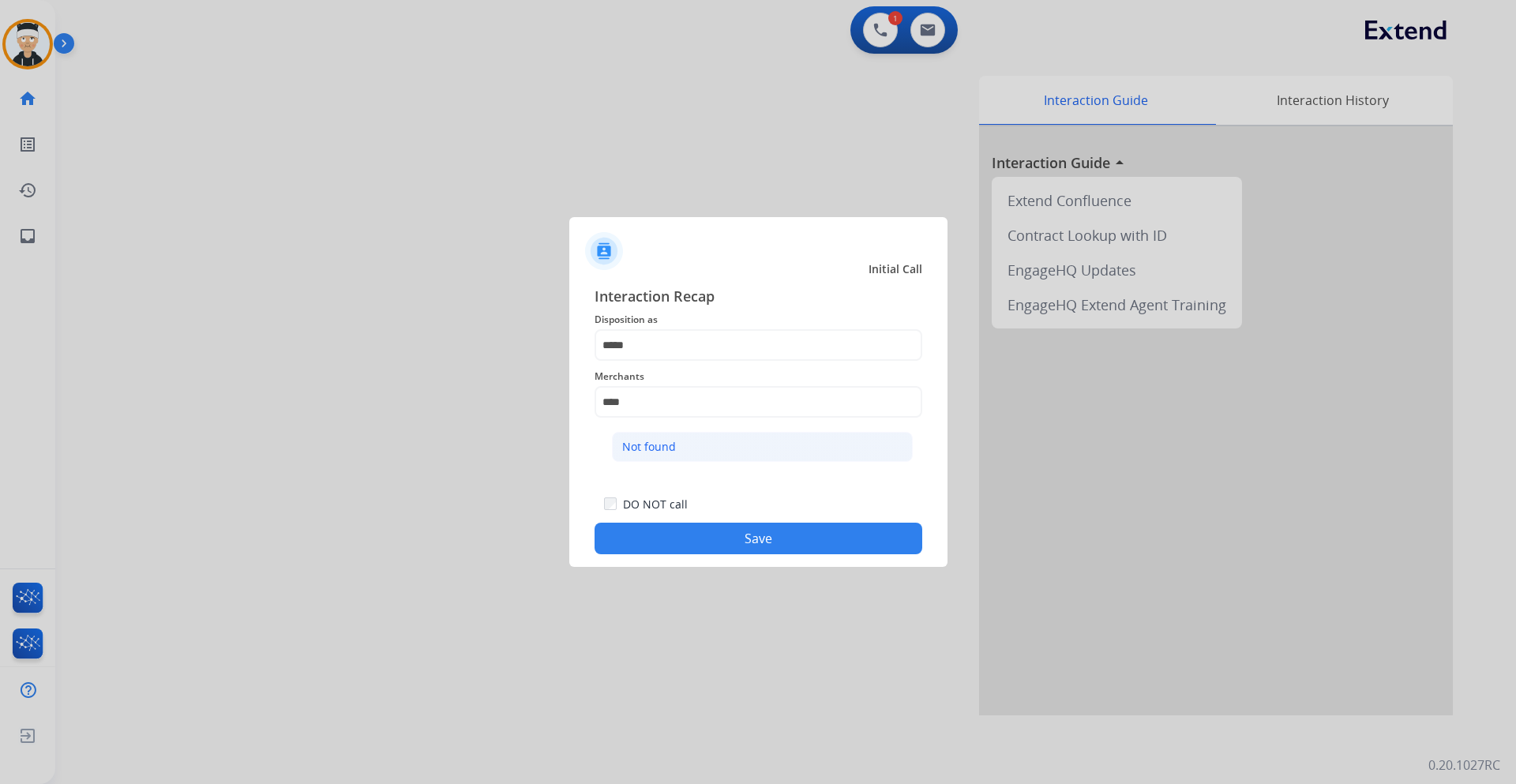 click on "Not found" 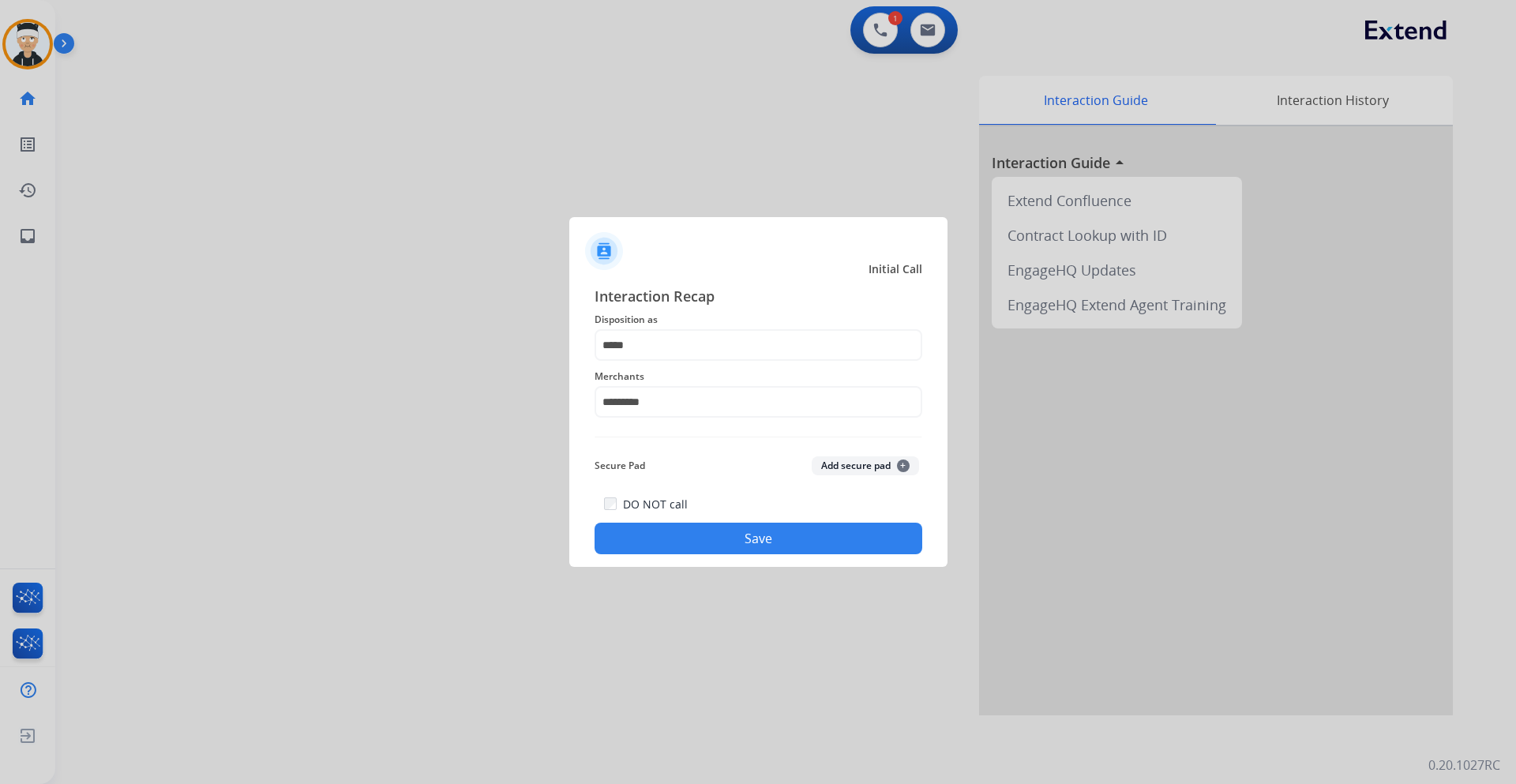click on "Save" 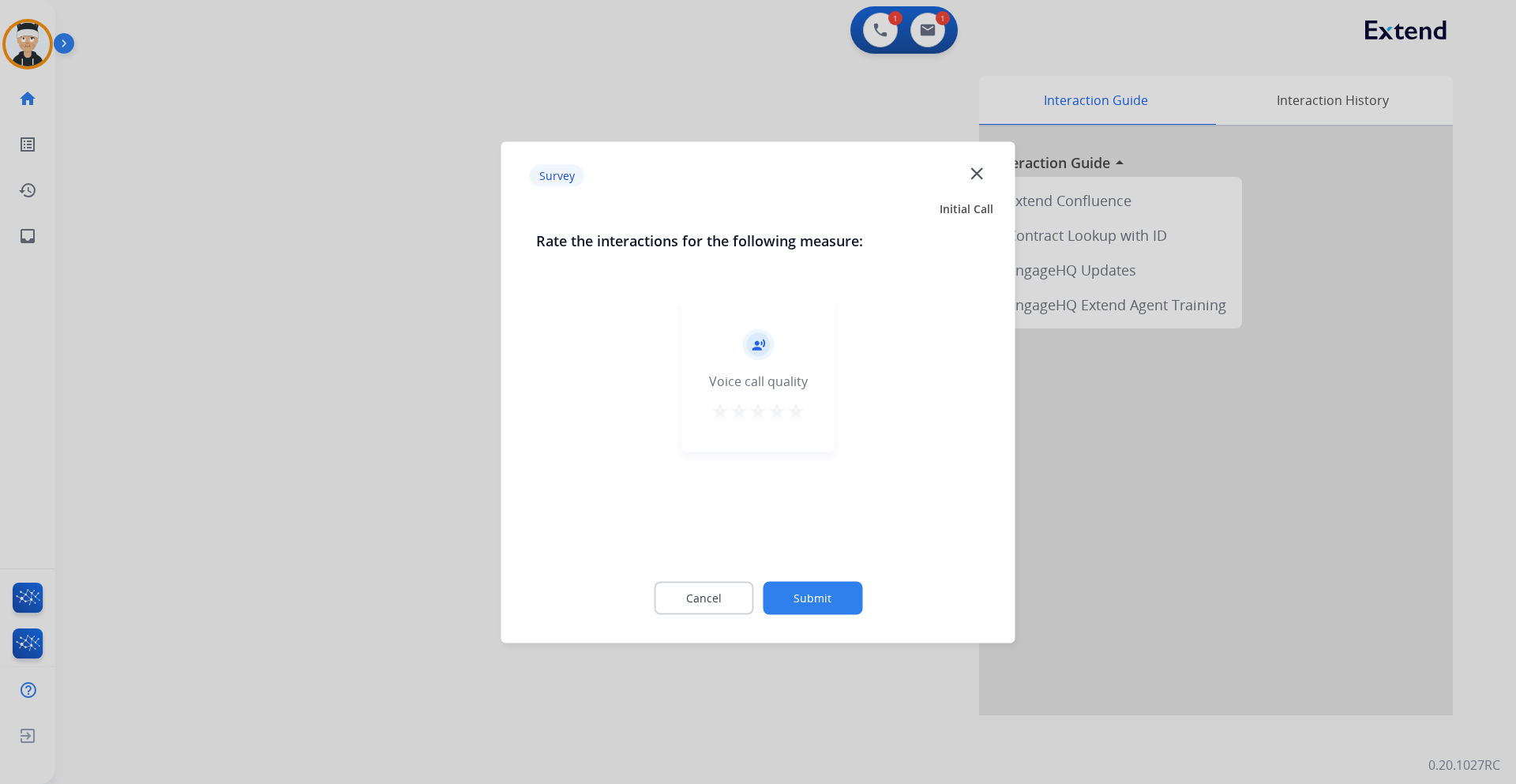 click on "star" at bounding box center [796, 411] 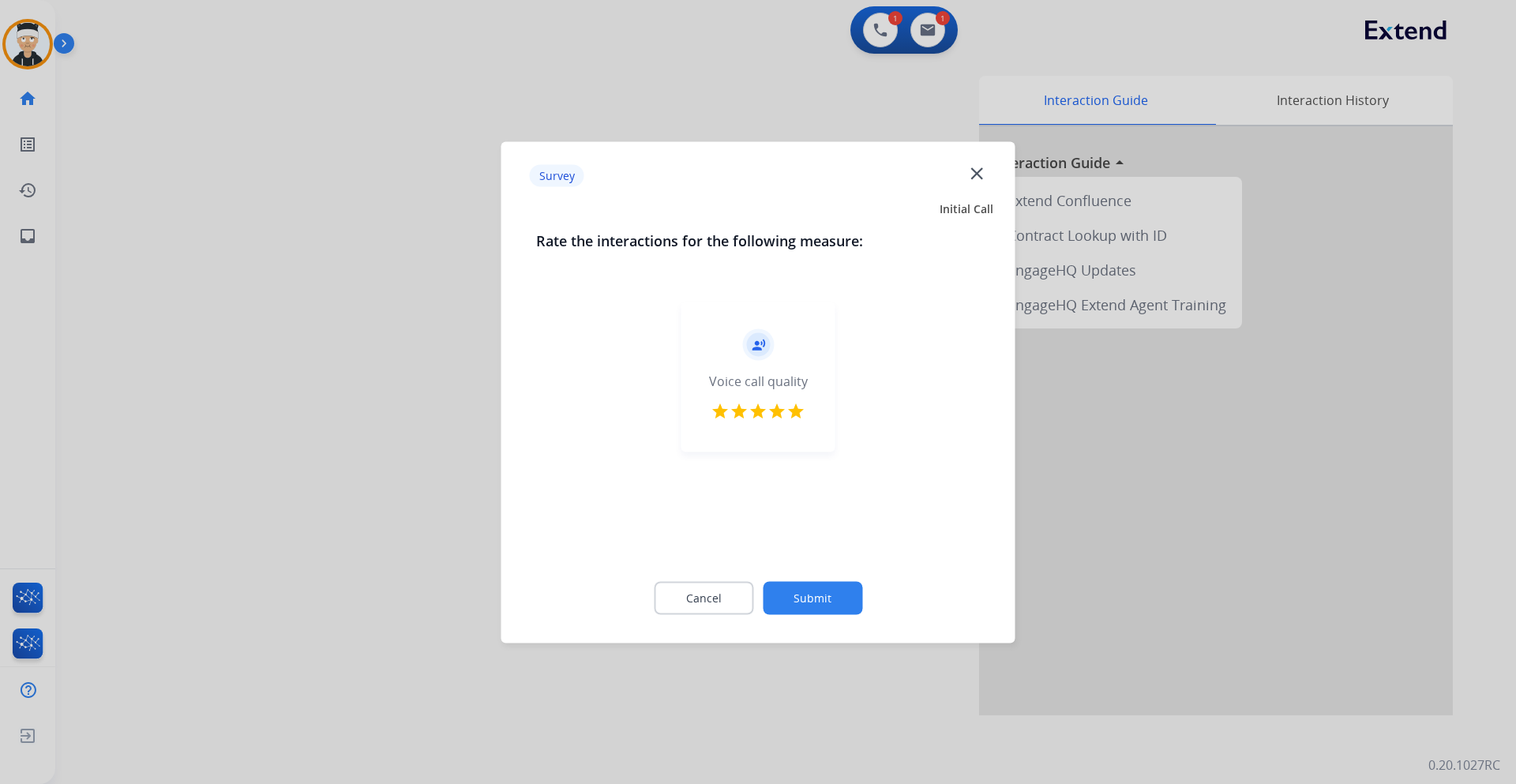 click on "Cancel Submit" 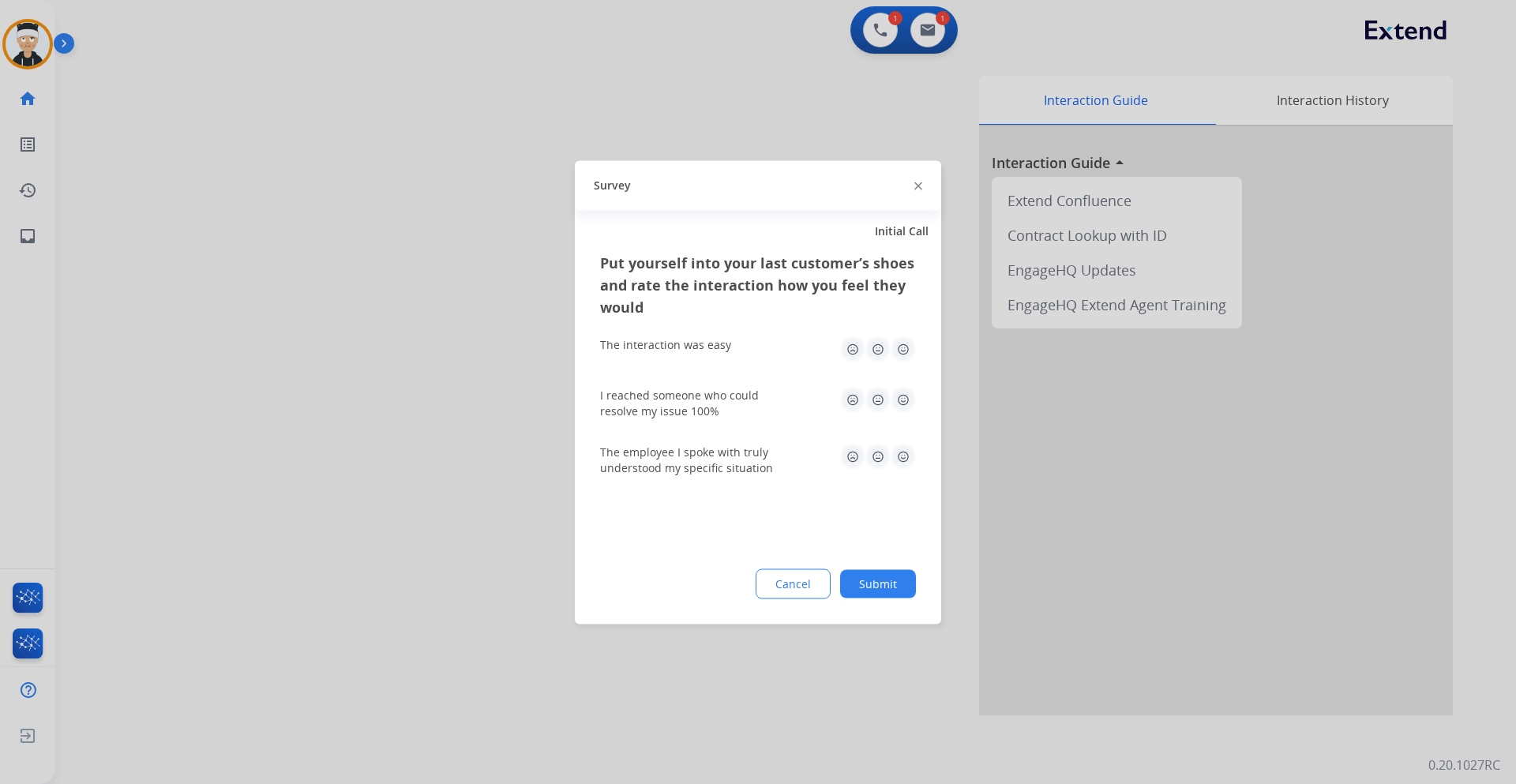 click 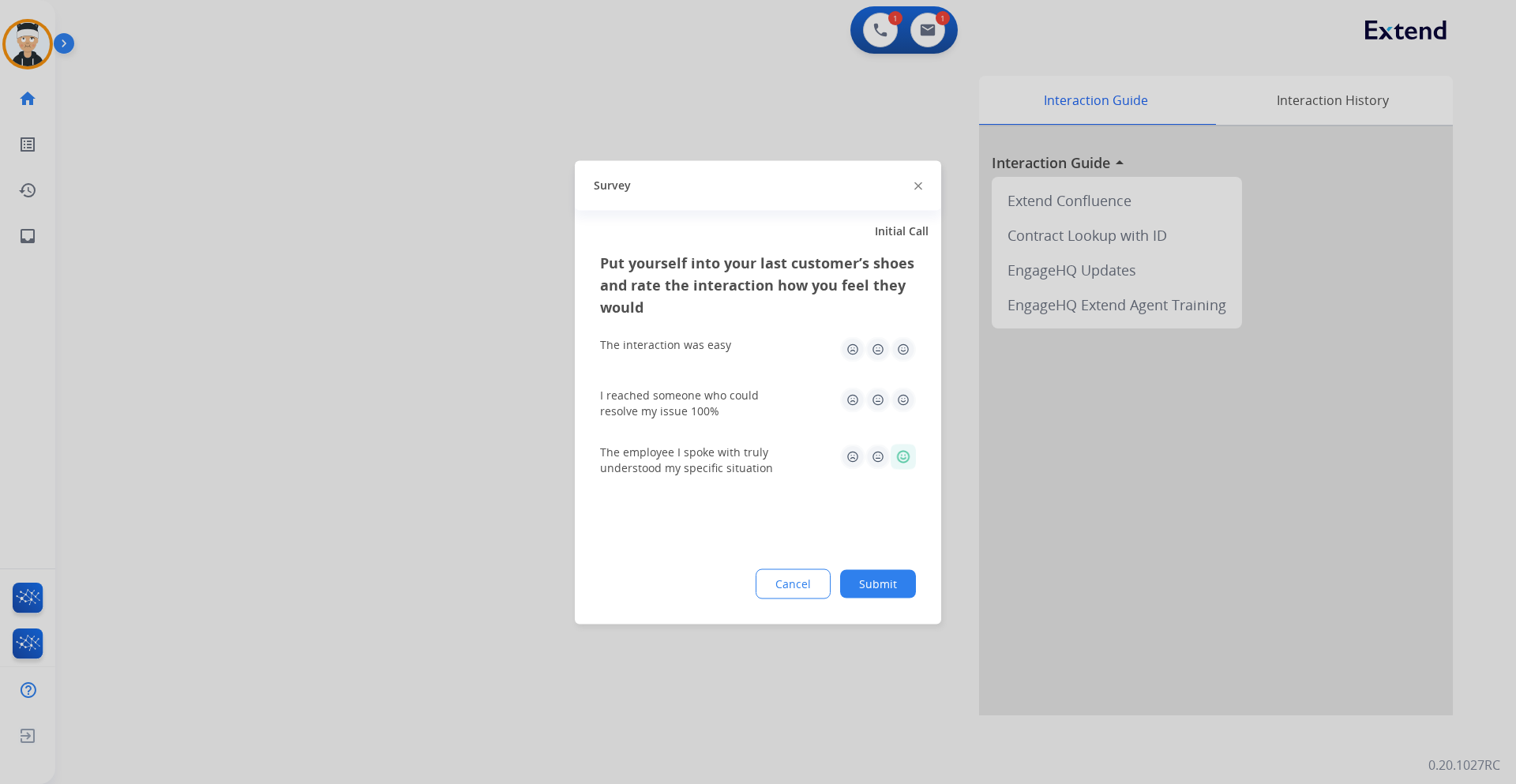 click 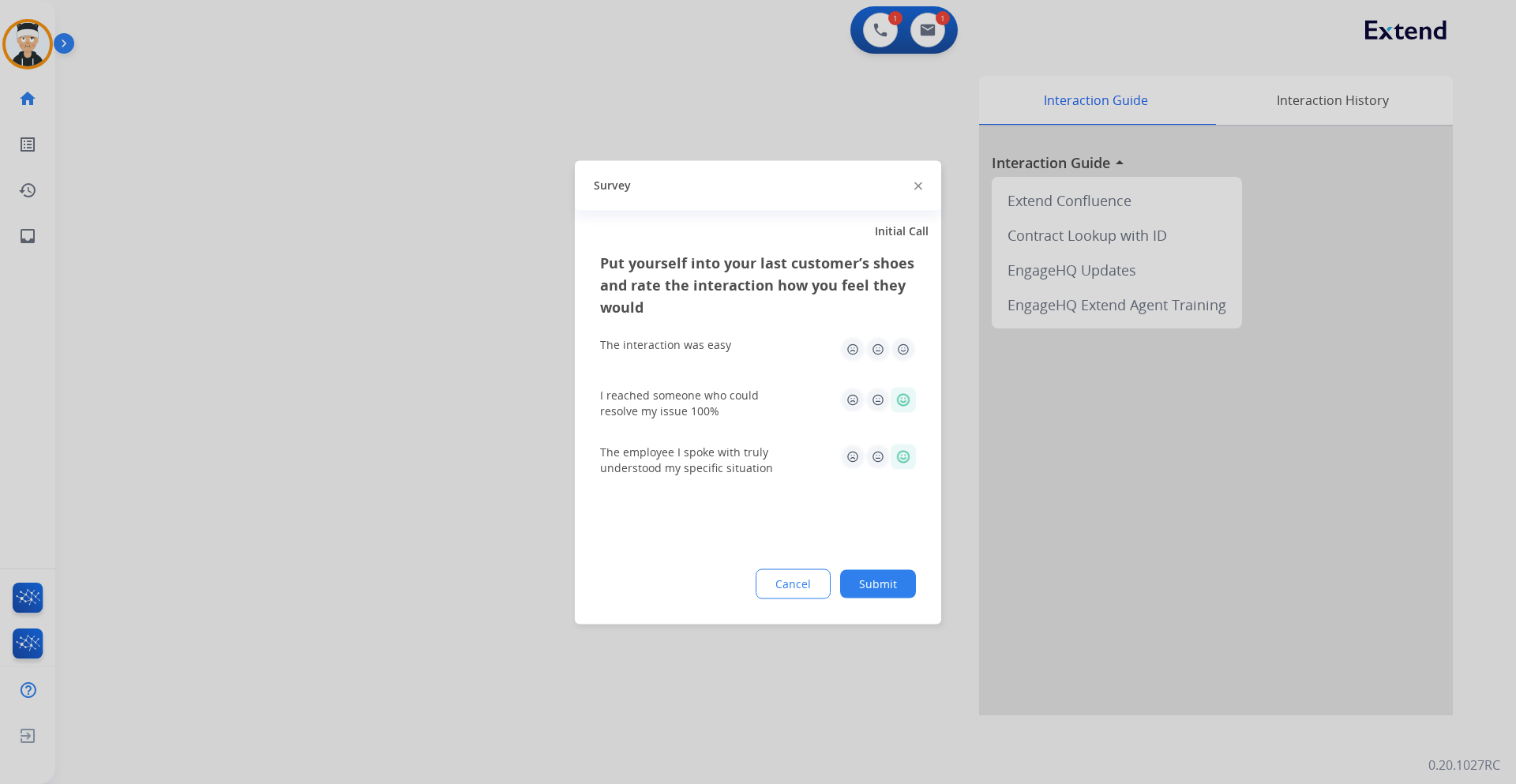 click 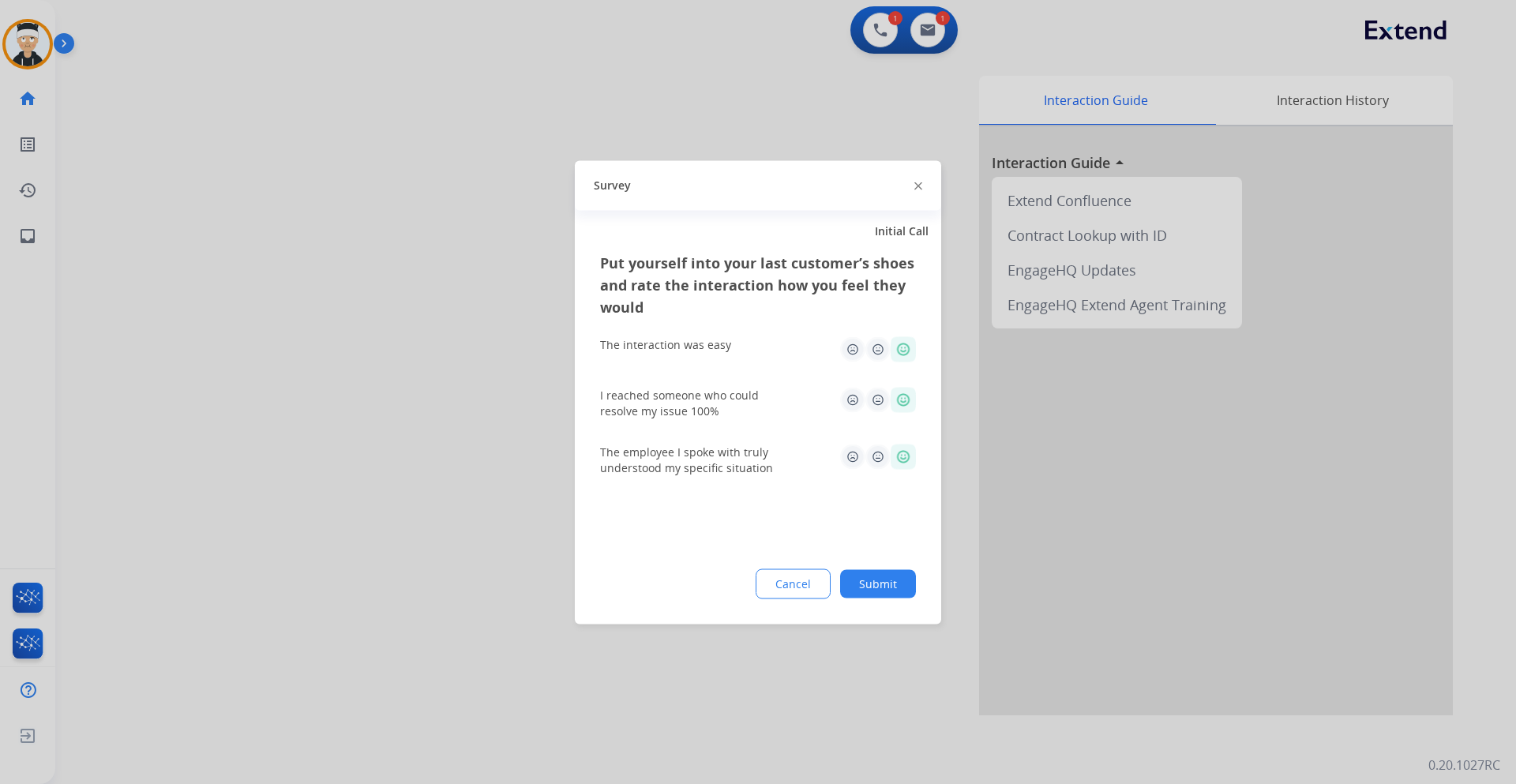 click on "Submit" 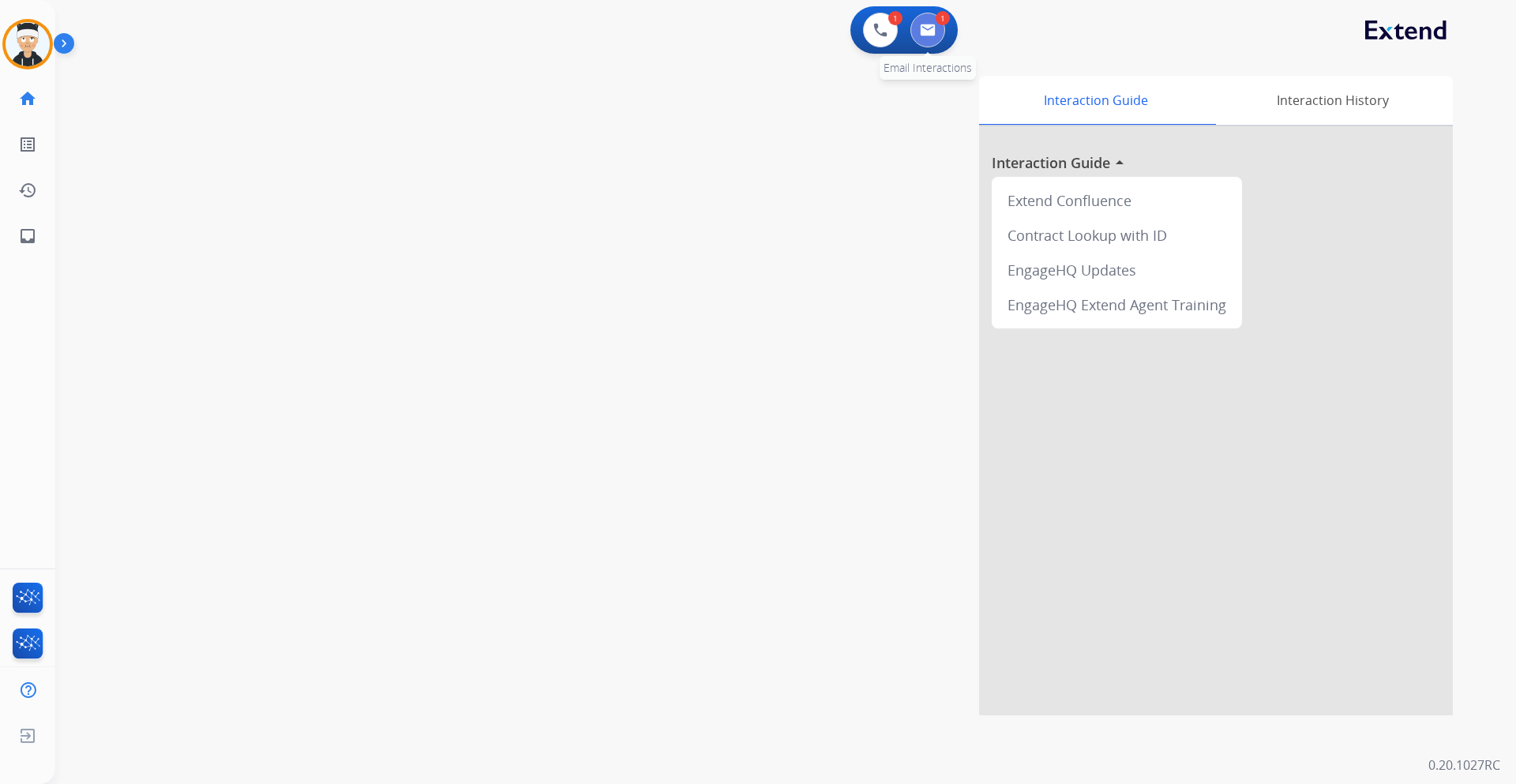 click at bounding box center (928, 30) 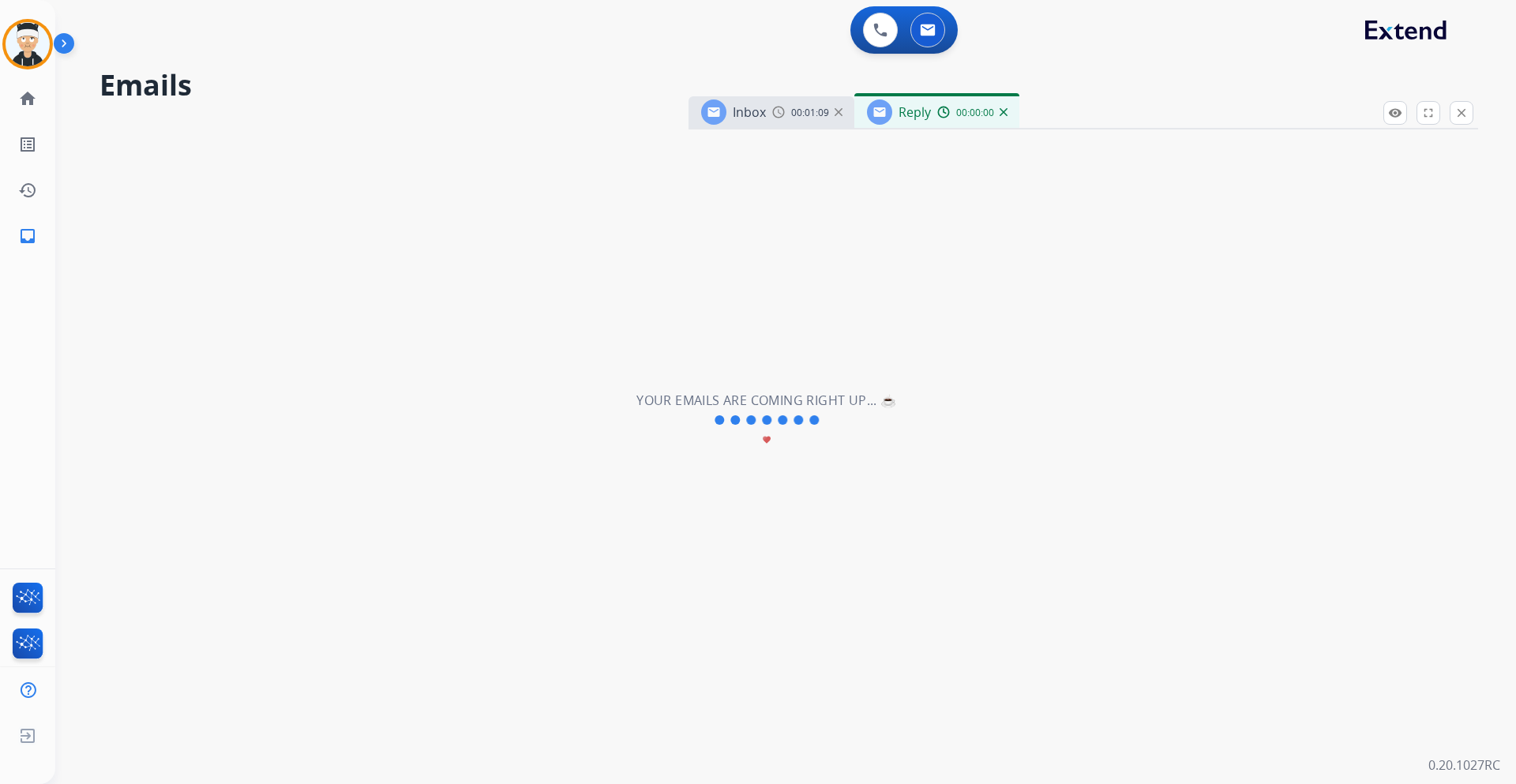 select on "**********" 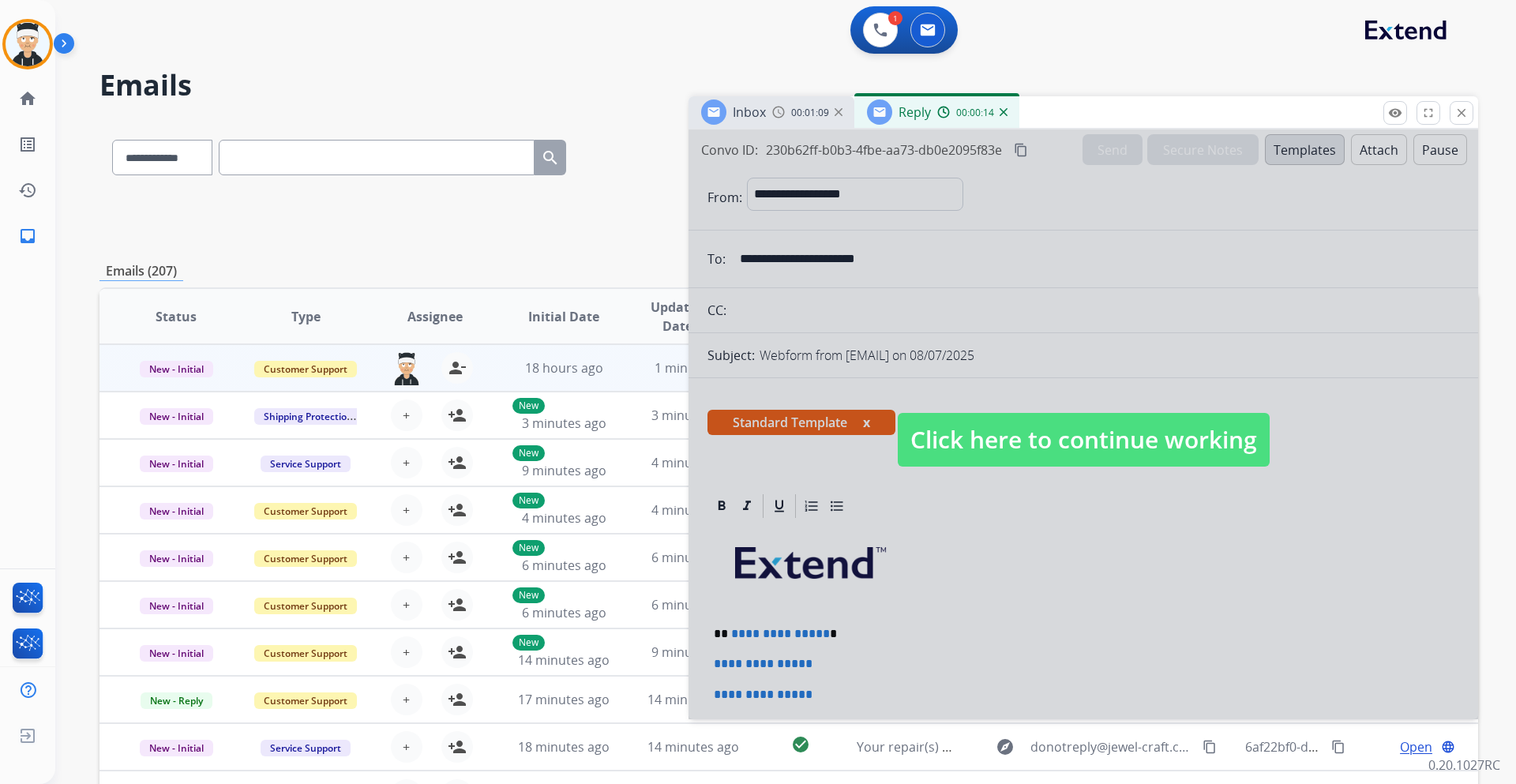 click on "Click here to continue working" at bounding box center [1083, 440] 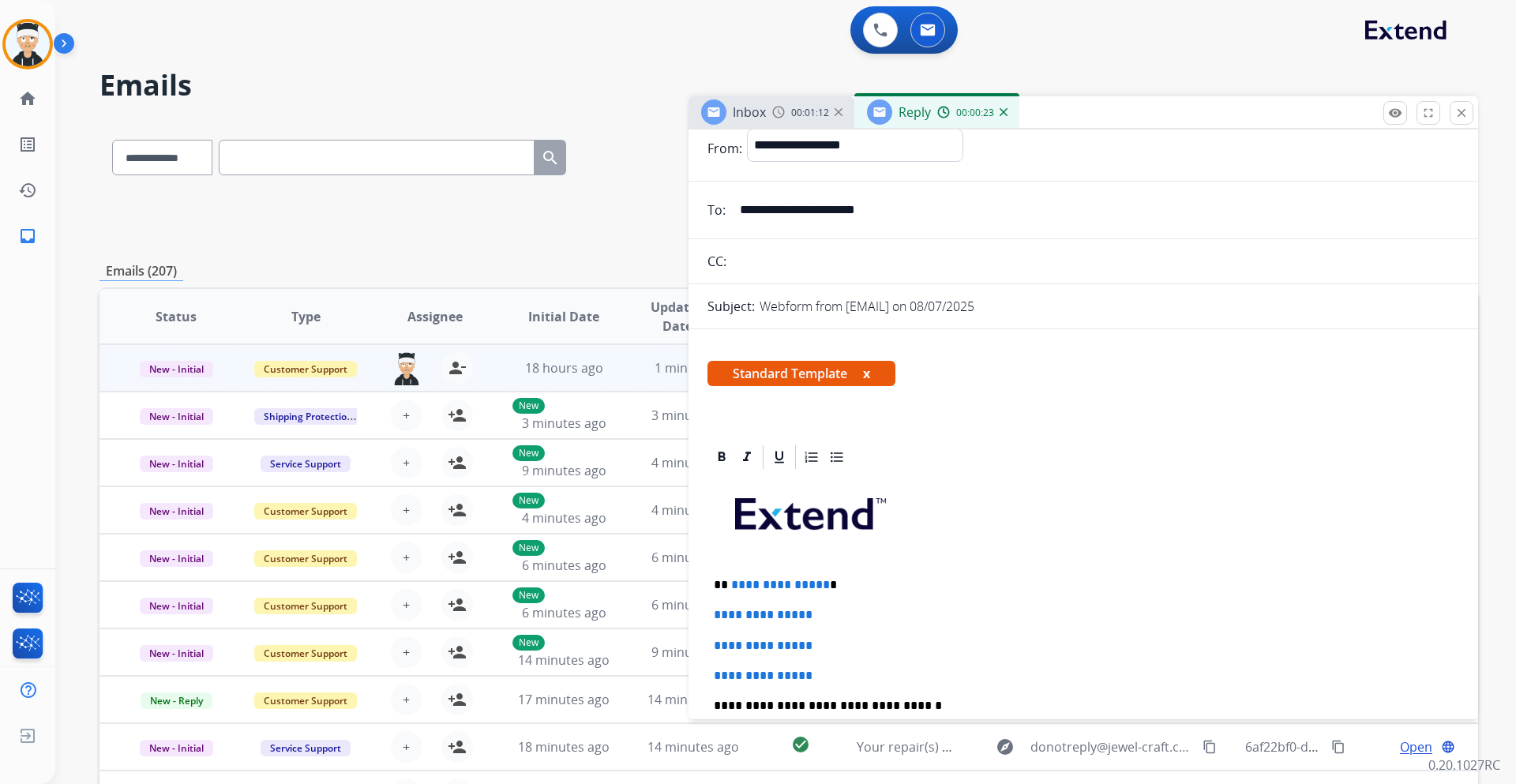 scroll, scrollTop: 0, scrollLeft: 0, axis: both 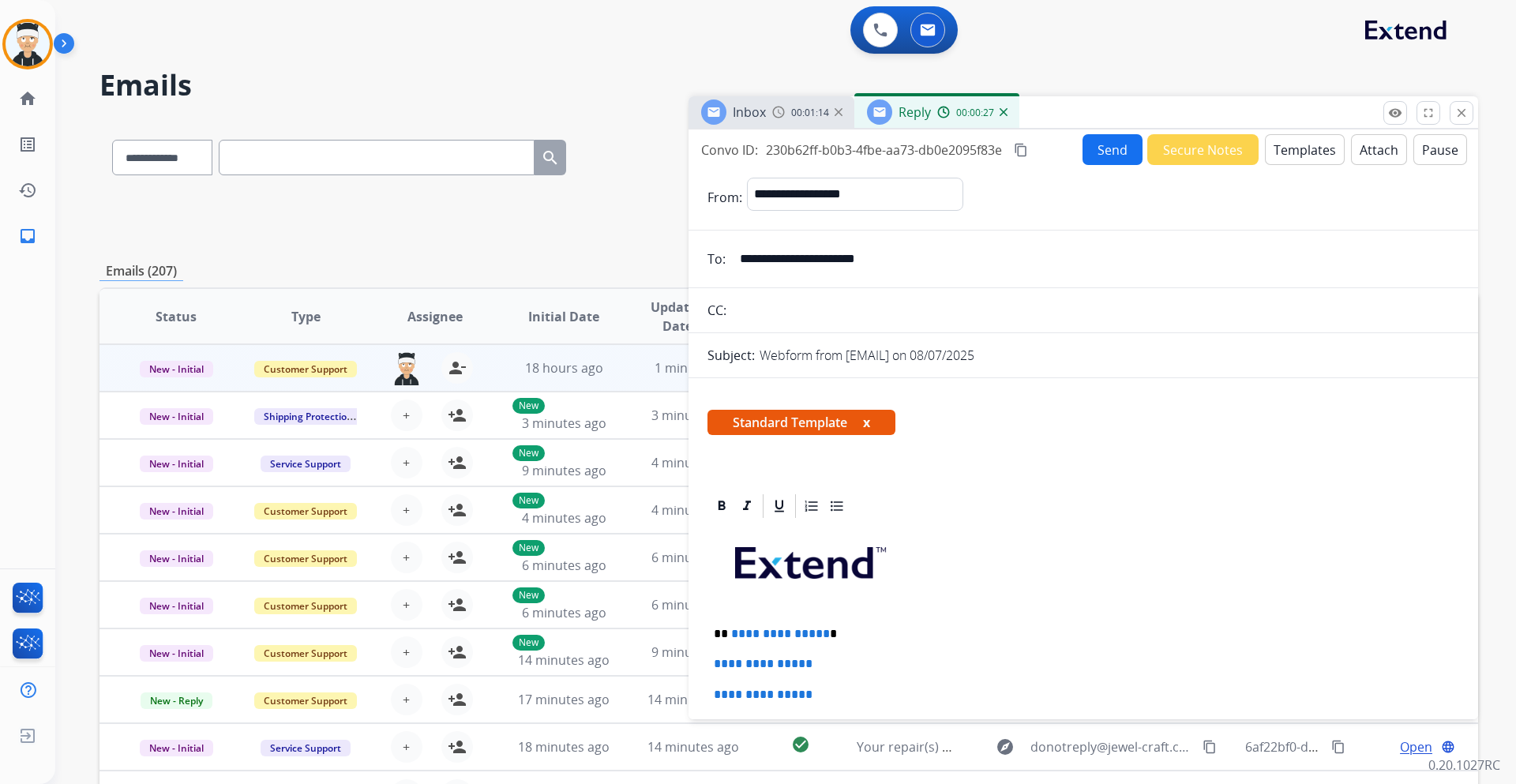 drag, startPoint x: 912, startPoint y: 262, endPoint x: 739, endPoint y: 243, distance: 174.04023 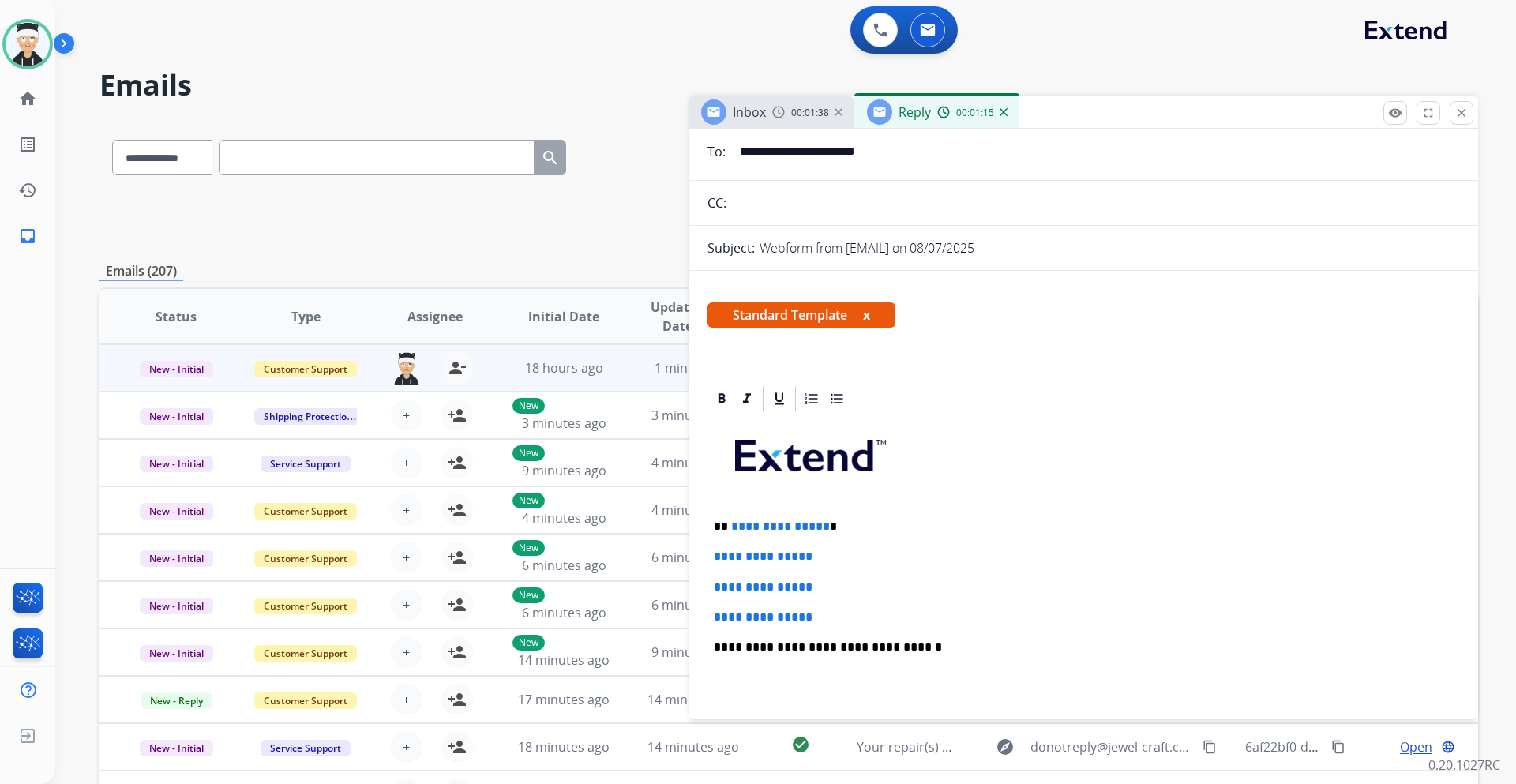 scroll, scrollTop: 158, scrollLeft: 0, axis: vertical 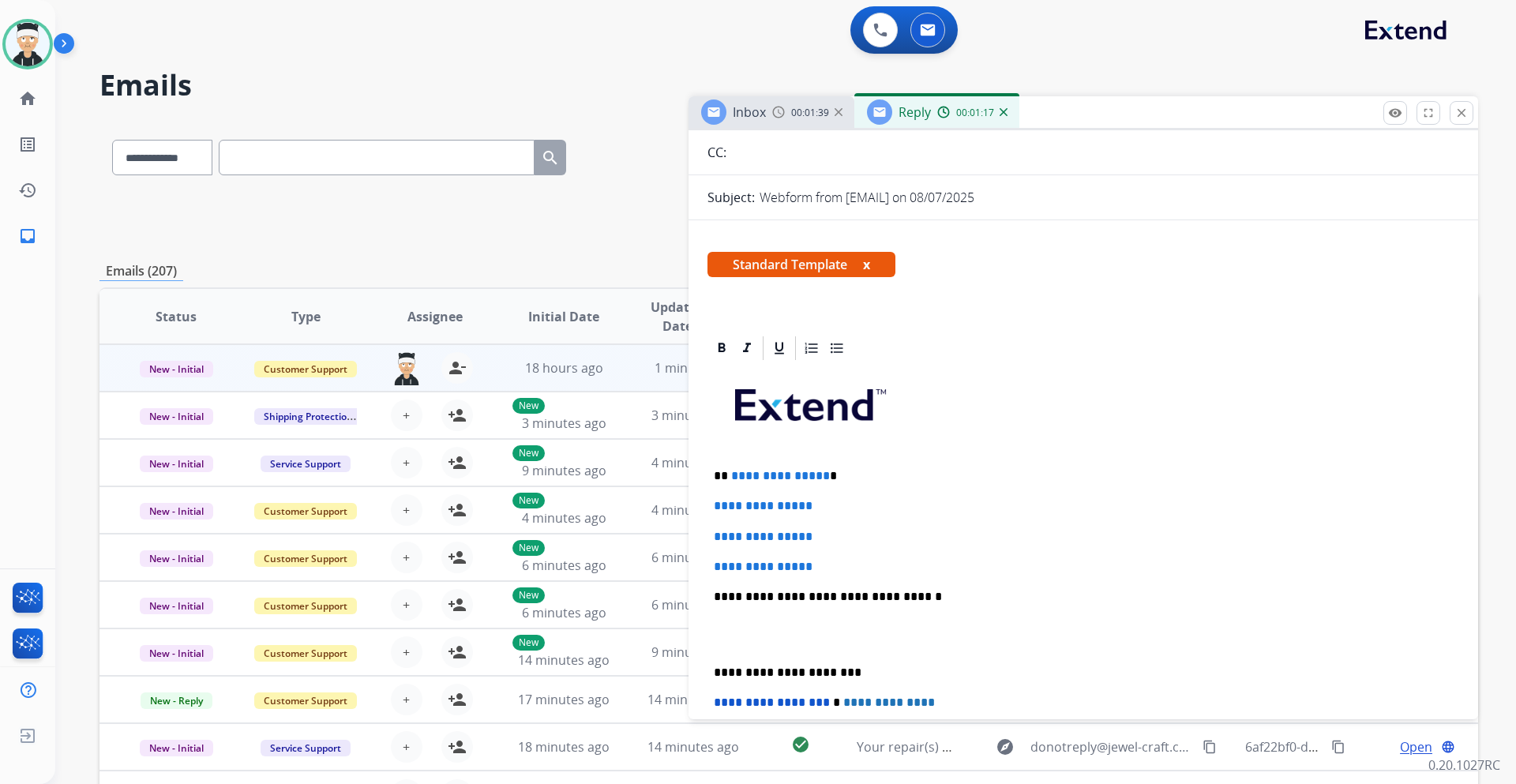 click on "**********" at bounding box center (780, 475) 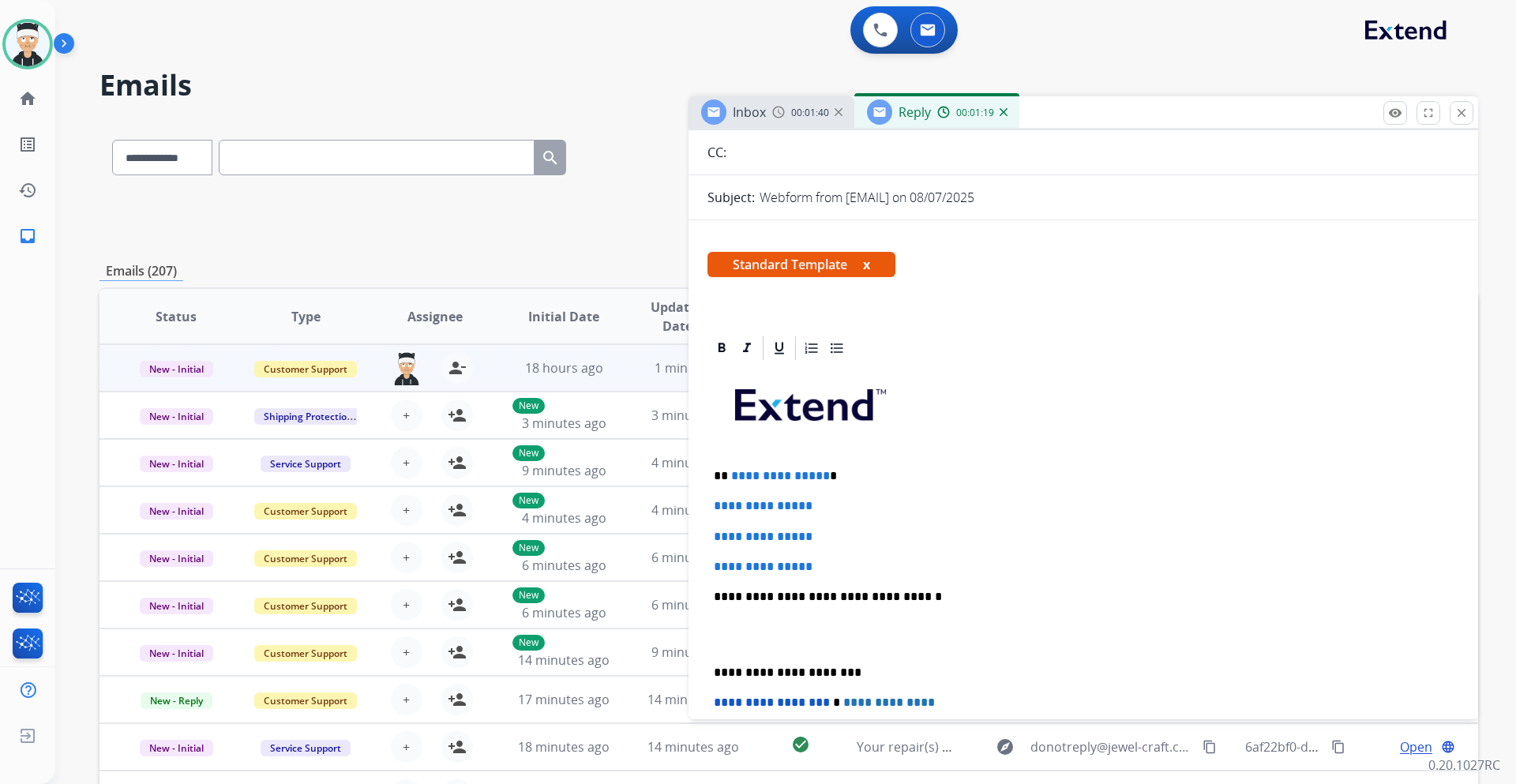 type 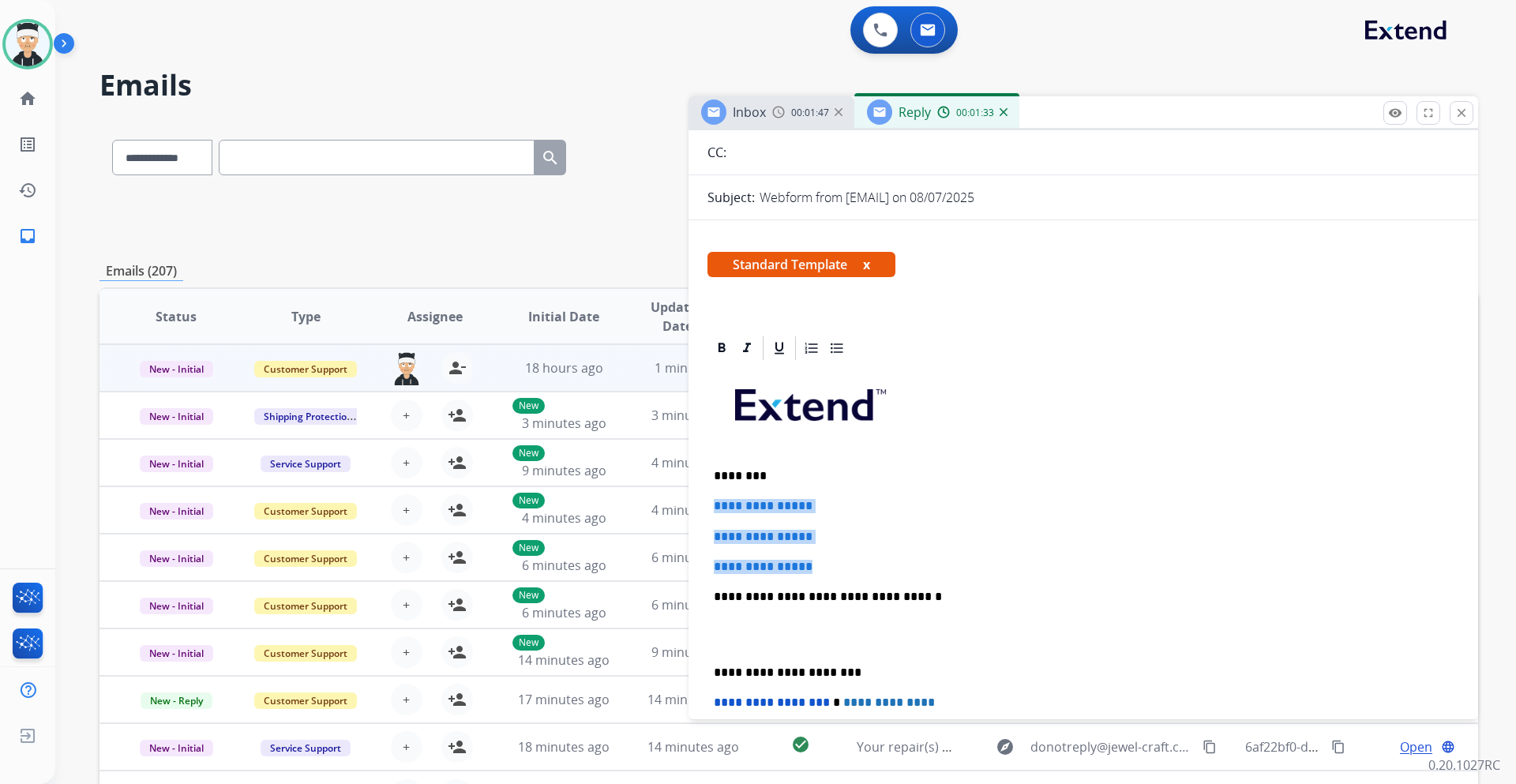 drag, startPoint x: 825, startPoint y: 568, endPoint x: 705, endPoint y: 503, distance: 136.47344 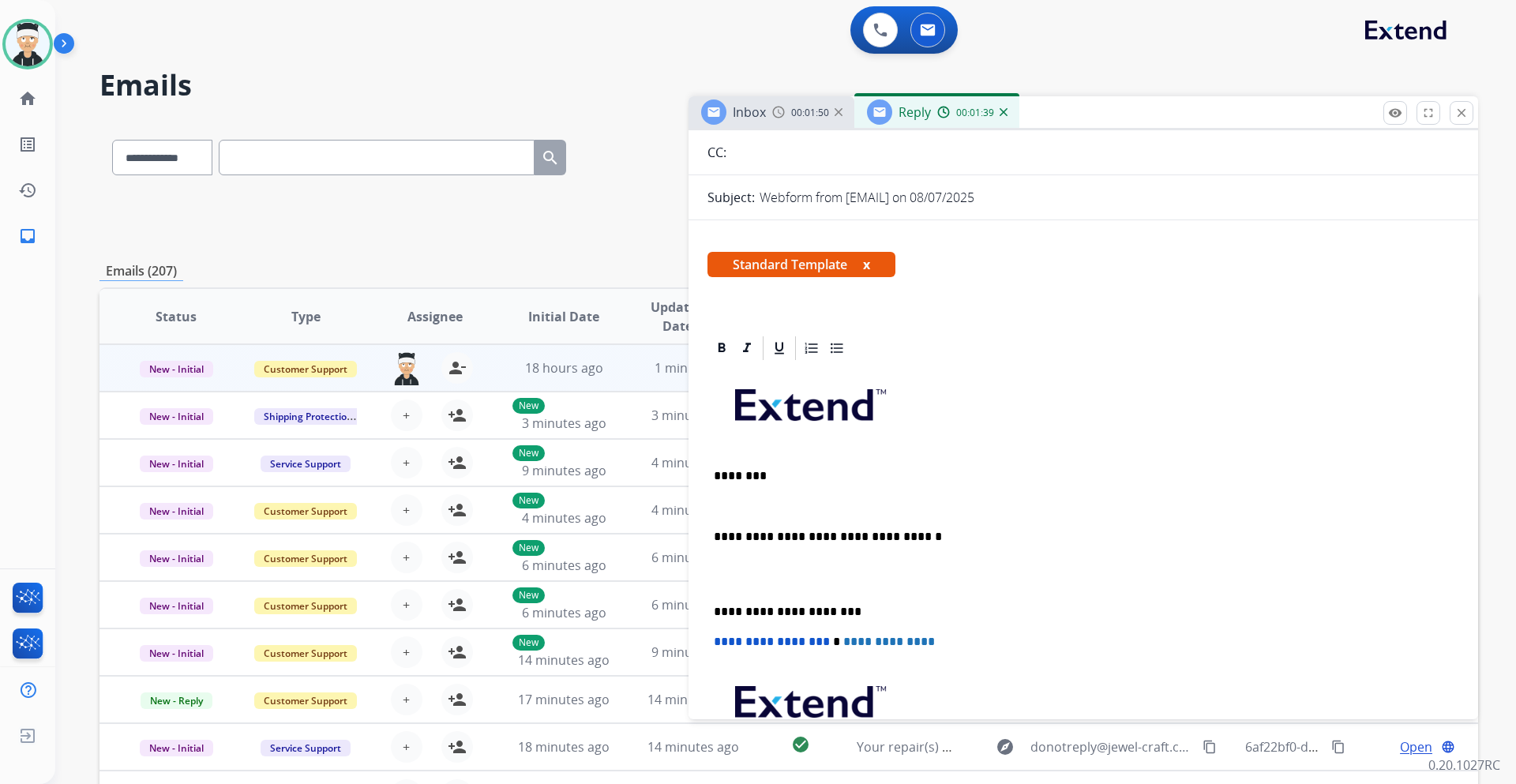 scroll, scrollTop: 471, scrollLeft: 0, axis: vertical 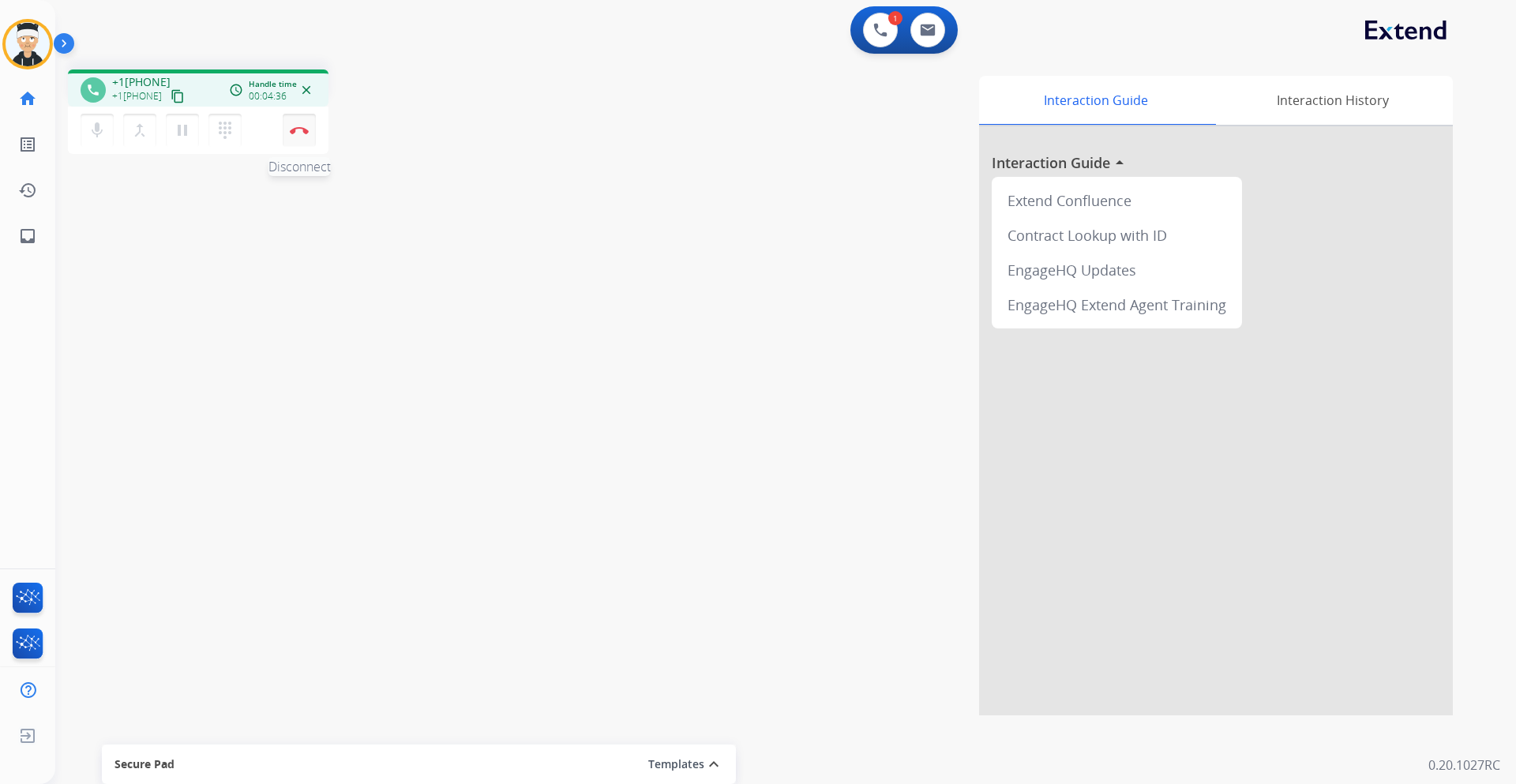 click on "Disconnect" at bounding box center [299, 130] 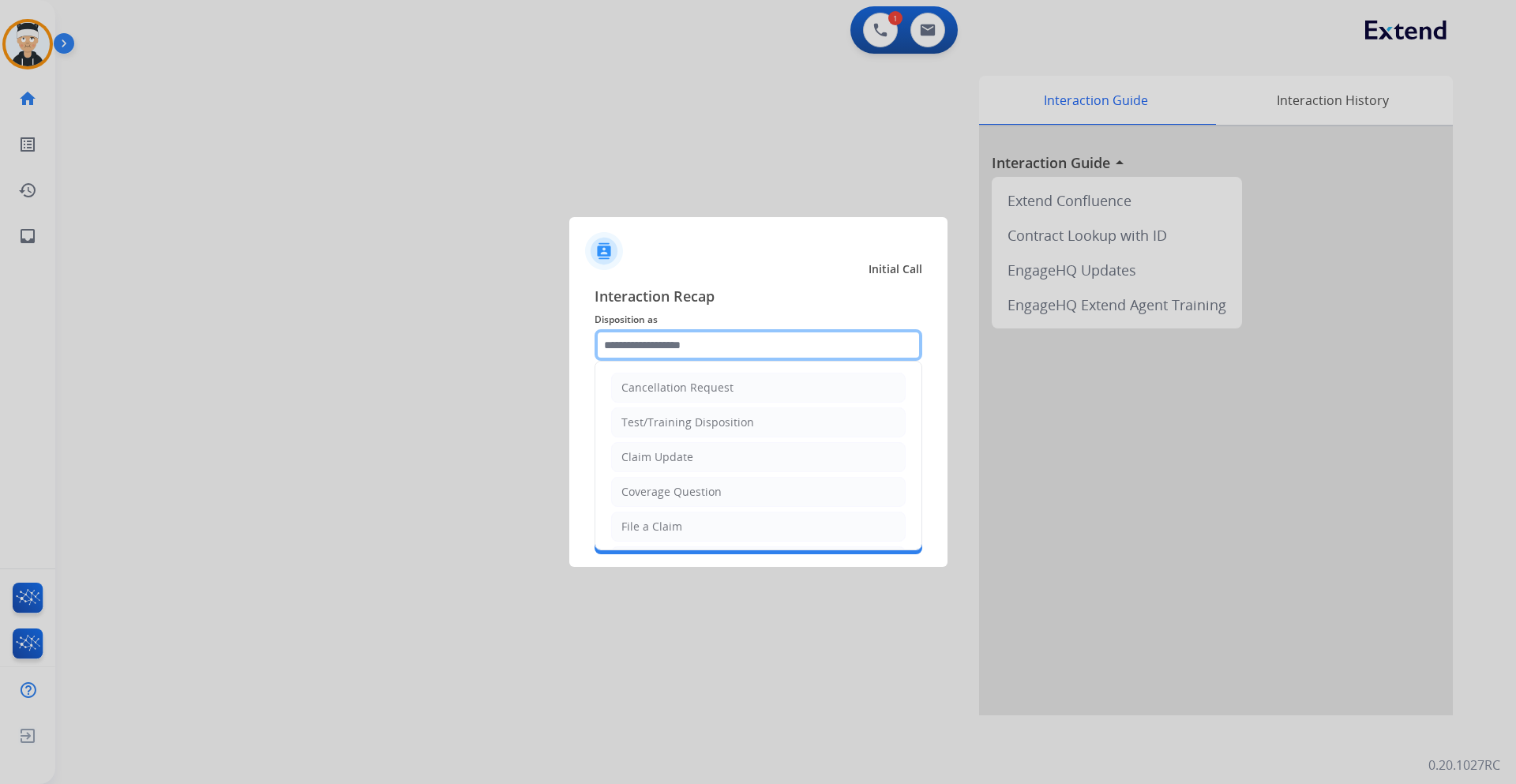 click 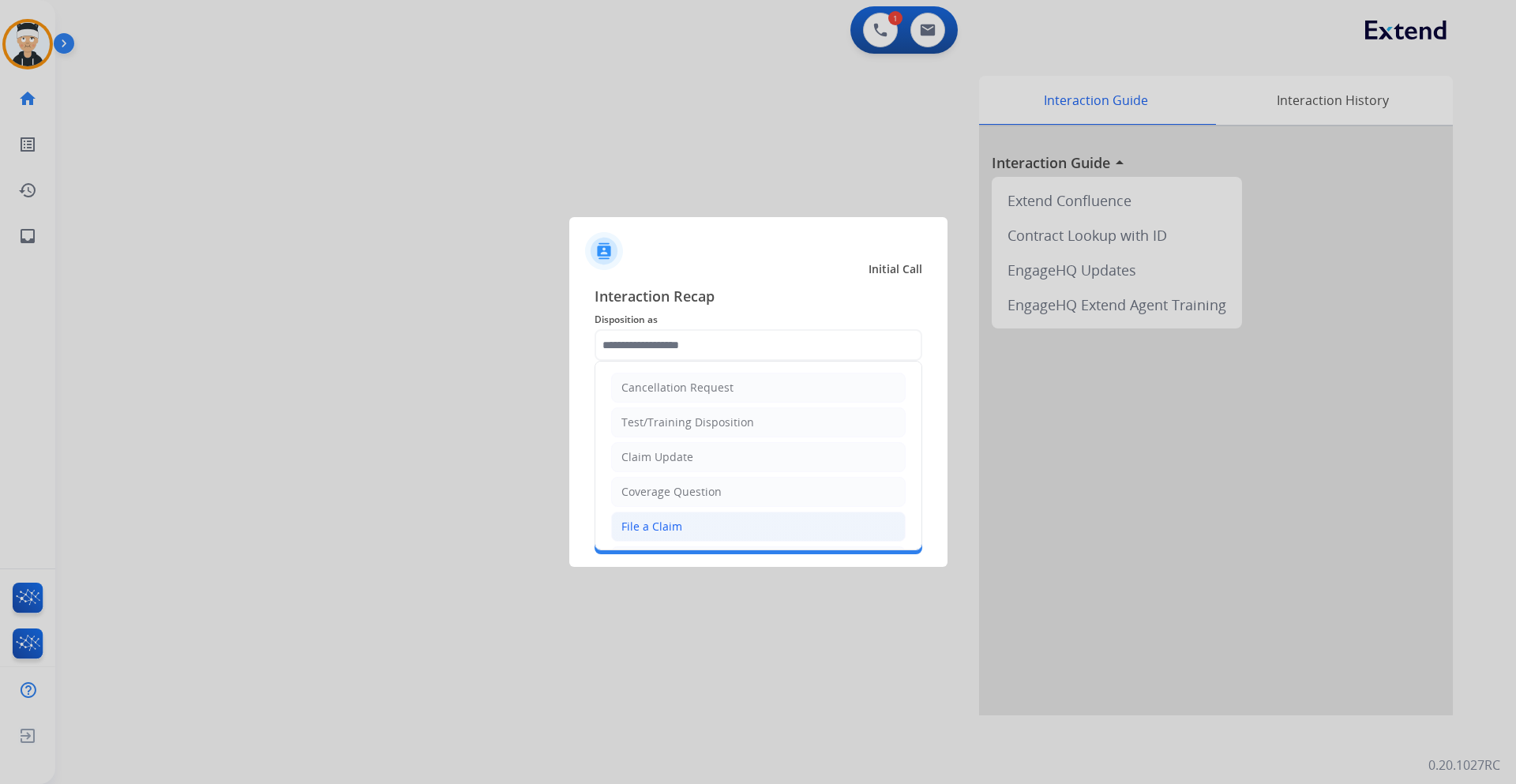 click on "File a Claim" 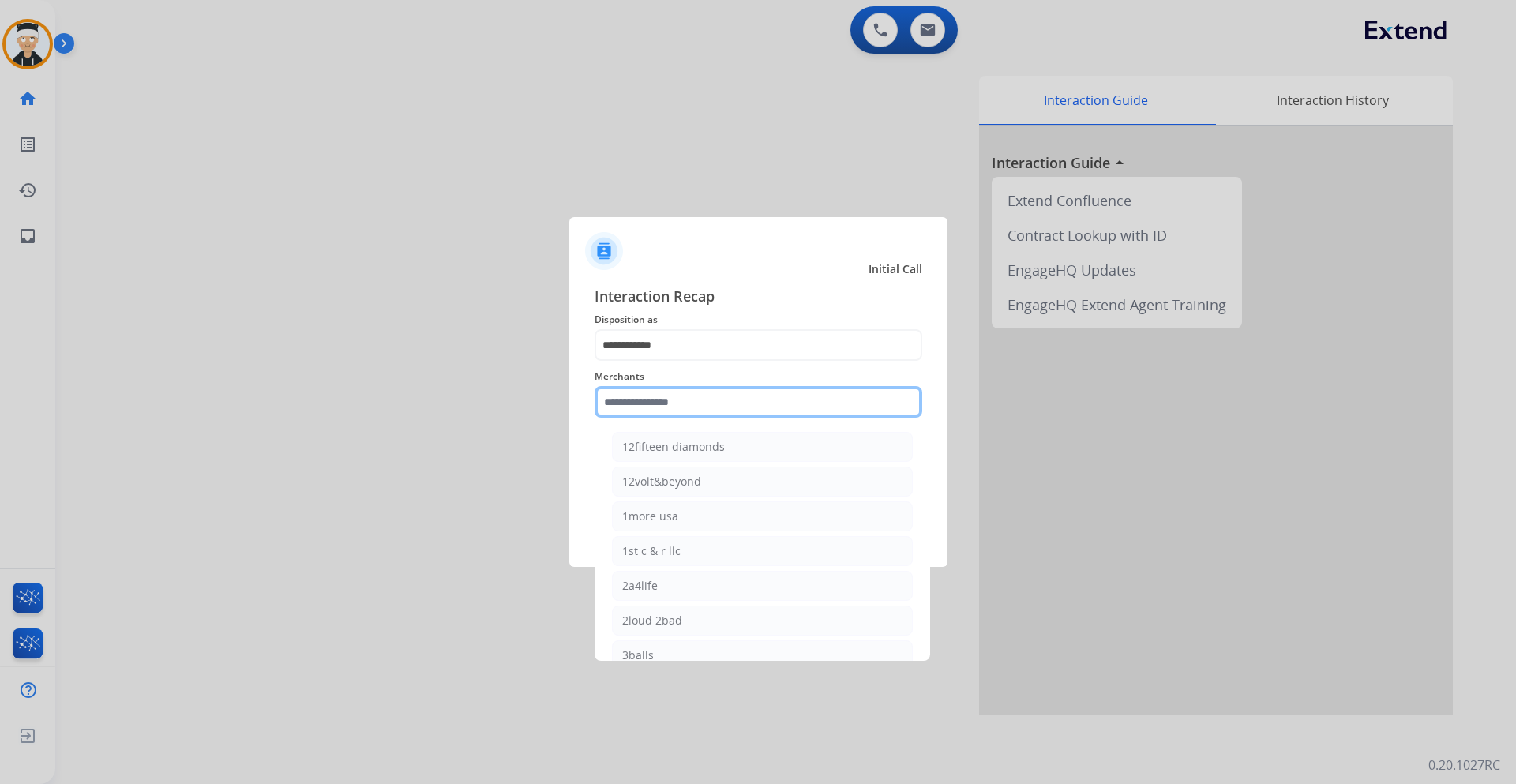 click 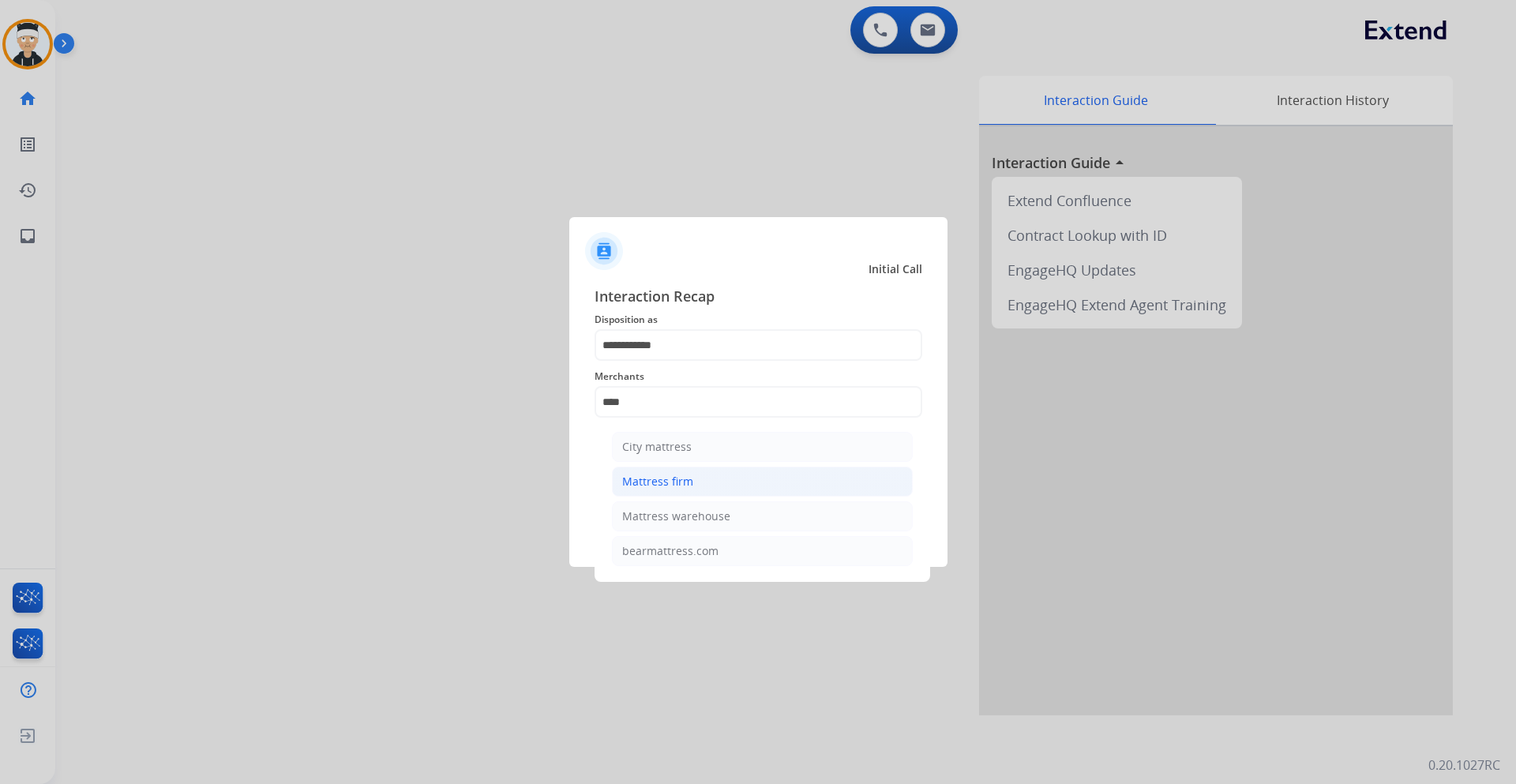 click on "Mattress firm" 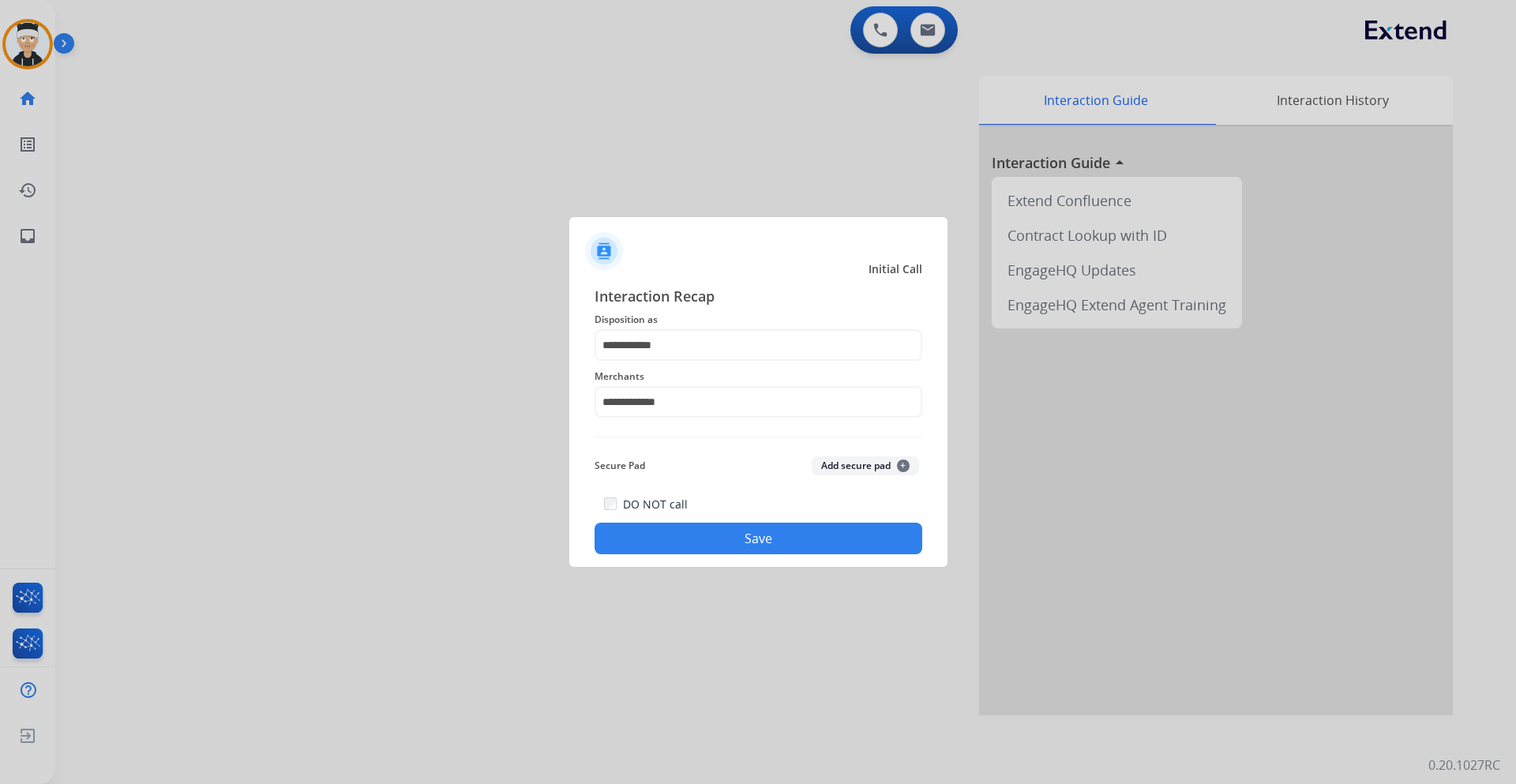 click on "Save" 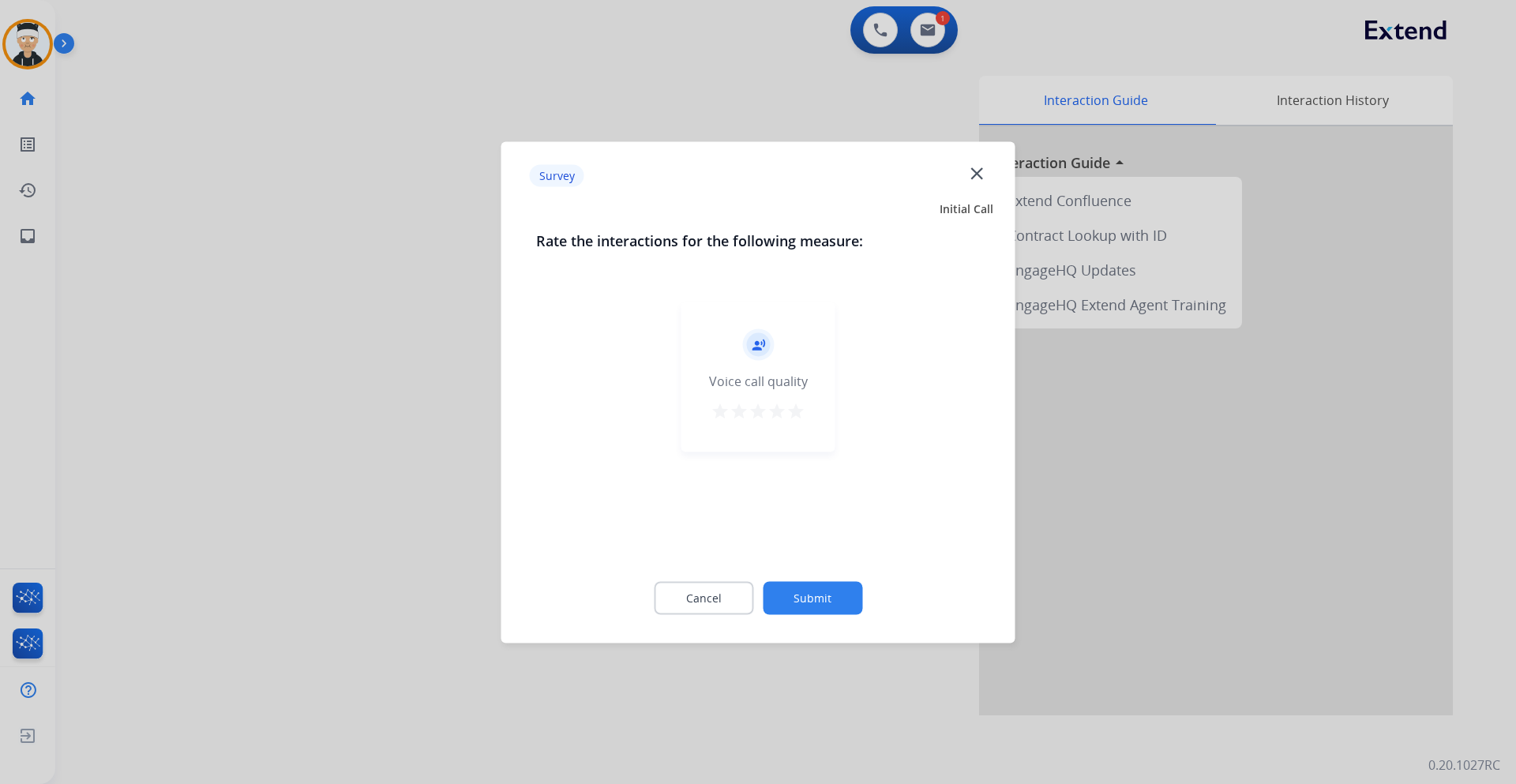 click on "star" at bounding box center (796, 411) 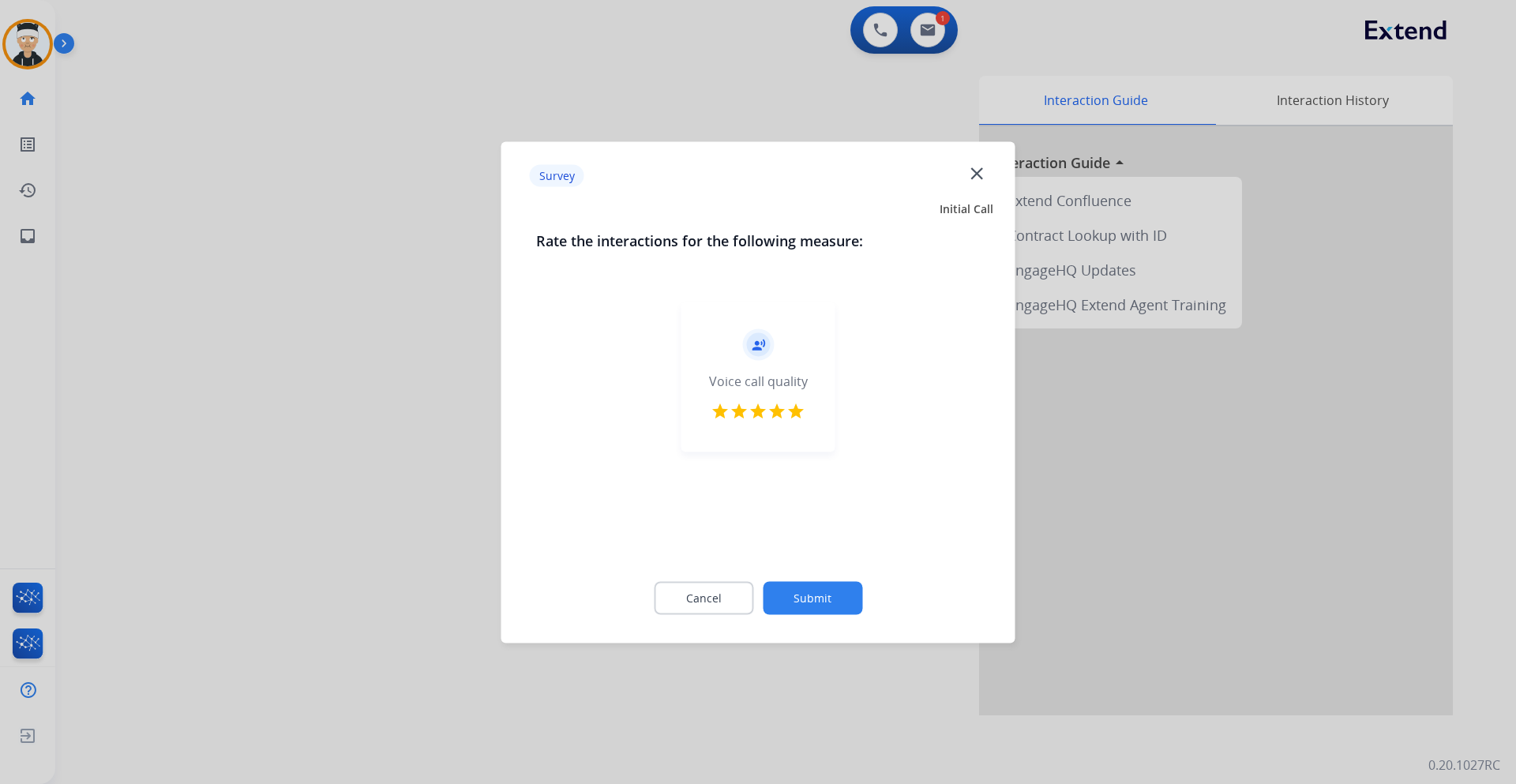 click on "Cancel Submit" 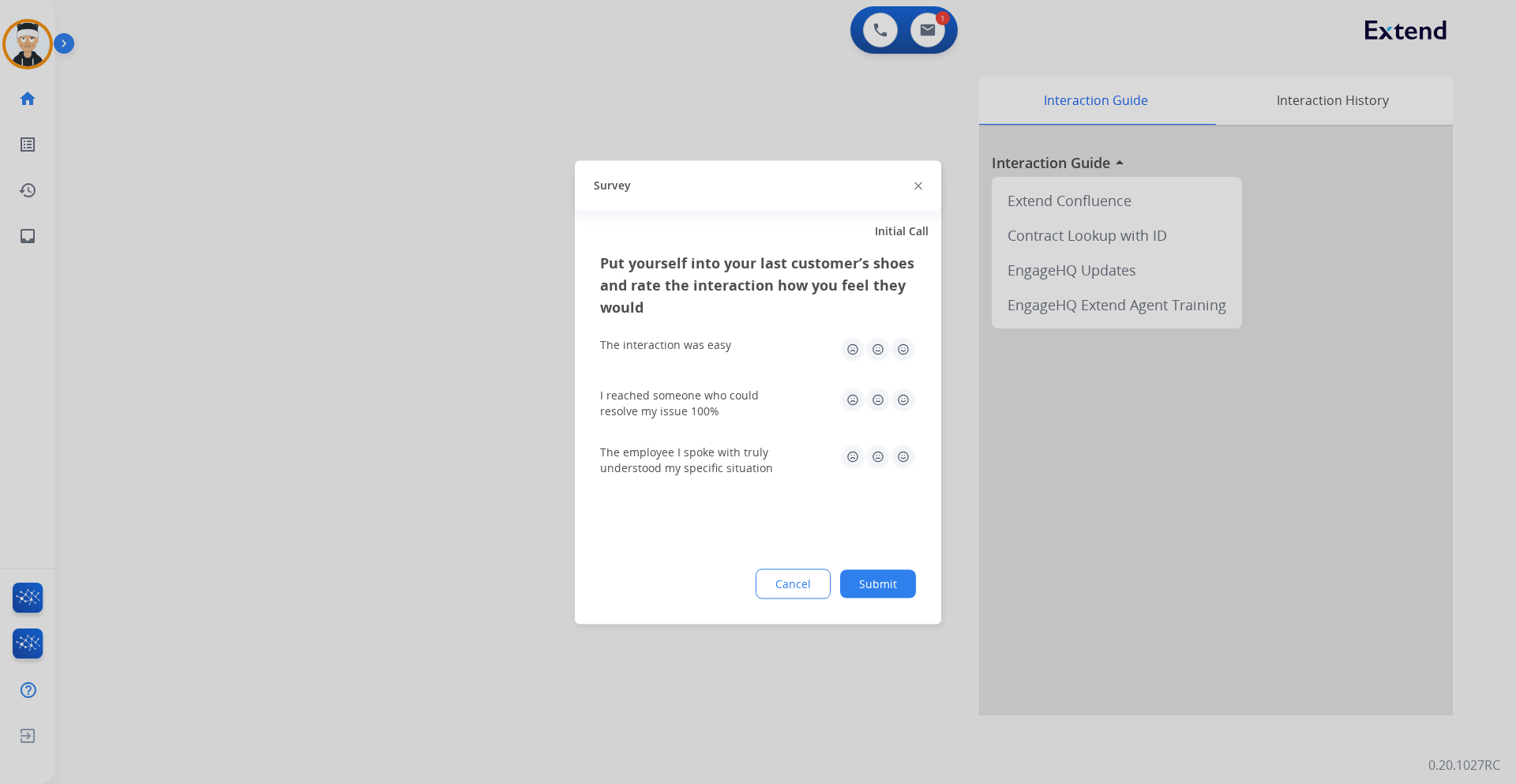 click 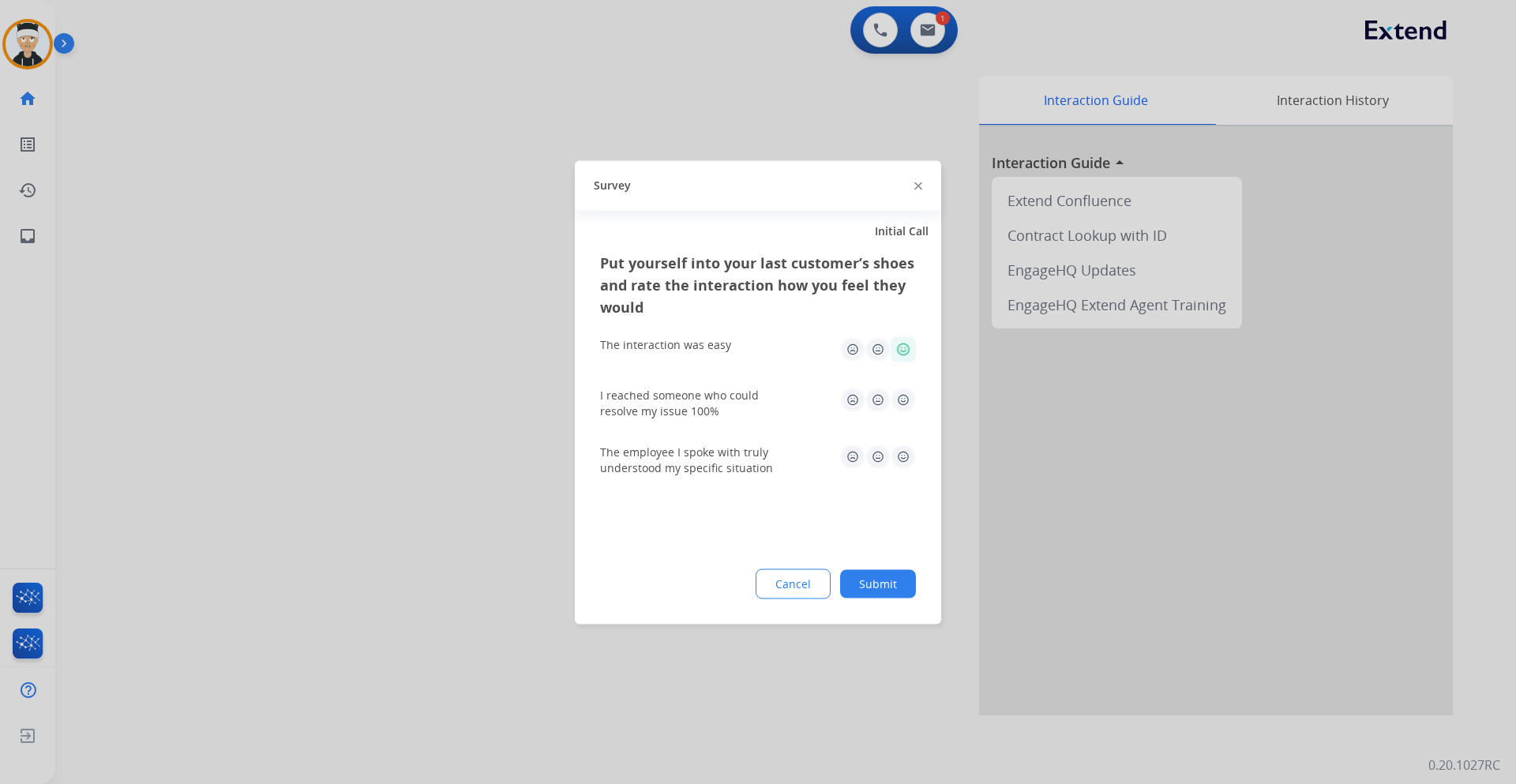 click on "I reached someone who could resolve my issue 100%" 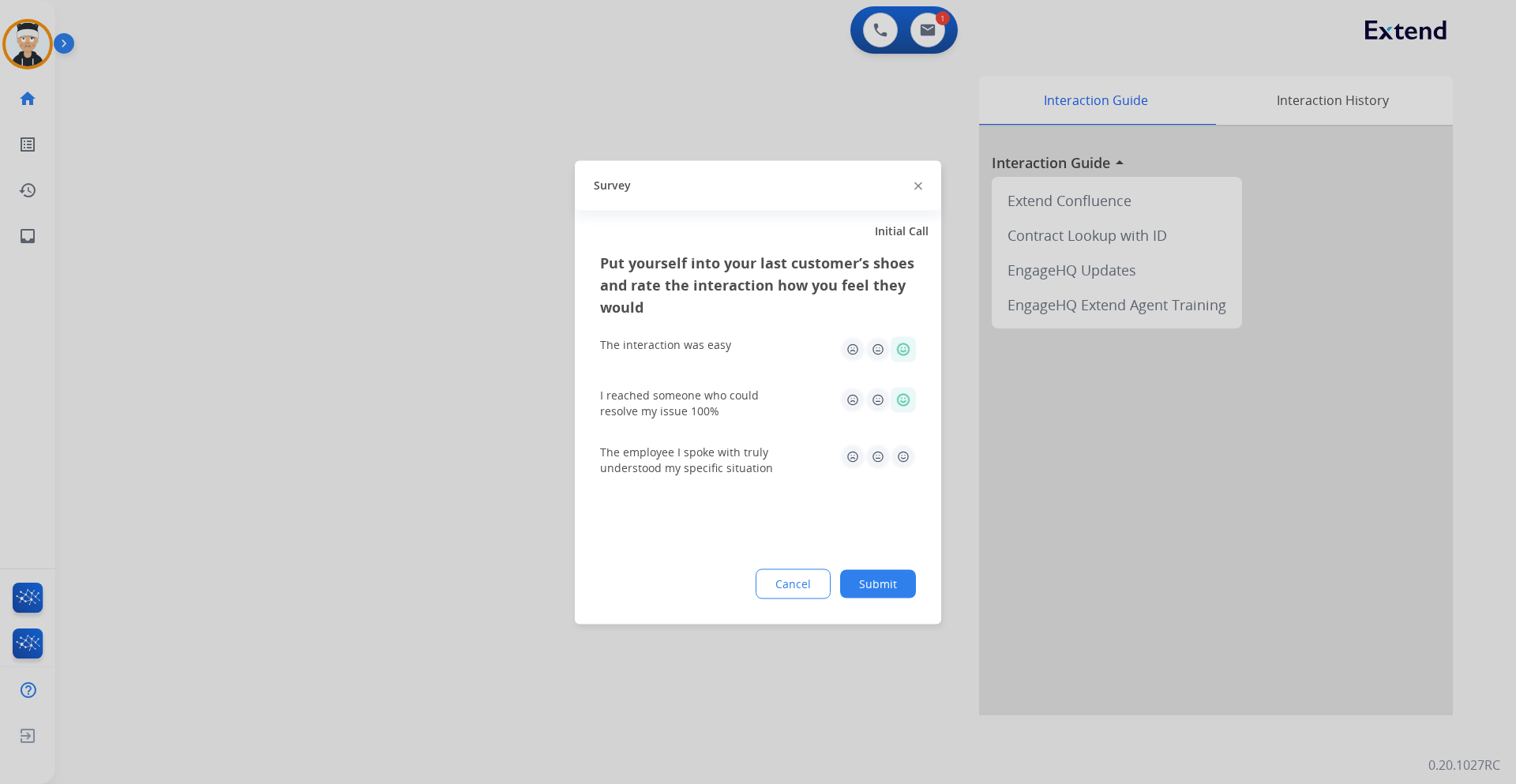 click 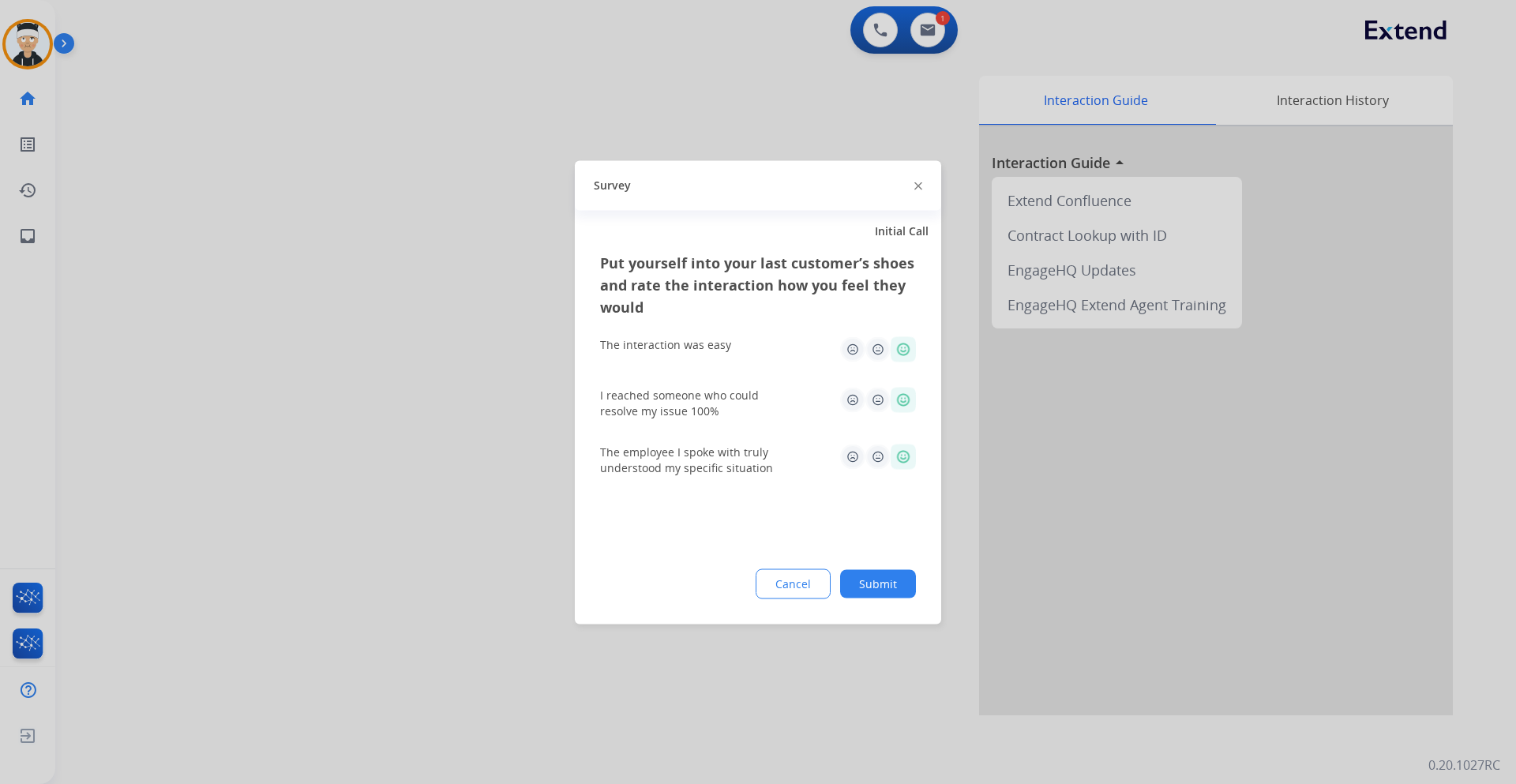 click on "Put yourself into your last customer’s shoes and rate the interaction how you feel they would  The interaction was easy   I reached someone who could resolve my issue 100%   The employee I spoke with truly understood my specific situation  Cancel Submit" 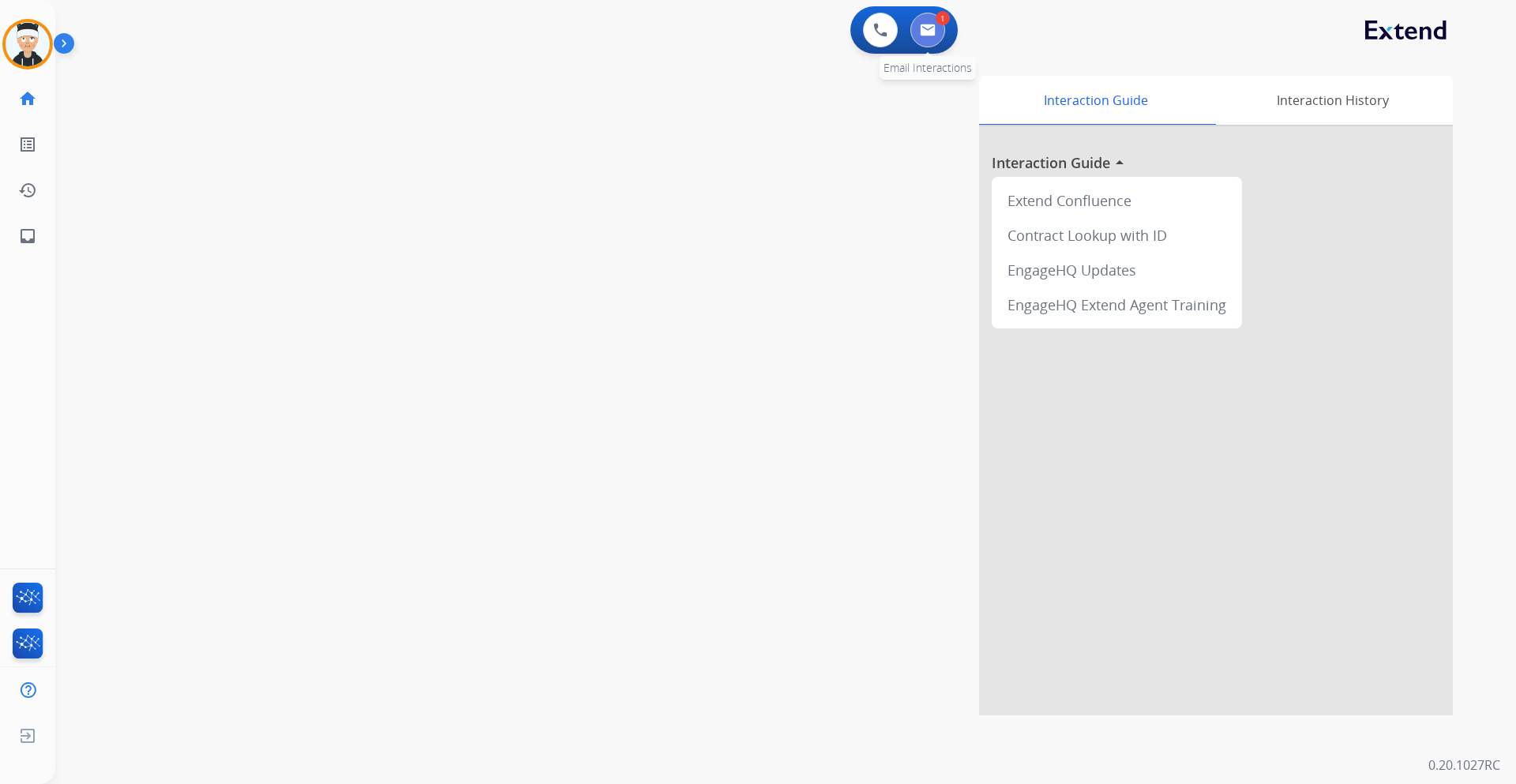 click at bounding box center (928, 30) 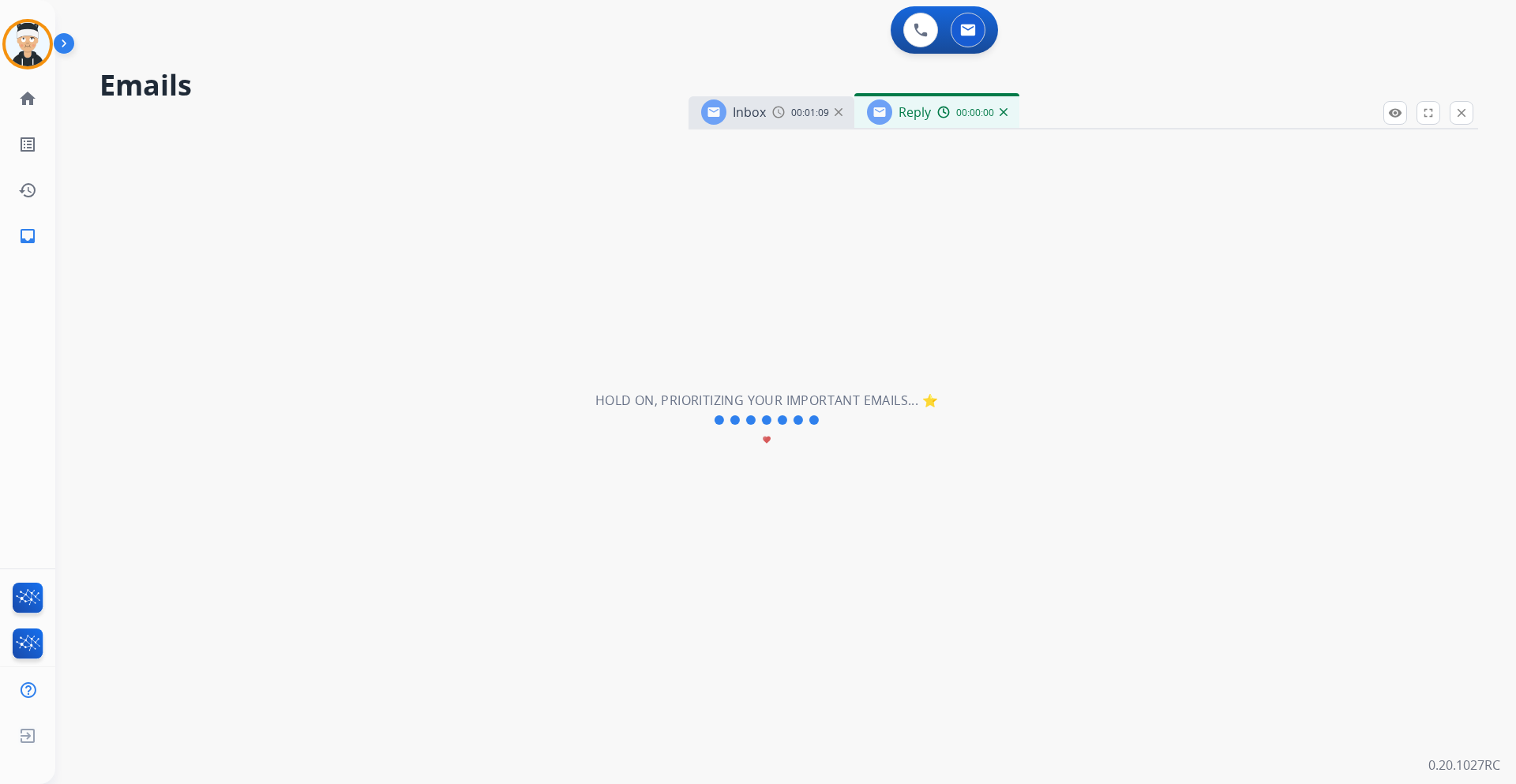 select on "**********" 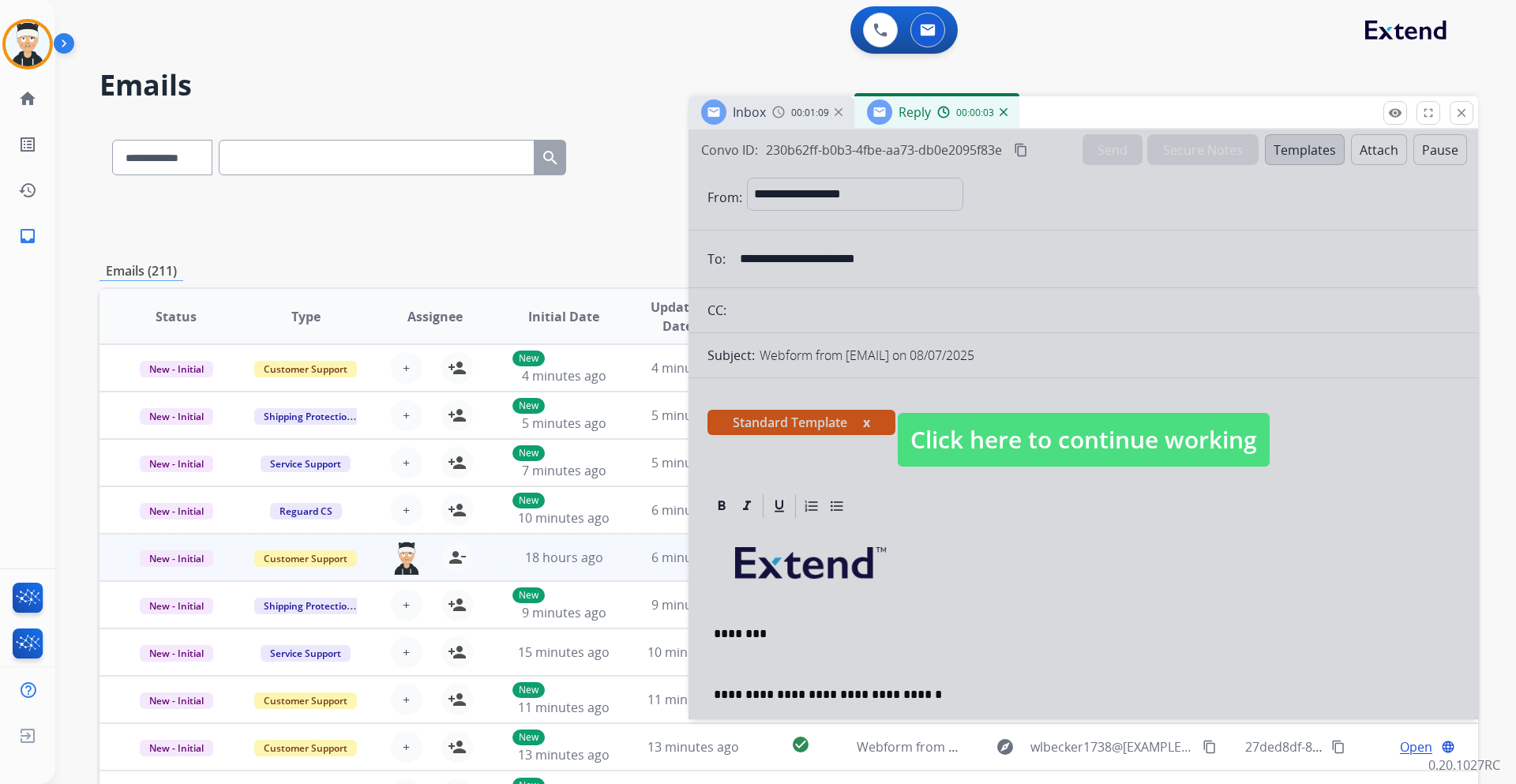 click at bounding box center [1083, 424] 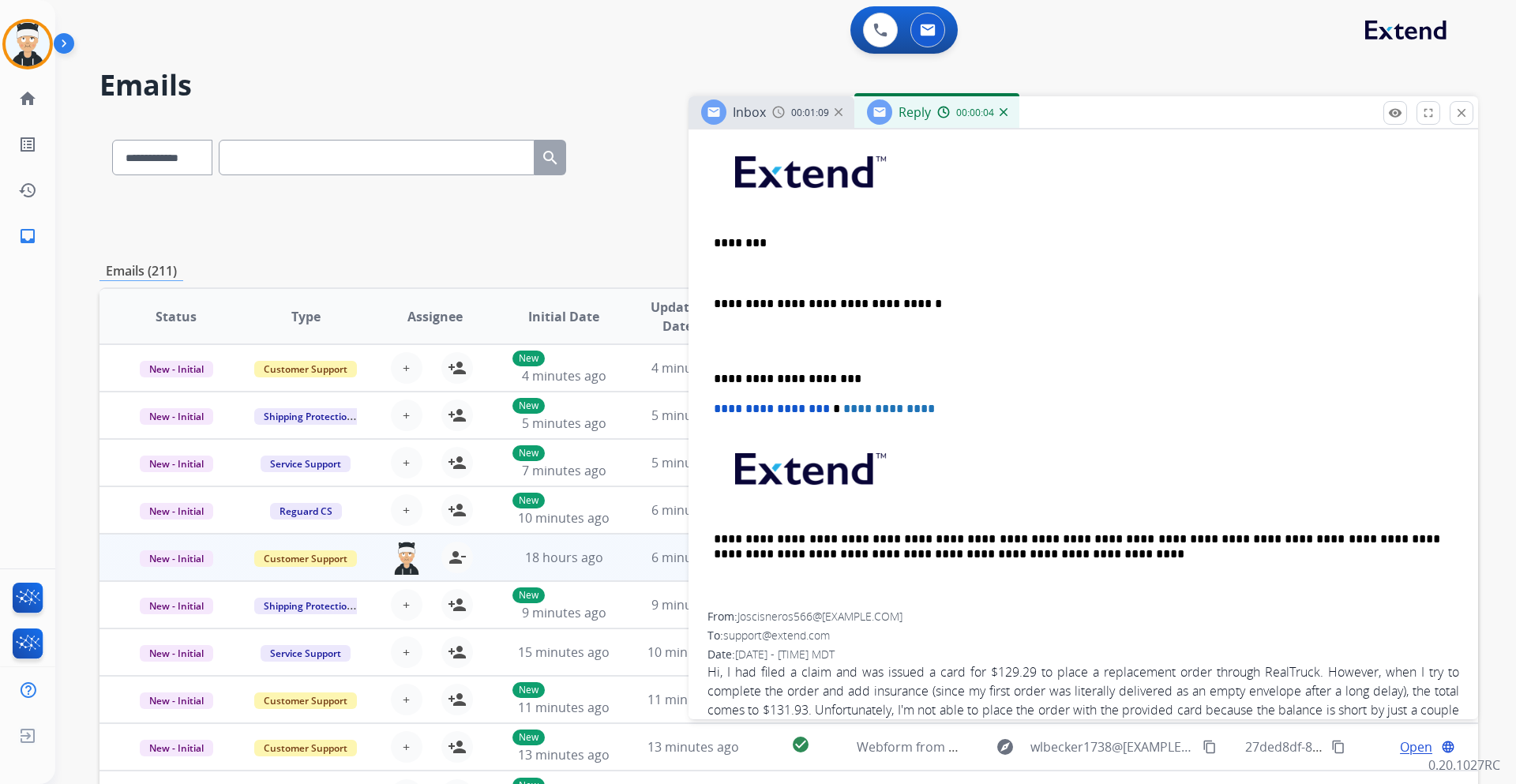 scroll, scrollTop: 395, scrollLeft: 0, axis: vertical 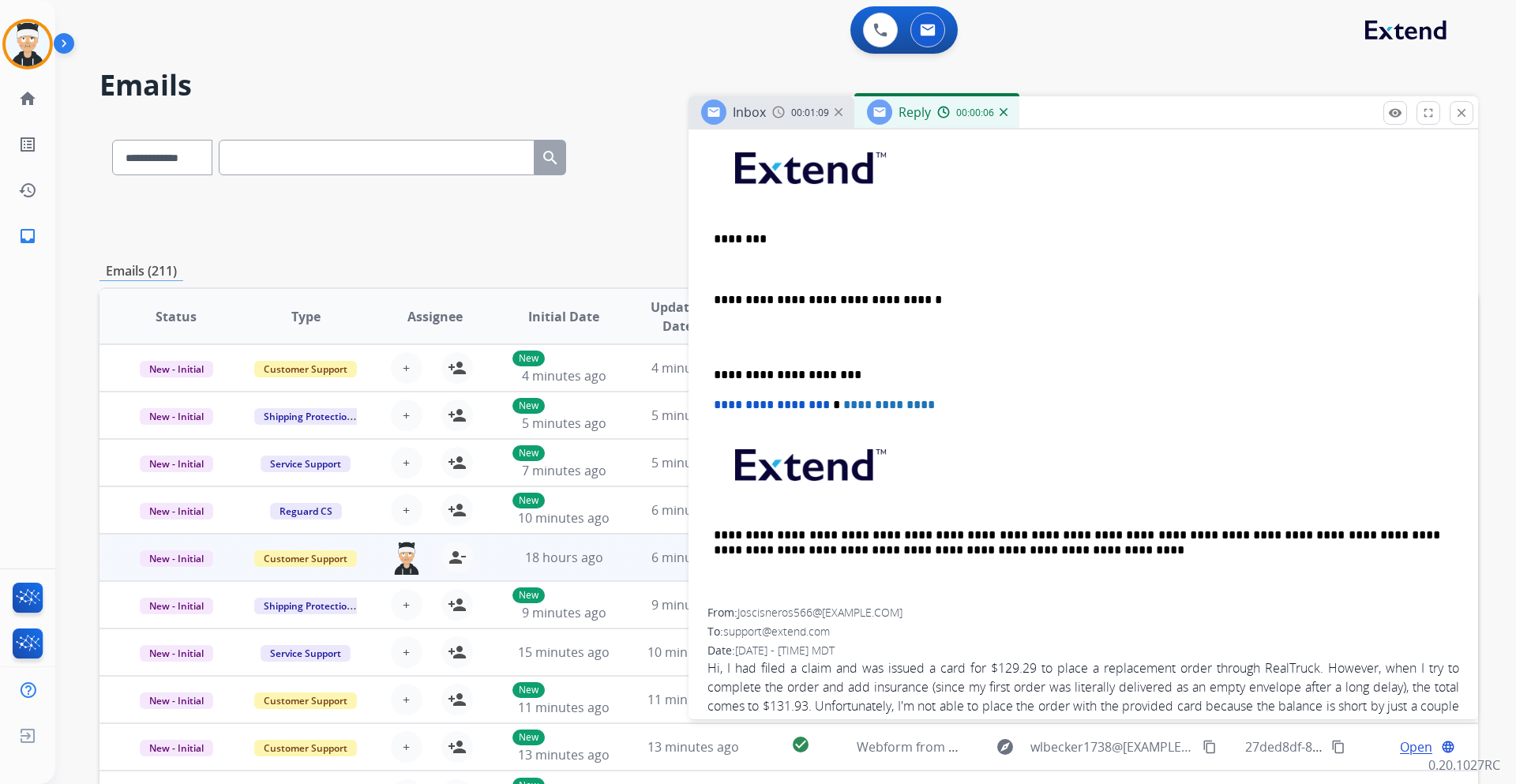 click at bounding box center [1083, 269] 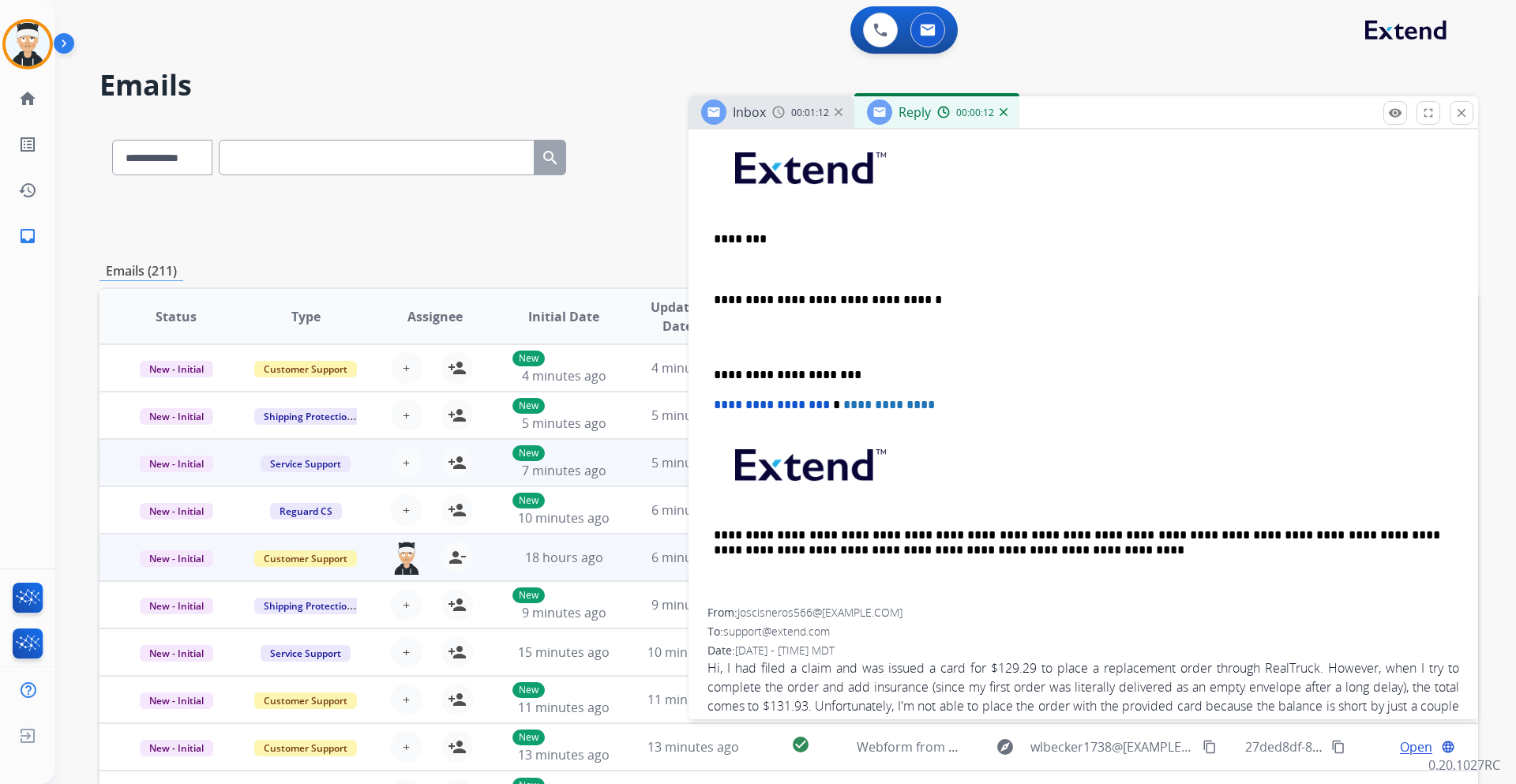type 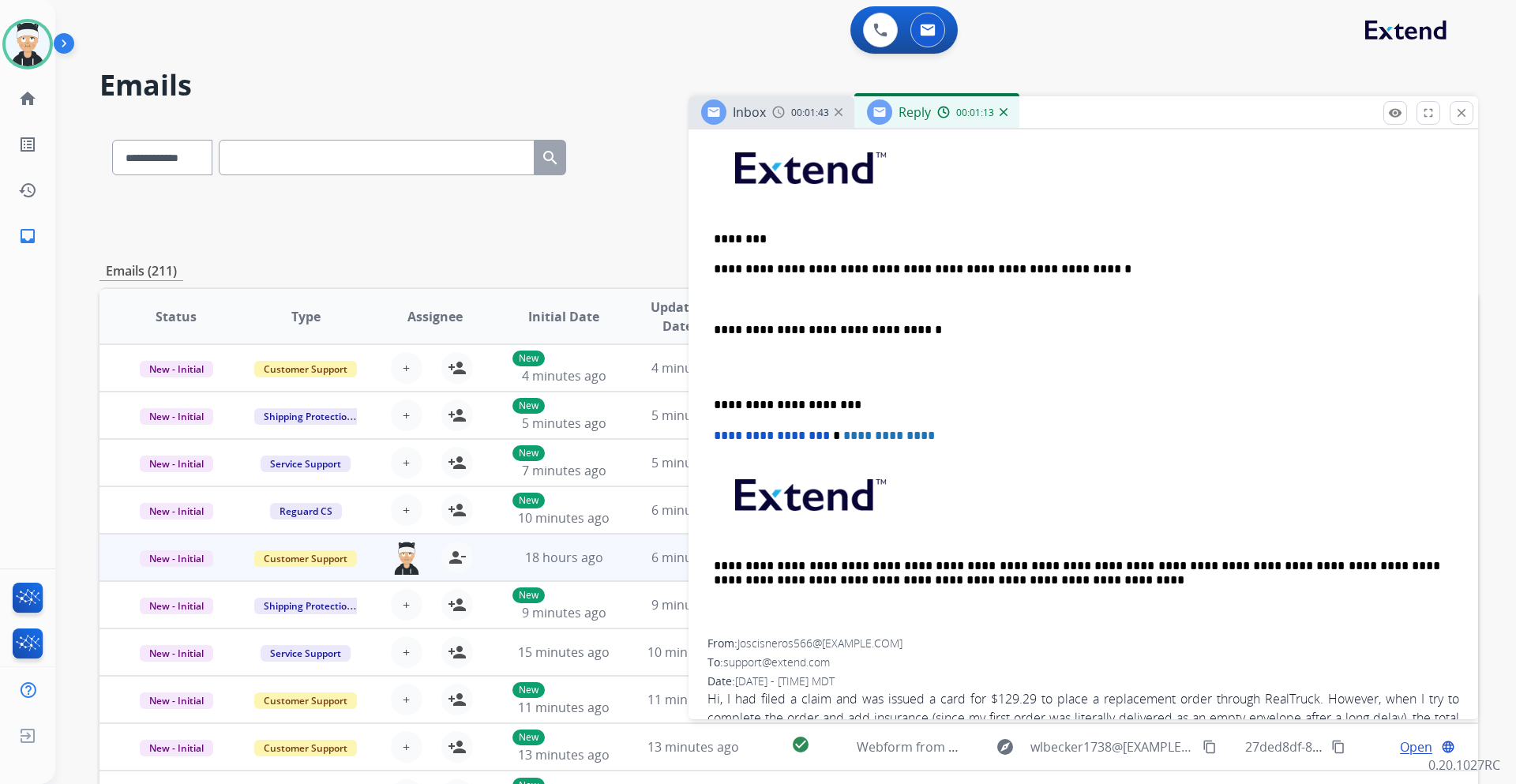 scroll, scrollTop: 2, scrollLeft: 0, axis: vertical 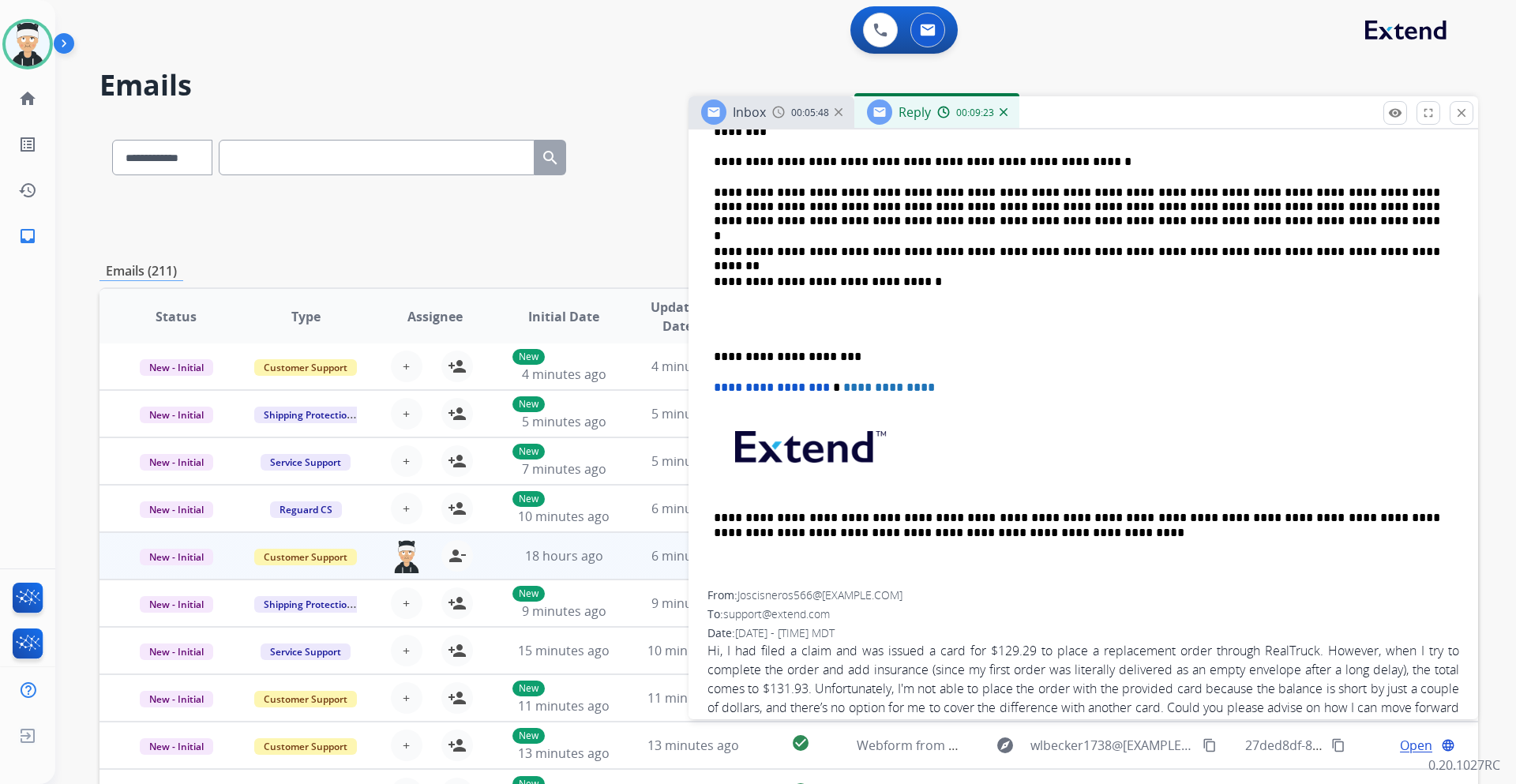 click on "**********" at bounding box center (1083, 304) 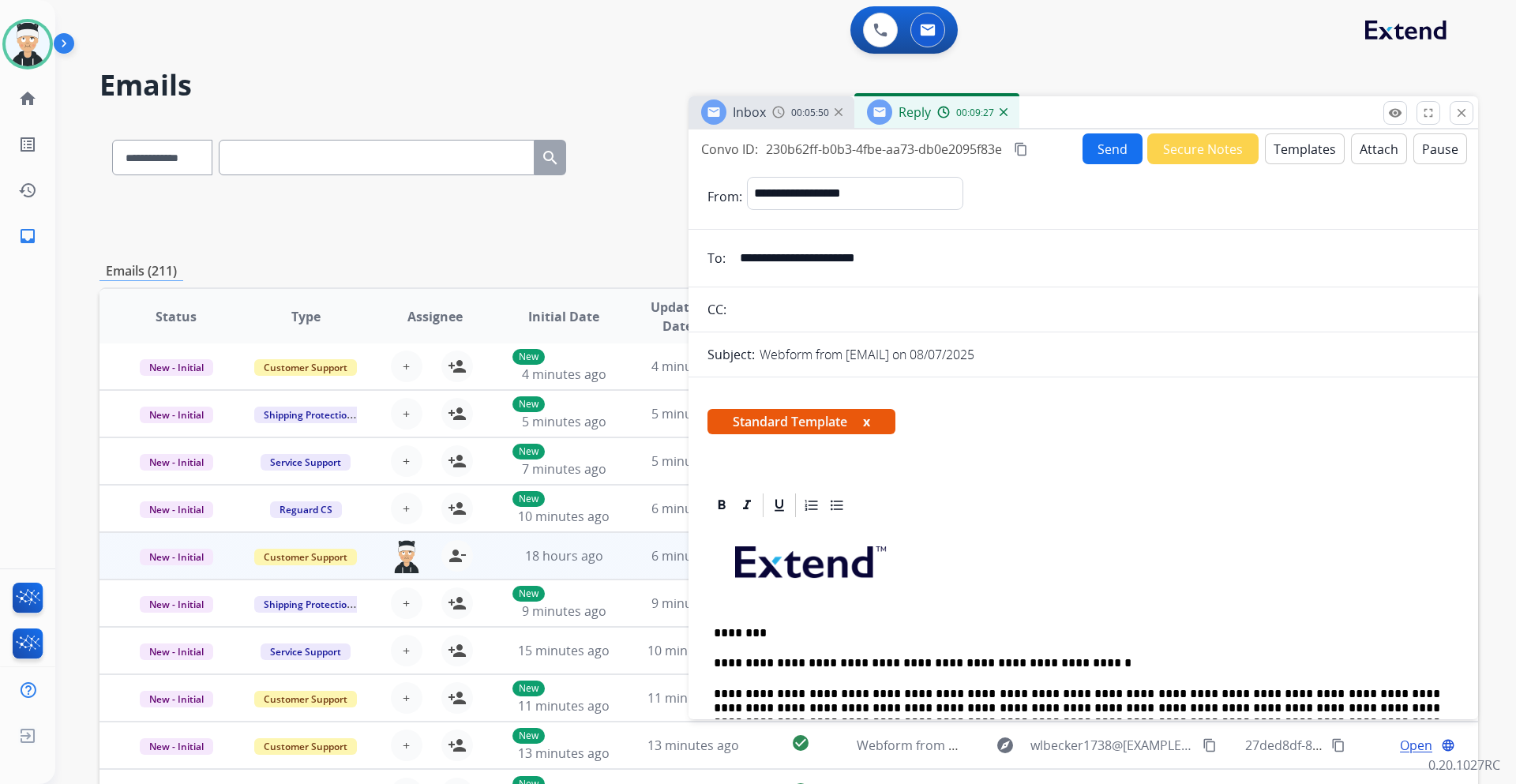scroll, scrollTop: 0, scrollLeft: 0, axis: both 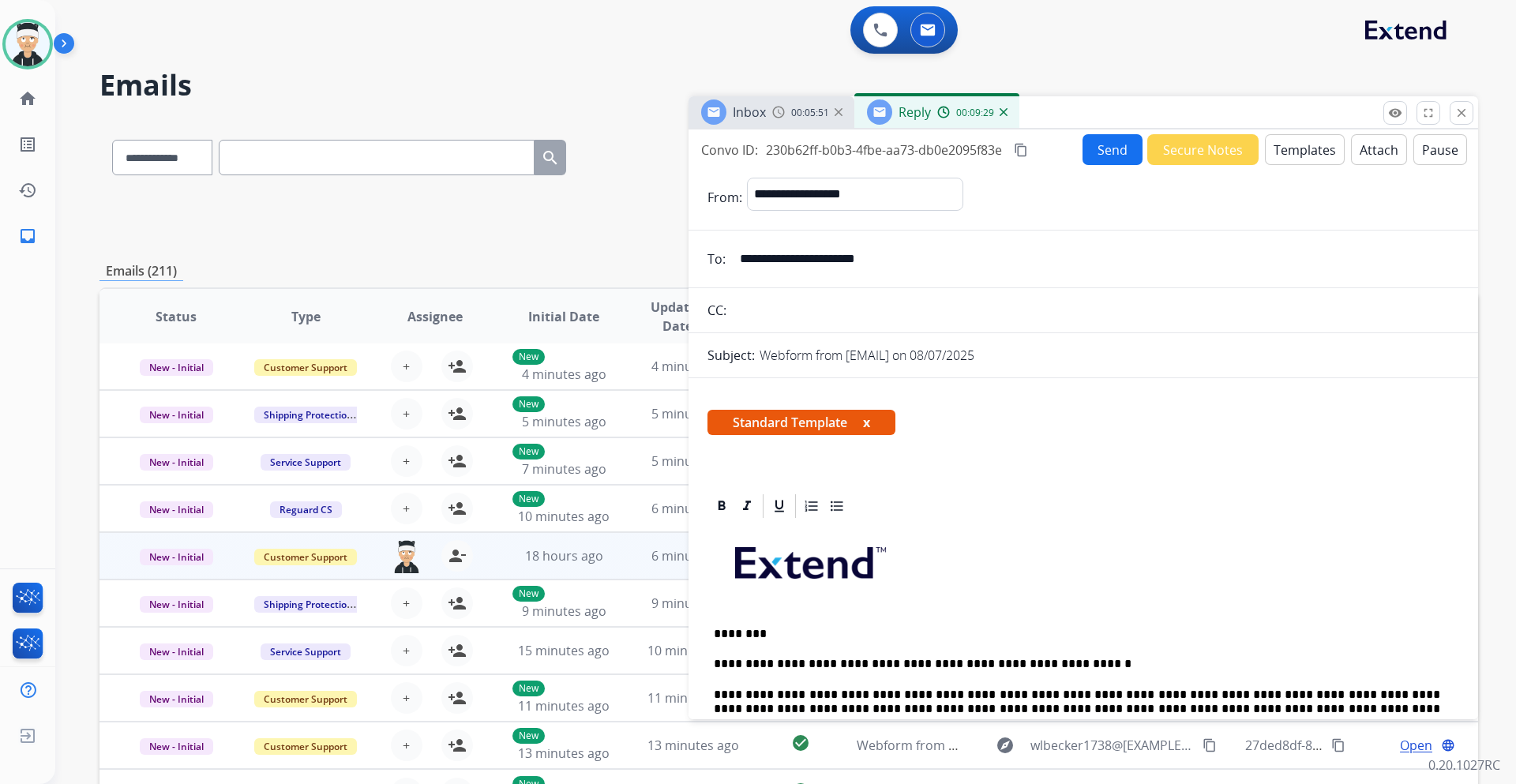 click on "Send" at bounding box center [1113, 149] 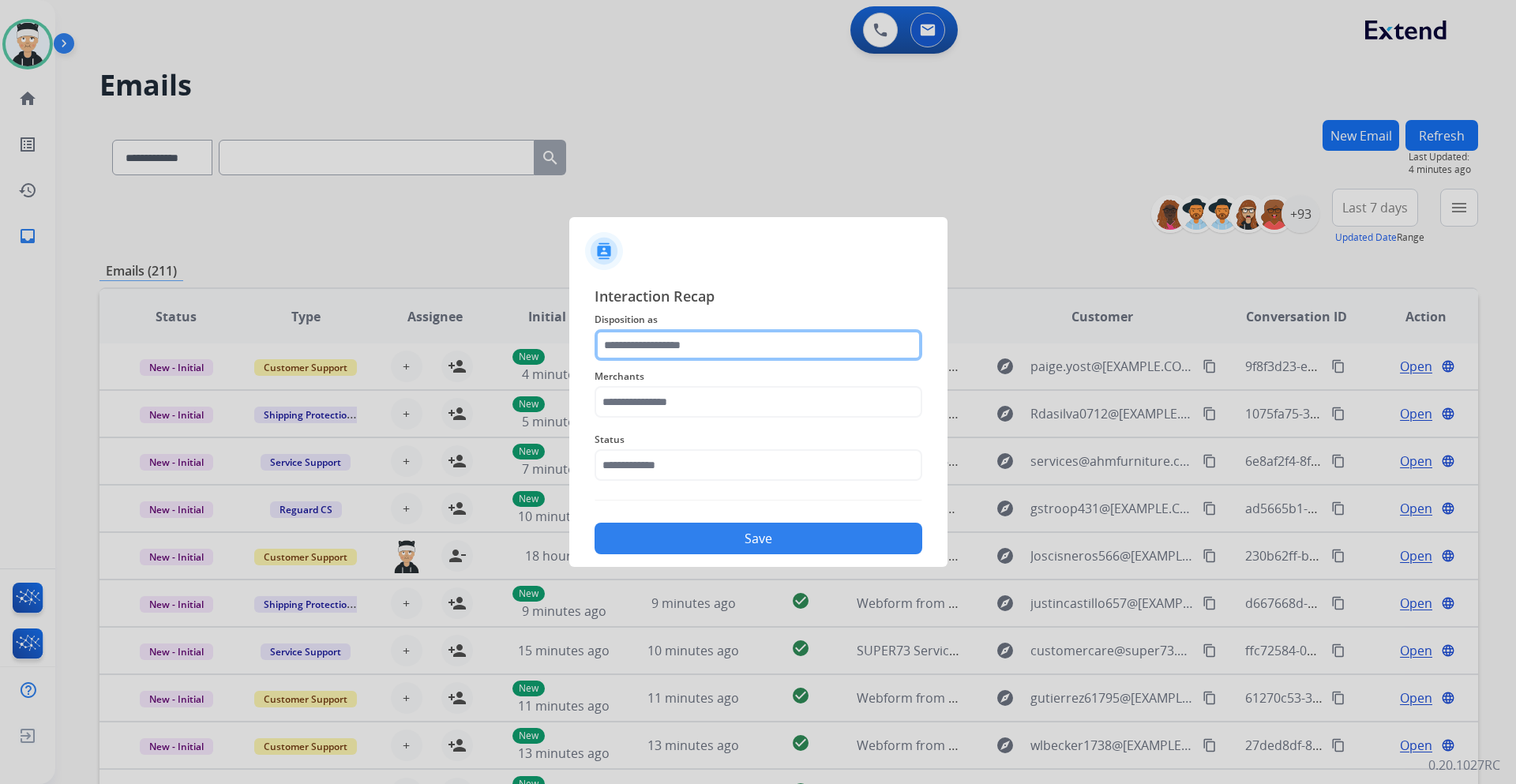 click 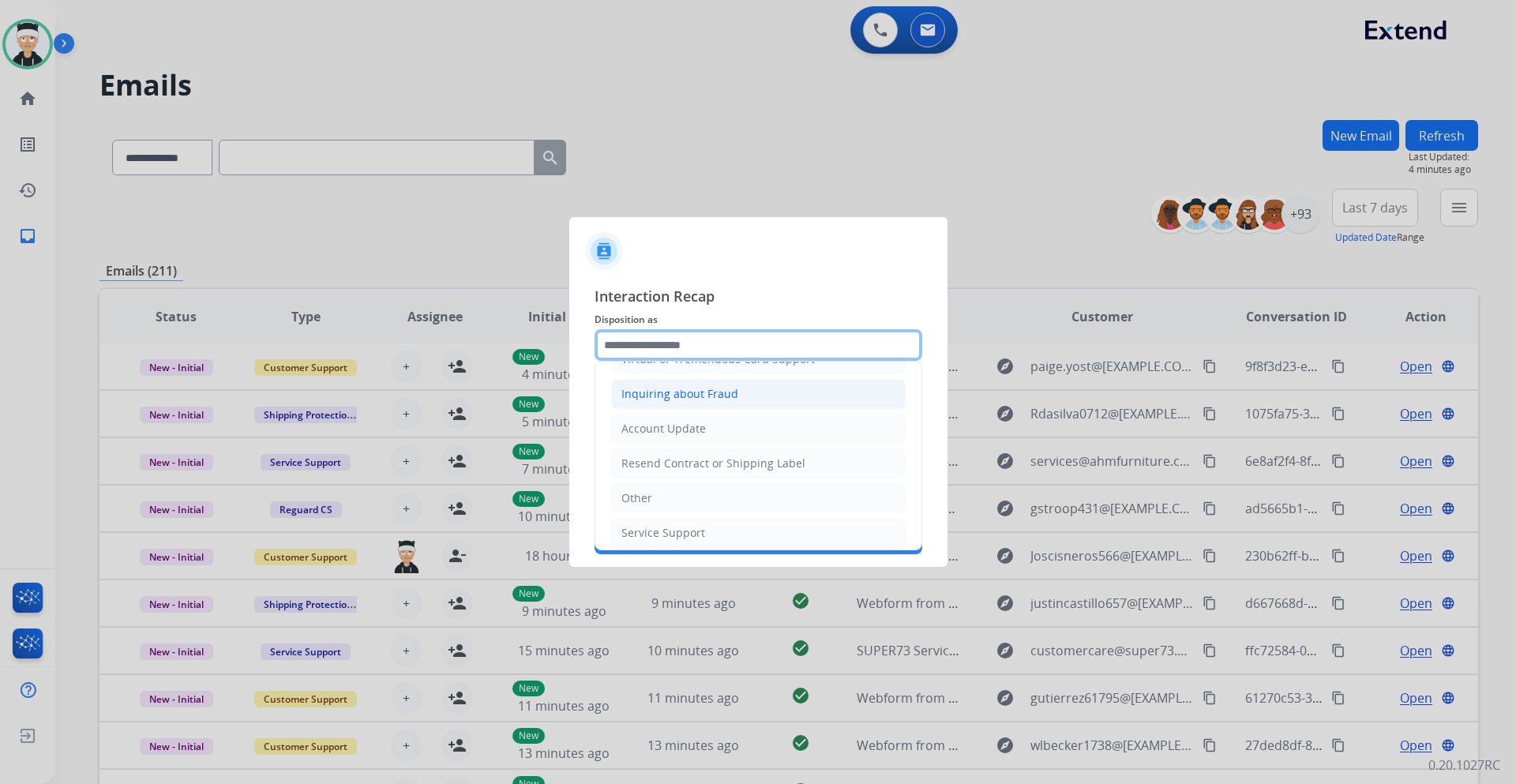 scroll, scrollTop: 158, scrollLeft: 0, axis: vertical 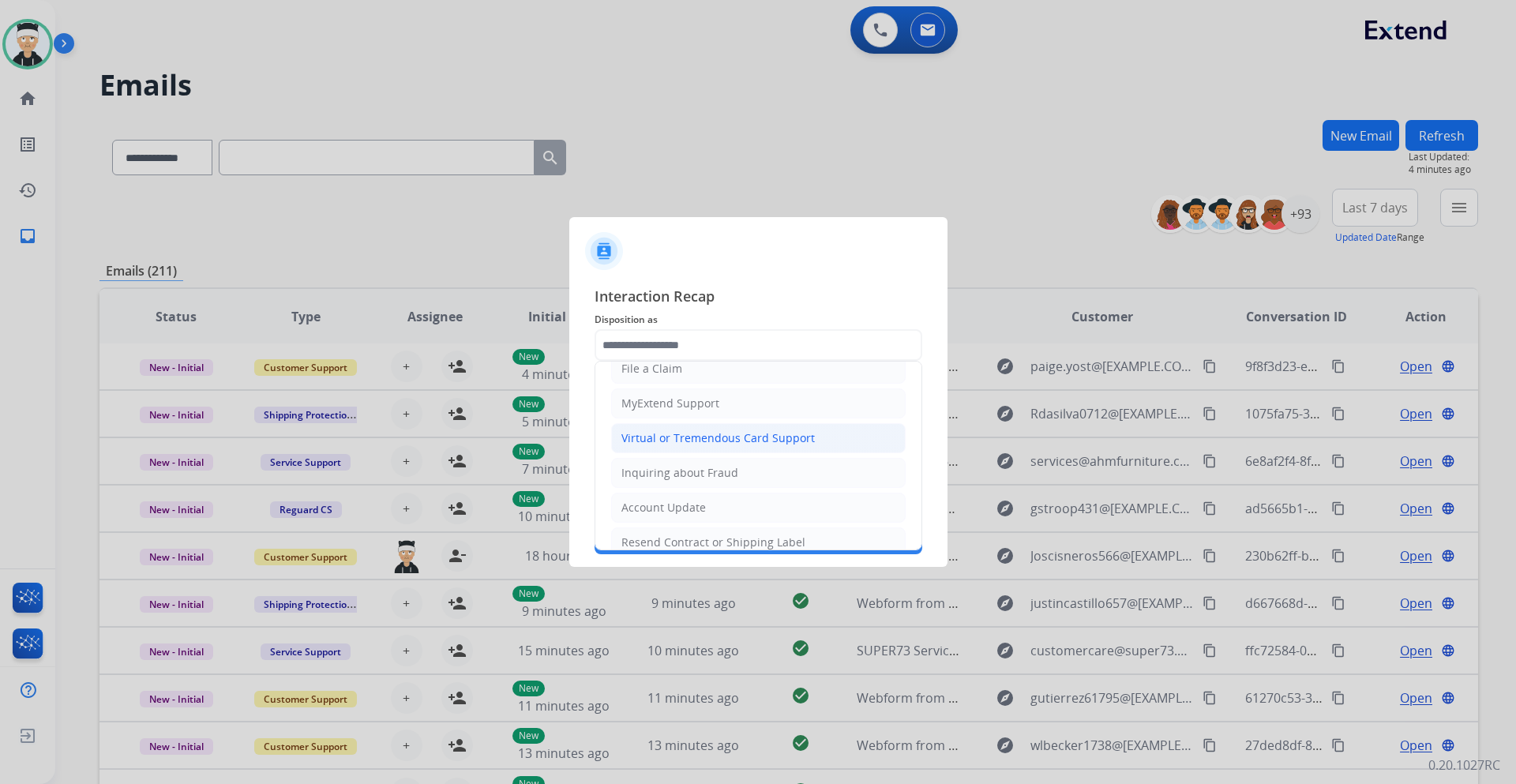 click on "Virtual or Tremendous Card Support" 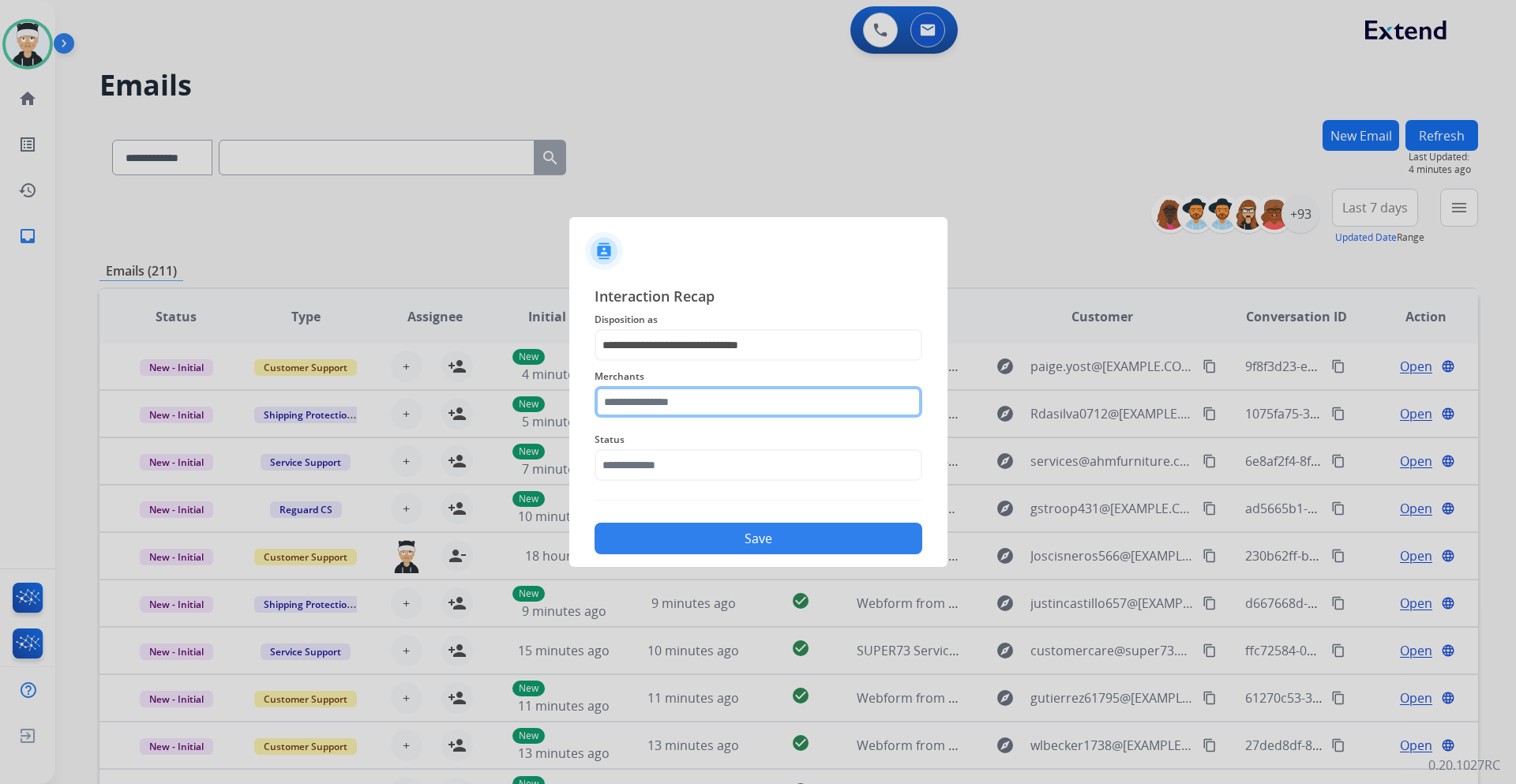 click 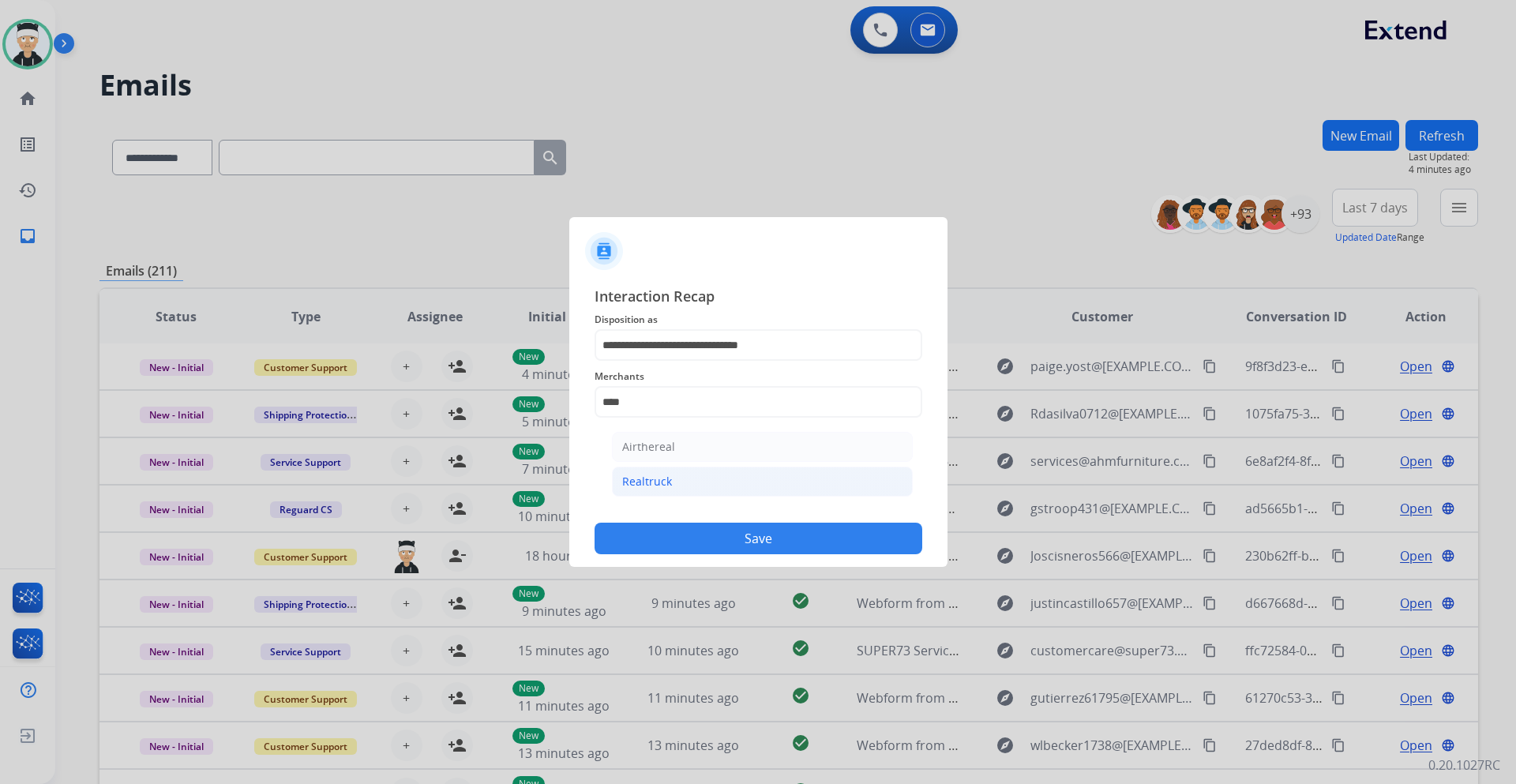 click on "Realtruck" 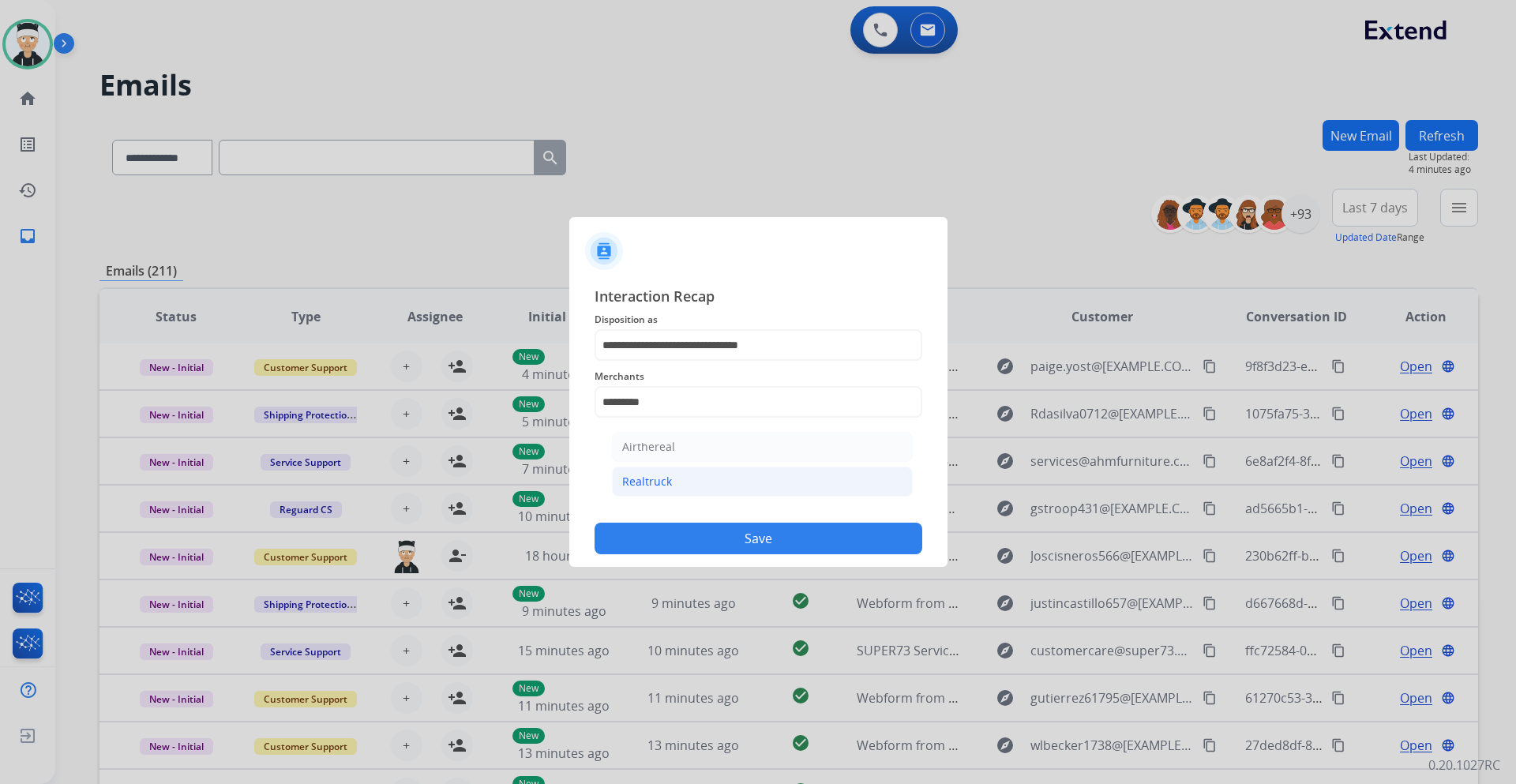 click 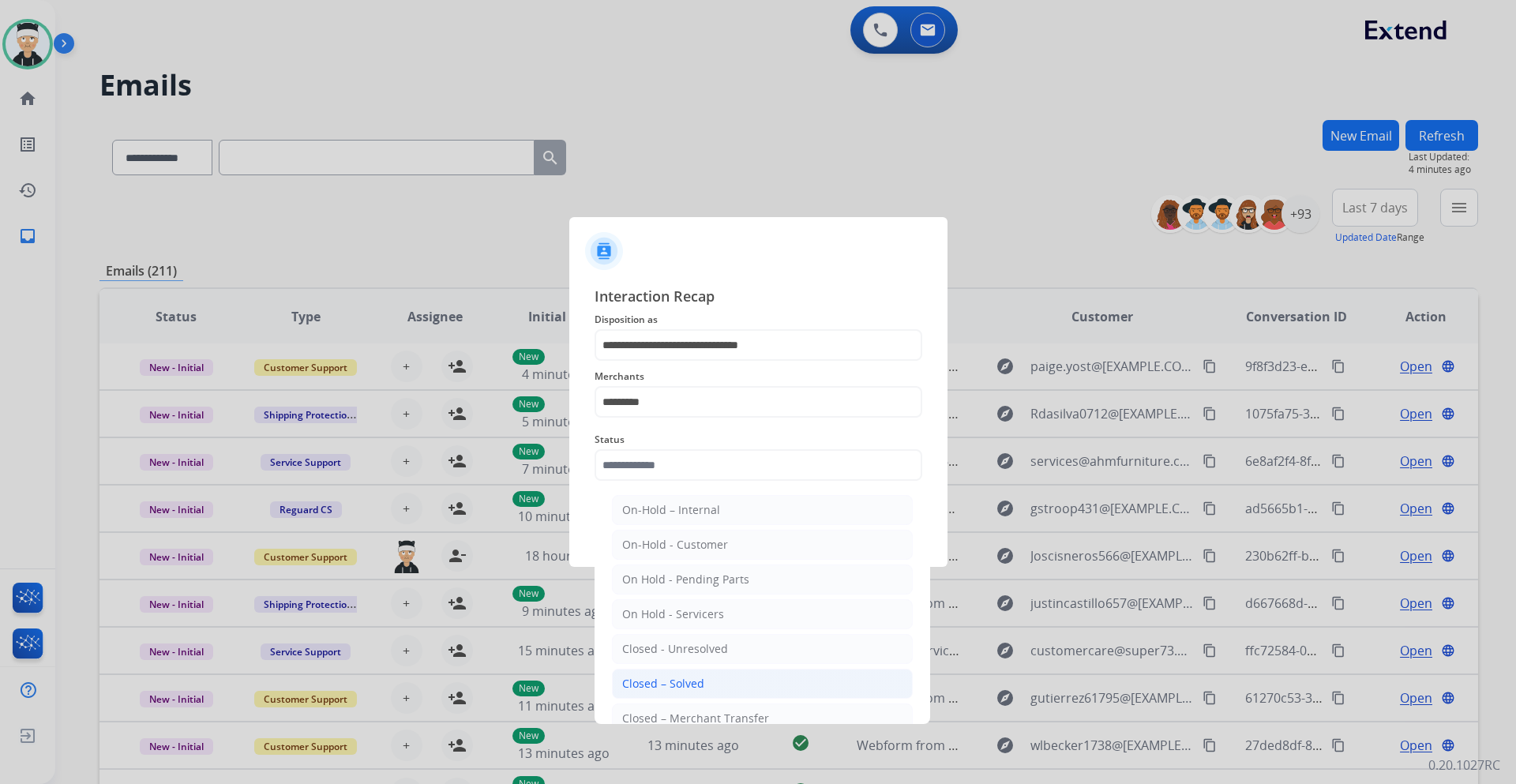 click on "Closed – Solved" 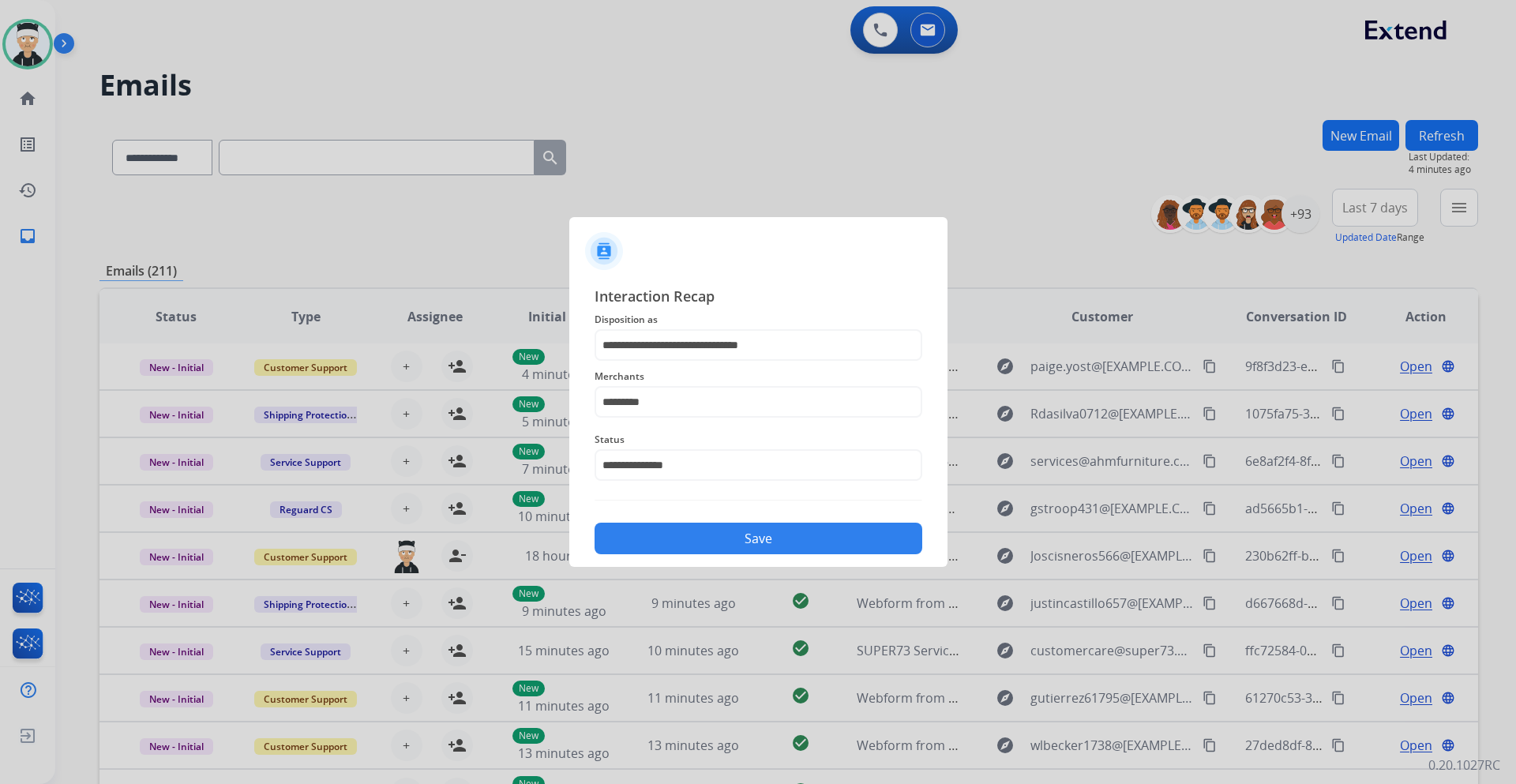 click on "Save" 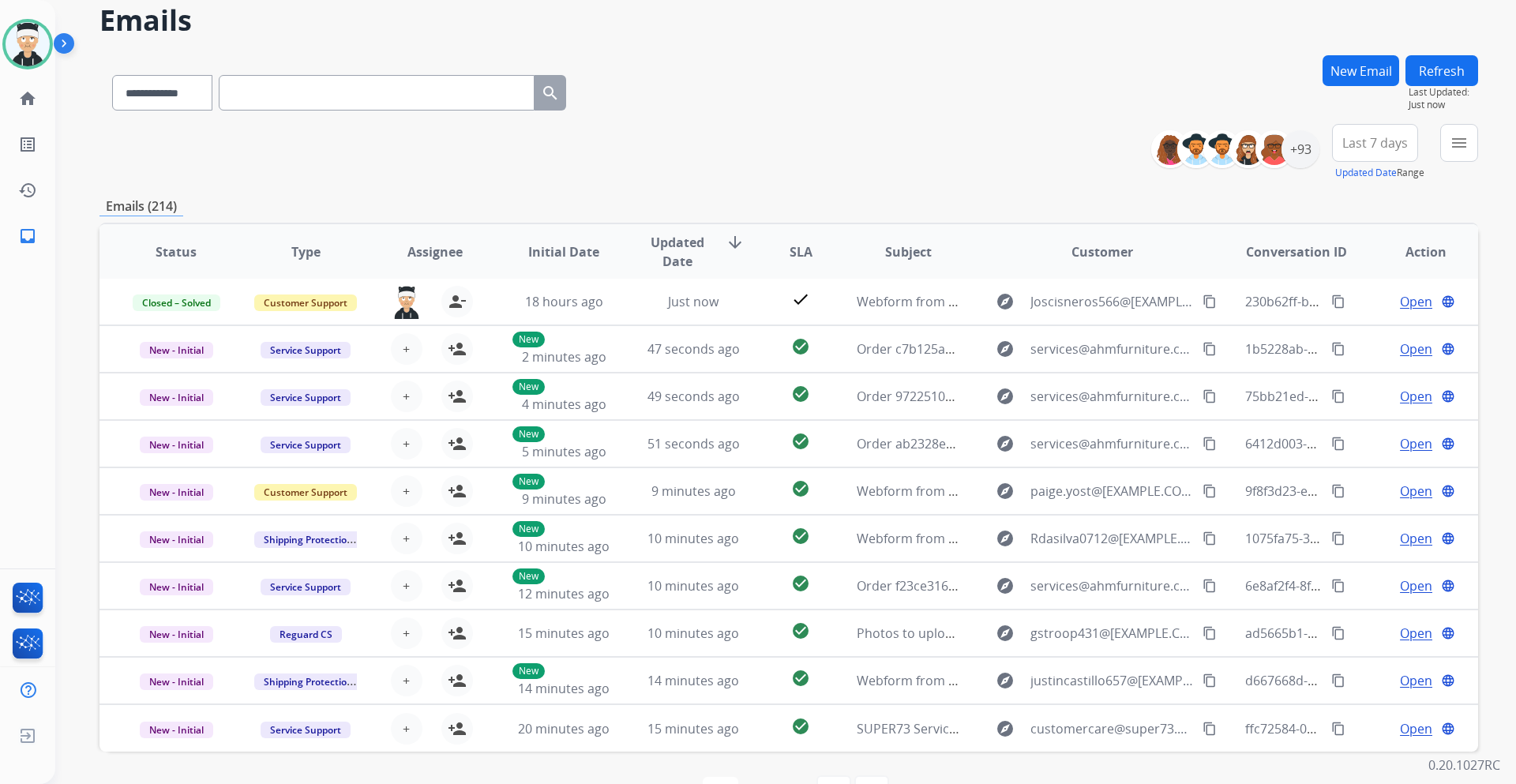 scroll, scrollTop: 114, scrollLeft: 0, axis: vertical 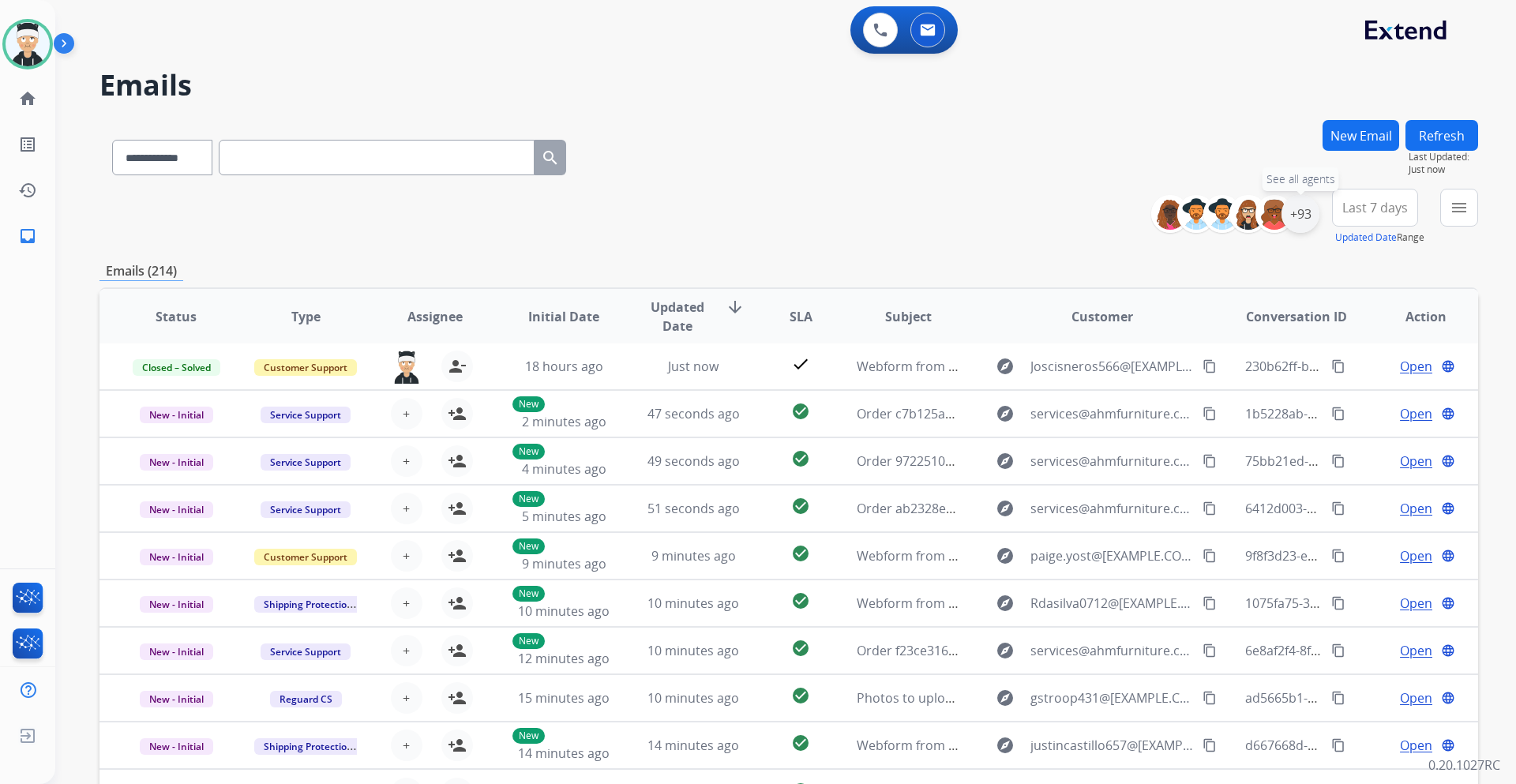 click on "+93" at bounding box center [1300, 214] 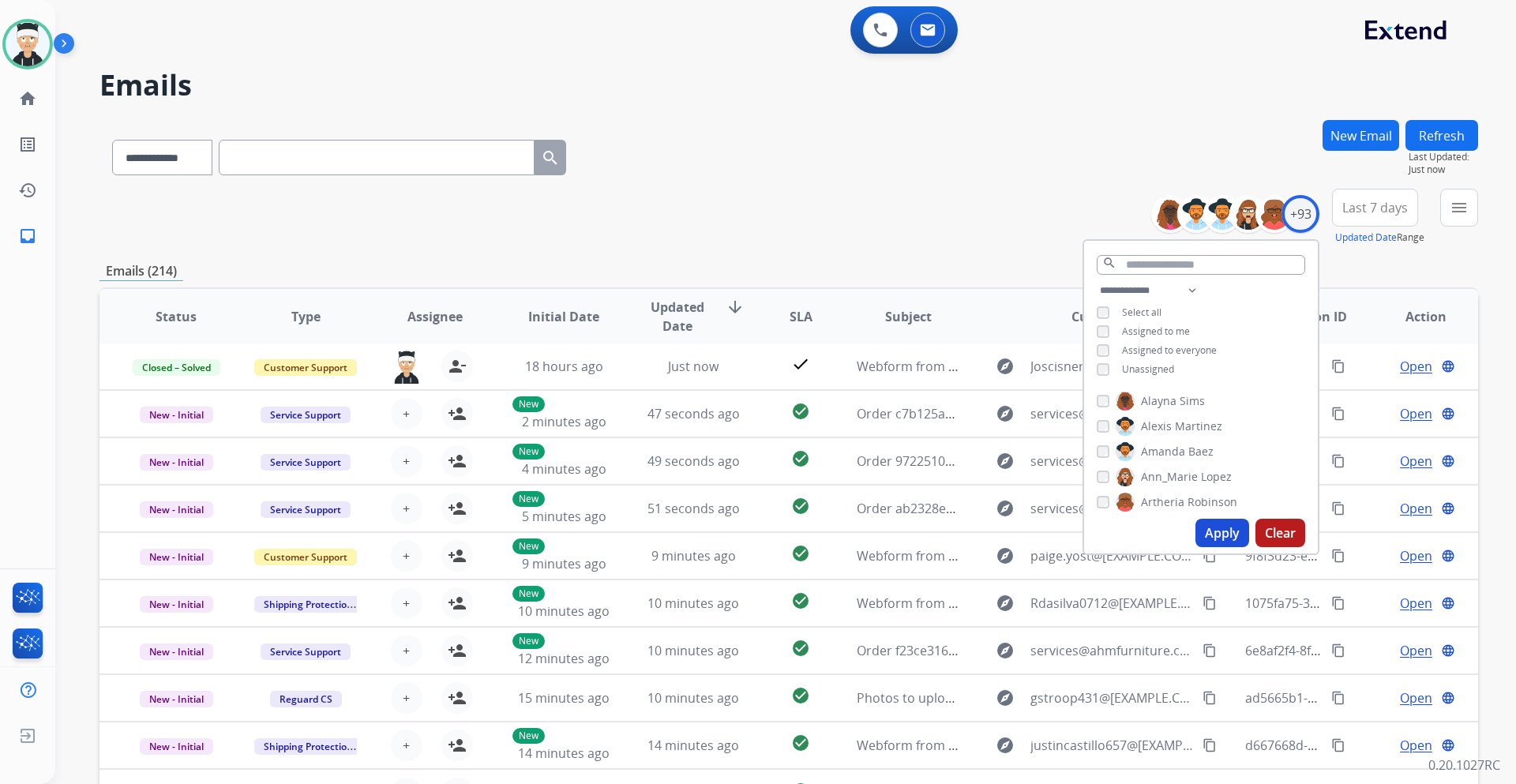 click on "Apply" at bounding box center (1222, 533) 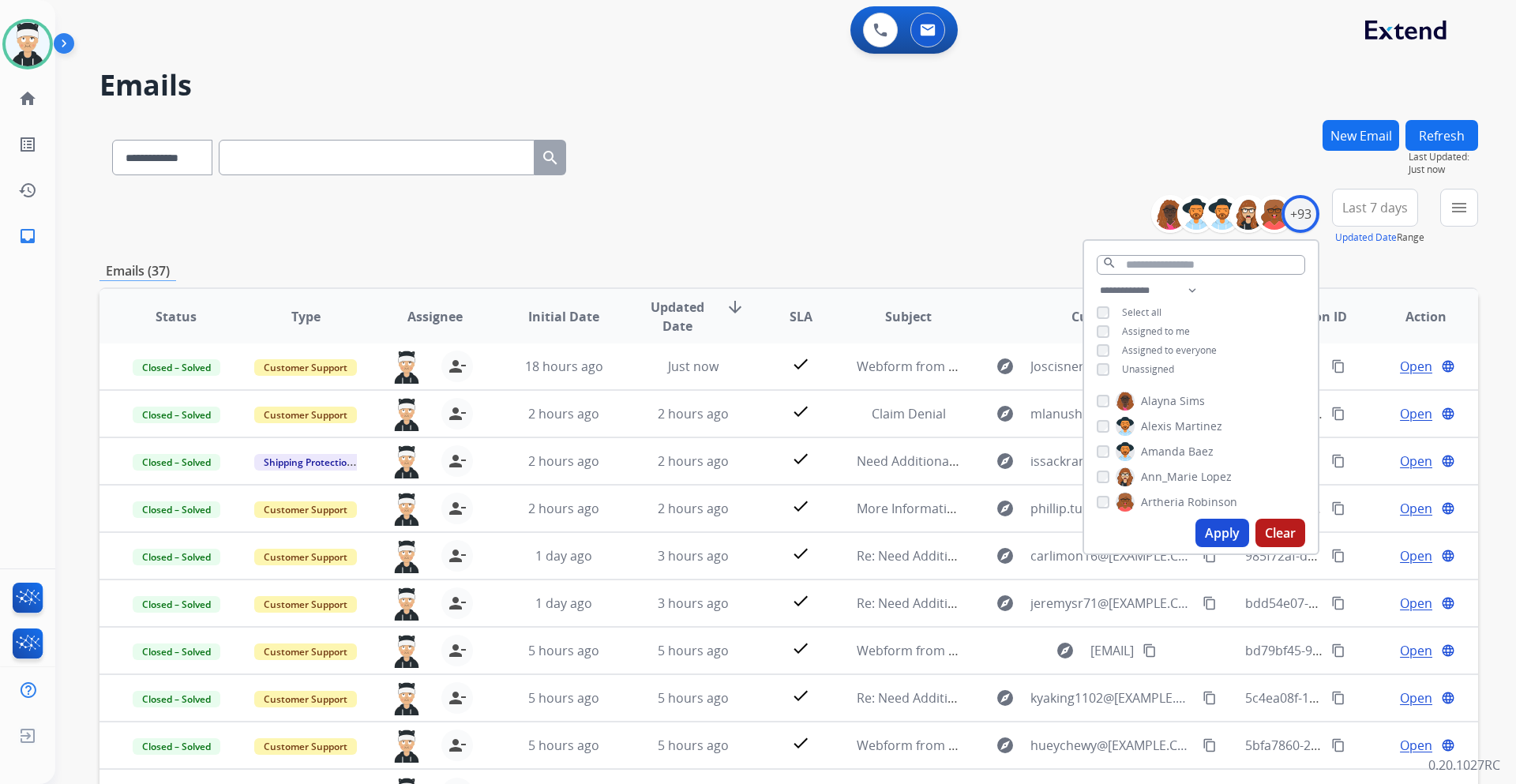 click on "**********" at bounding box center [789, 154] 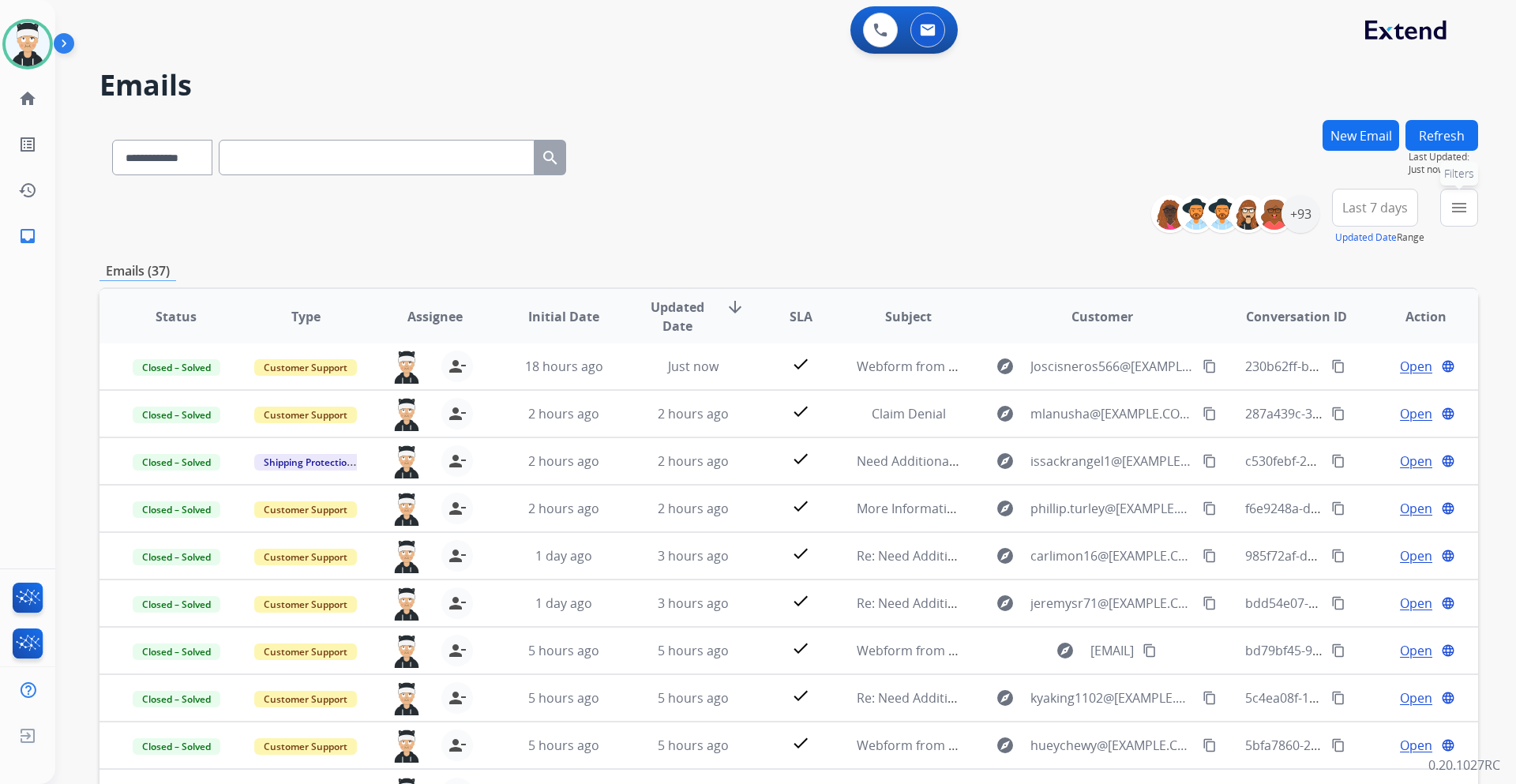 click on "menu" at bounding box center [1459, 208] 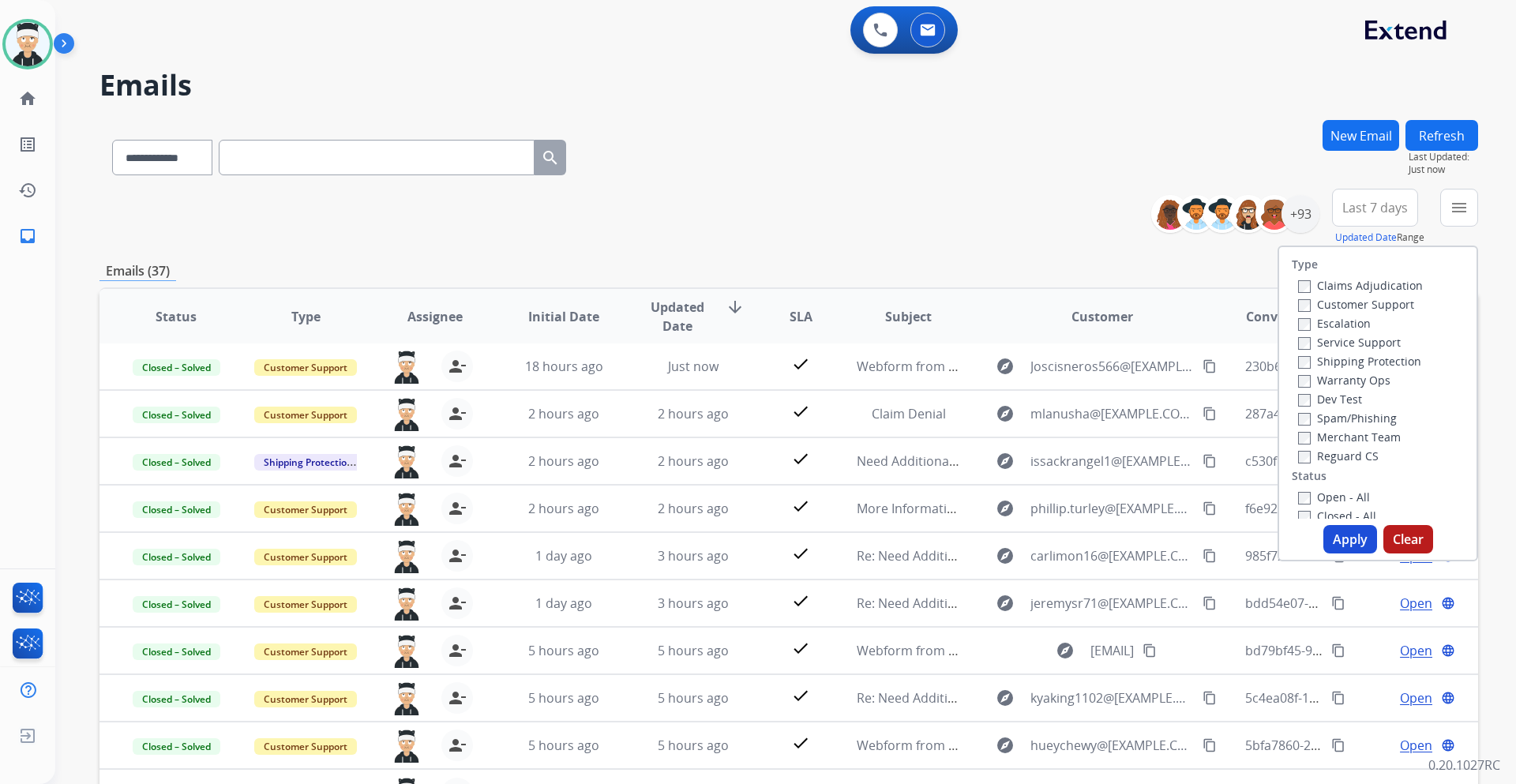 click on "Open - All" at bounding box center (1334, 497) 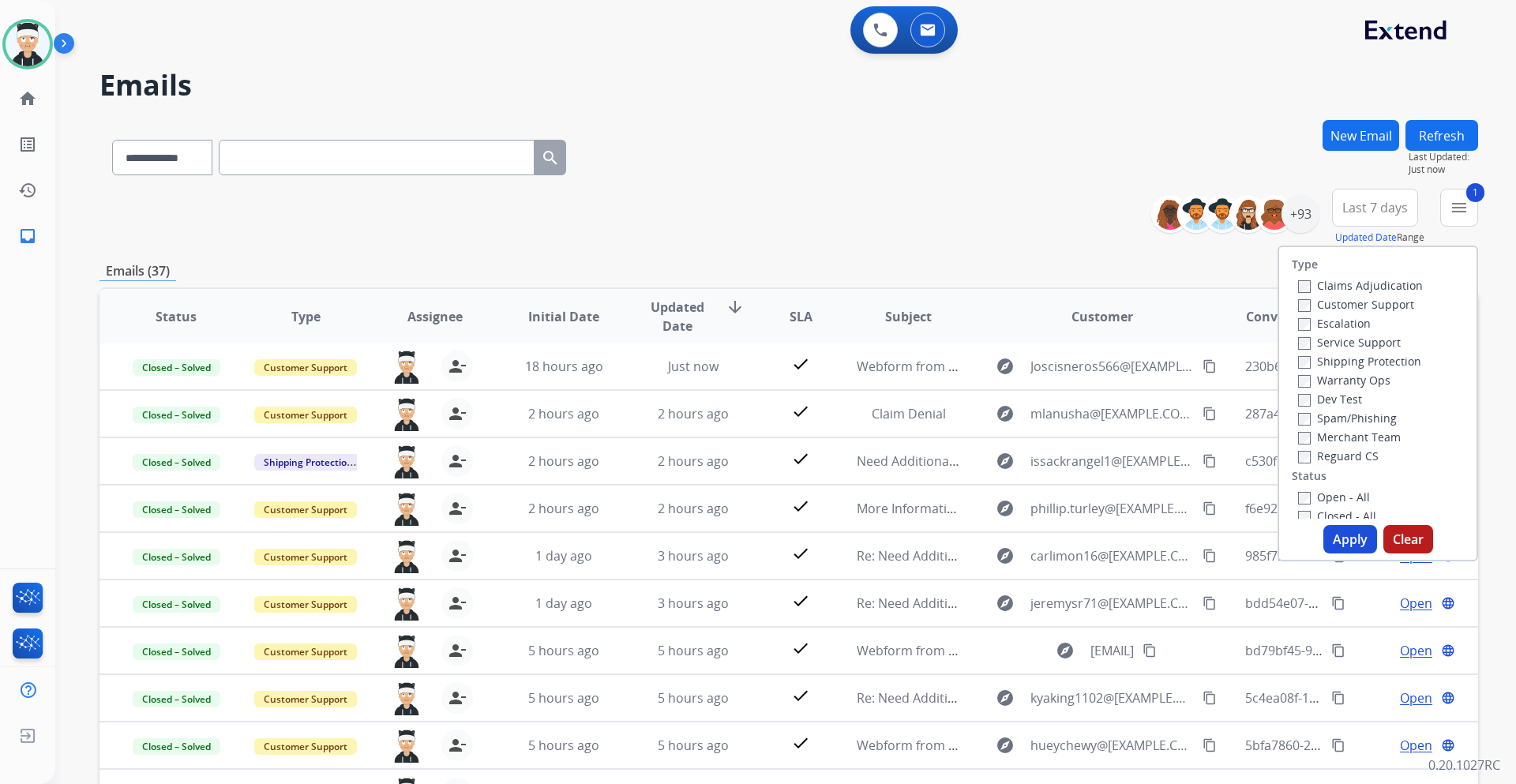 click on "Apply" at bounding box center [1350, 539] 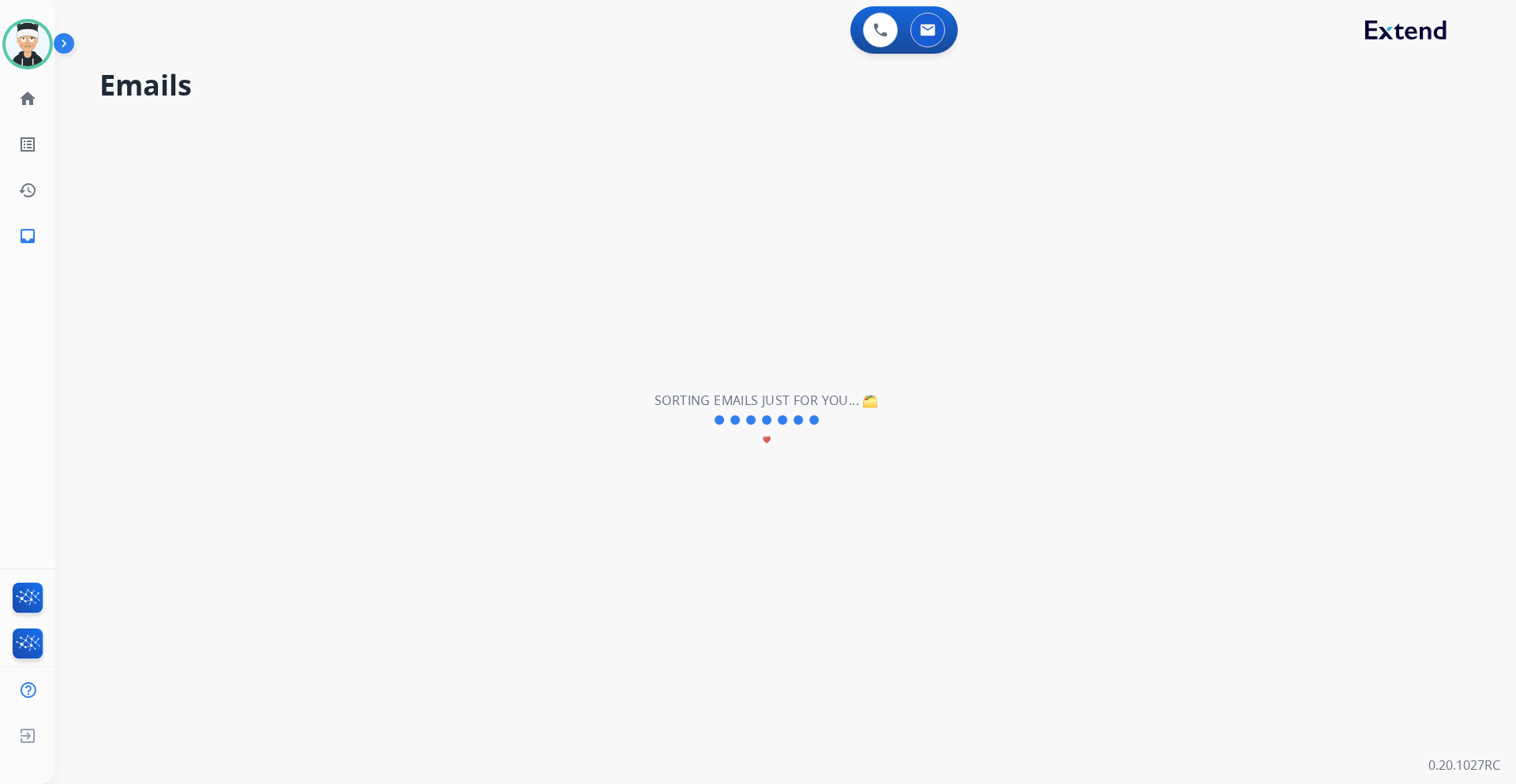 scroll, scrollTop: 0, scrollLeft: 0, axis: both 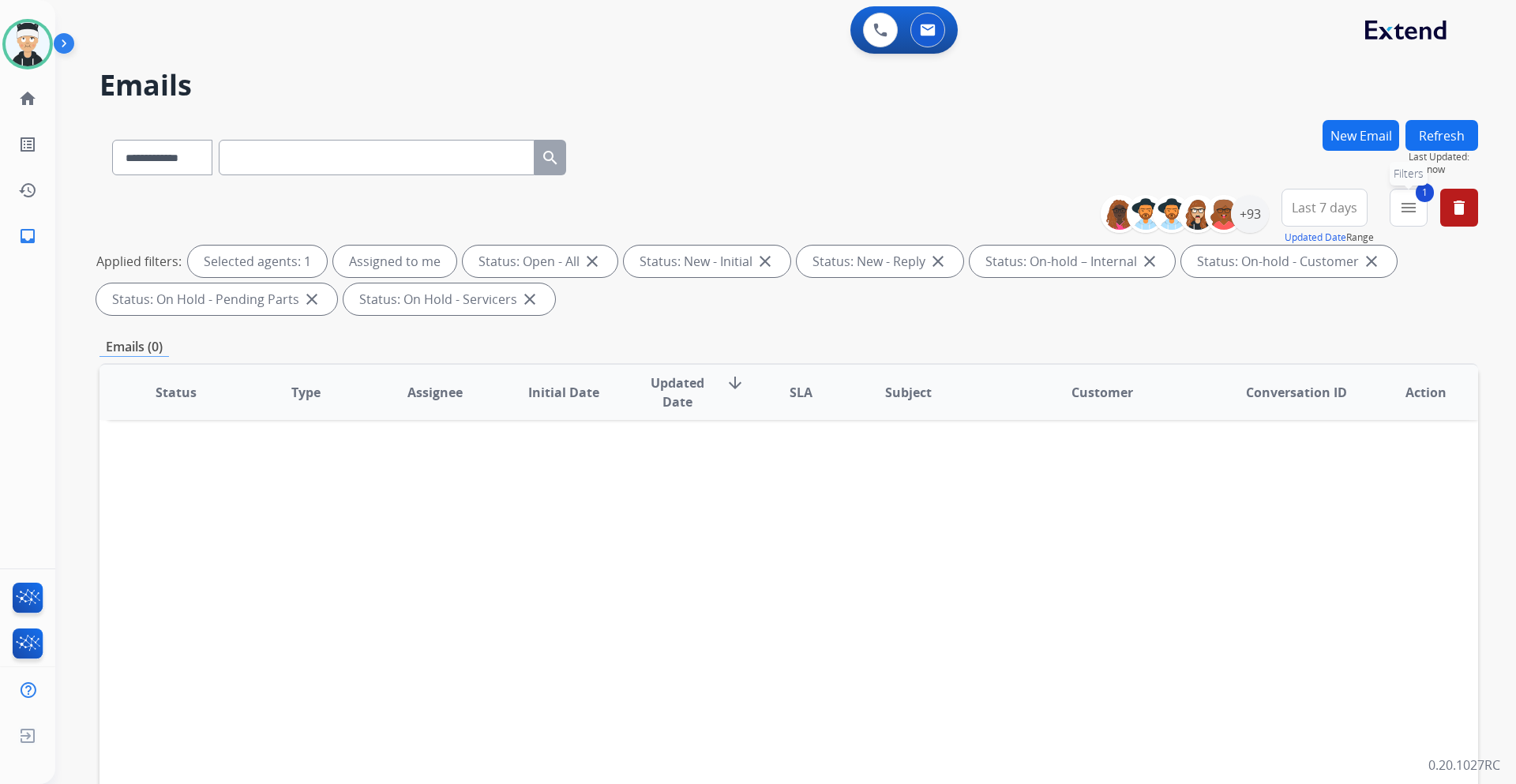 click on "menu" at bounding box center (1409, 208) 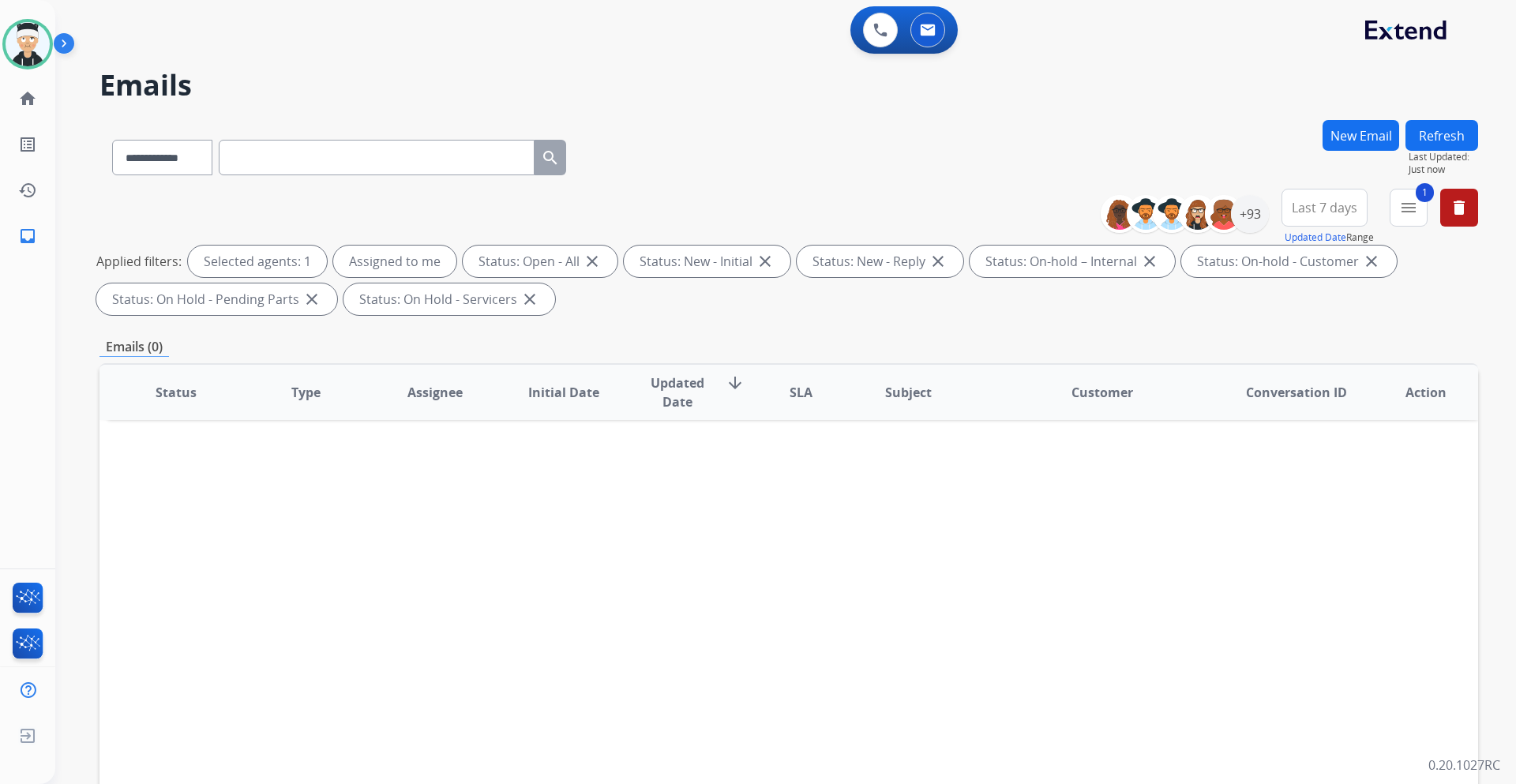click on "menu" at bounding box center [1409, 208] 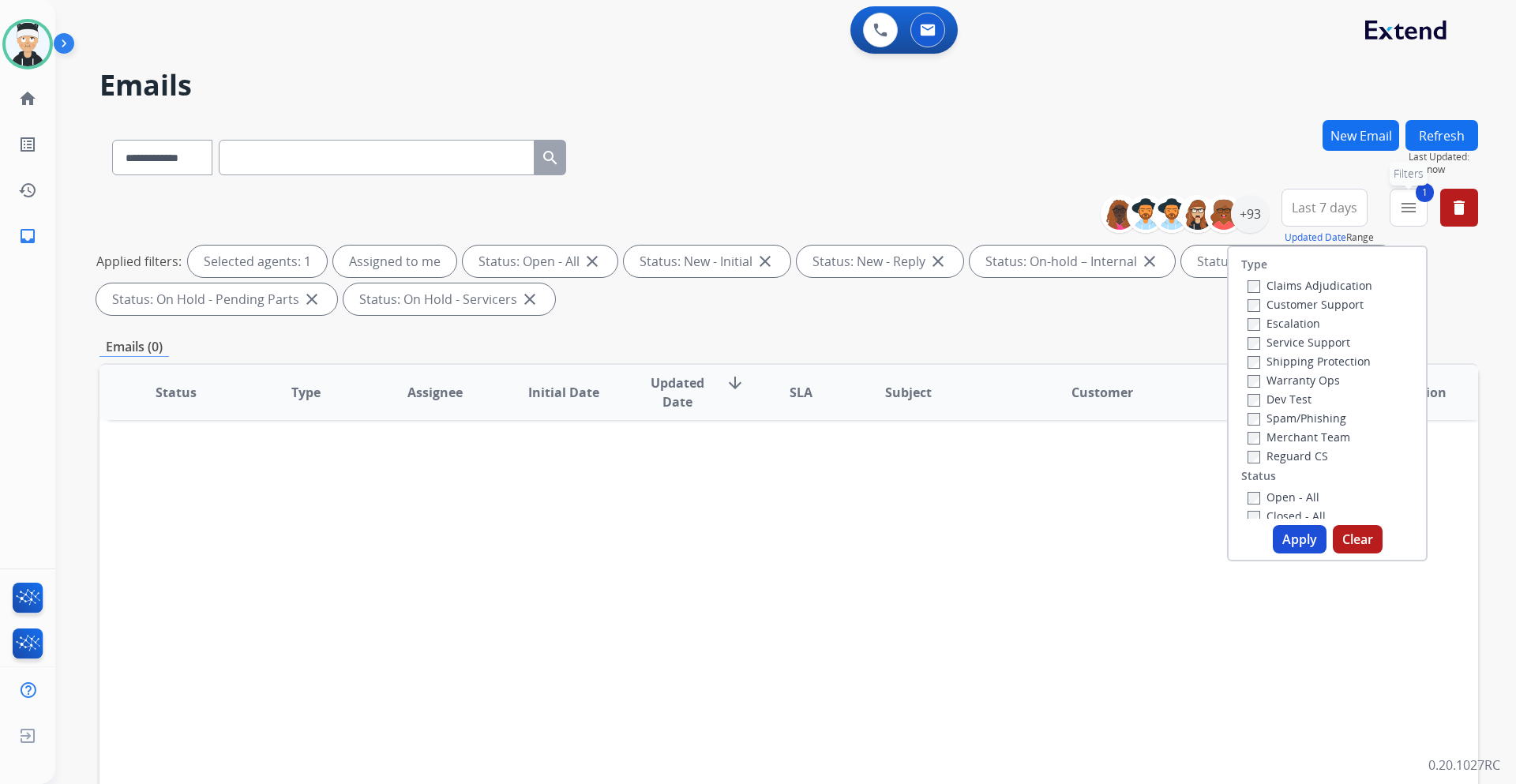 click on "menu" at bounding box center (1409, 208) 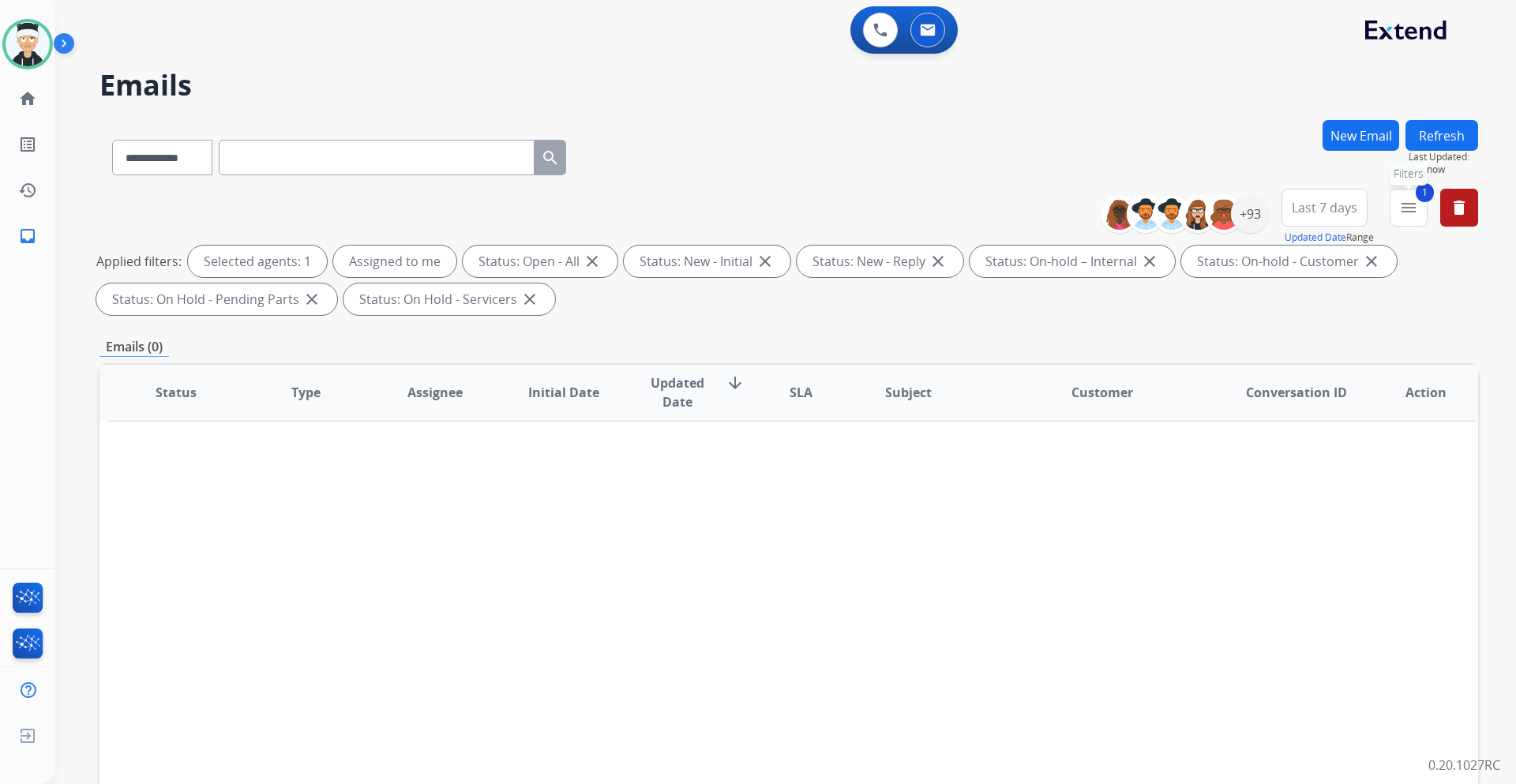 click on "menu" at bounding box center [1409, 208] 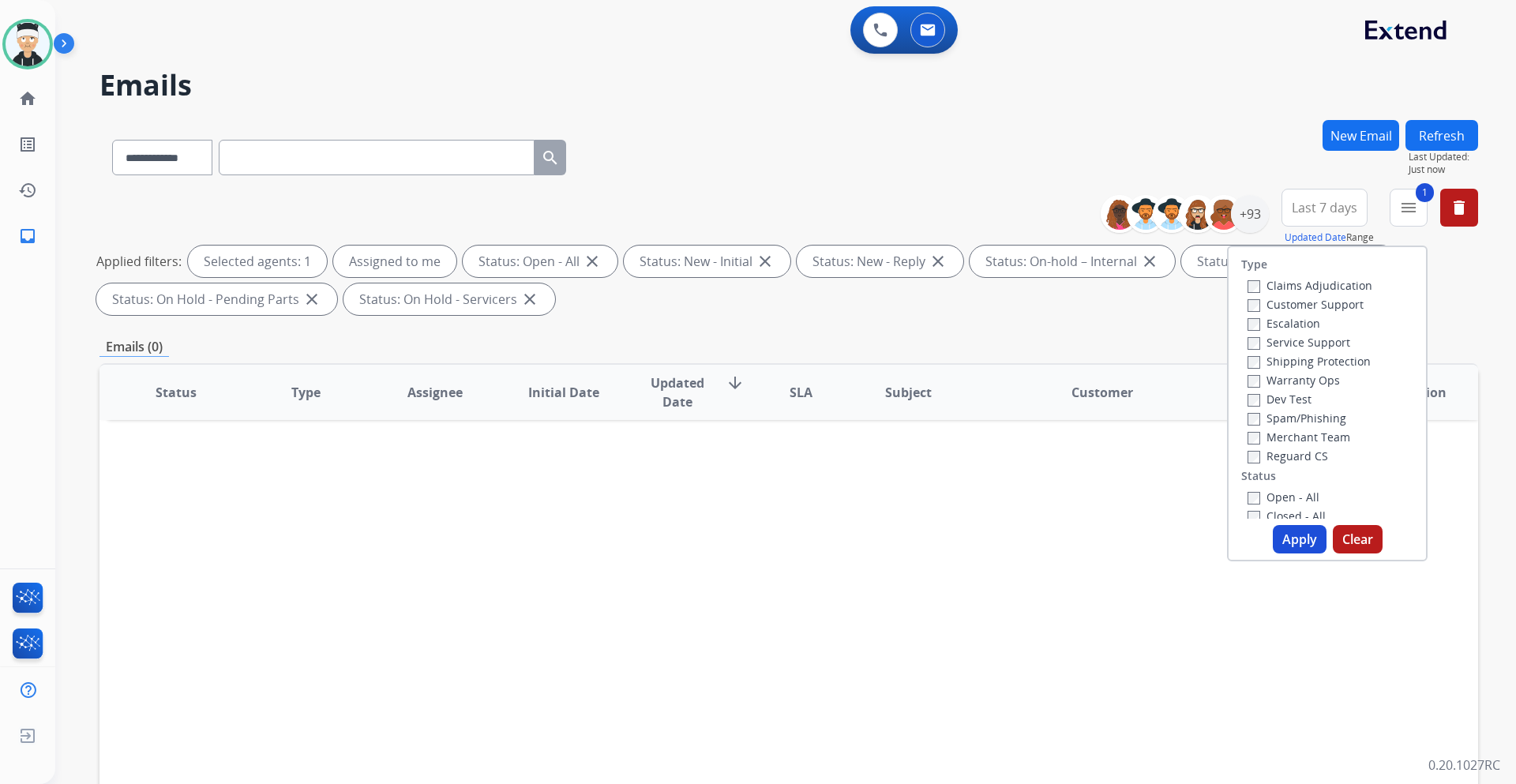 click on "Open - All" at bounding box center [1283, 497] 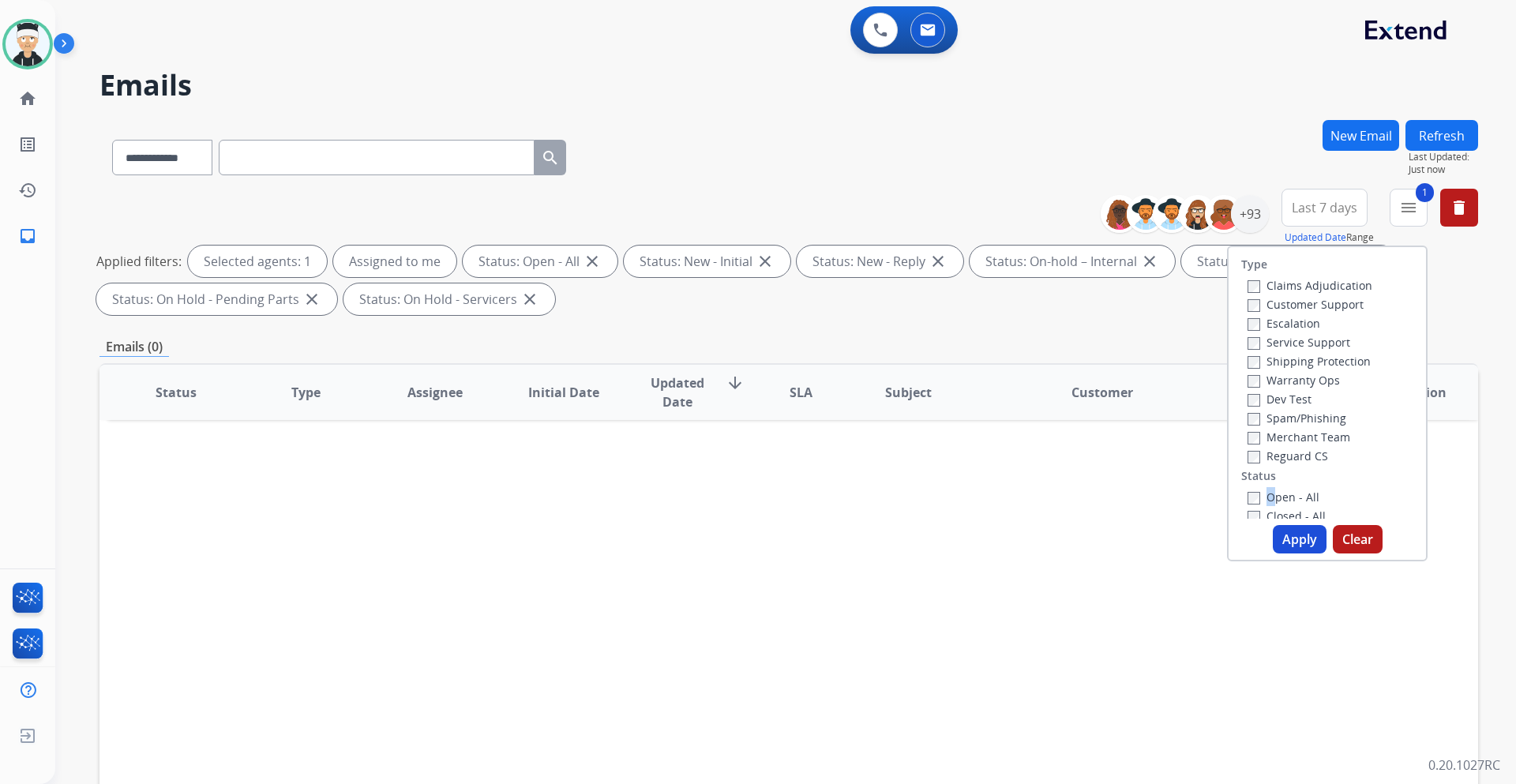 click on "Open - All" at bounding box center [1283, 497] 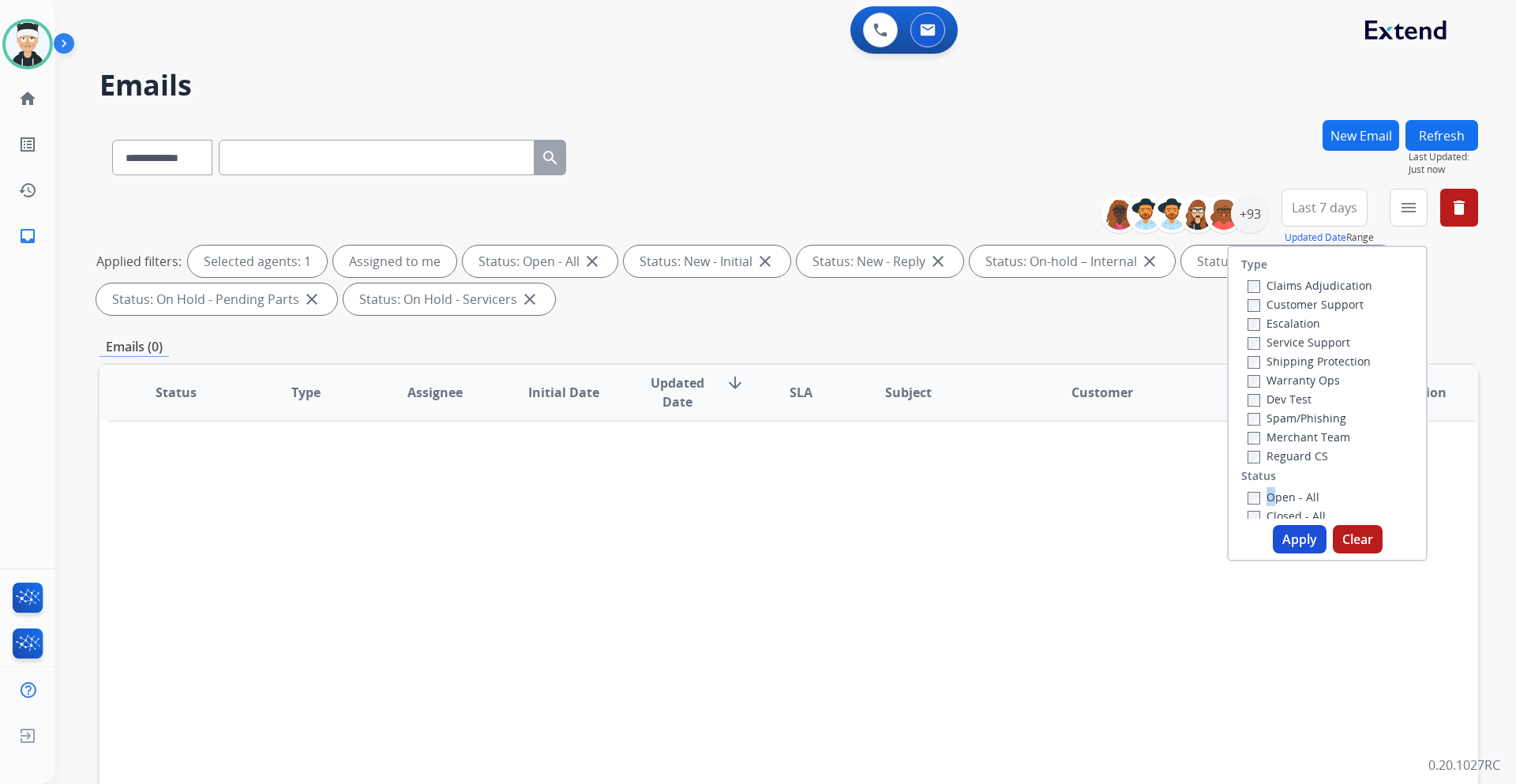 click on "Apply" at bounding box center (1300, 539) 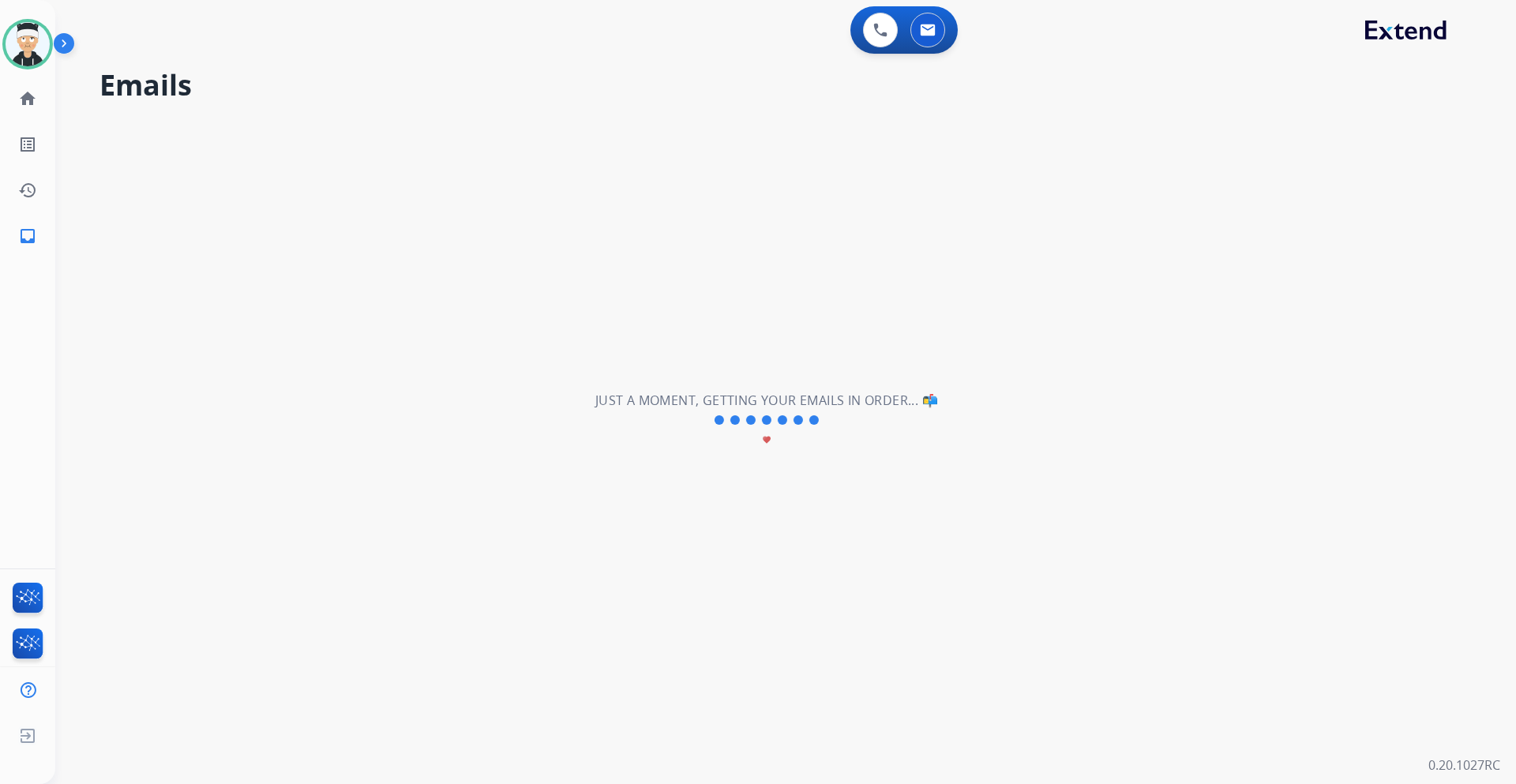 click on "**********" at bounding box center (767, 420) 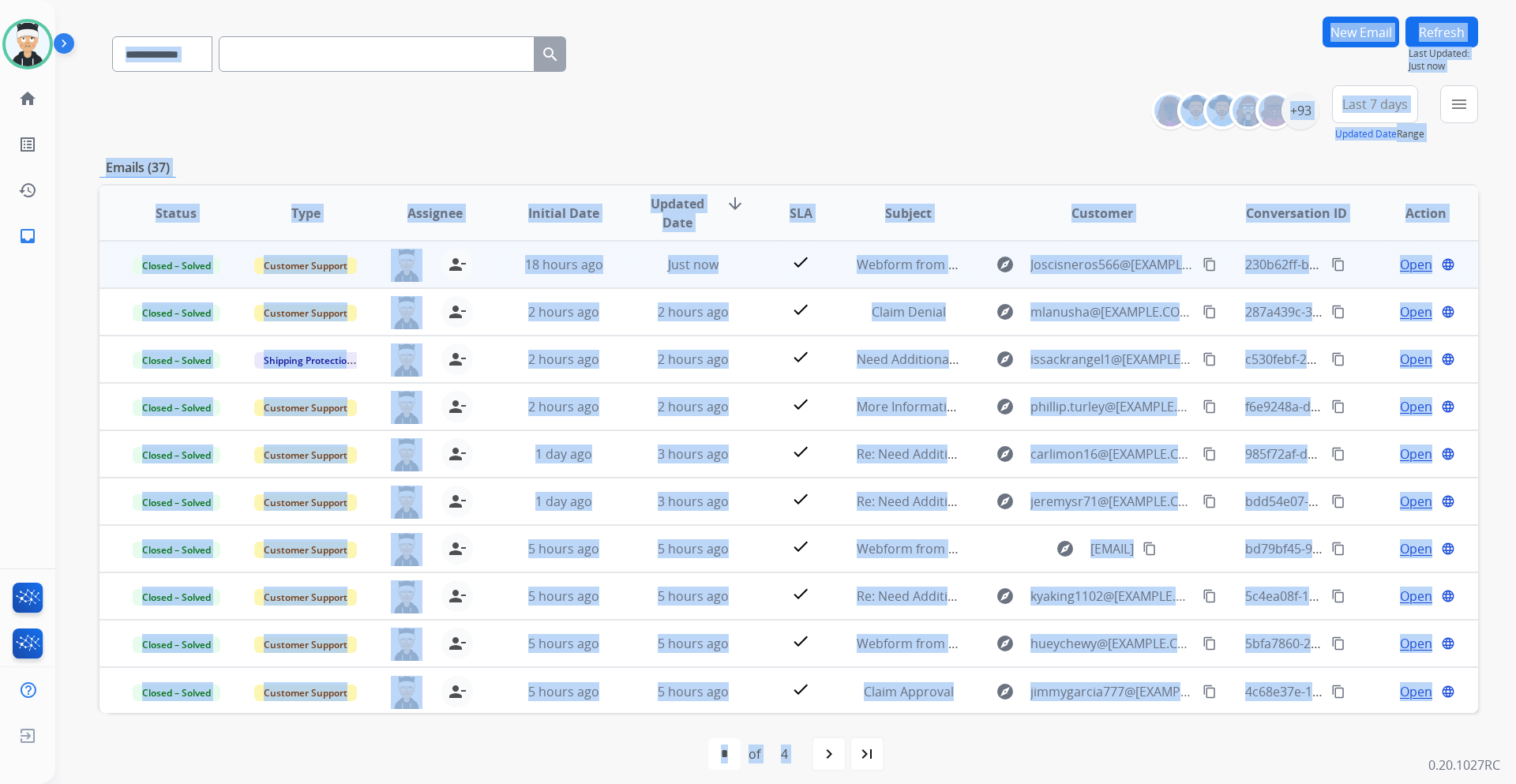 scroll, scrollTop: 114, scrollLeft: 0, axis: vertical 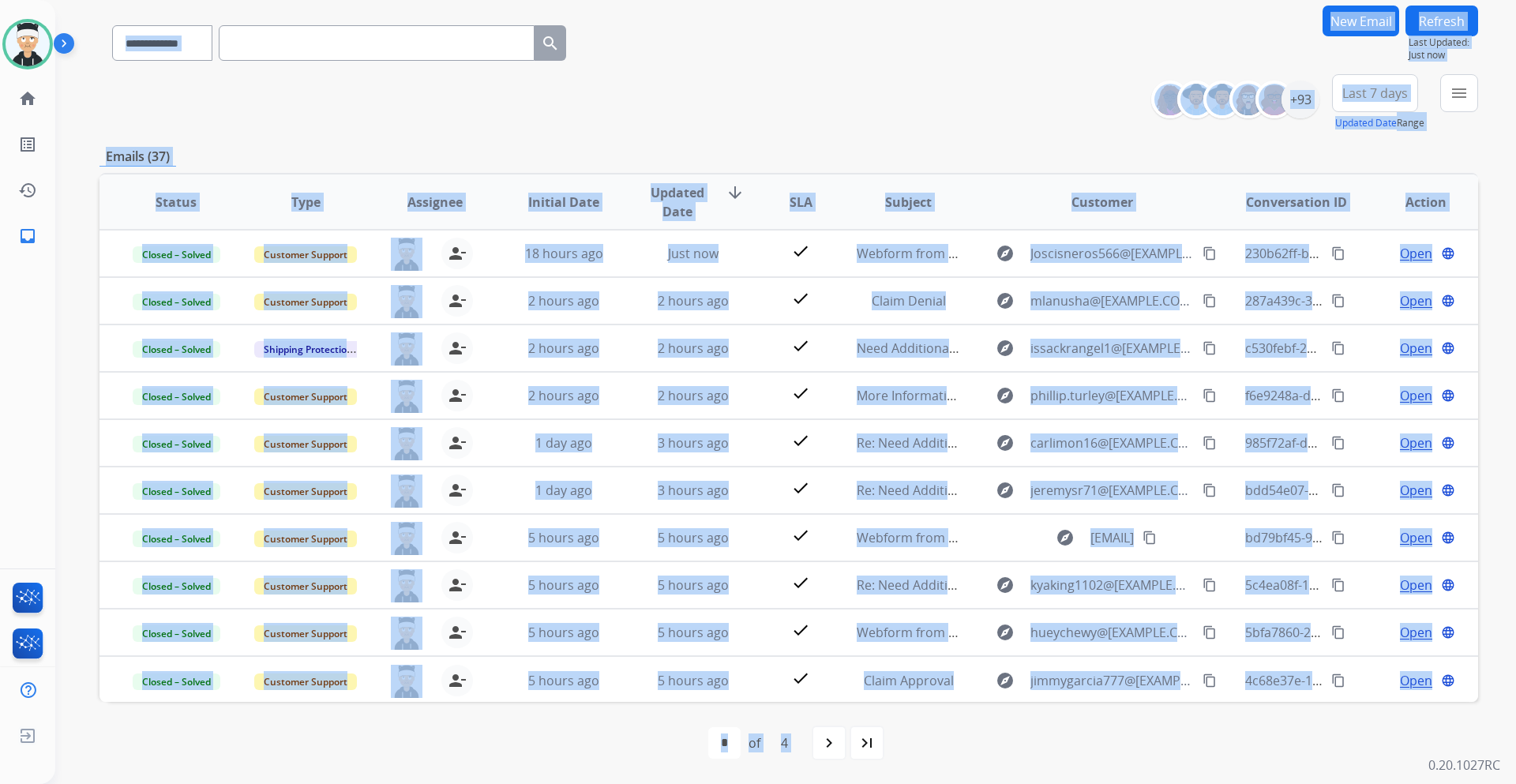 click on "**********" at bounding box center [789, 103] 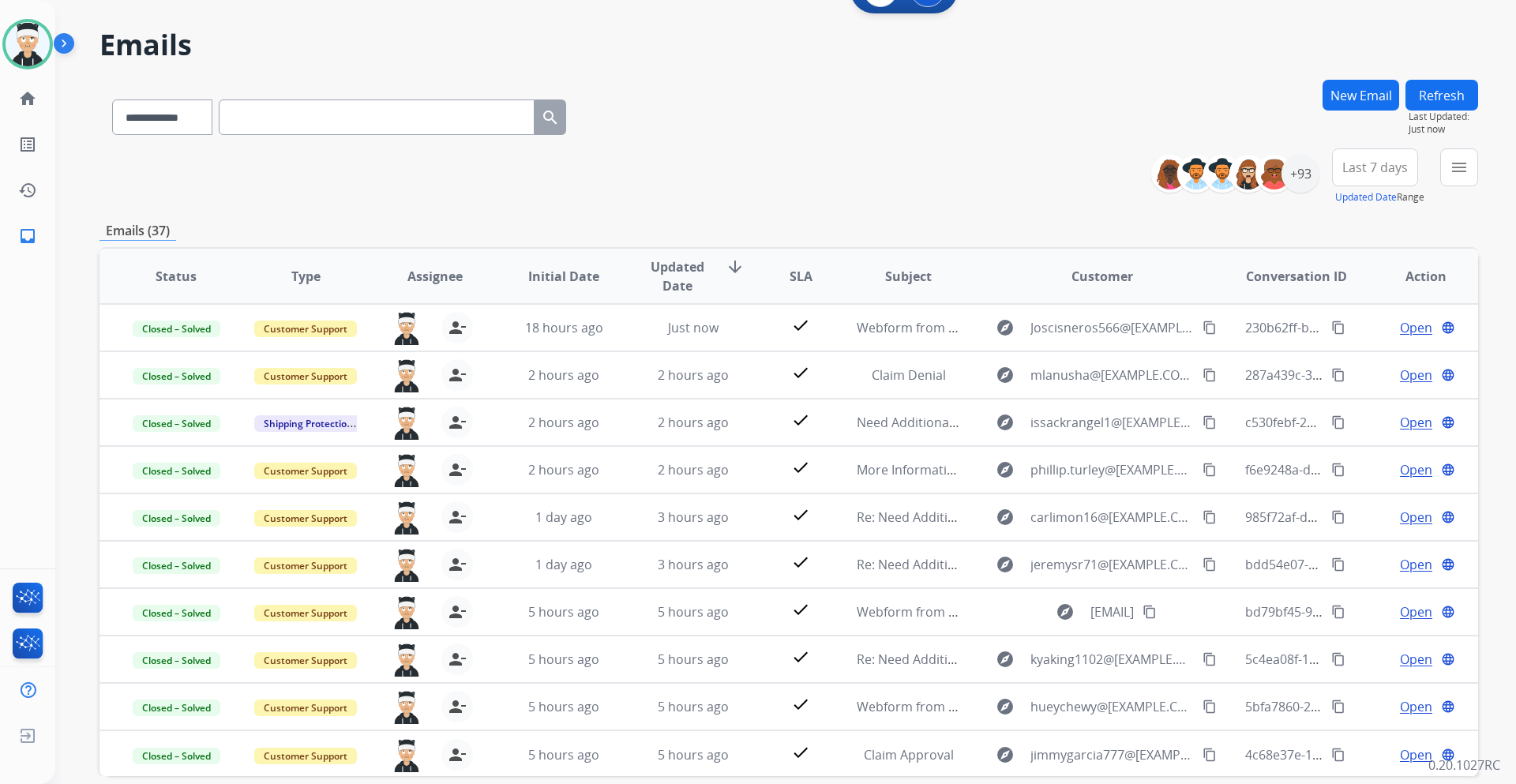scroll, scrollTop: 79, scrollLeft: 0, axis: vertical 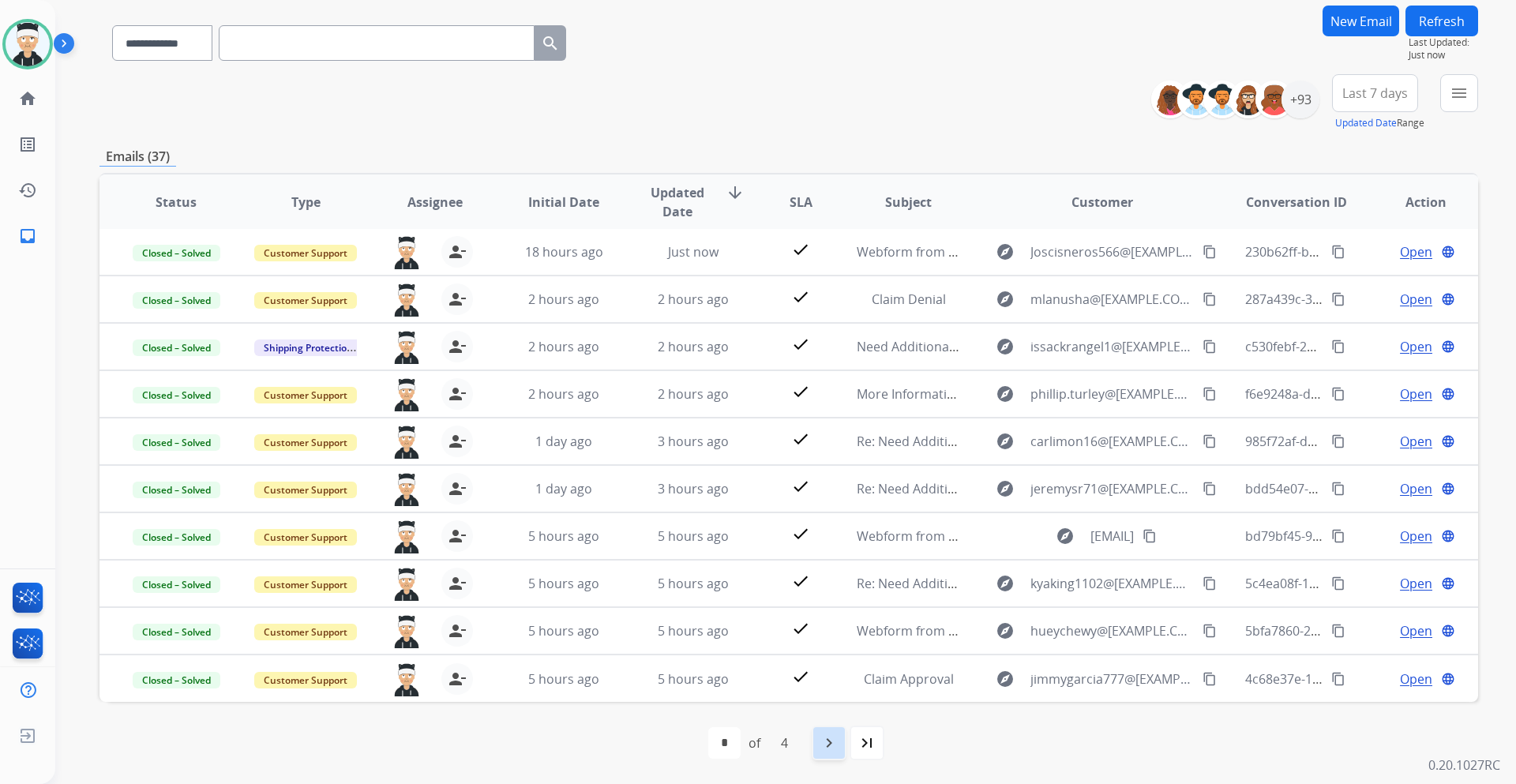 click on "navigate_next" at bounding box center (829, 743) 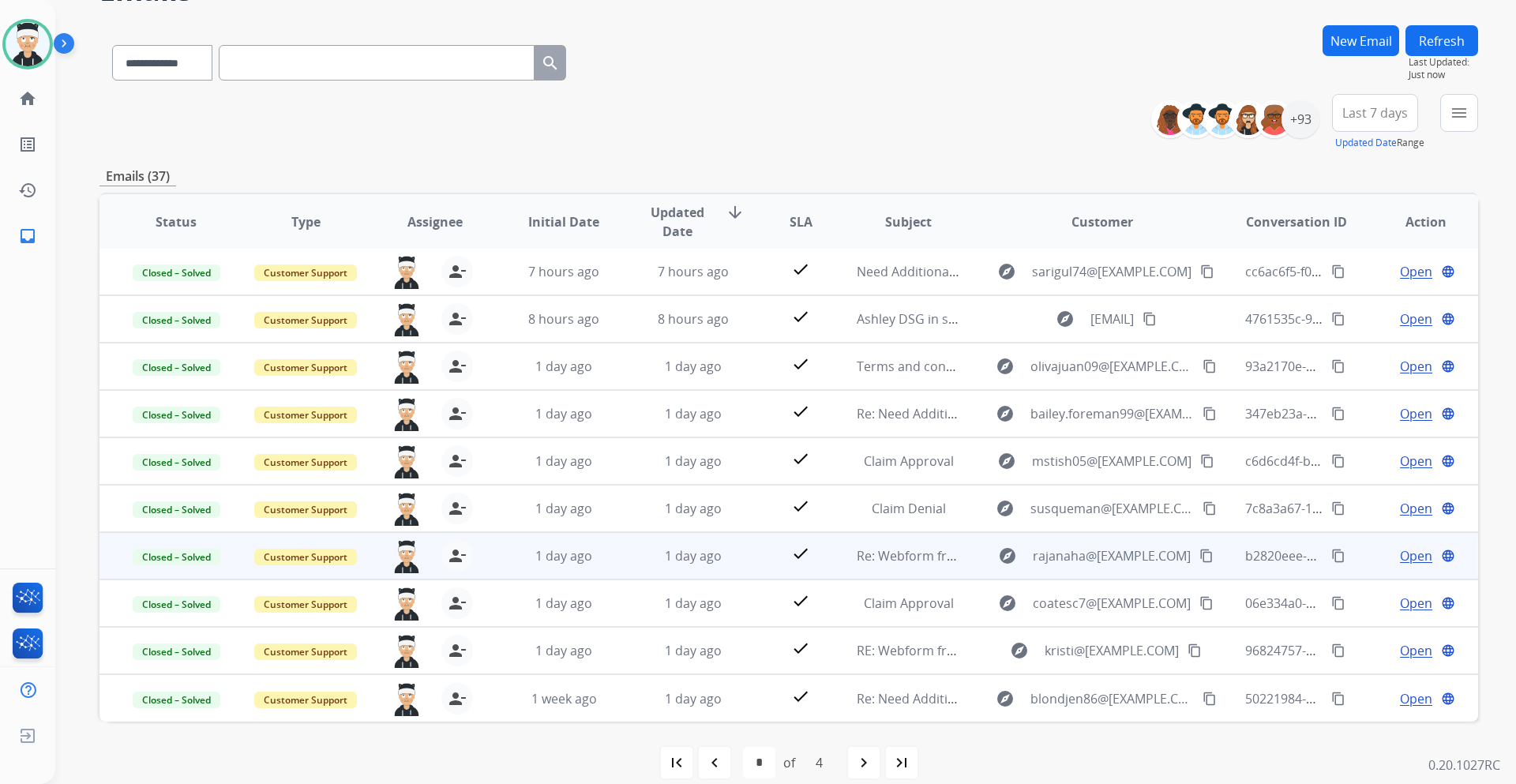 scroll, scrollTop: 114, scrollLeft: 0, axis: vertical 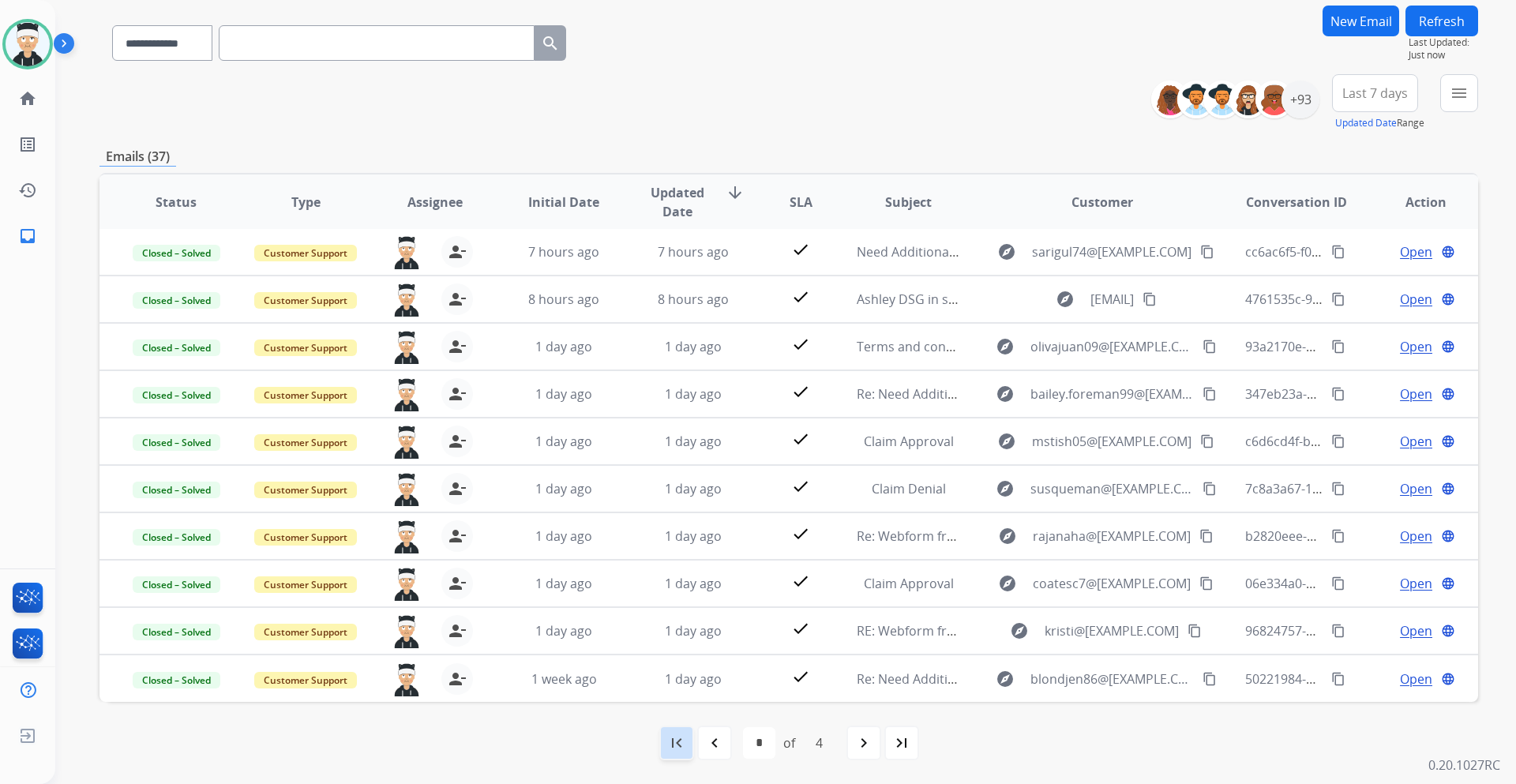 click on "first_page" at bounding box center [677, 743] 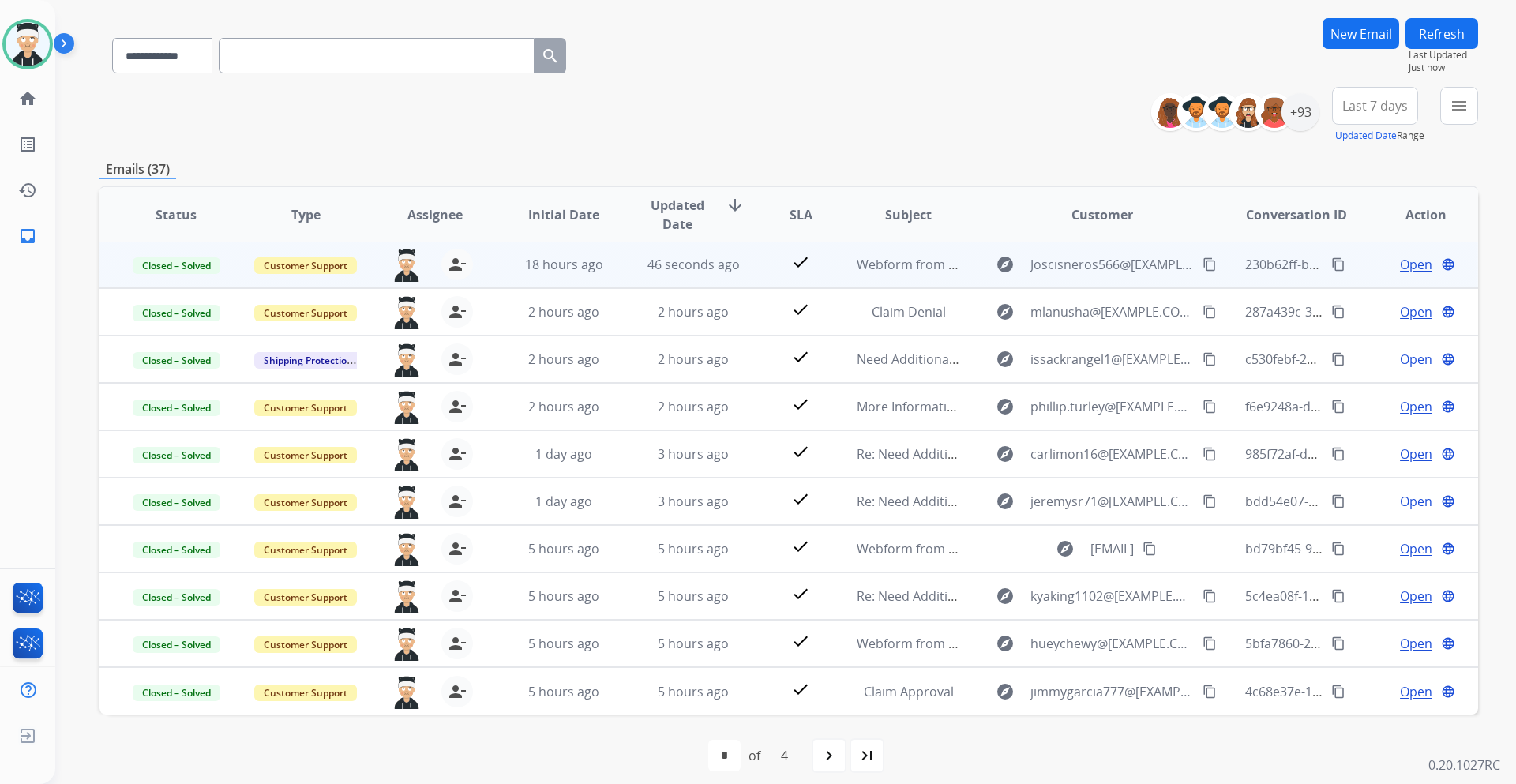 scroll, scrollTop: 114, scrollLeft: 0, axis: vertical 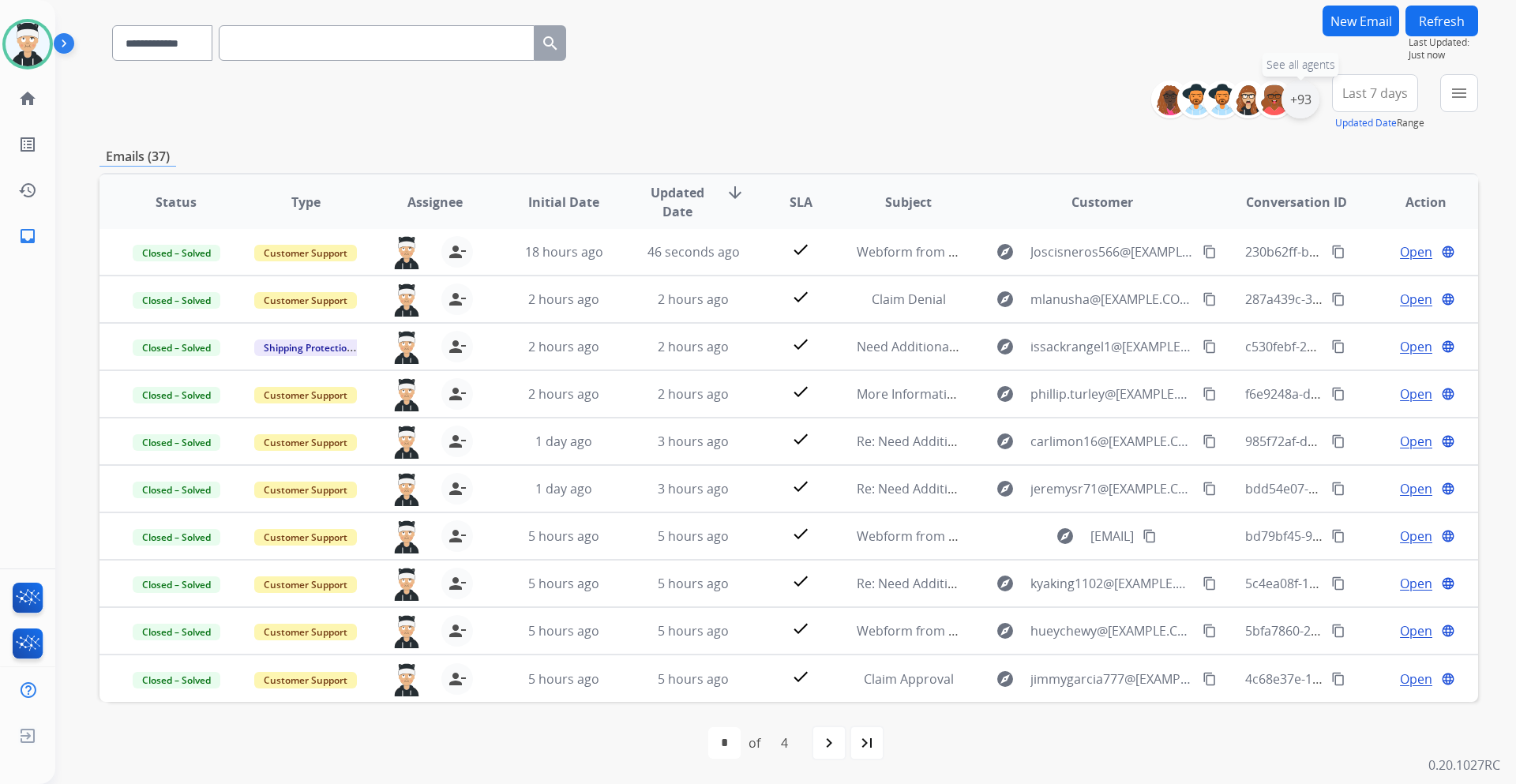 click on "+93" at bounding box center (1300, 99) 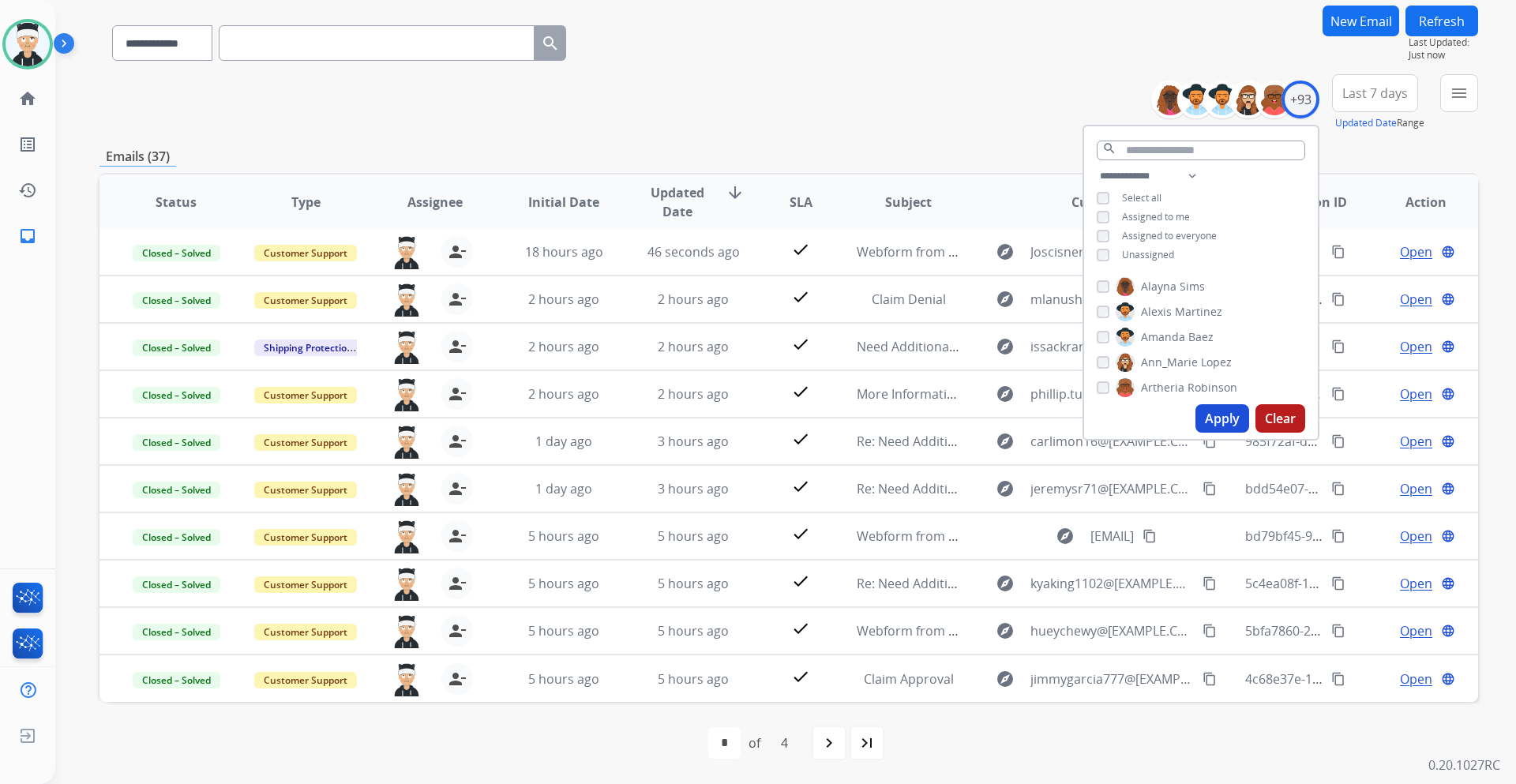 click on "Apply" at bounding box center (1222, 418) 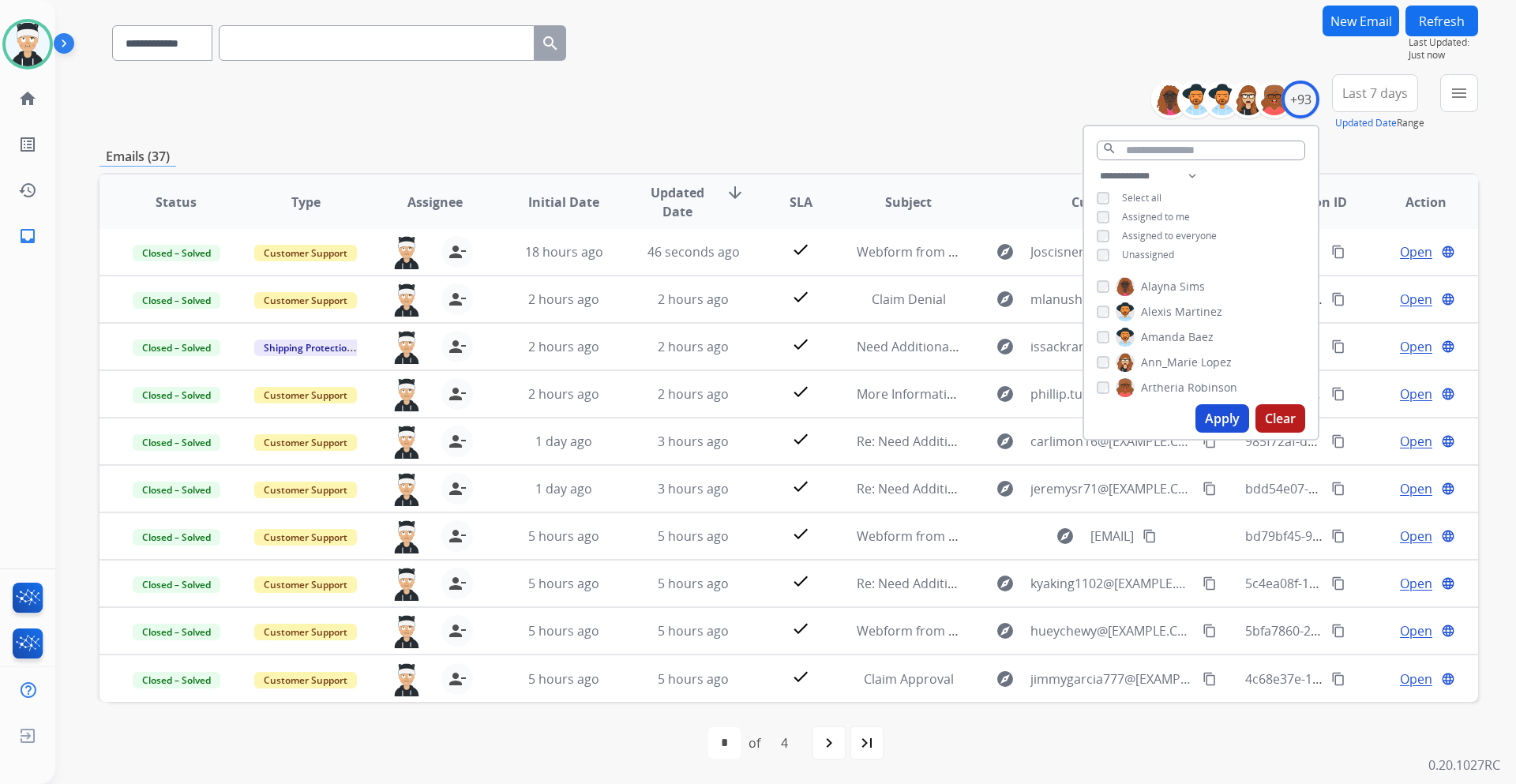 scroll, scrollTop: 0, scrollLeft: 0, axis: both 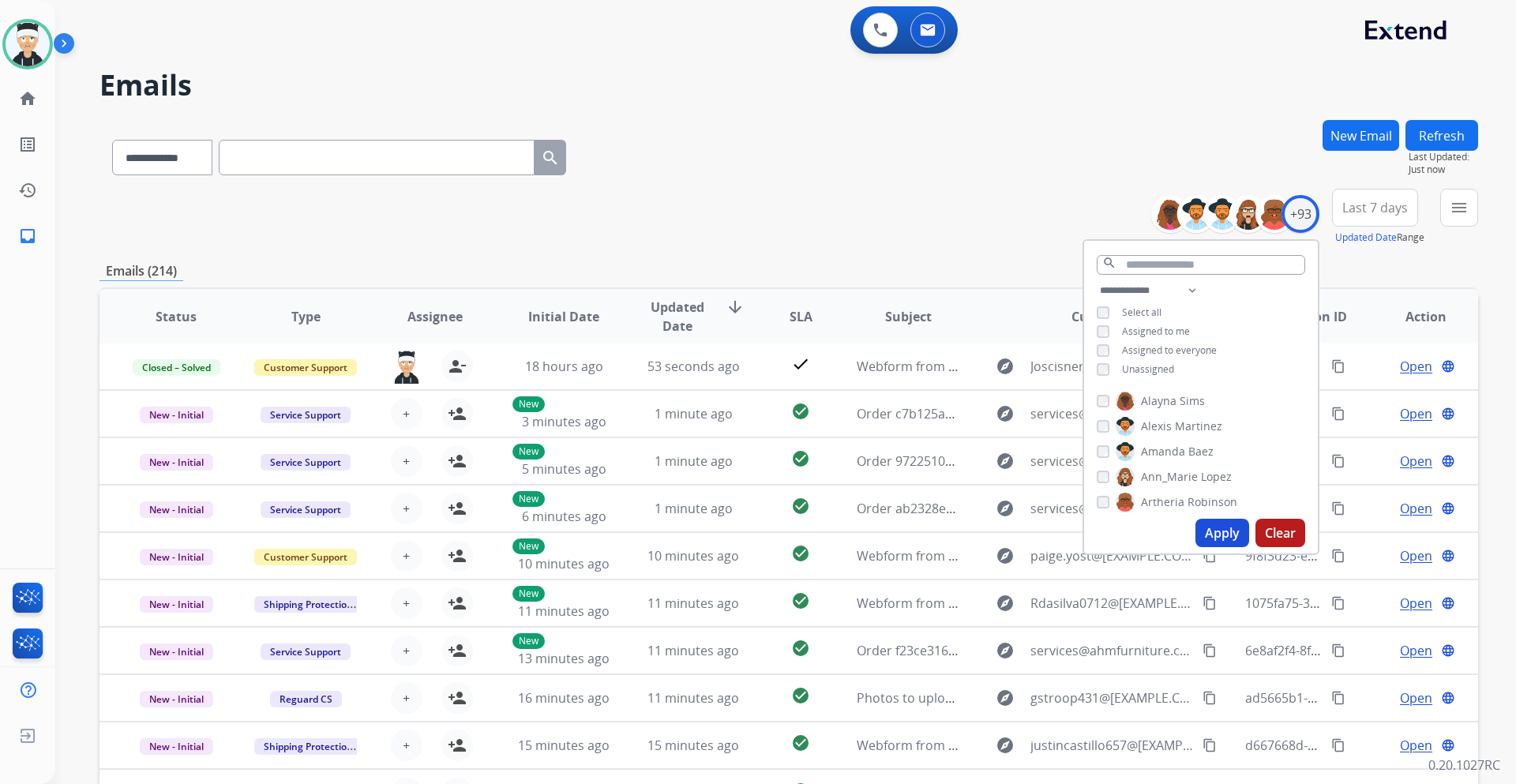 click on "**********" at bounding box center (789, 217) 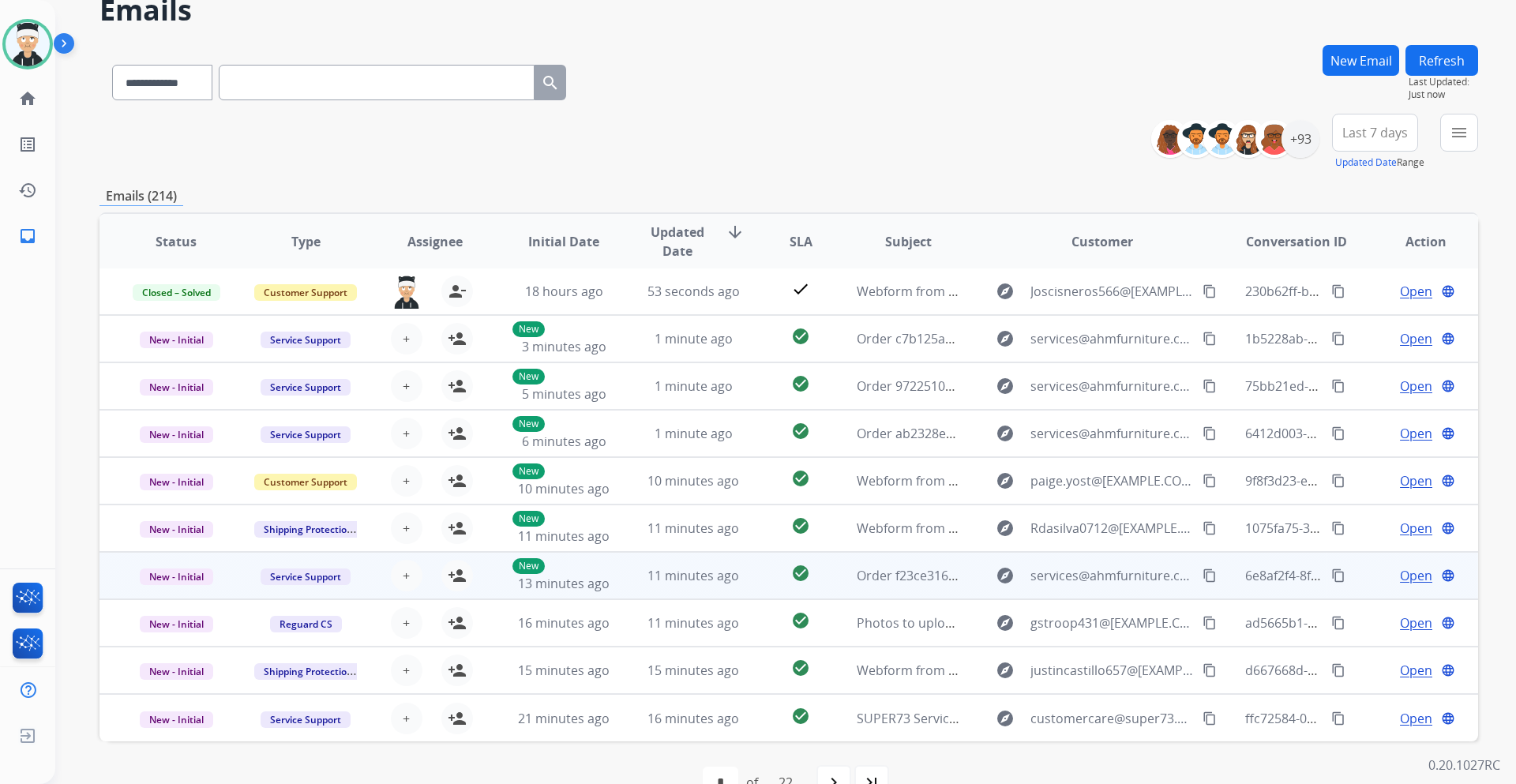 scroll, scrollTop: 79, scrollLeft: 0, axis: vertical 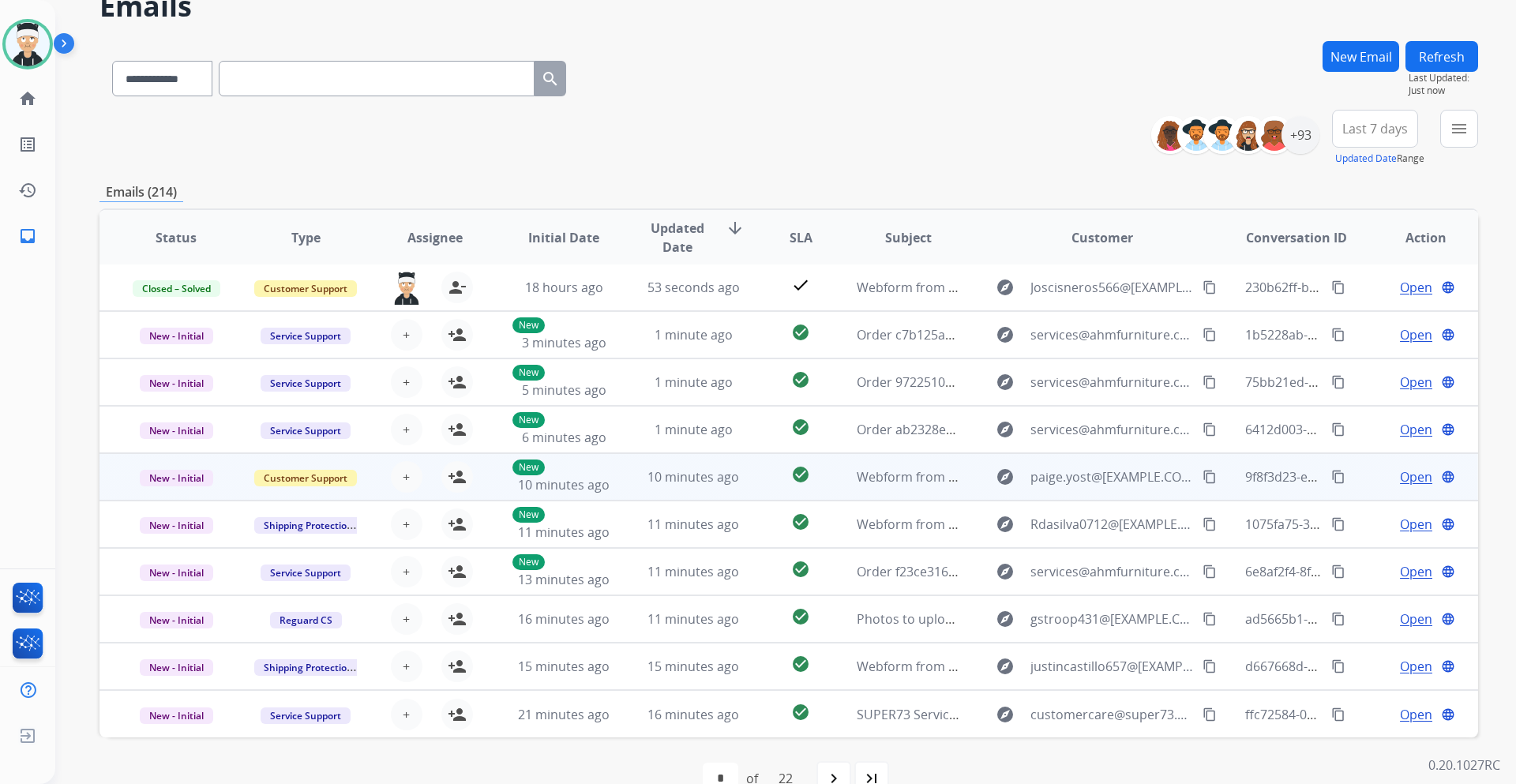 click on "10 minutes ago" at bounding box center (693, 477) 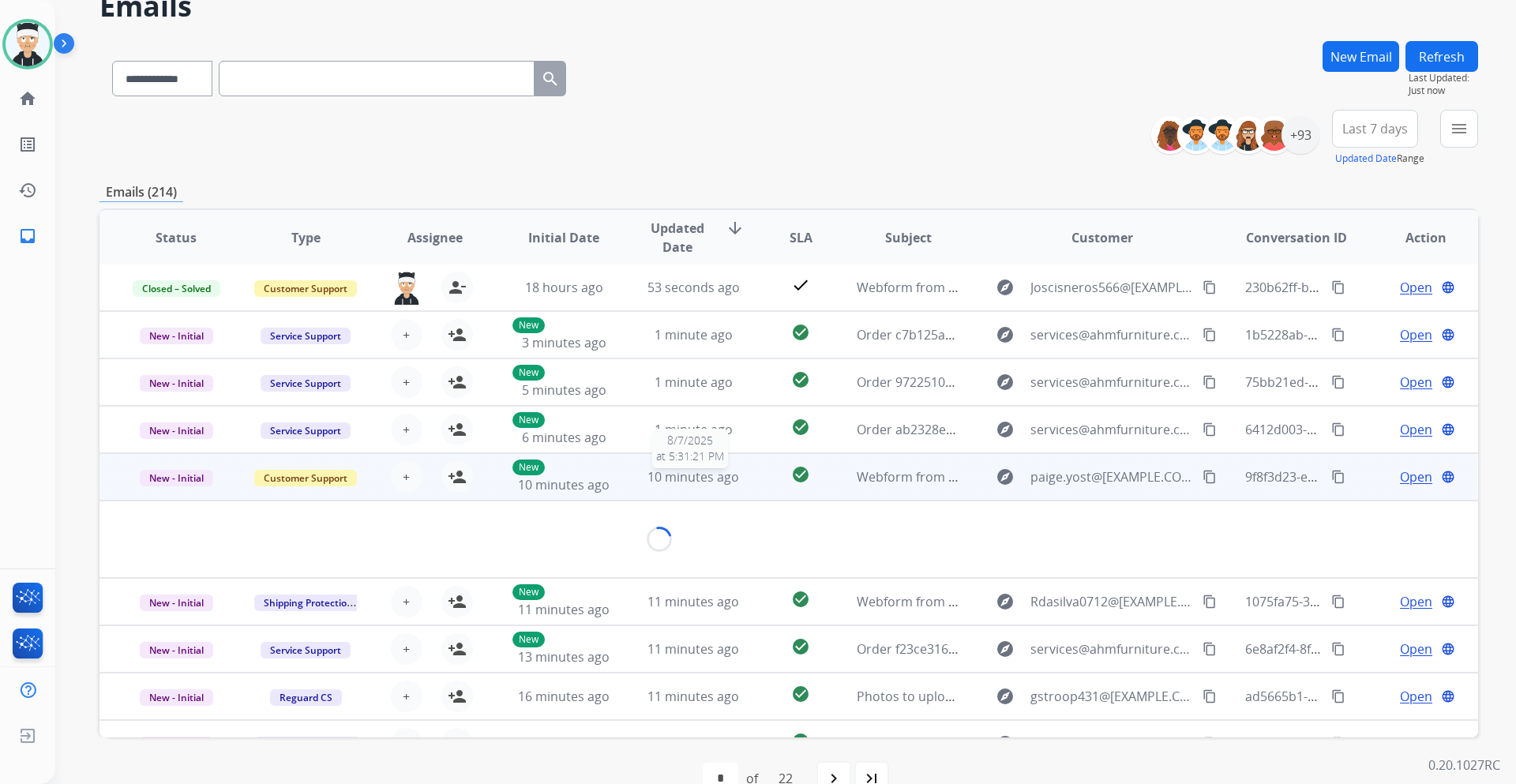 click on "10 minutes ago" at bounding box center (693, 477) 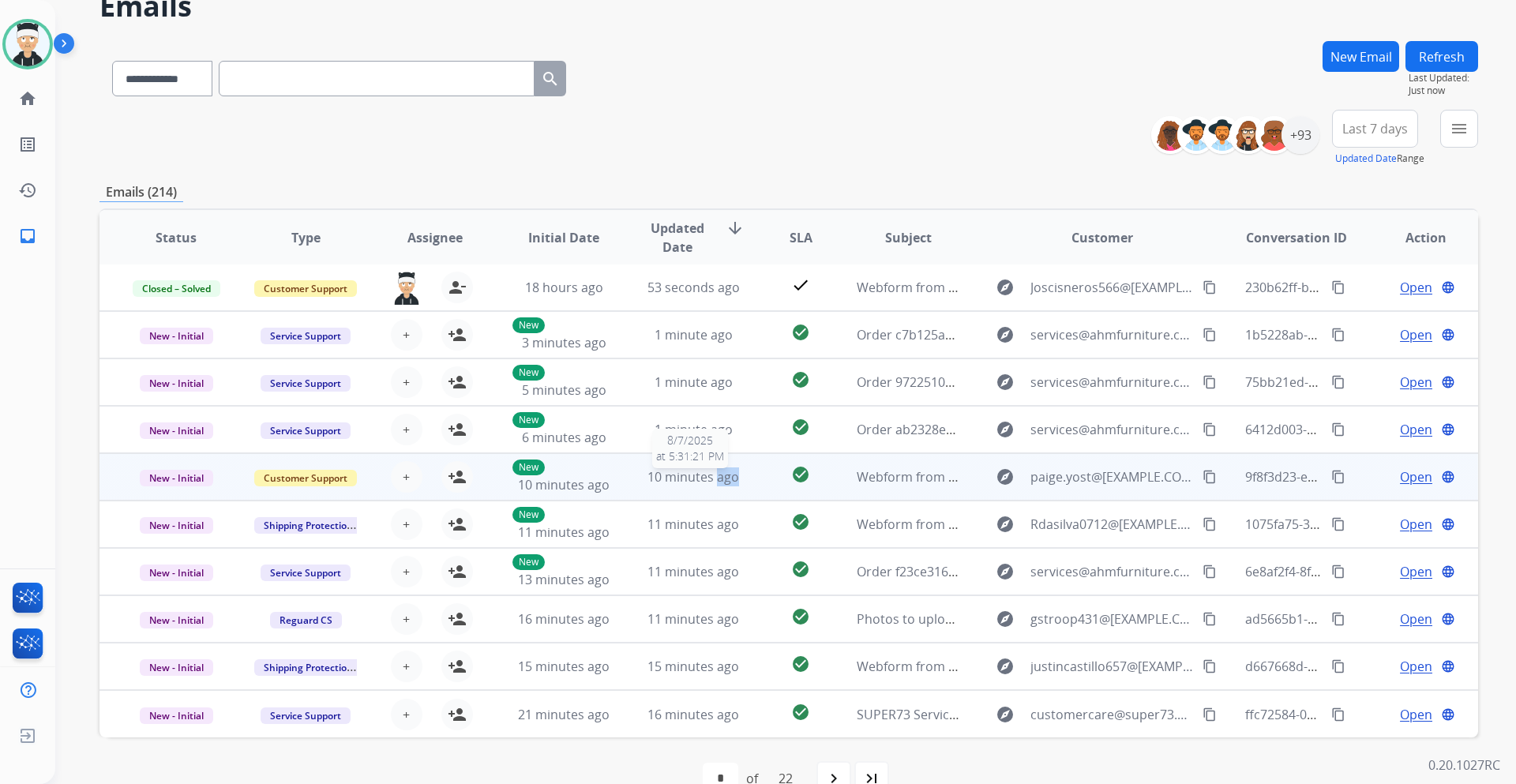 click on "10 minutes ago" at bounding box center (693, 477) 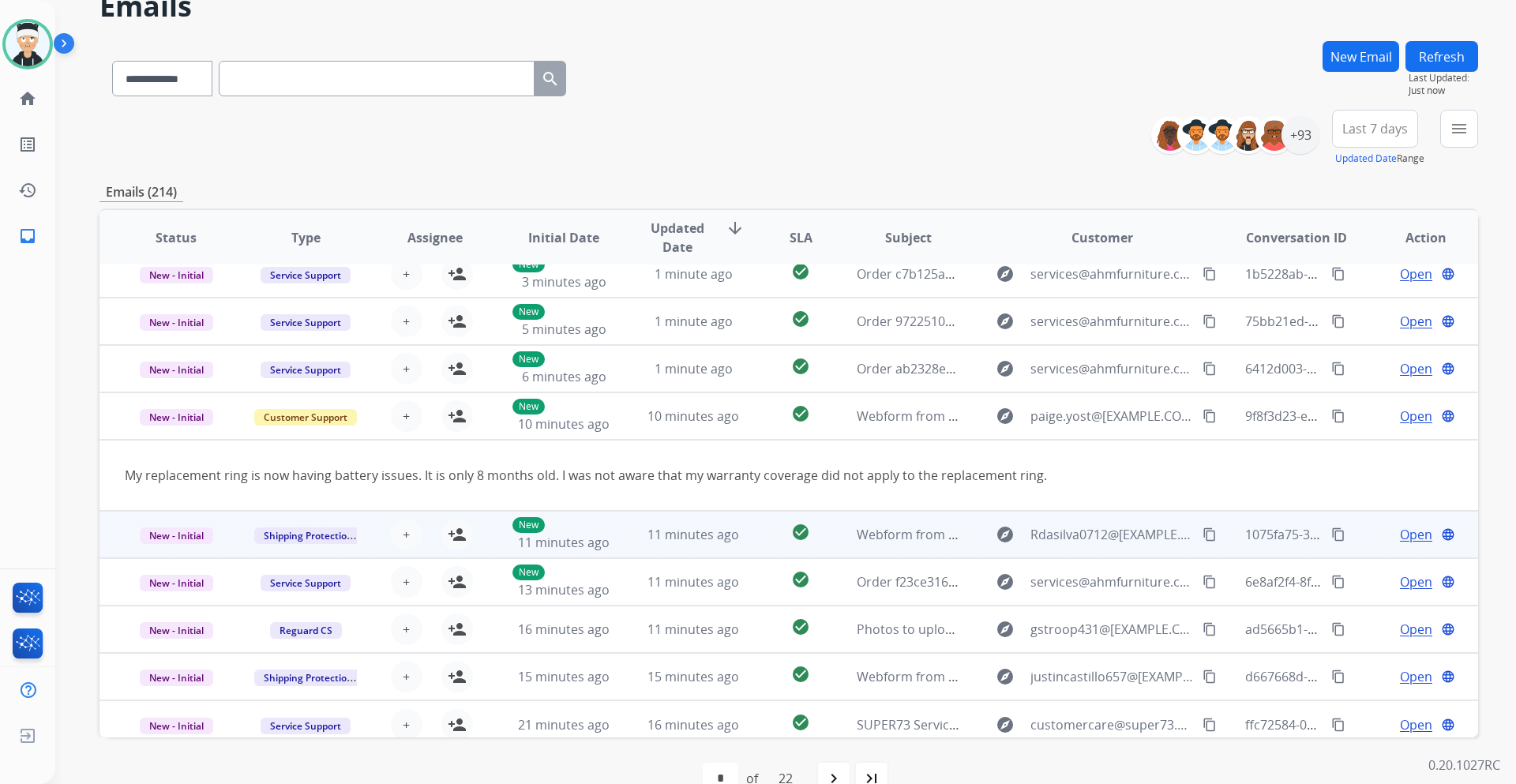 scroll, scrollTop: 73, scrollLeft: 0, axis: vertical 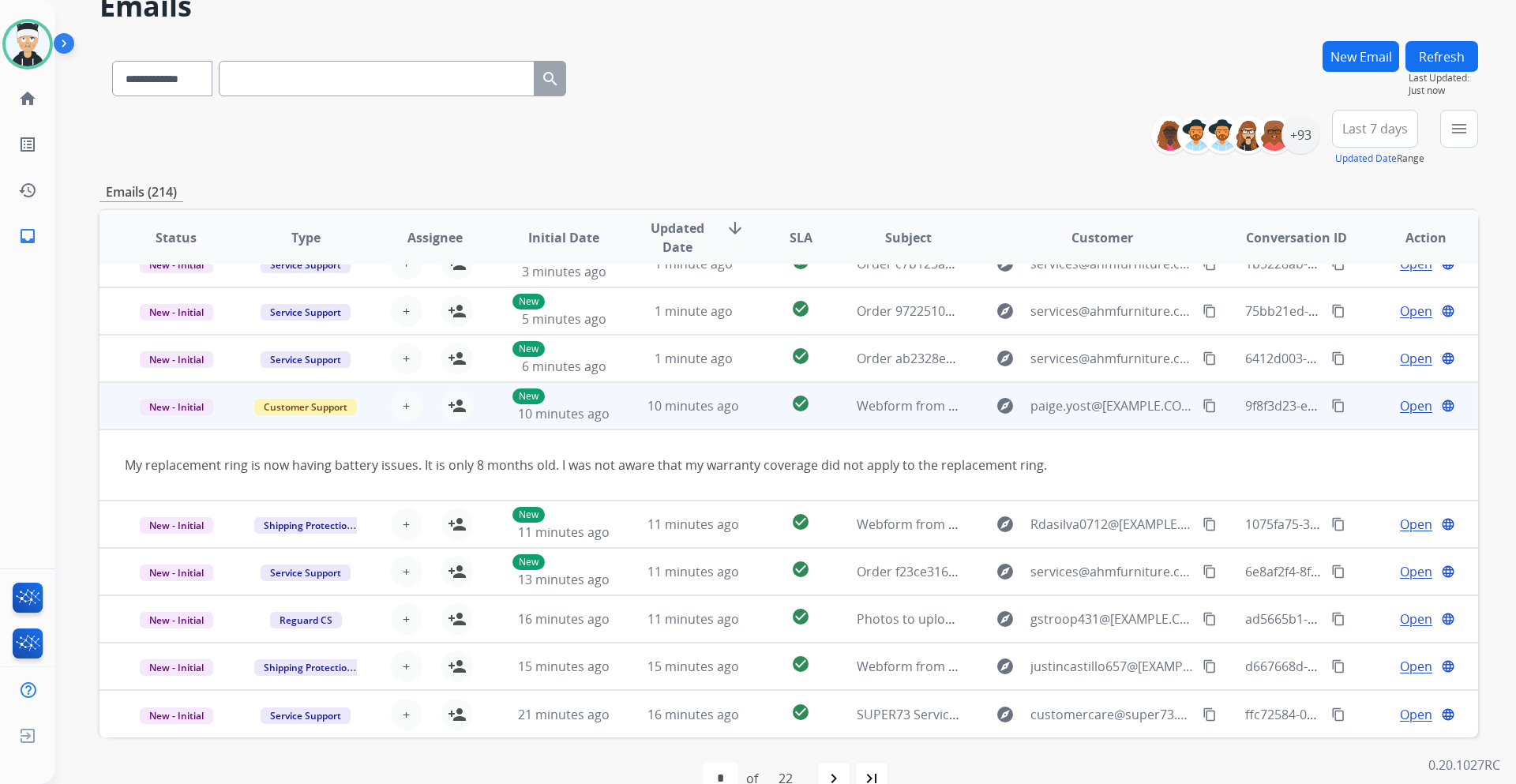click on "Open" at bounding box center [1416, 406] 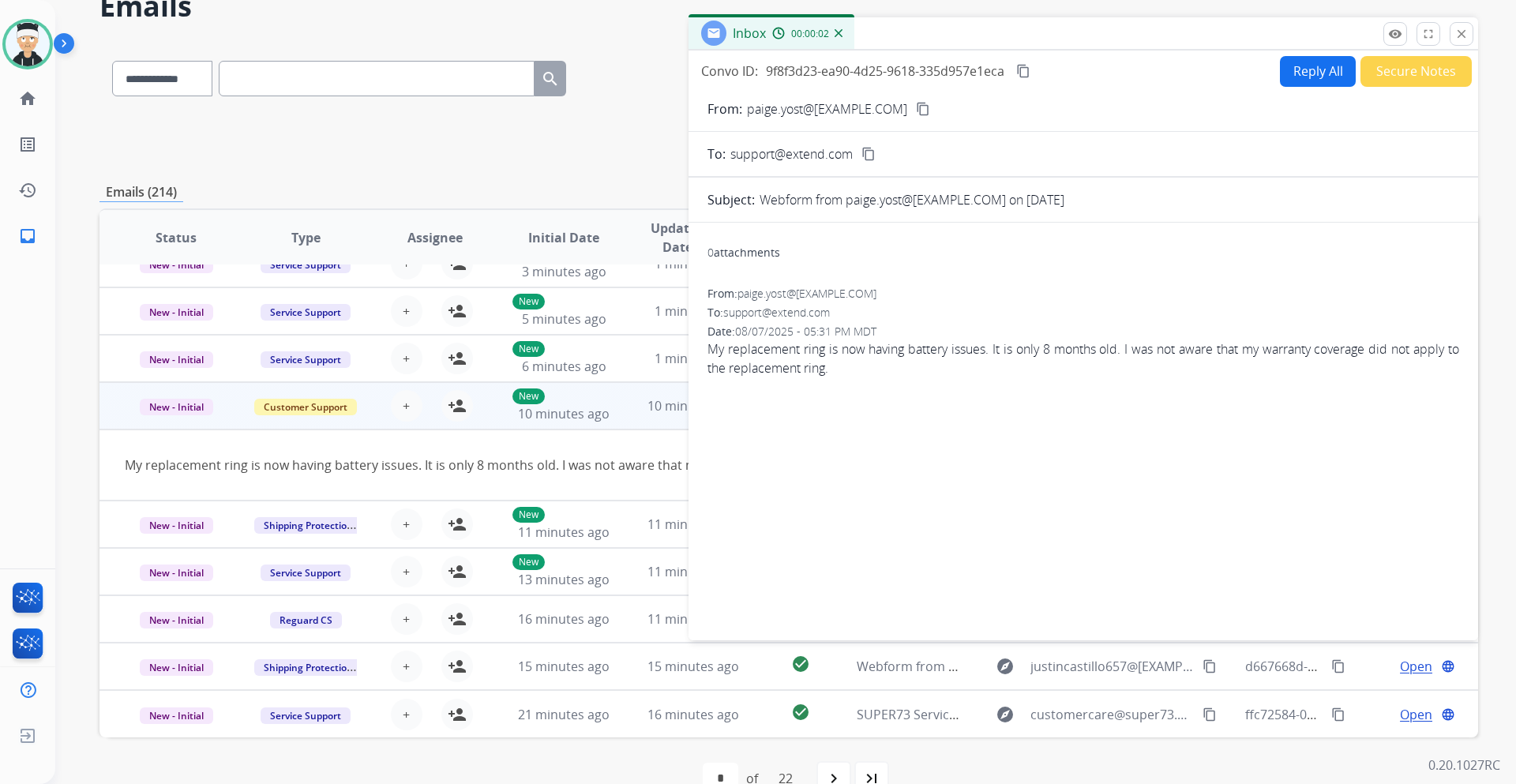 click on "content_copy" at bounding box center (923, 109) 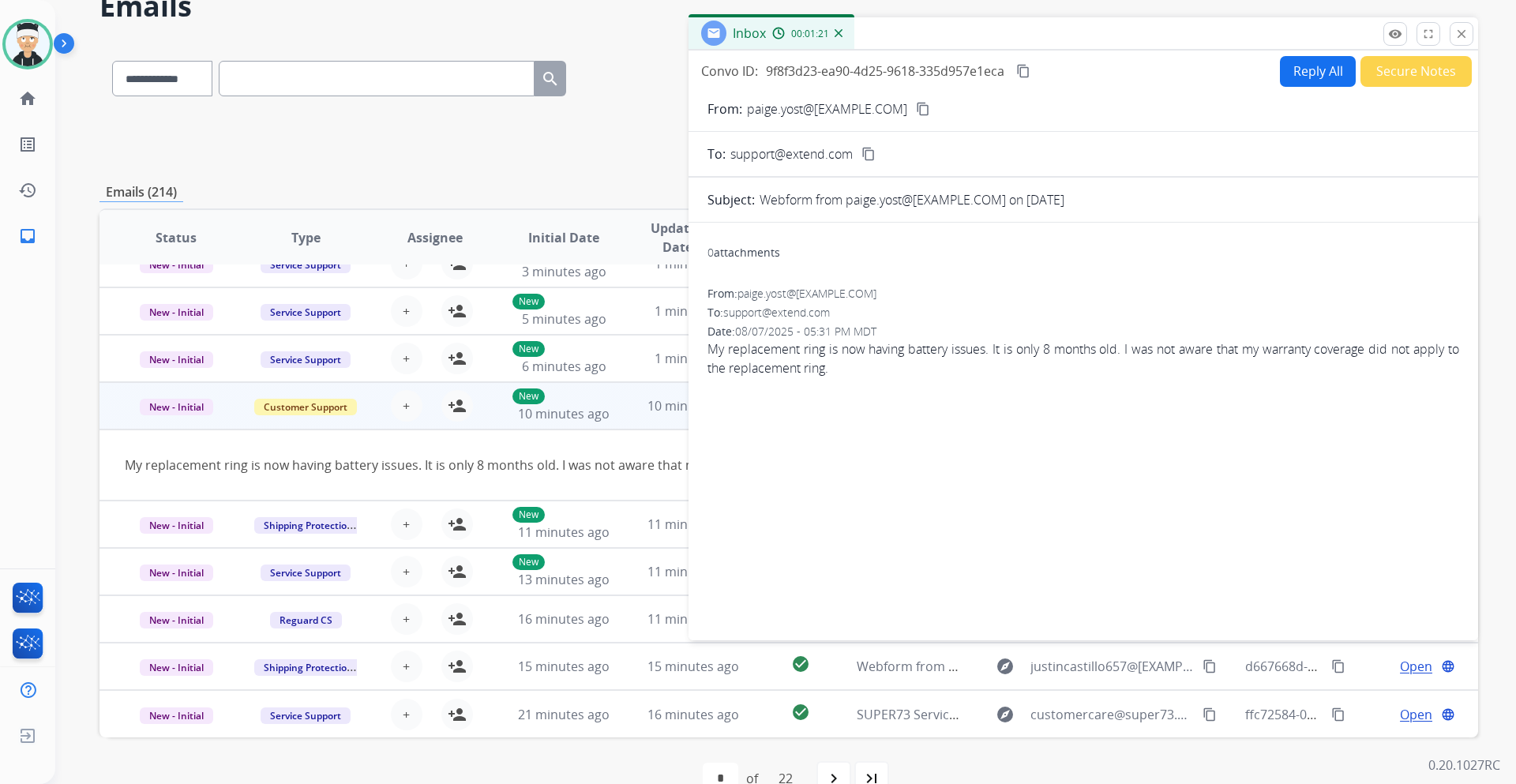 click on "My replacement ring is now having battery issues. It is only 8 months old. I was not aware that my warranty coverage did not apply to the replacement ring." at bounding box center (1083, 358) 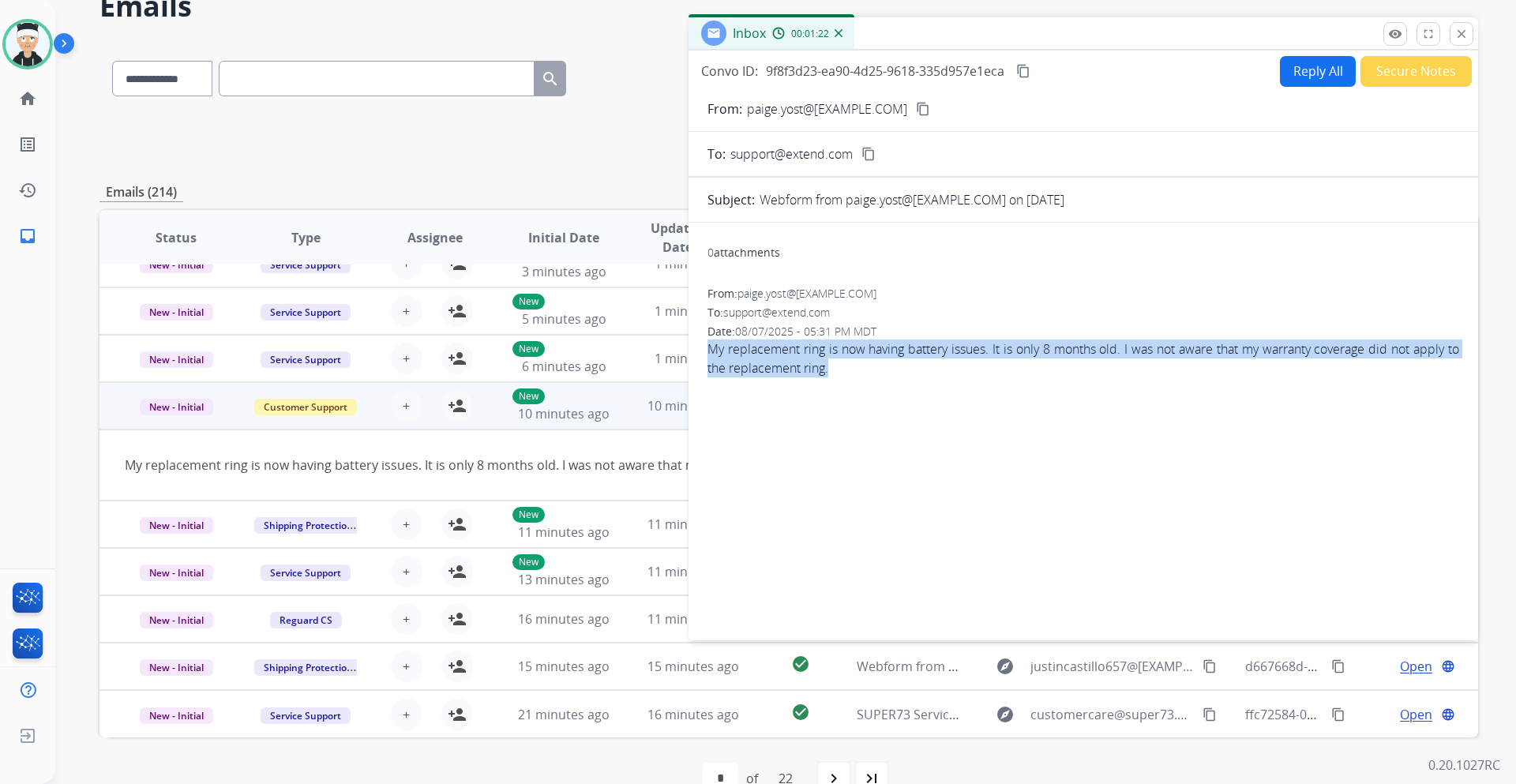 drag, startPoint x: 846, startPoint y: 372, endPoint x: 706, endPoint y: 351, distance: 141.56624 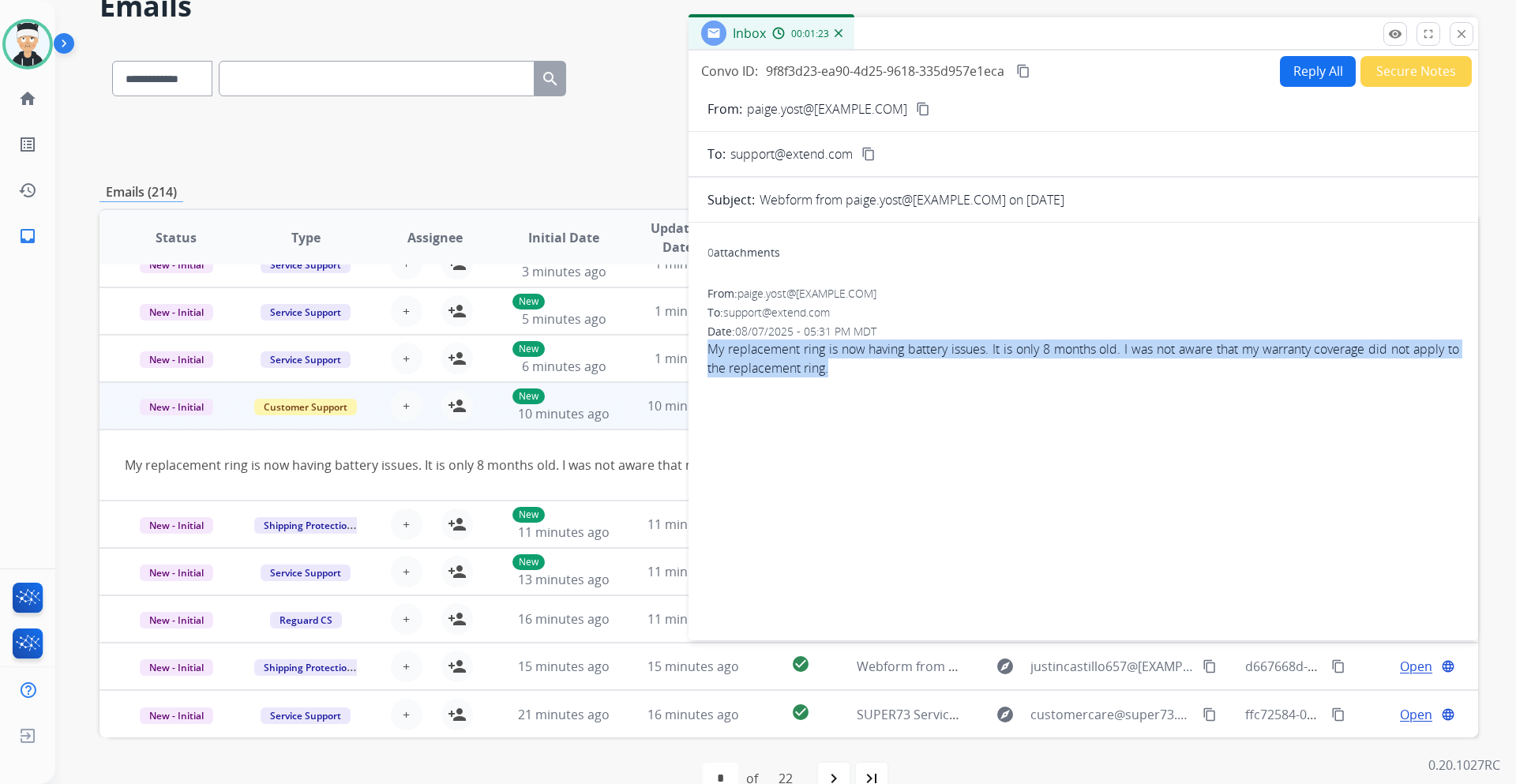click on "My replacement ring is now having battery issues. It is only 8 months old. I was not aware that my warranty coverage did not apply to the replacement ring." at bounding box center (1083, 358) 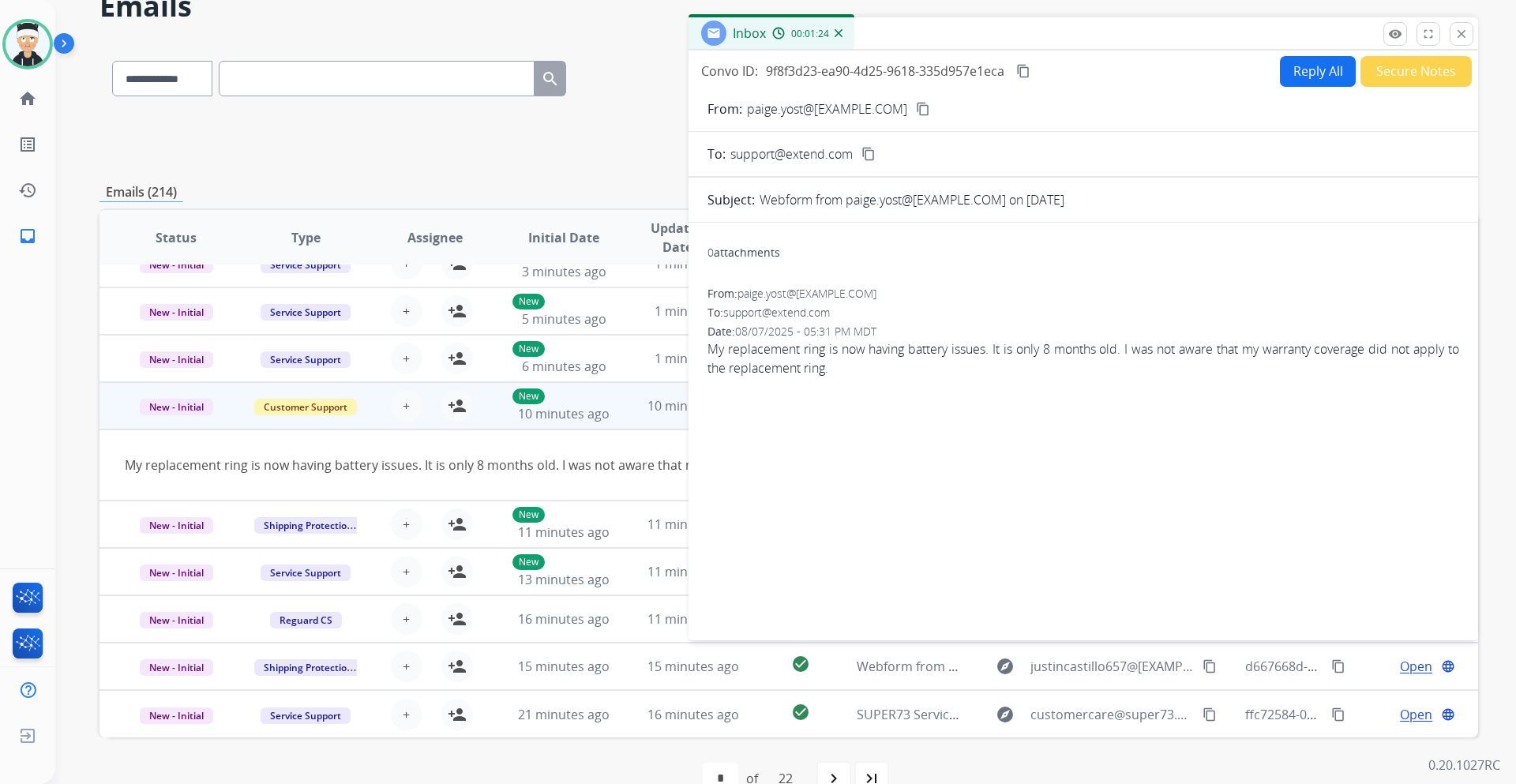 click on "From:  paige.yost@[EXAMPLE.COM]   To:  support@extend.com  Date:  [DATE] - [TIME] MDT My replacement ring is now having battery issues. It is only 8 months old. I was not aware that my warranty coverage did not apply to the replacement ring." at bounding box center [1083, 338] 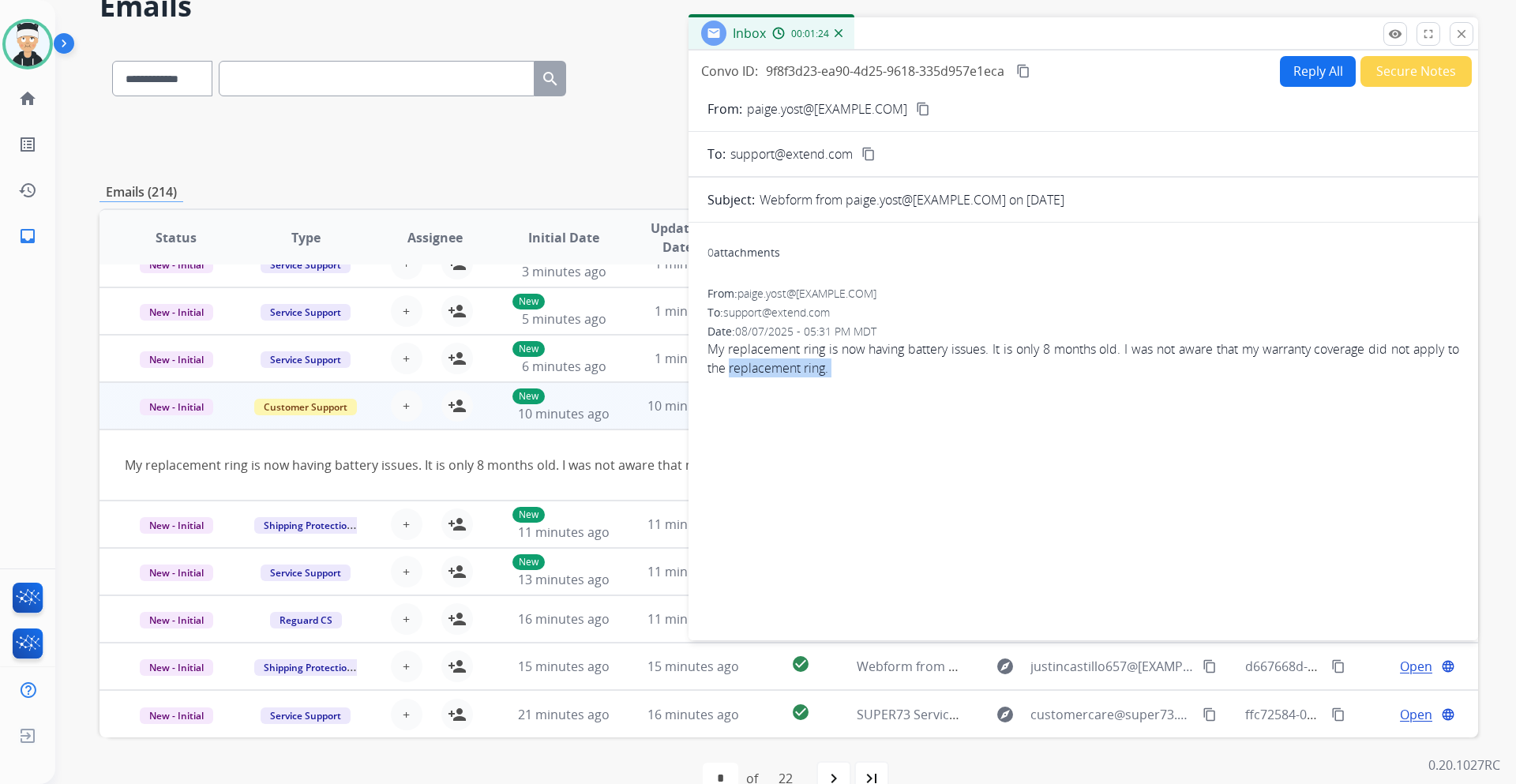 drag, startPoint x: 843, startPoint y: 382, endPoint x: 770, endPoint y: 377, distance: 73.171033 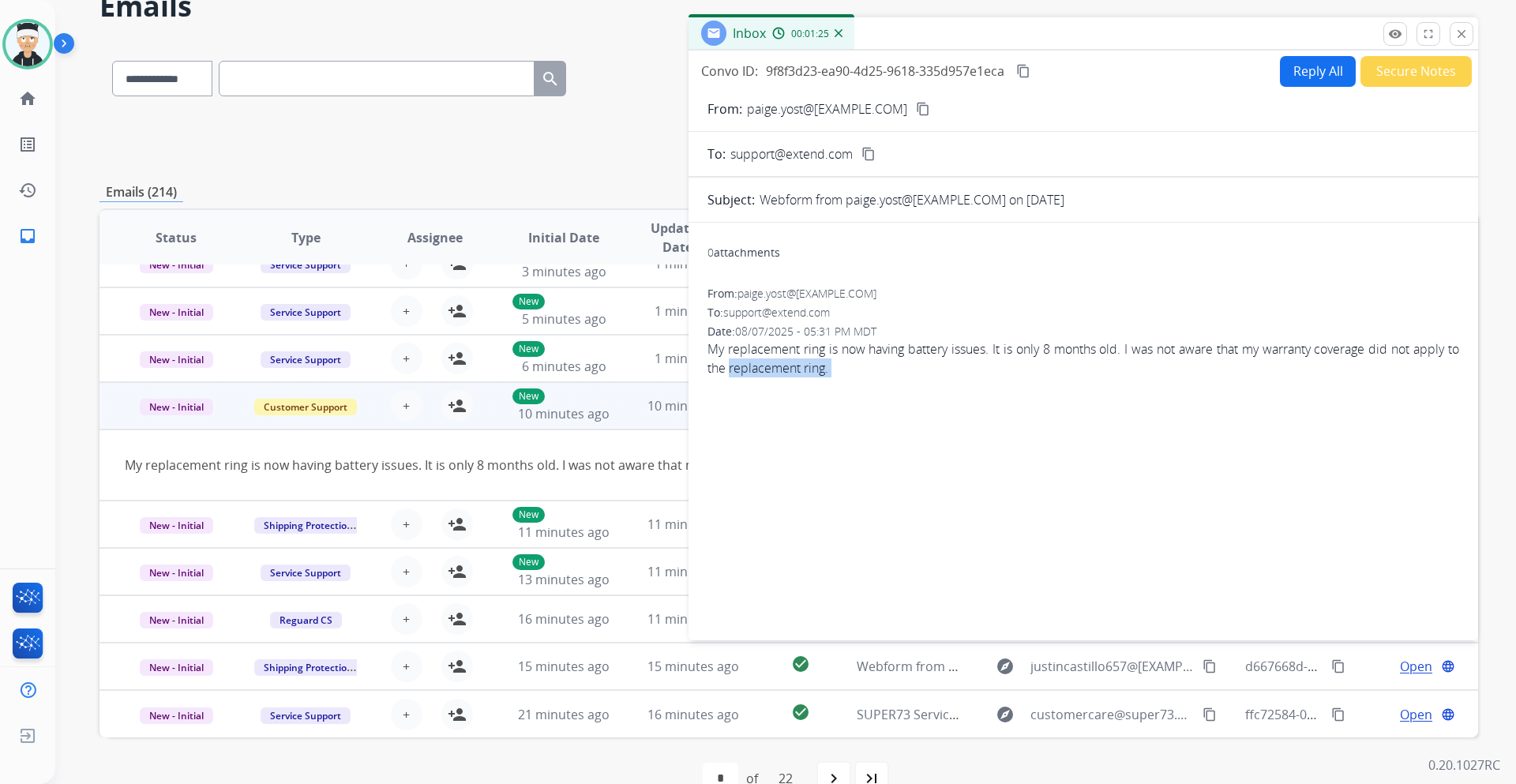 click on "0  attachments  From:  paige.yost@[EXAMPLE.COM]   To:  support@extend.com  Date:  [DATE] - [TIME] MDT My replacement ring is now having battery issues. It is only 8 months old. I was not aware that my warranty coverage did not apply to the replacement ring." at bounding box center (1083, 428) 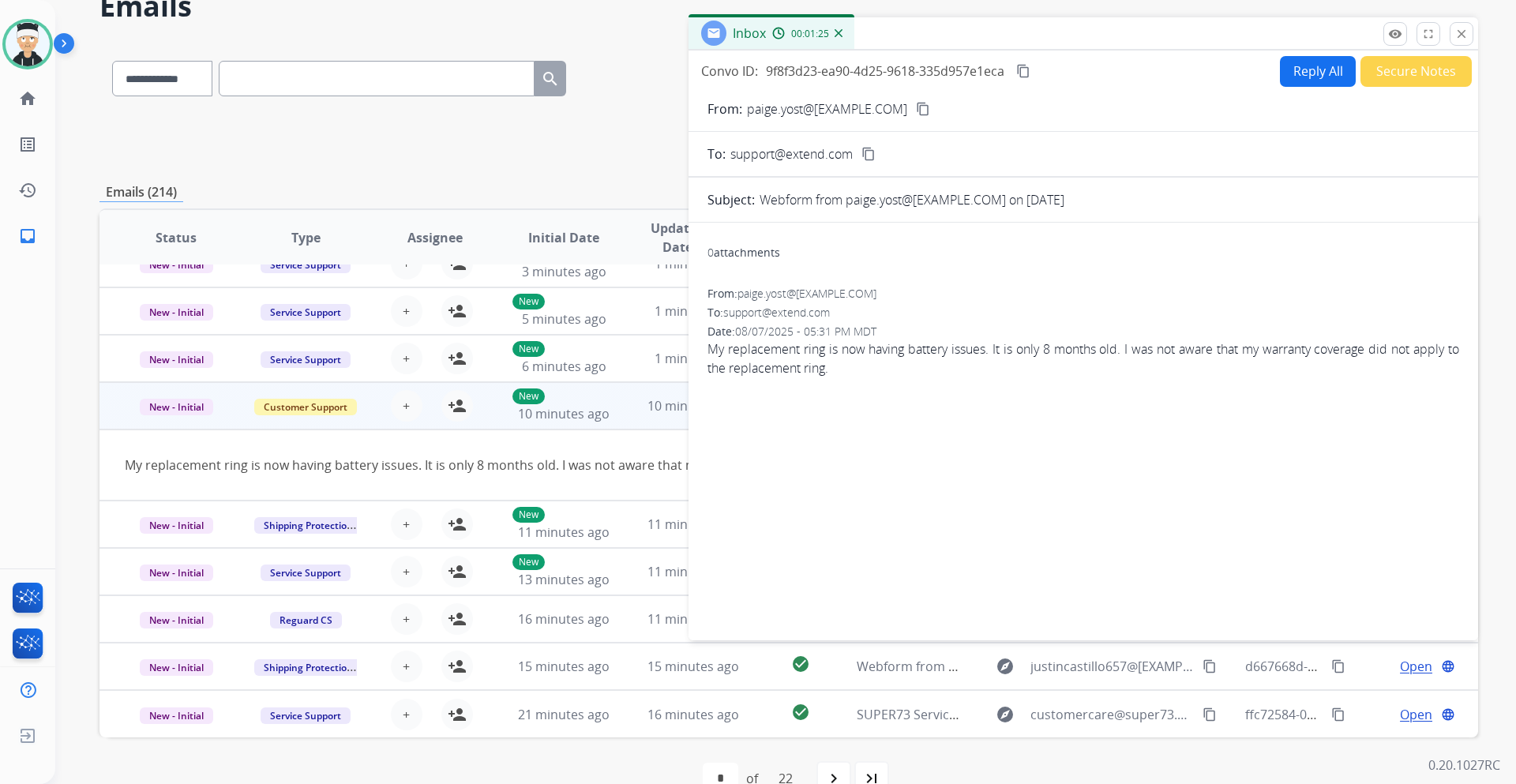 click on "0  attachments  From:  paige.yost@[EXAMPLE.COM]   To:  support@extend.com  Date:  [DATE] - [TIME] MDT My replacement ring is now having battery issues. It is only 8 months old. I was not aware that my warranty coverage did not apply to the replacement ring." at bounding box center [1083, 428] 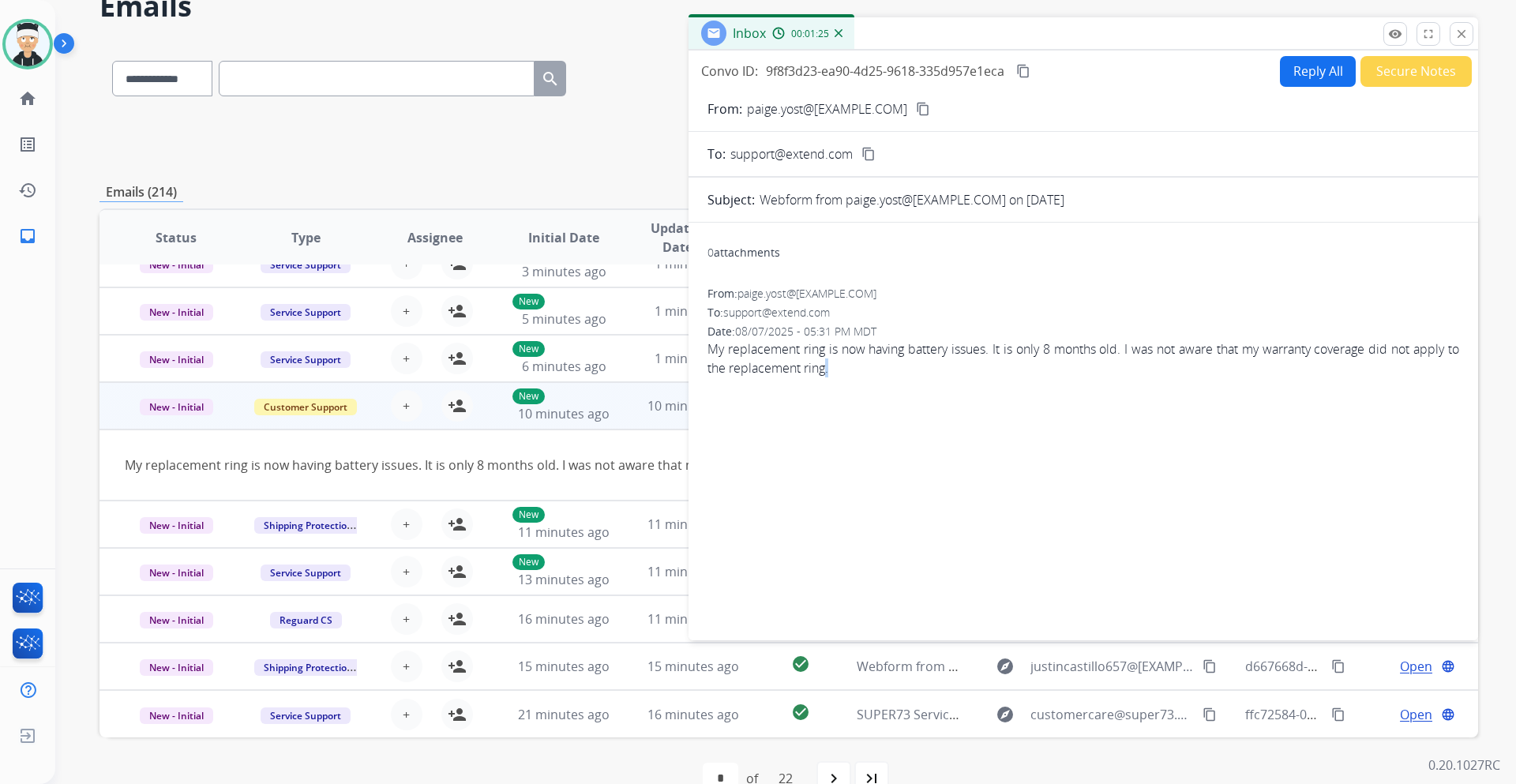 click on "My replacement ring is now having battery issues. It is only 8 months old. I was not aware that my warranty coverage did not apply to the replacement ring." at bounding box center (1083, 358) 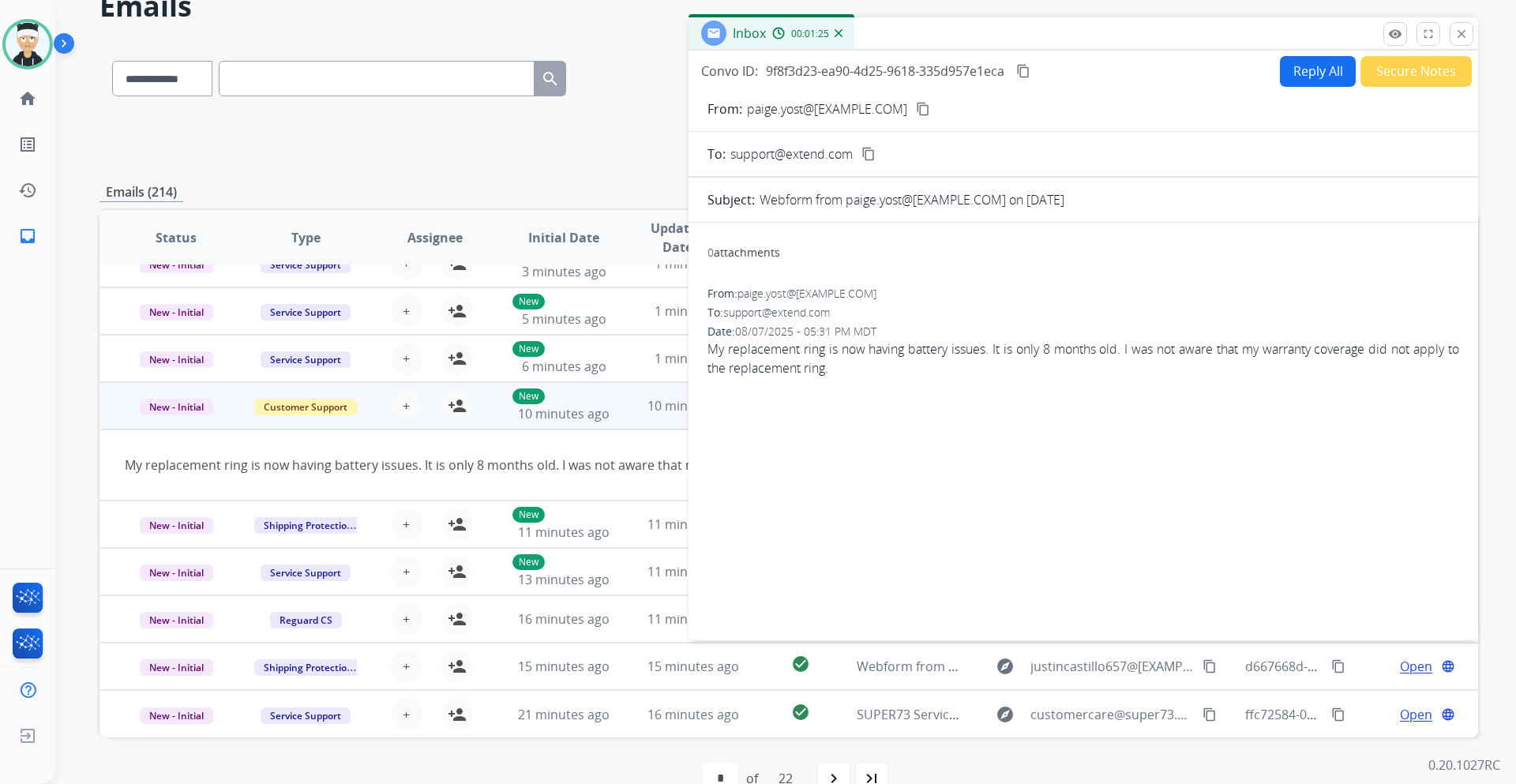 click on "My replacement ring is now having battery issues. It is only 8 months old. I was not aware that my warranty coverage did not apply to the replacement ring." at bounding box center (1083, 358) 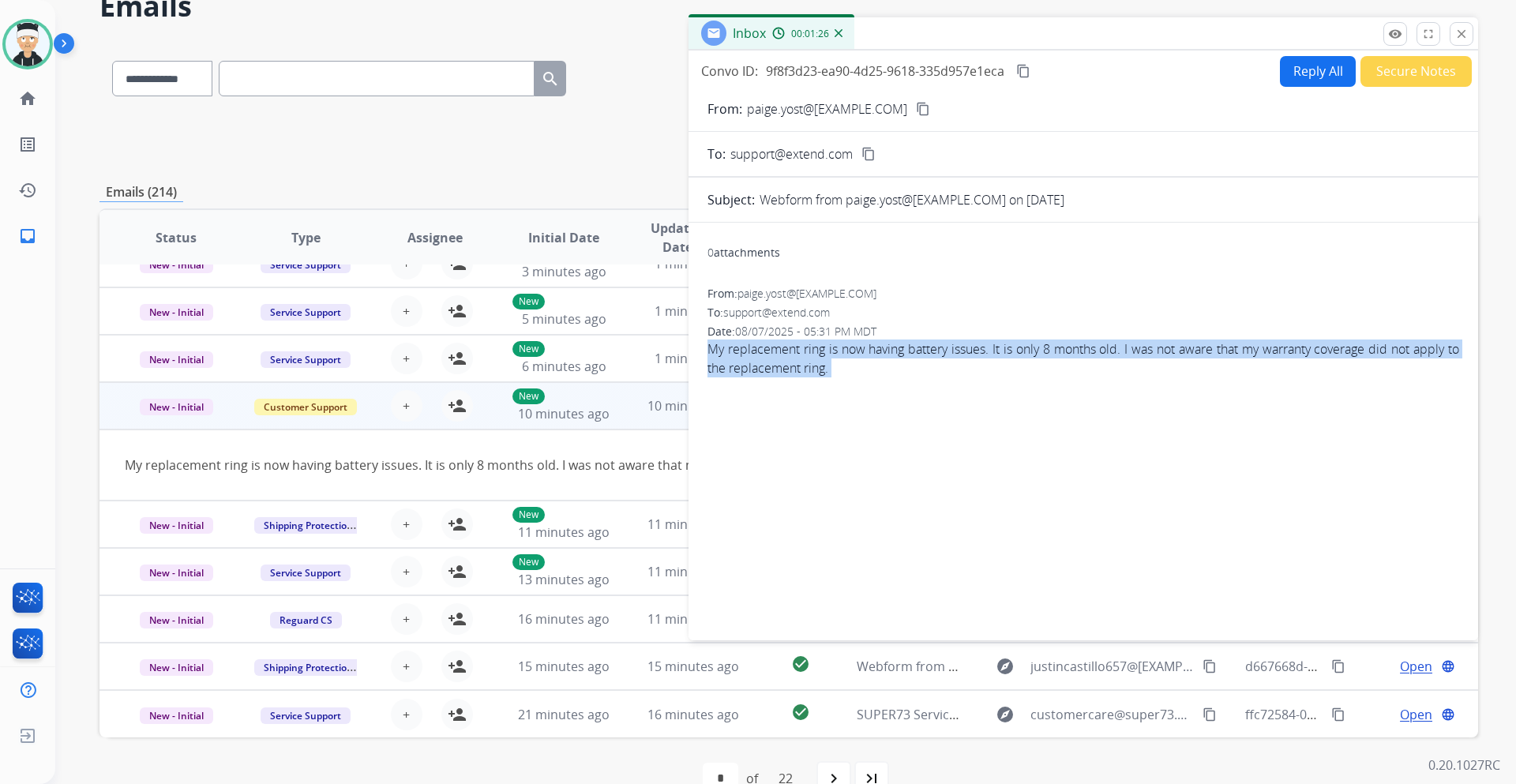 click on "My replacement ring is now having battery issues. It is only 8 months old. I was not aware that my warranty coverage did not apply to the replacement ring." at bounding box center (1083, 358) 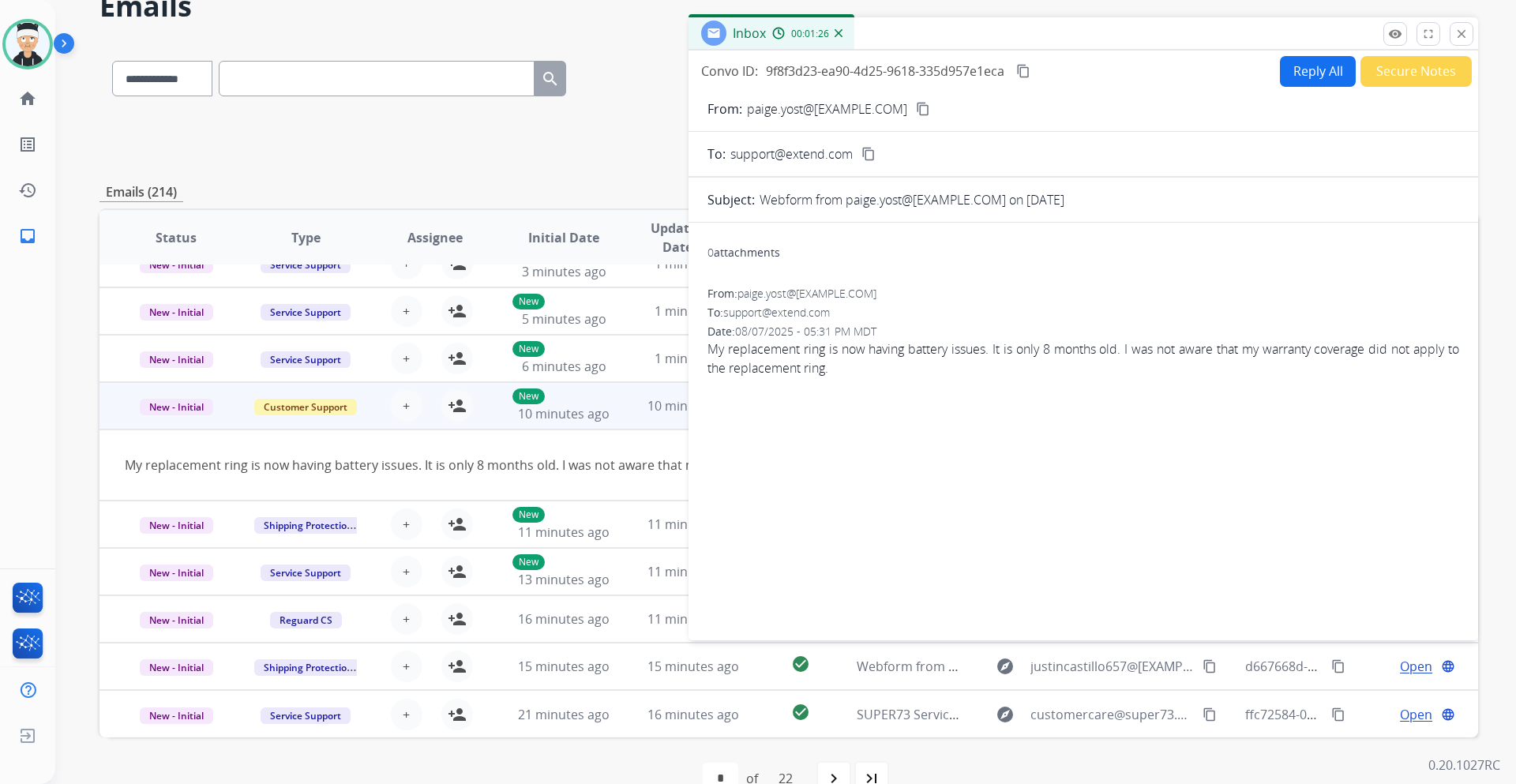click on "My replacement ring is now having battery issues. It is only 8 months old. I was not aware that my warranty coverage did not apply to the replacement ring." at bounding box center (1083, 358) 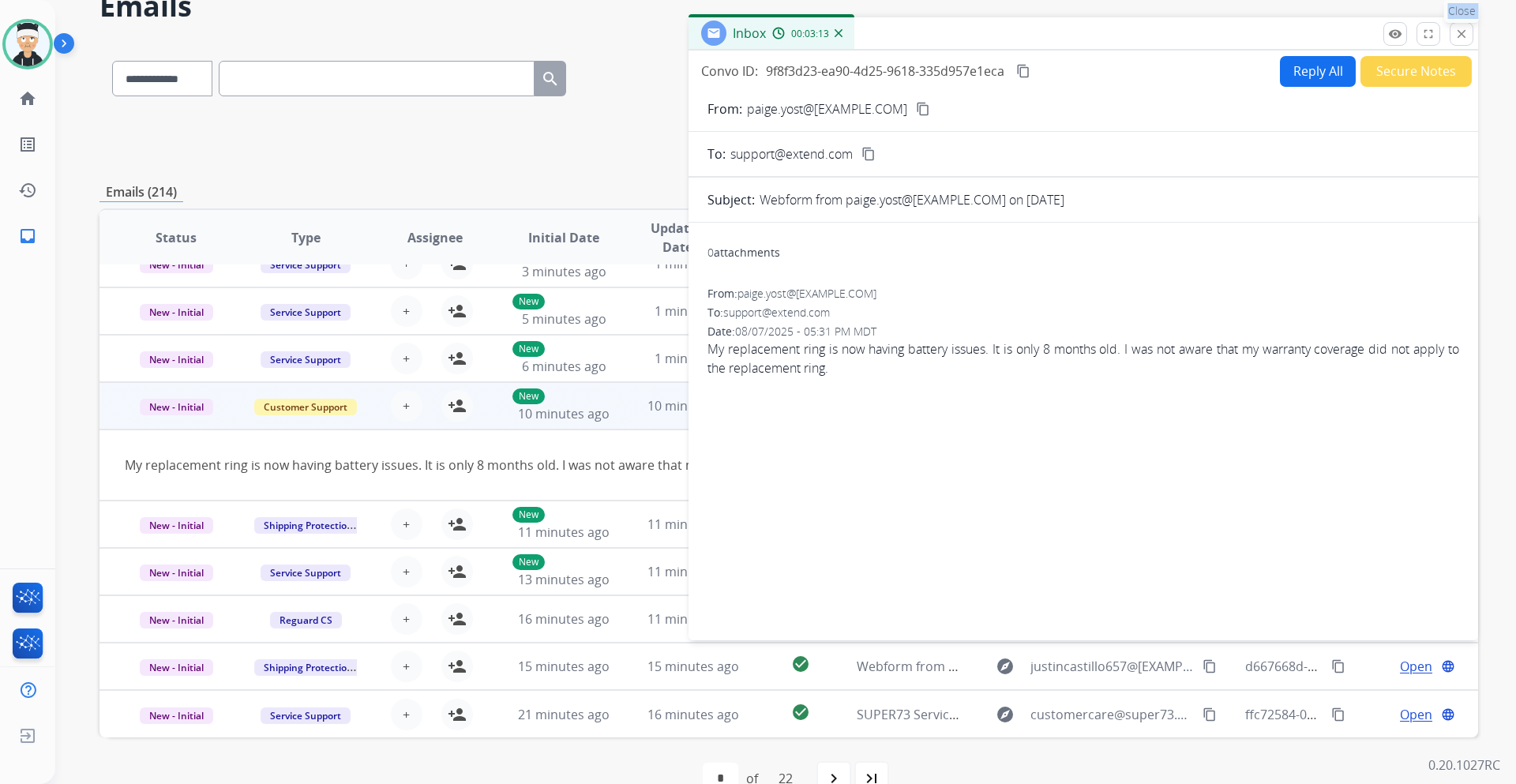 click on "close" at bounding box center [1462, 34] 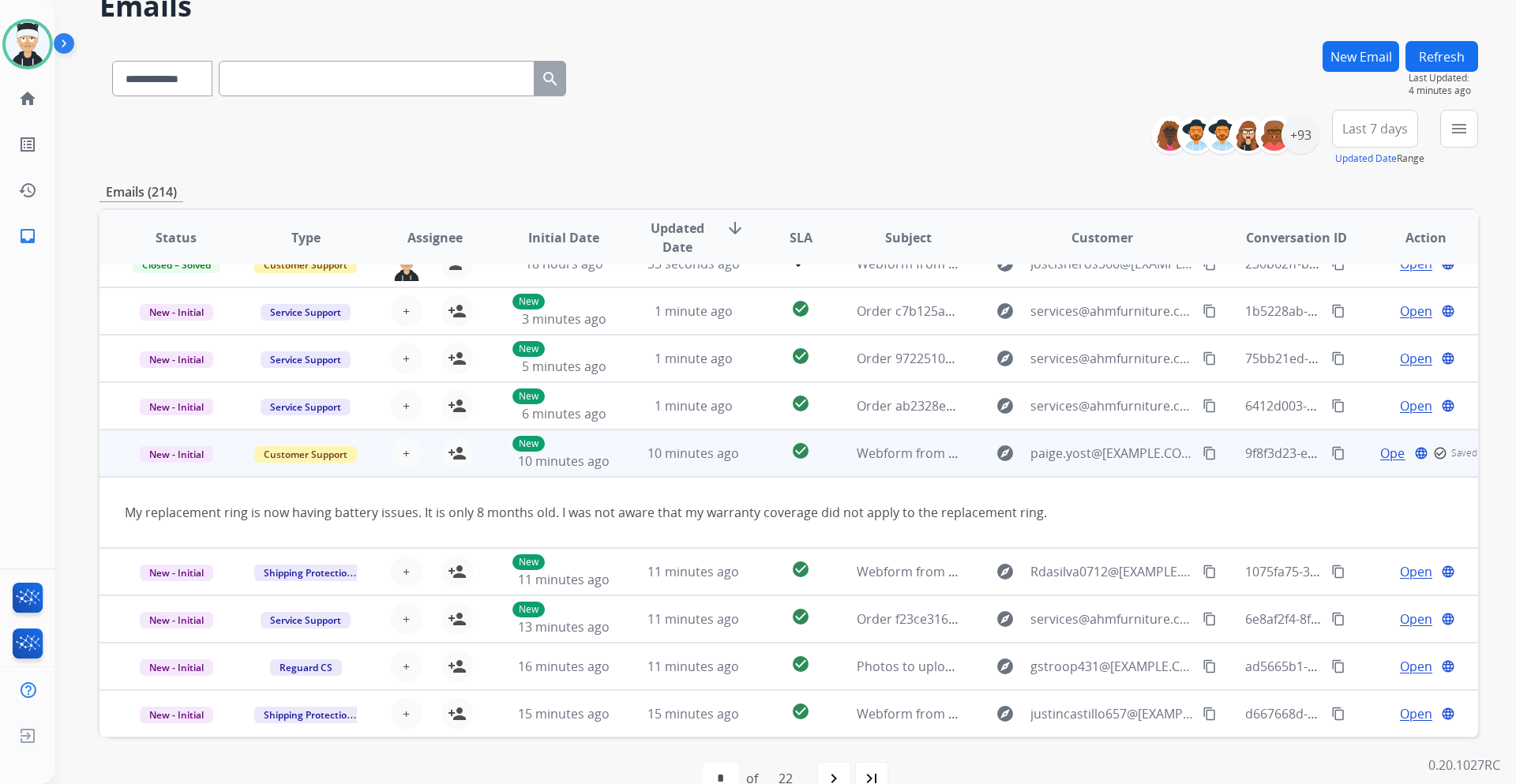scroll, scrollTop: 0, scrollLeft: 0, axis: both 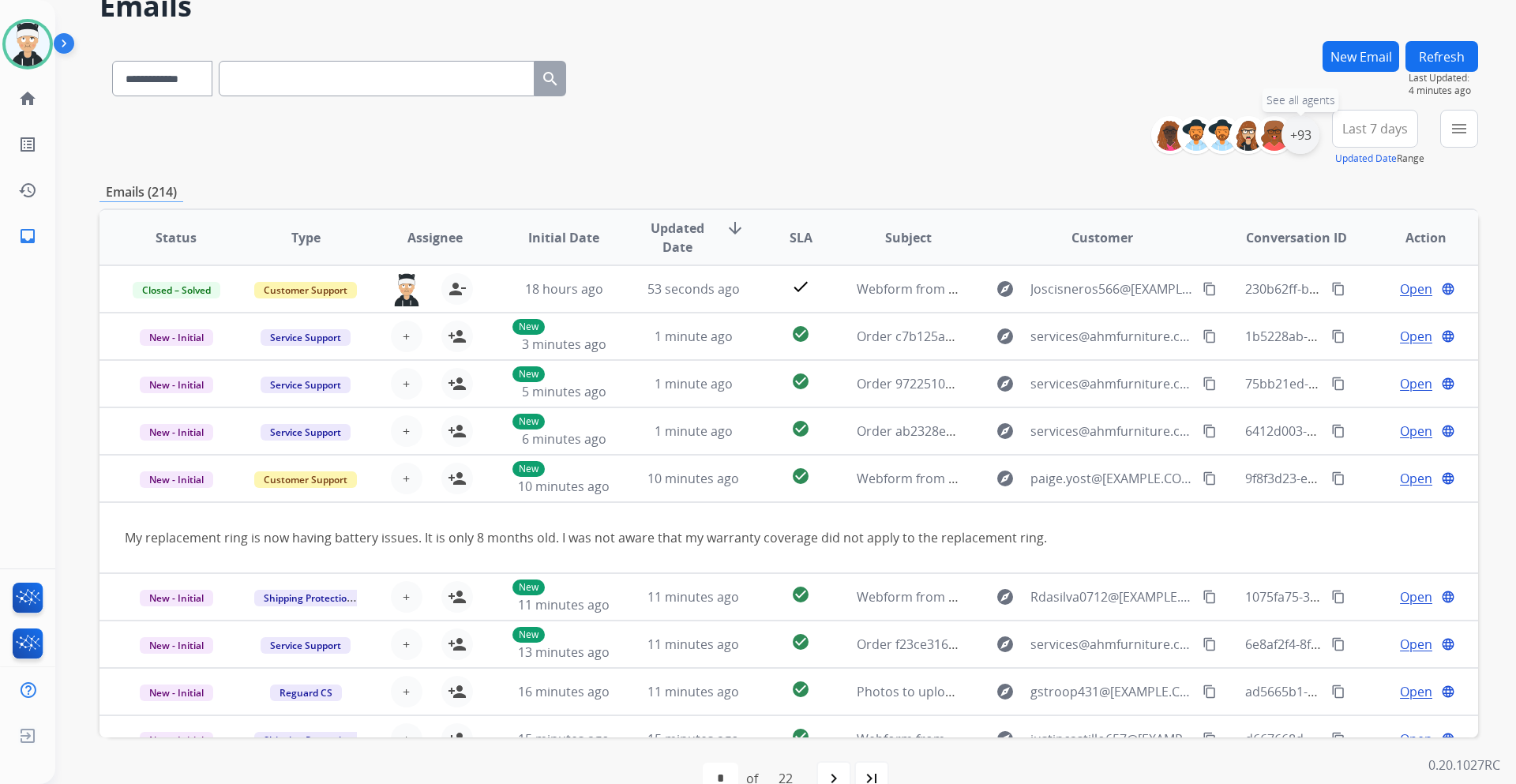 click on "+93" at bounding box center [1300, 135] 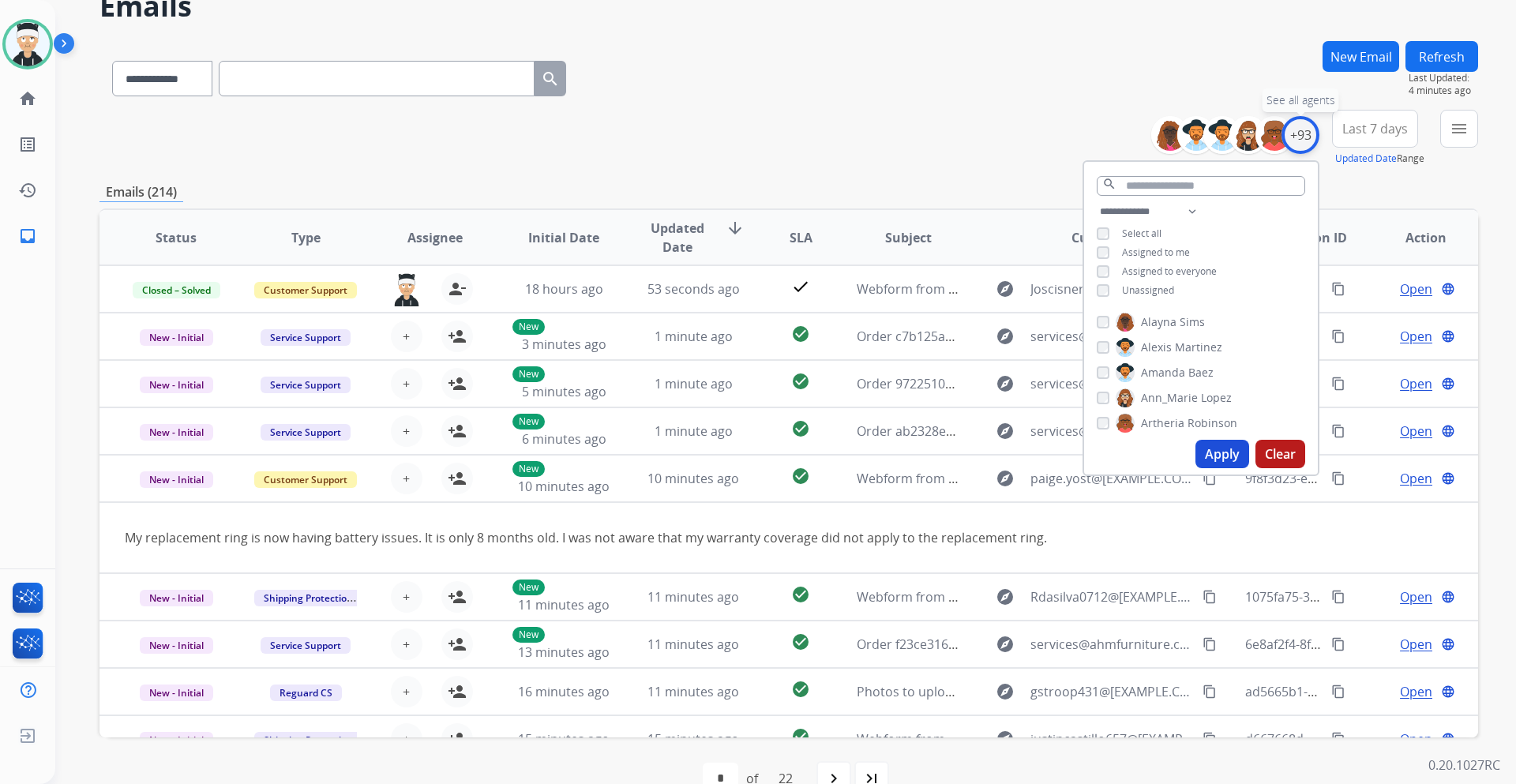 click on "+93" at bounding box center (1300, 135) 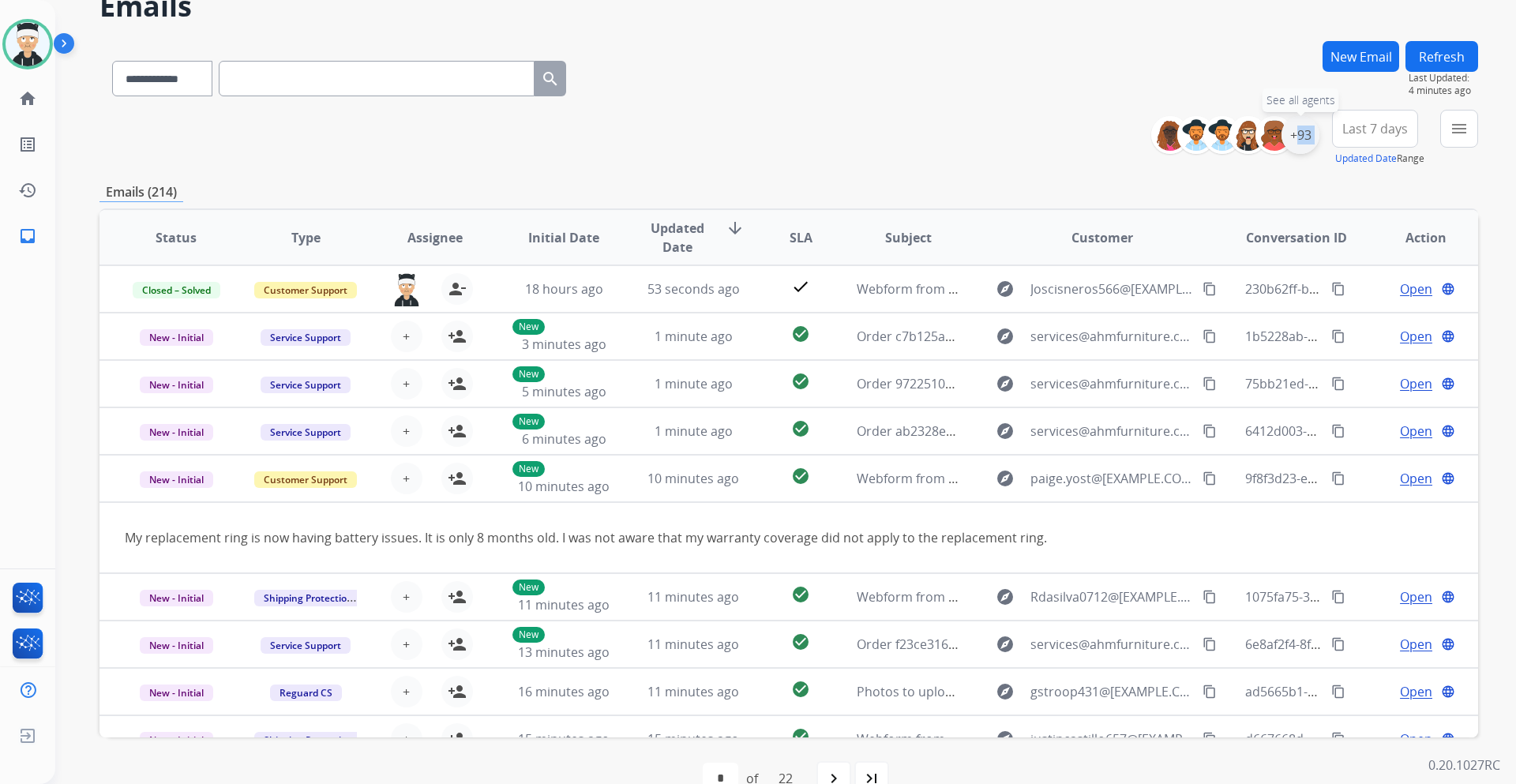 click on "+93" at bounding box center (1300, 135) 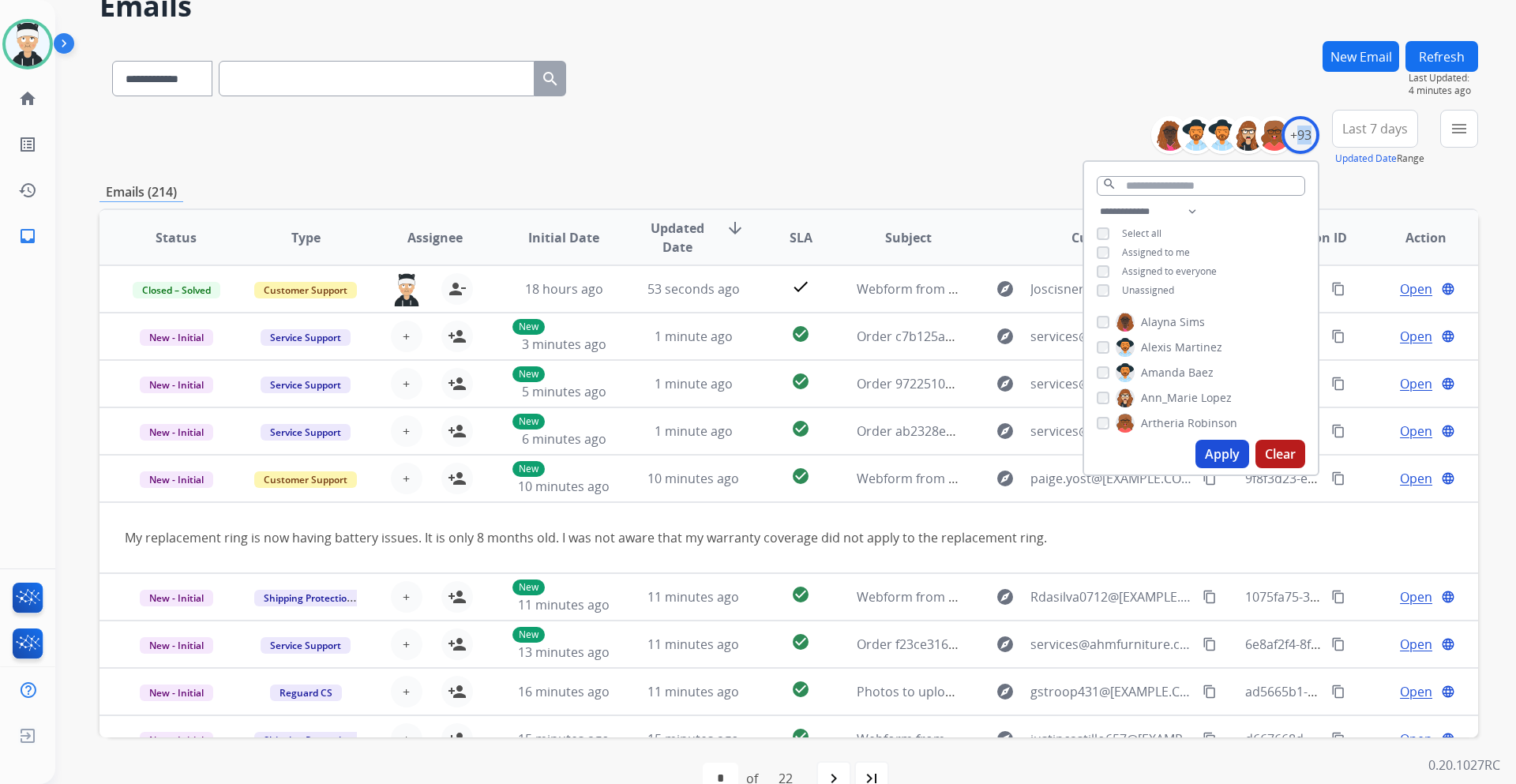 click on "Apply" at bounding box center [1222, 454] 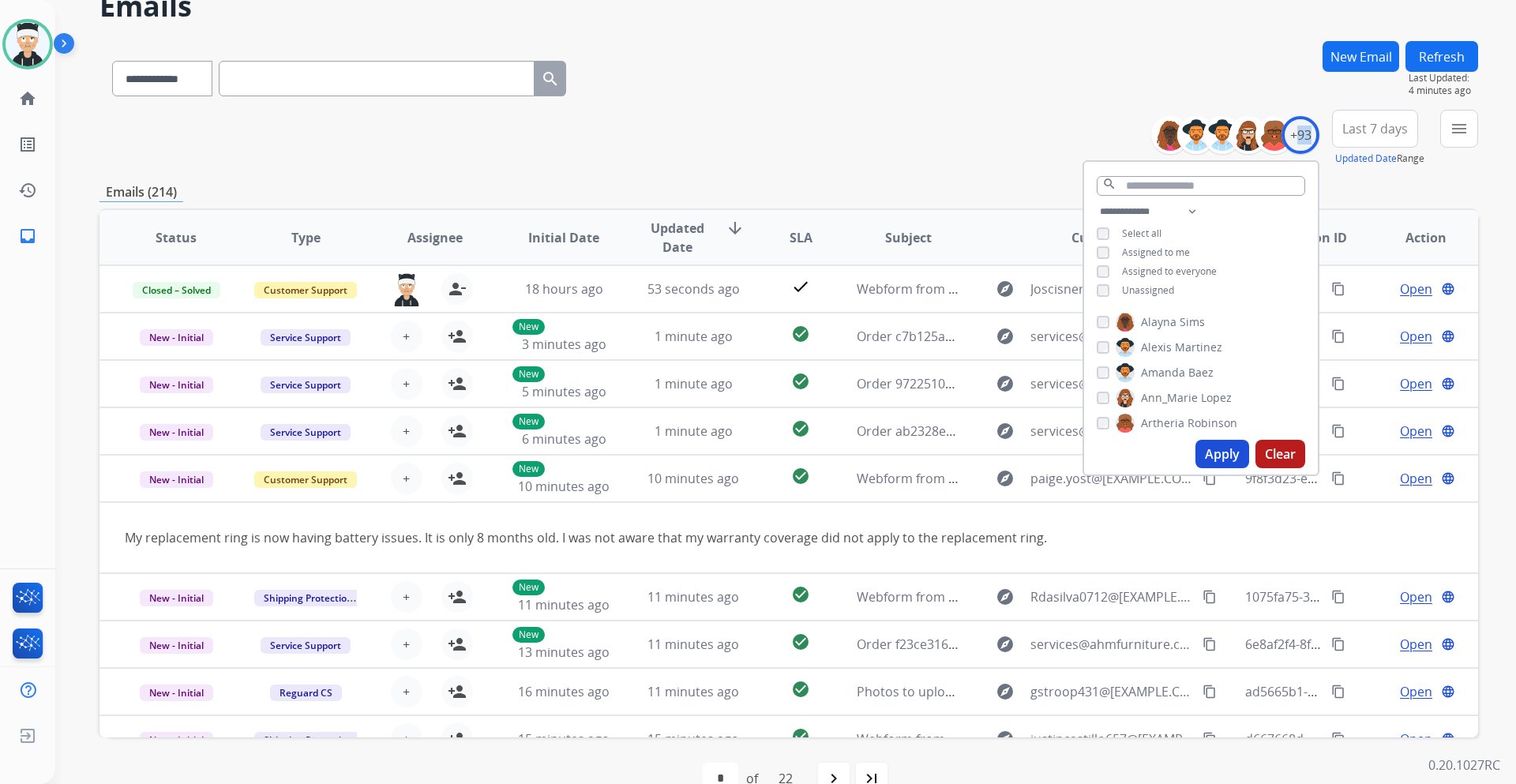 click on "**********" at bounding box center (767, 369) 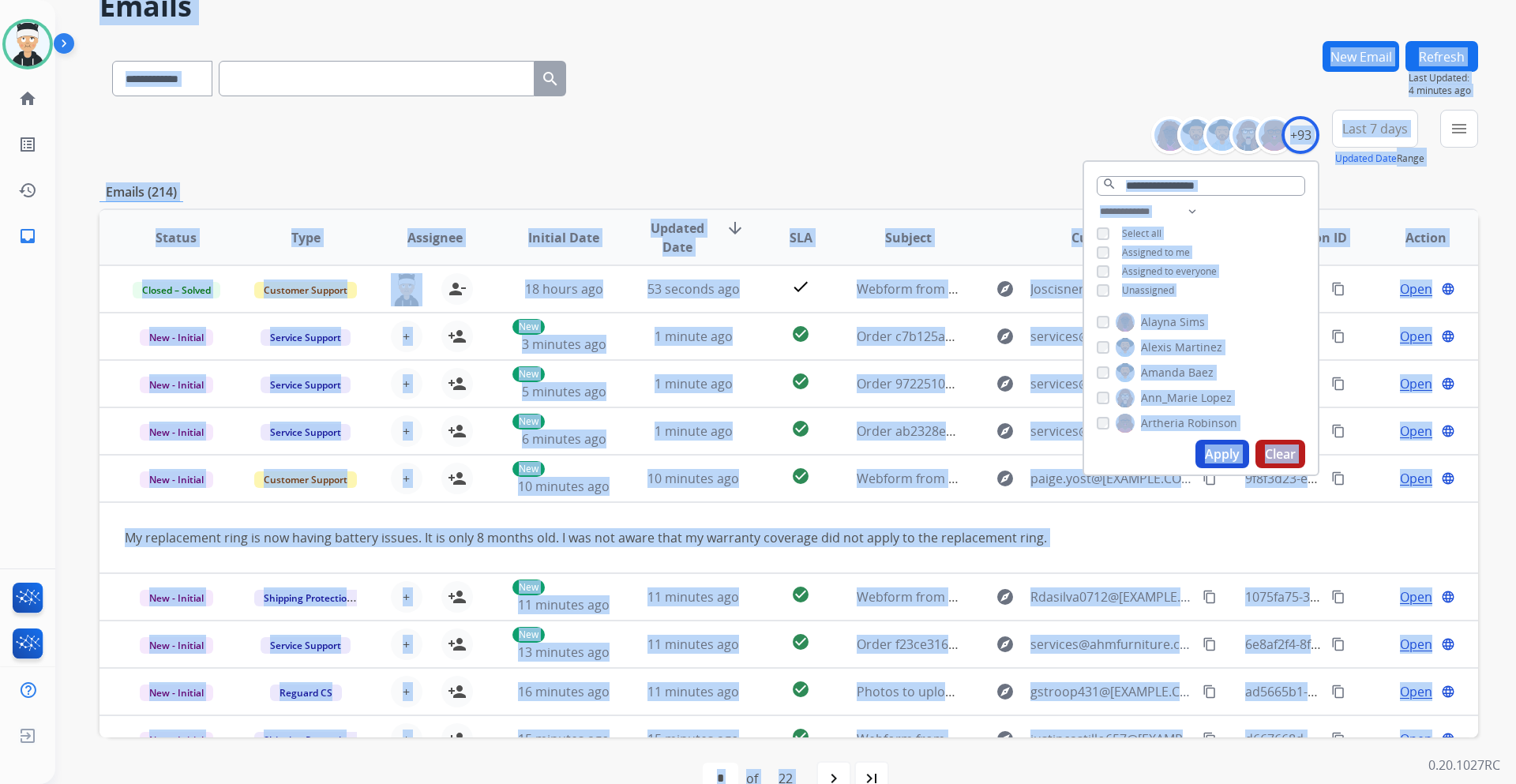 click on "**********" at bounding box center [767, 369] 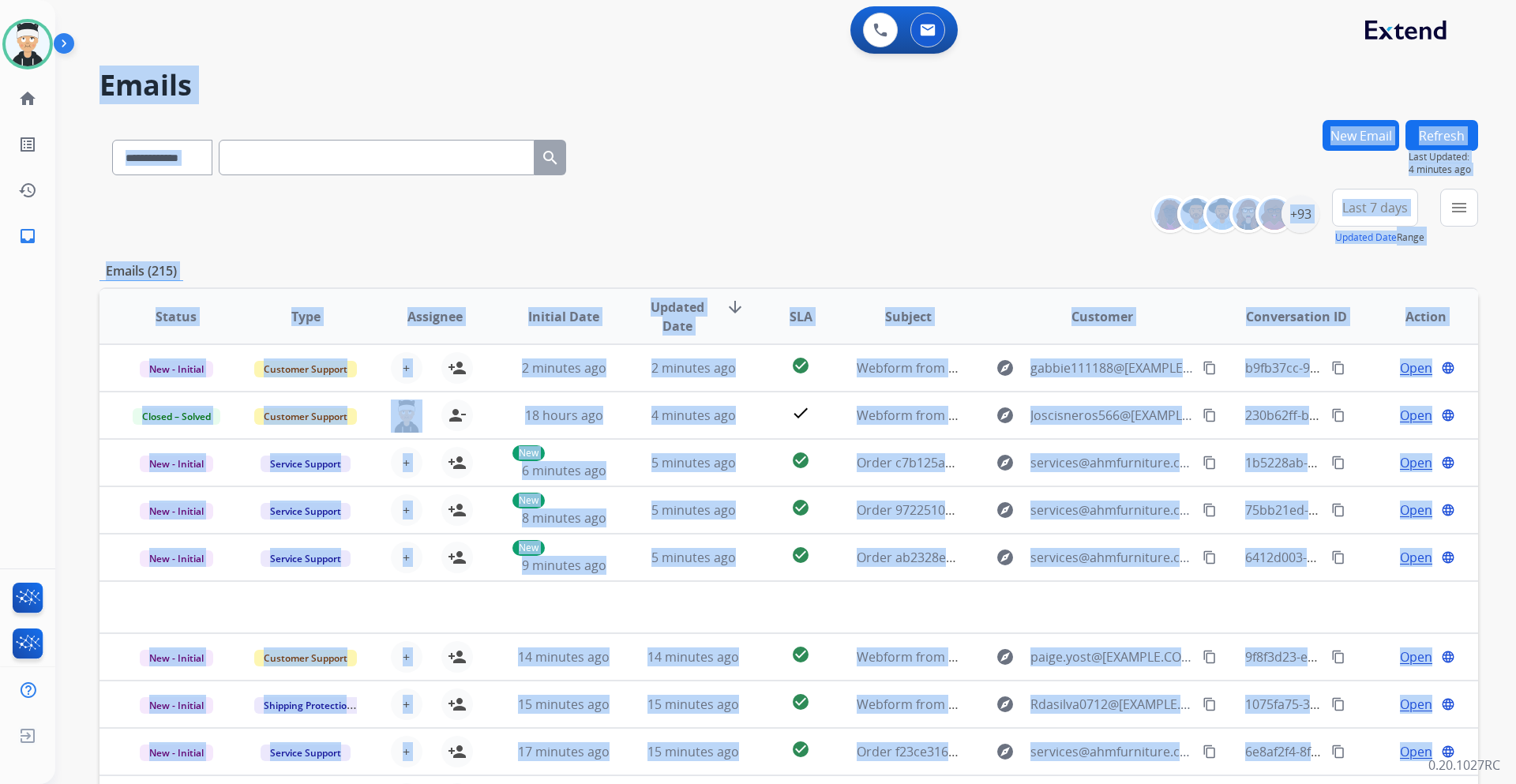 click on "Emails" at bounding box center [789, 85] 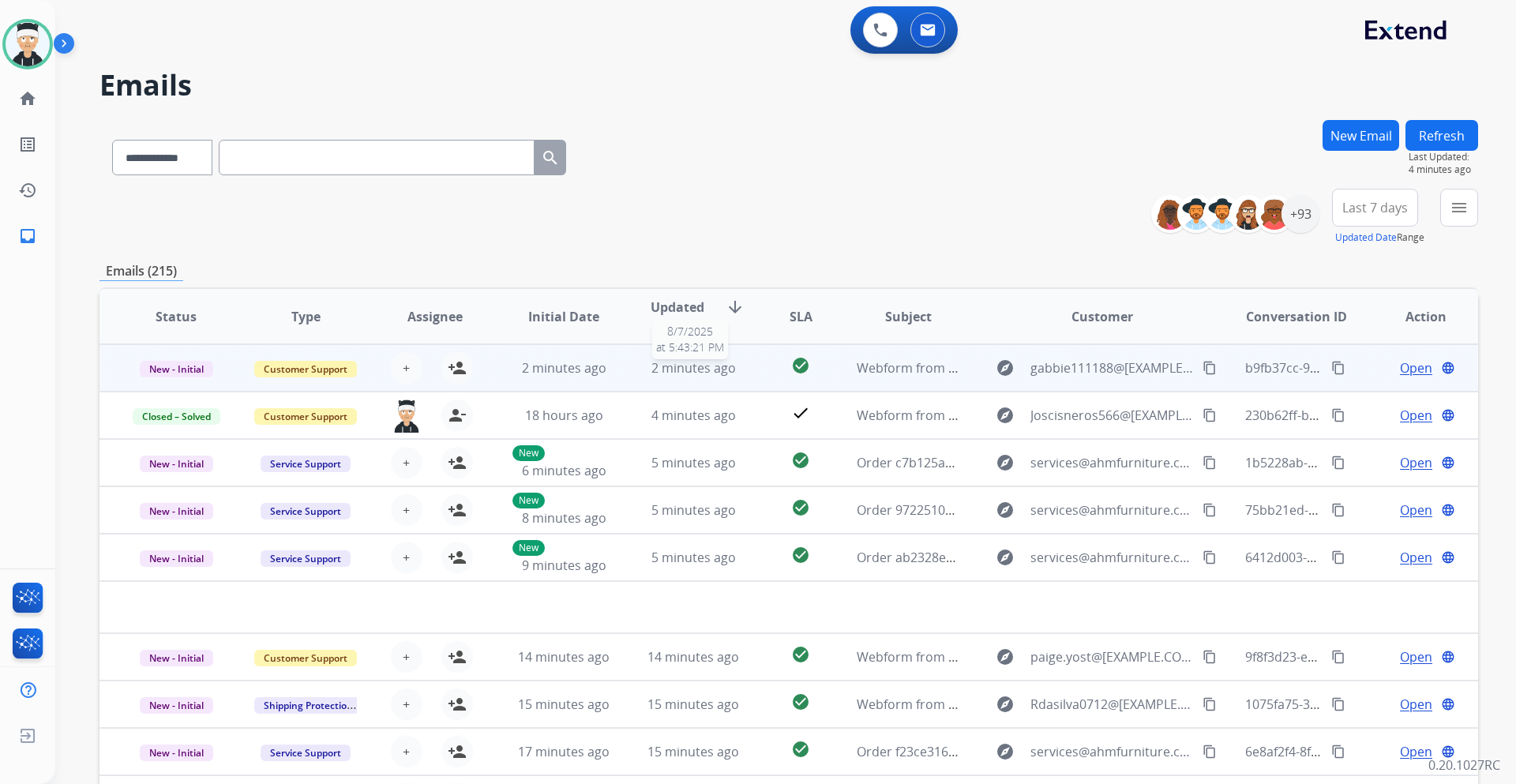 click on "2 minutes ago" at bounding box center [693, 368] 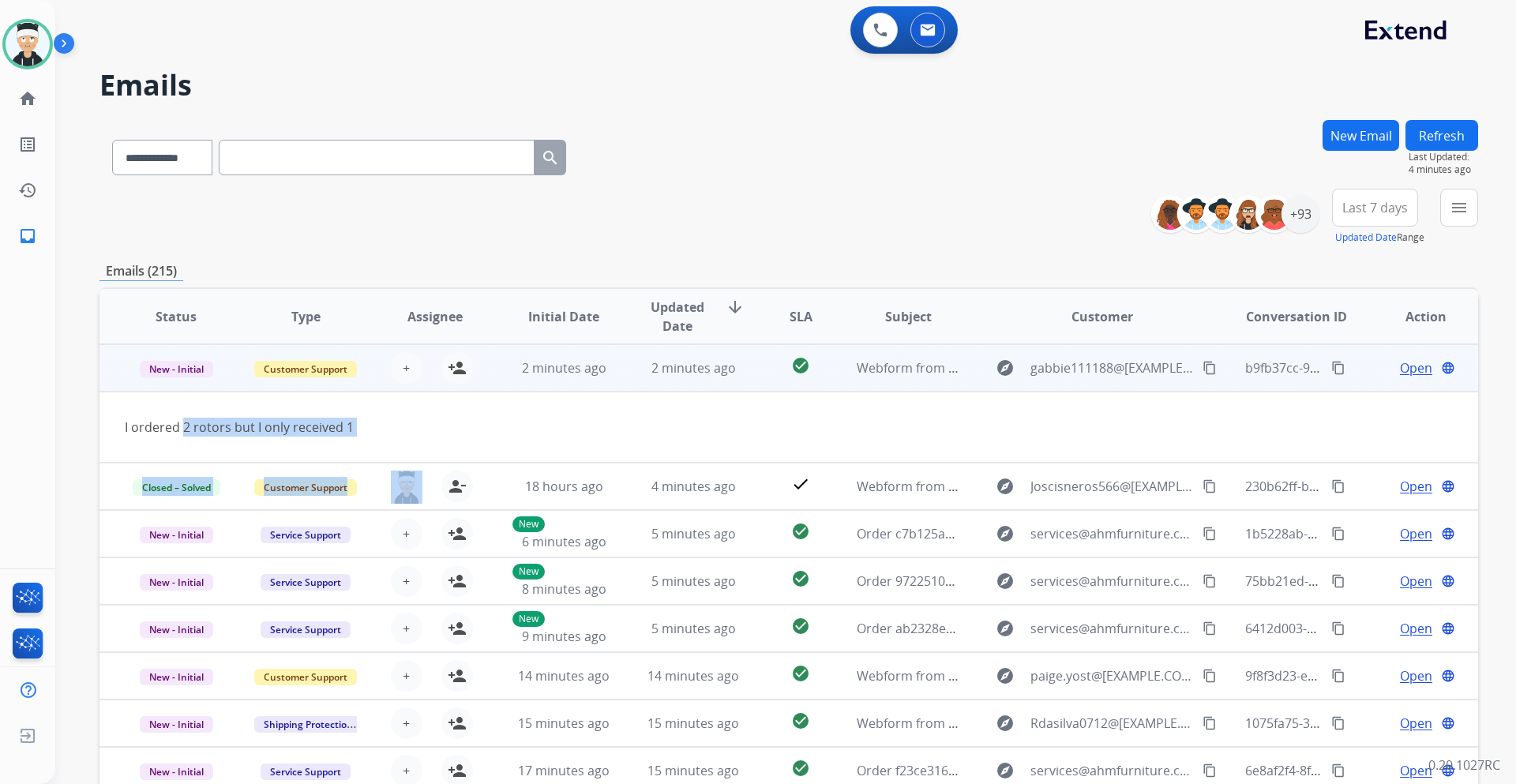 drag, startPoint x: 182, startPoint y: 430, endPoint x: 458, endPoint y: 453, distance: 276.95668 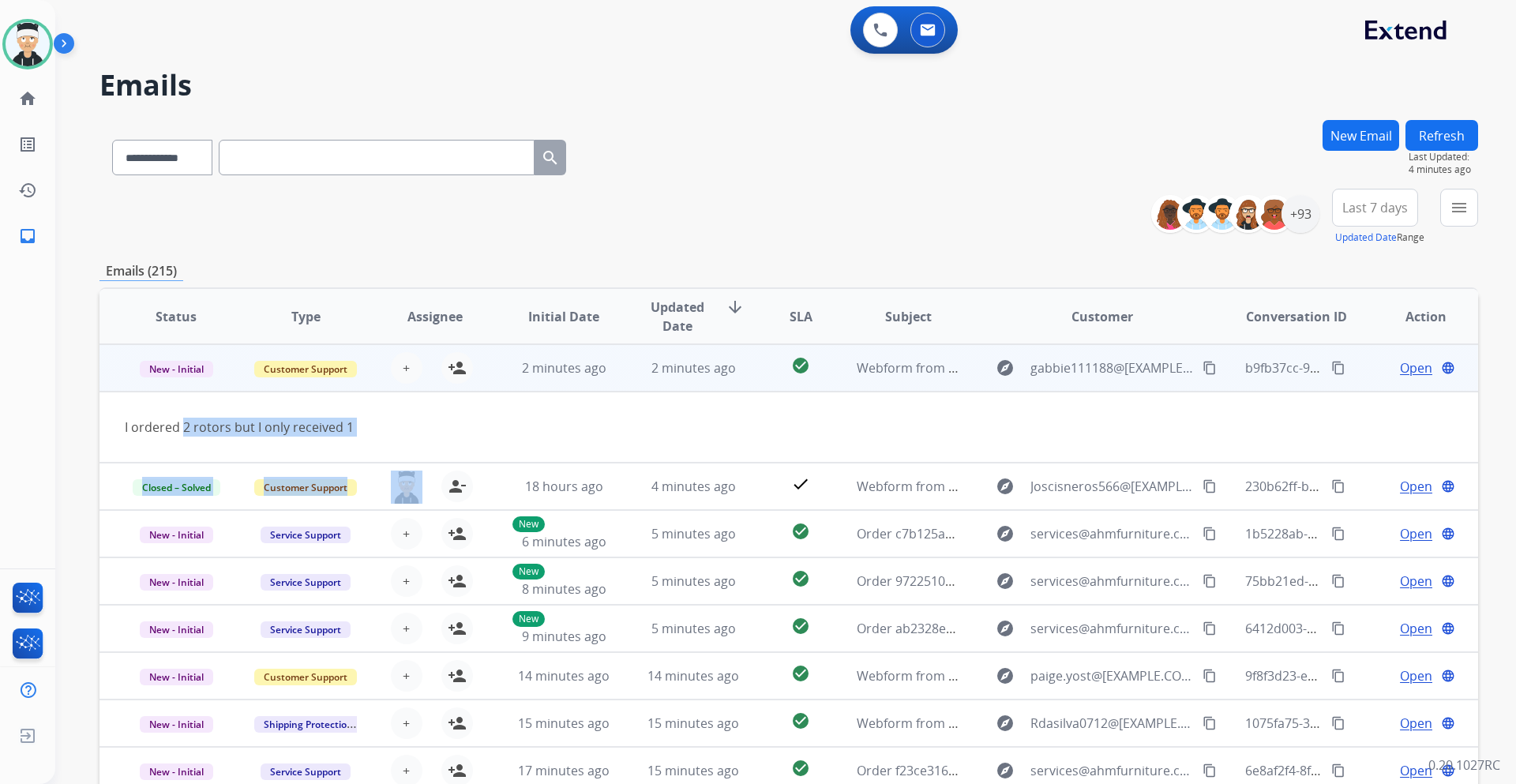 click on "I ordered 2 rotors but I only received 1" at bounding box center (659, 427) 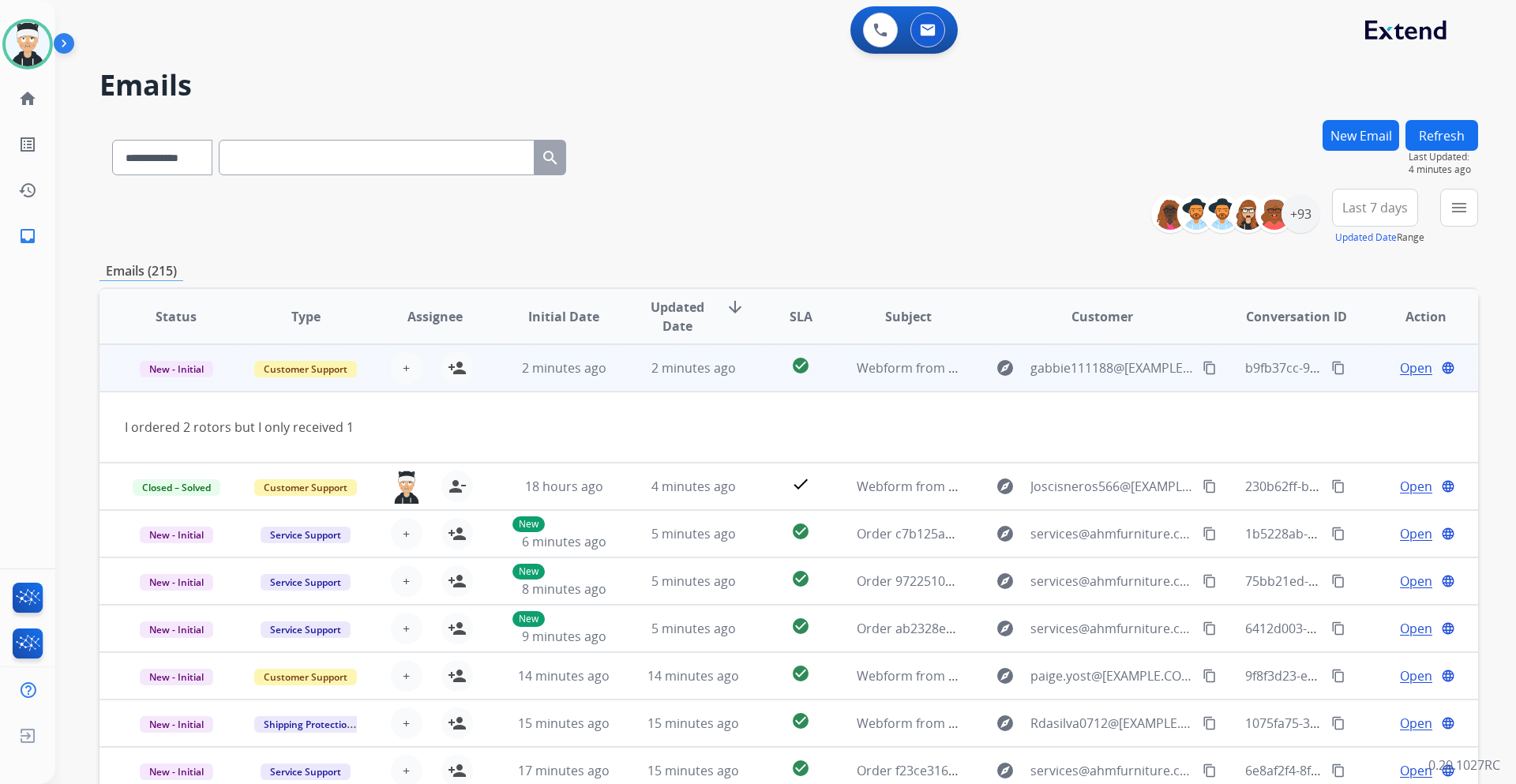 click on "Open" at bounding box center [1416, 368] 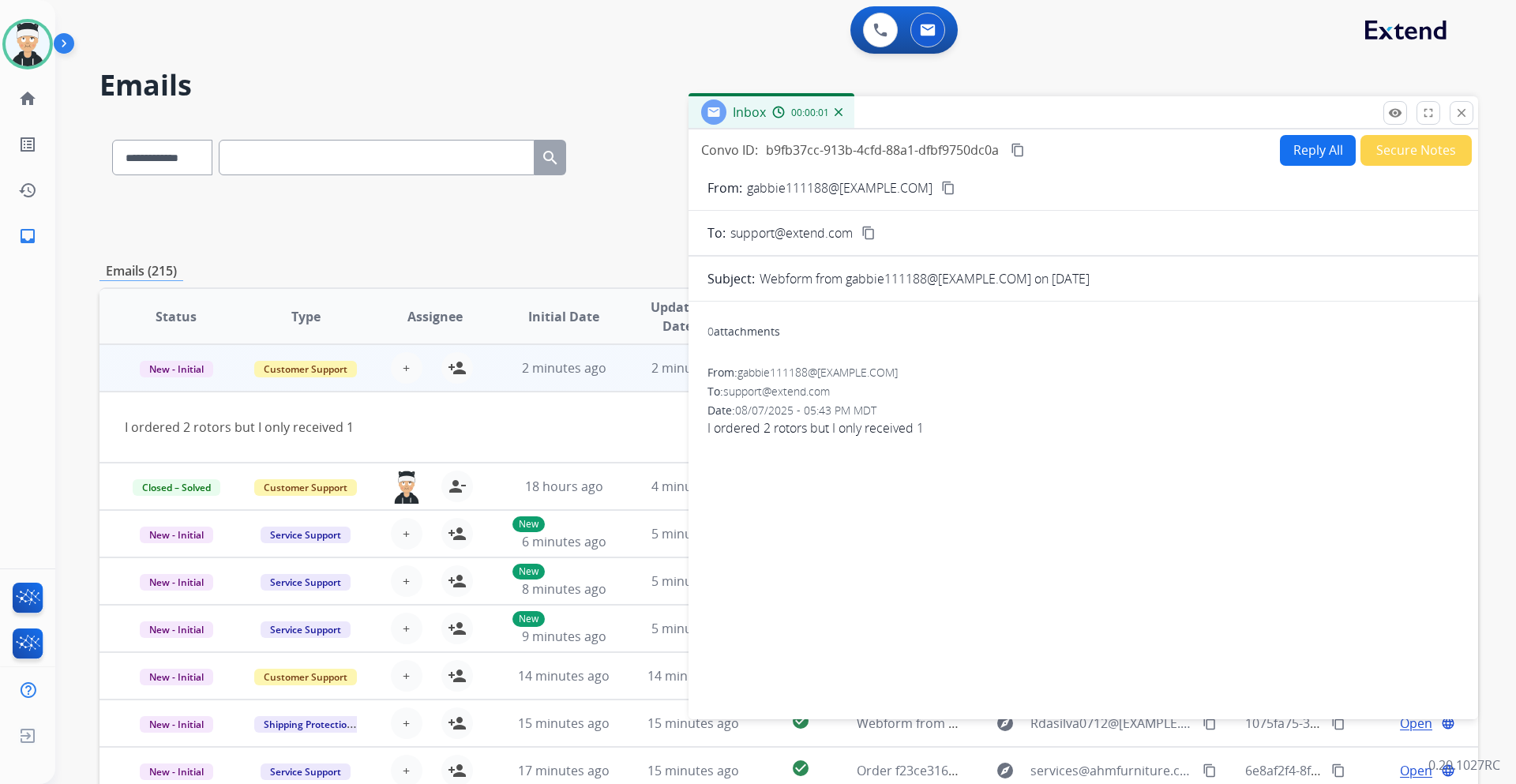 click on "content_copy" at bounding box center (948, 188) 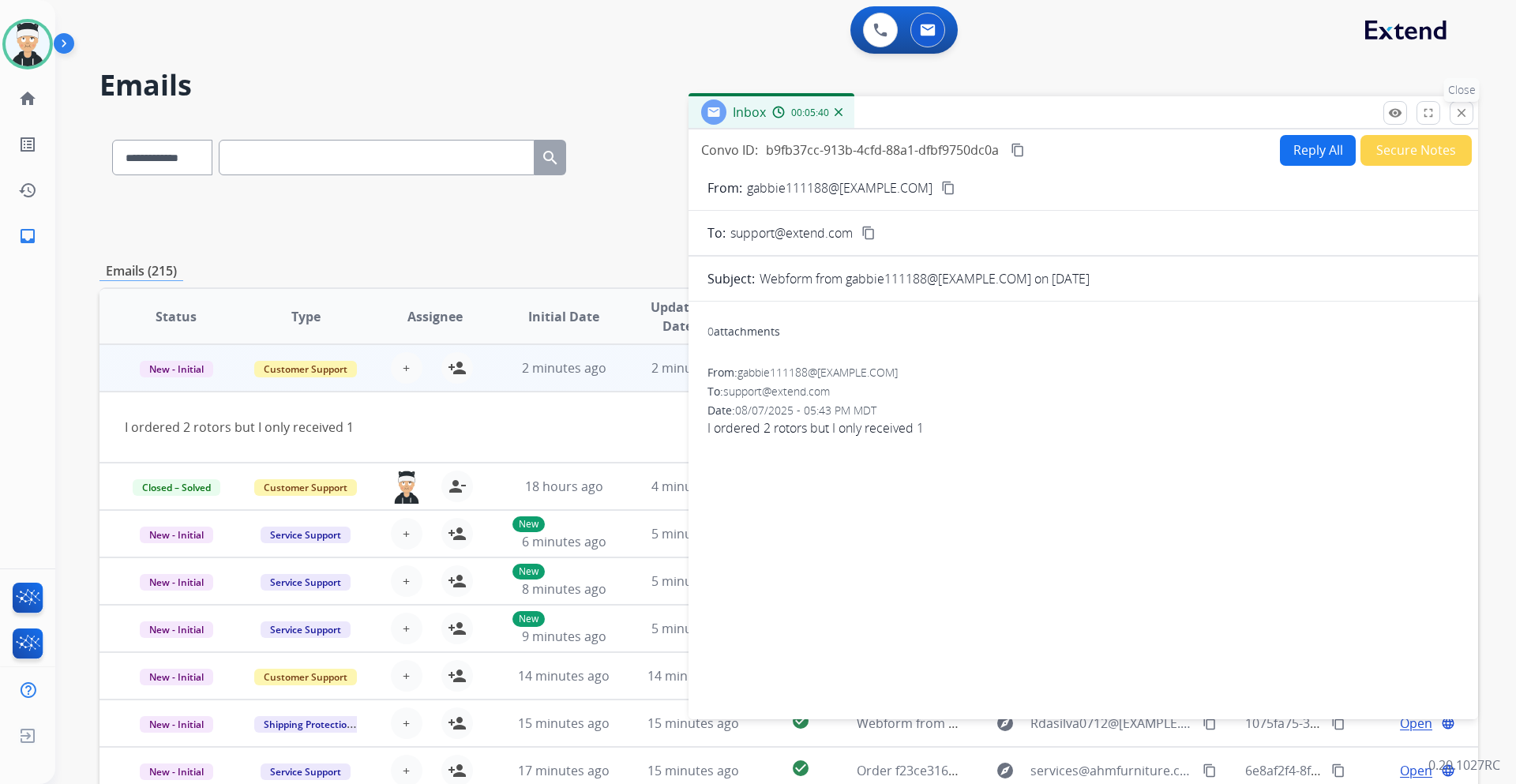 click on "close" at bounding box center [1462, 113] 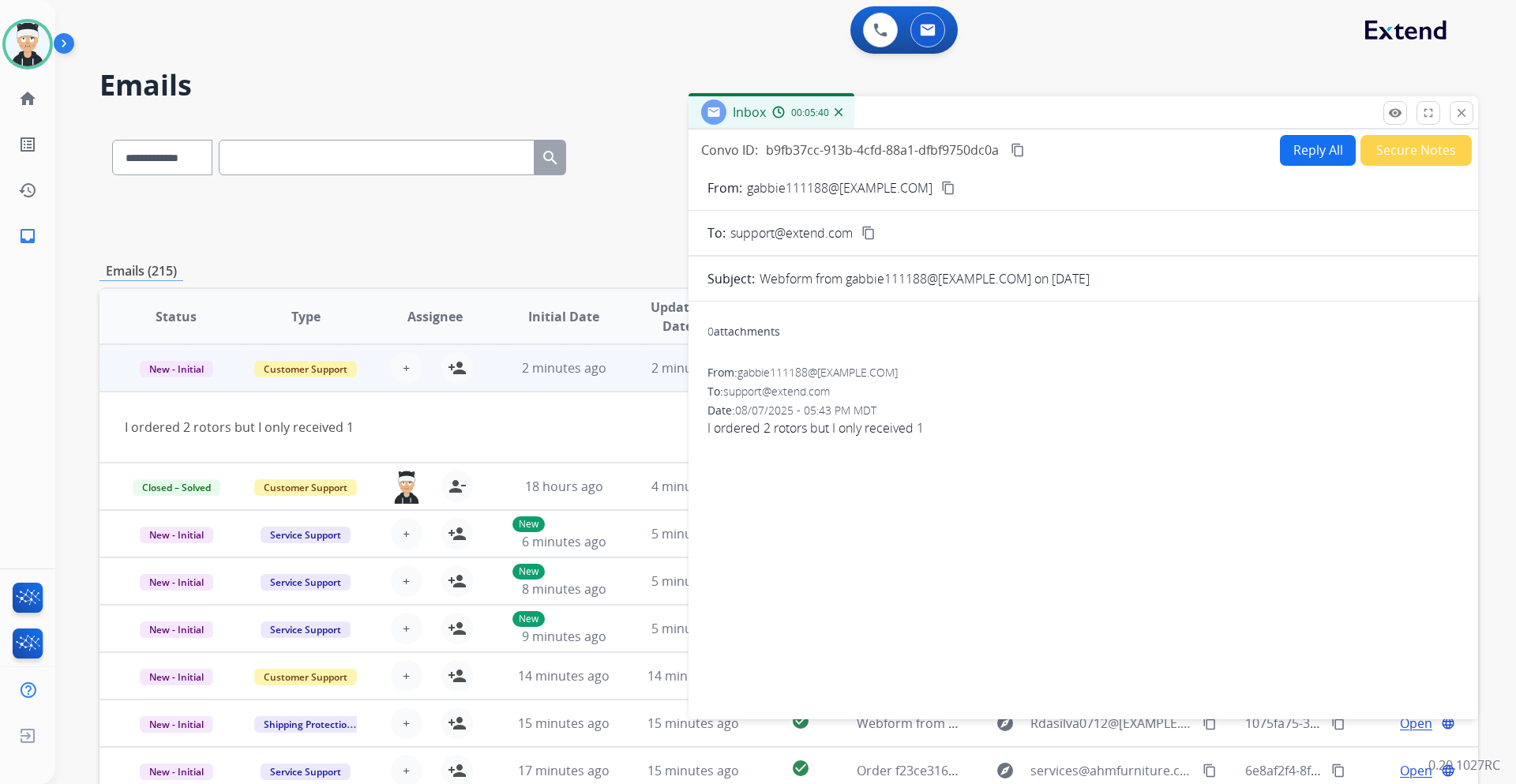 click on "**********" at bounding box center (767, 448) 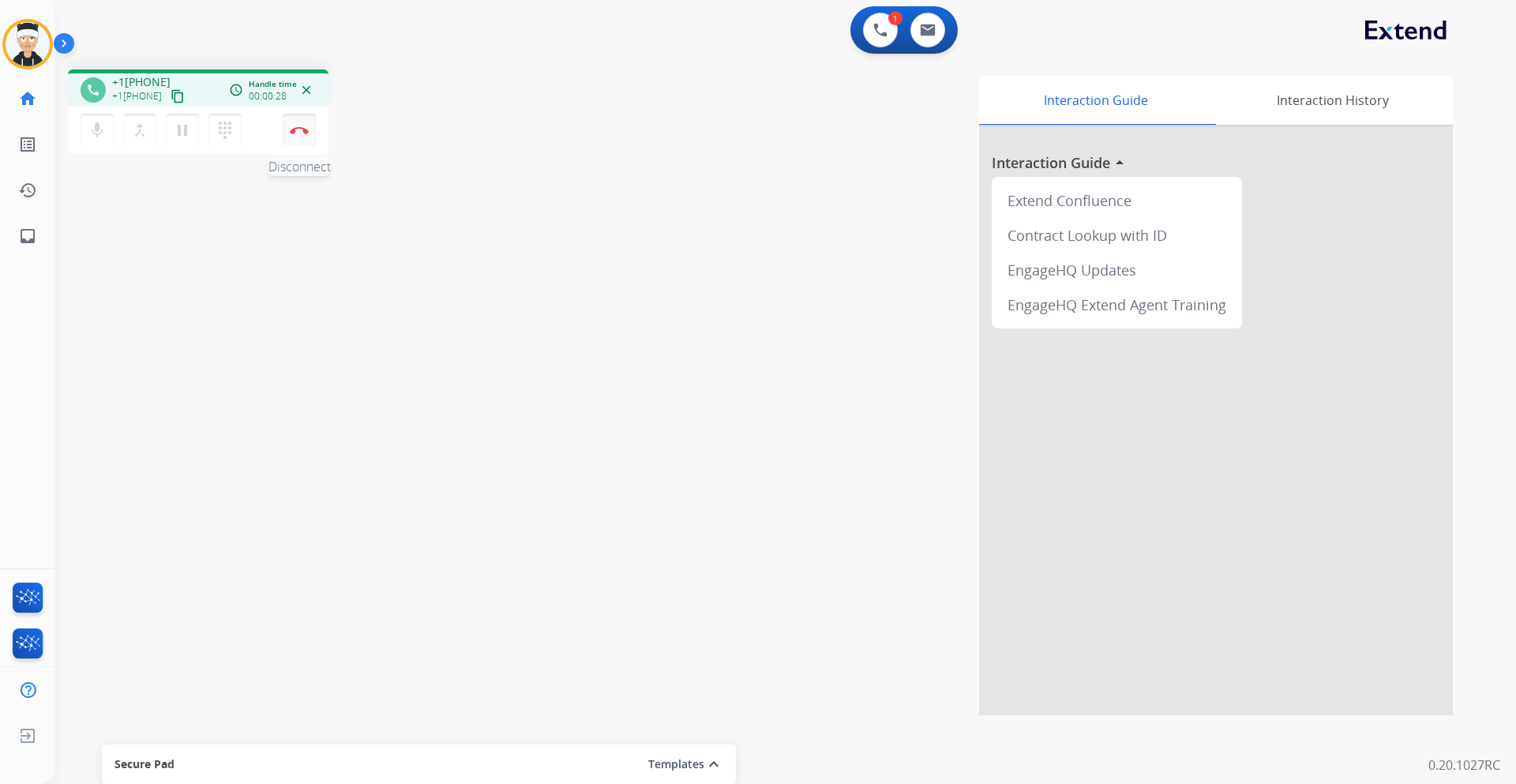 click on "Disconnect" at bounding box center [299, 130] 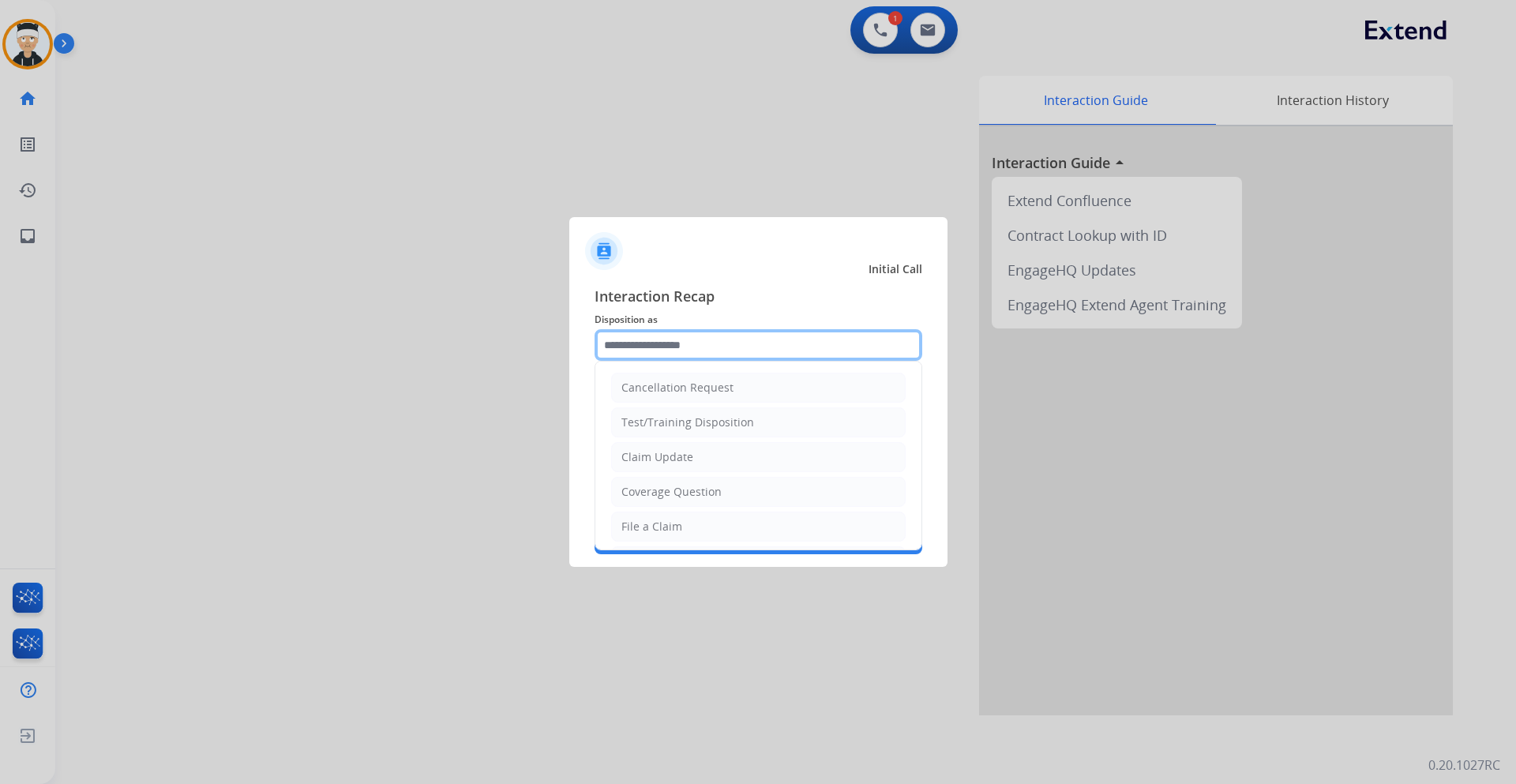 click 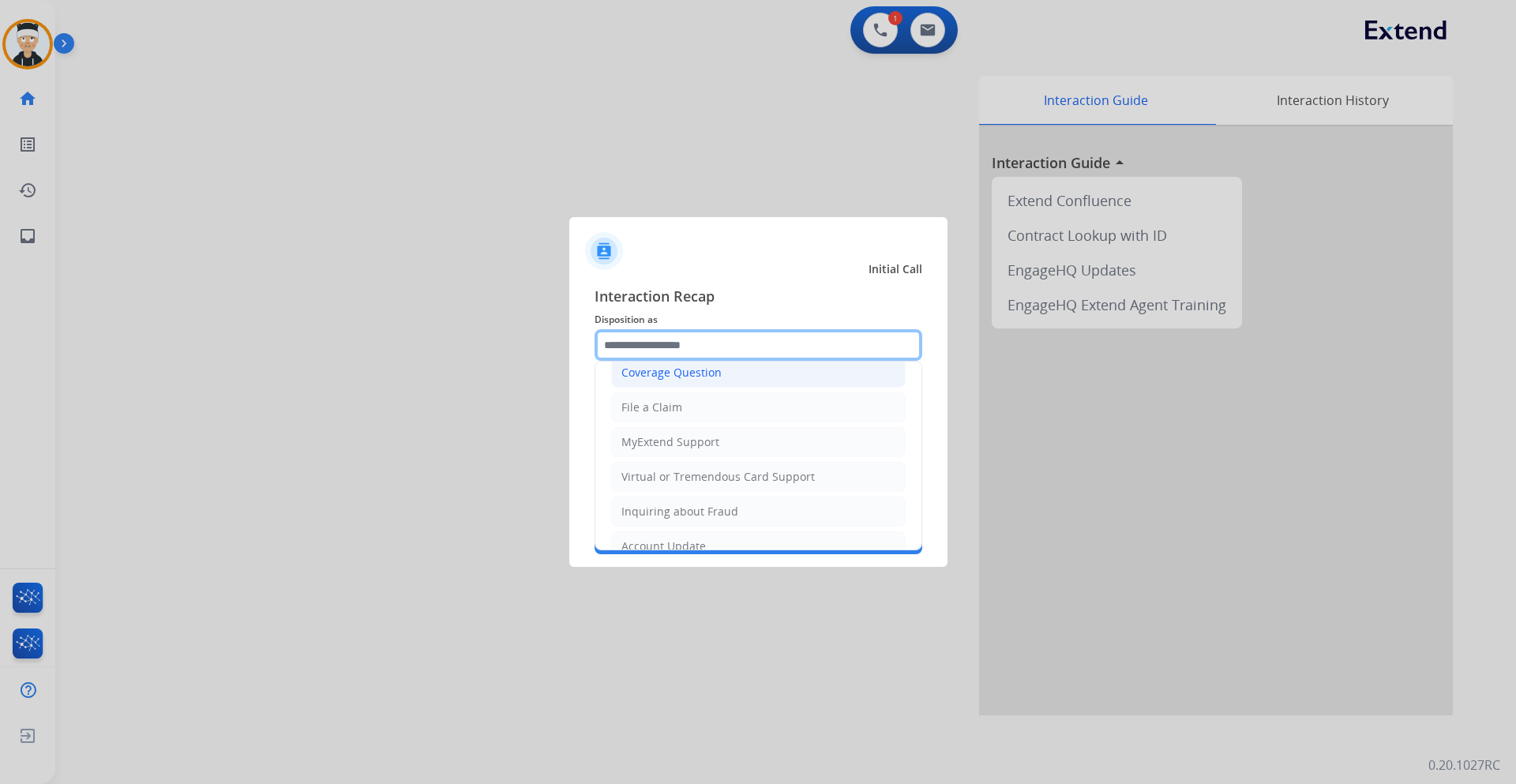 scroll, scrollTop: 246, scrollLeft: 0, axis: vertical 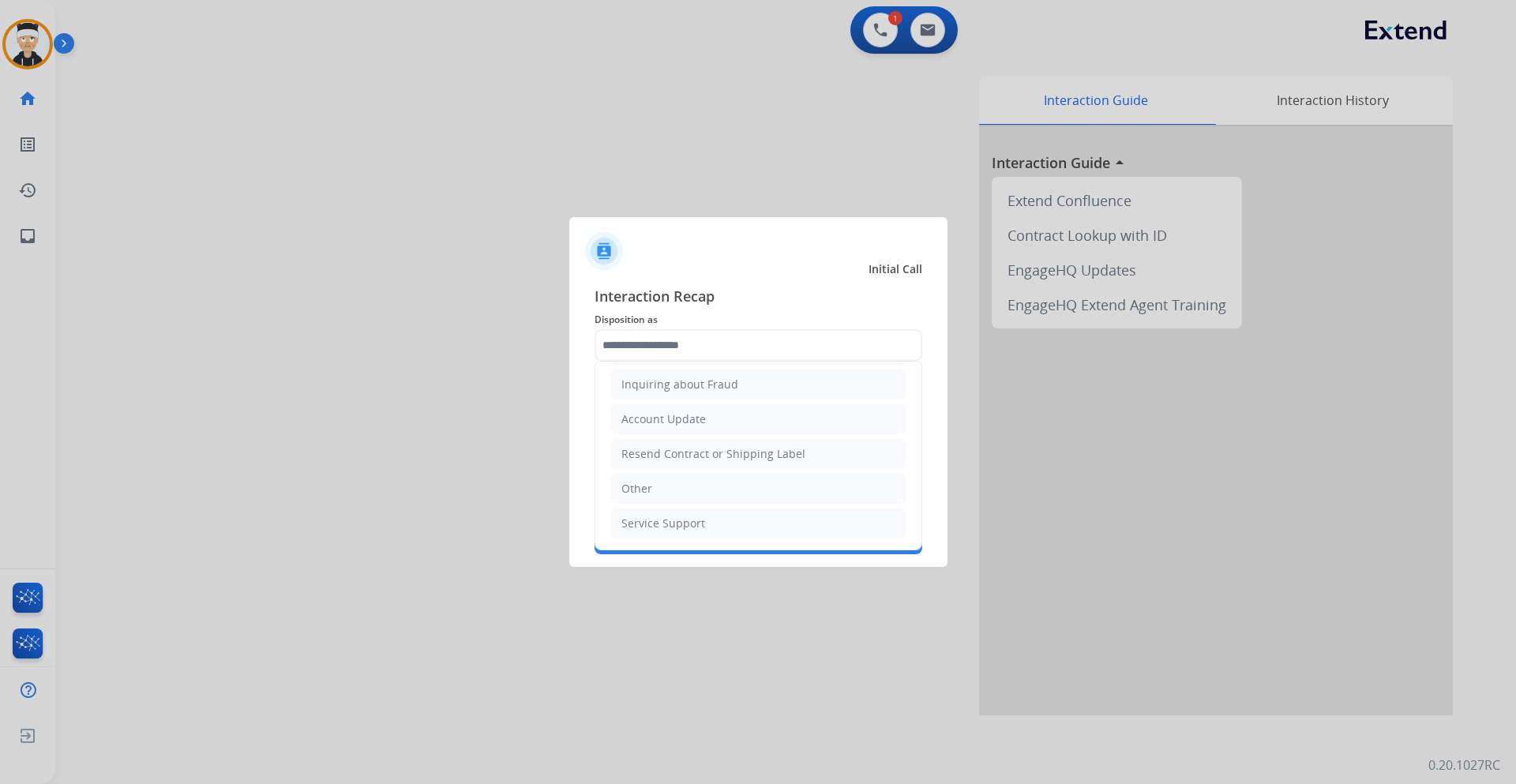 click on "Other" 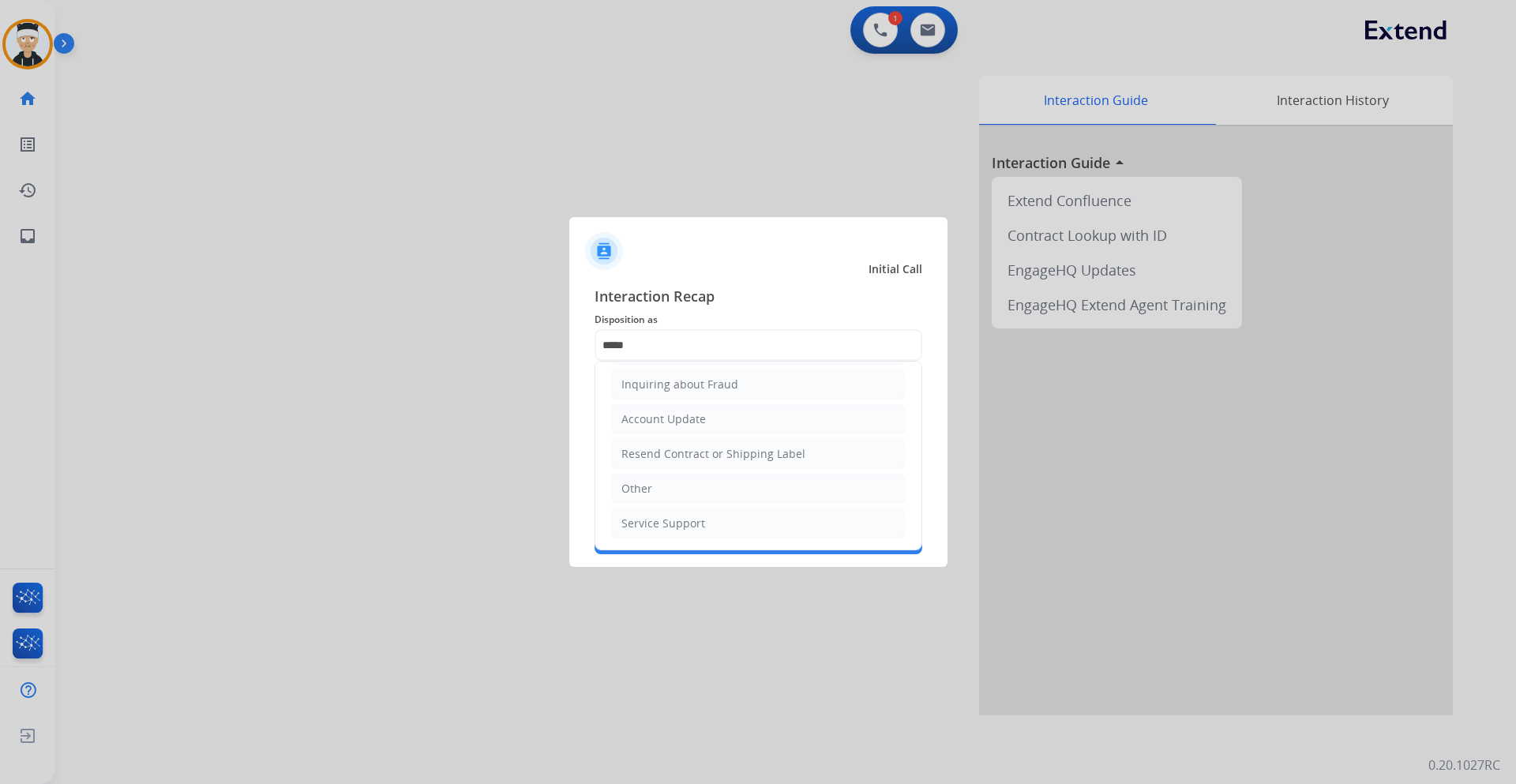 click on "Interaction Recap Disposition as    *****  Cancellation Request   Test/Training Disposition   Claim Update   Coverage Question   File a Claim   MyExtend Support   Virtual or Tremendous Card Support   Inquiring about Fraud   Account Update   Resend Contract or Shipping Label   Other   Service Support  Merchants   Secure Pad  Add secure pad  +  DO NOT call   Save" 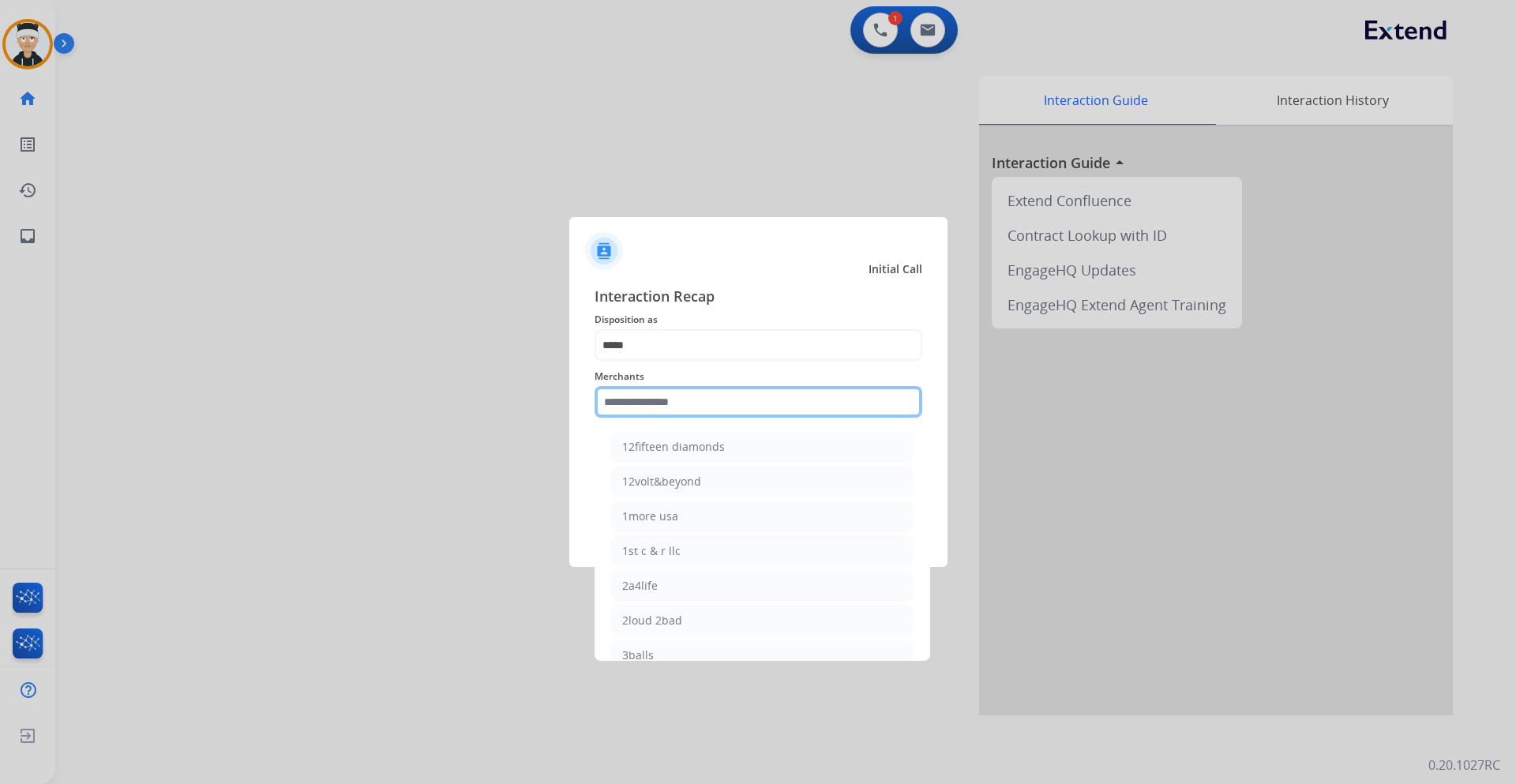click 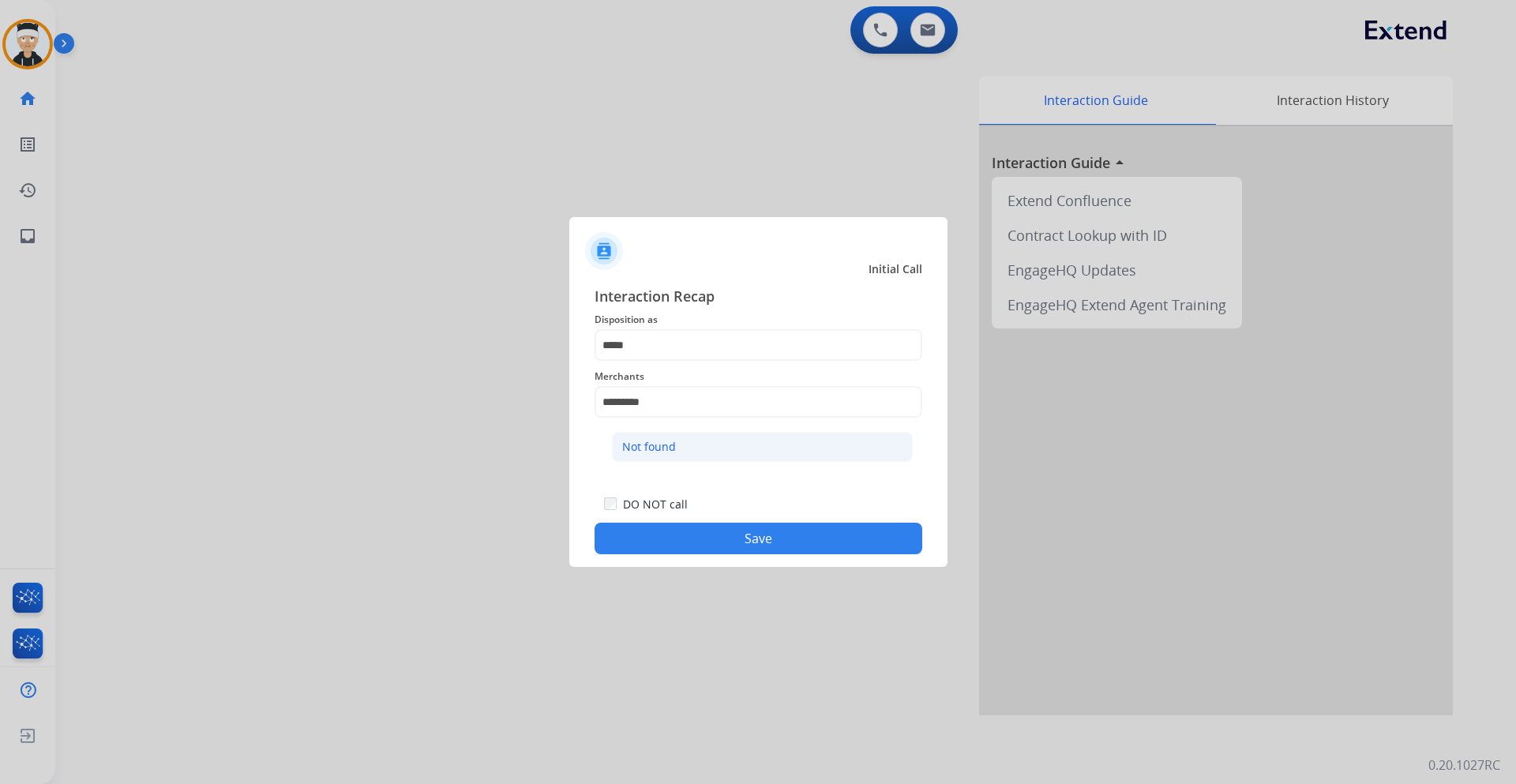click on "Not found" 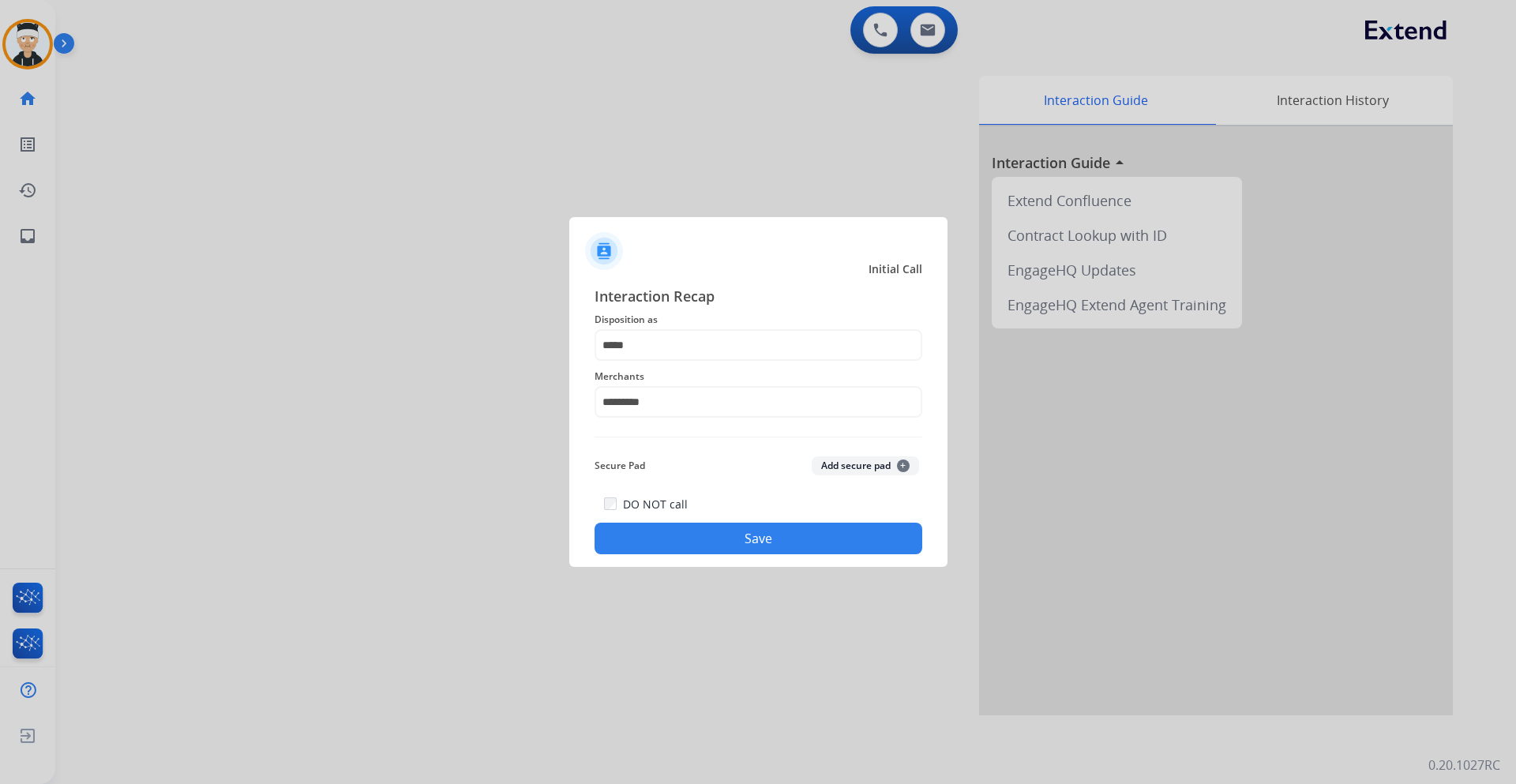 click on "Secure Pad  Add secure pad  +" 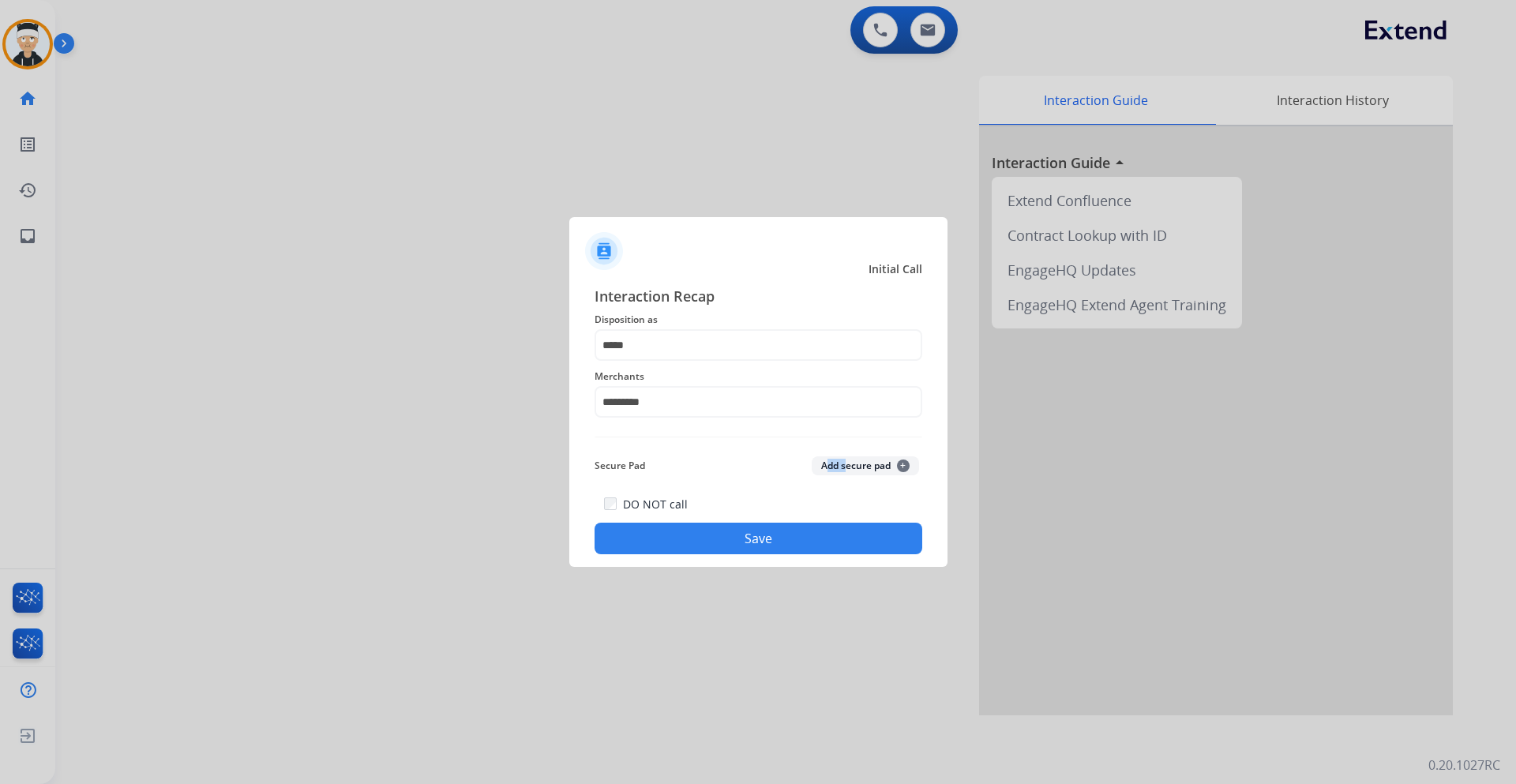 click on "Interaction Recap Disposition as    ***** Merchants   ********* Secure Pad  Add secure pad  +  DO NOT call   Save" 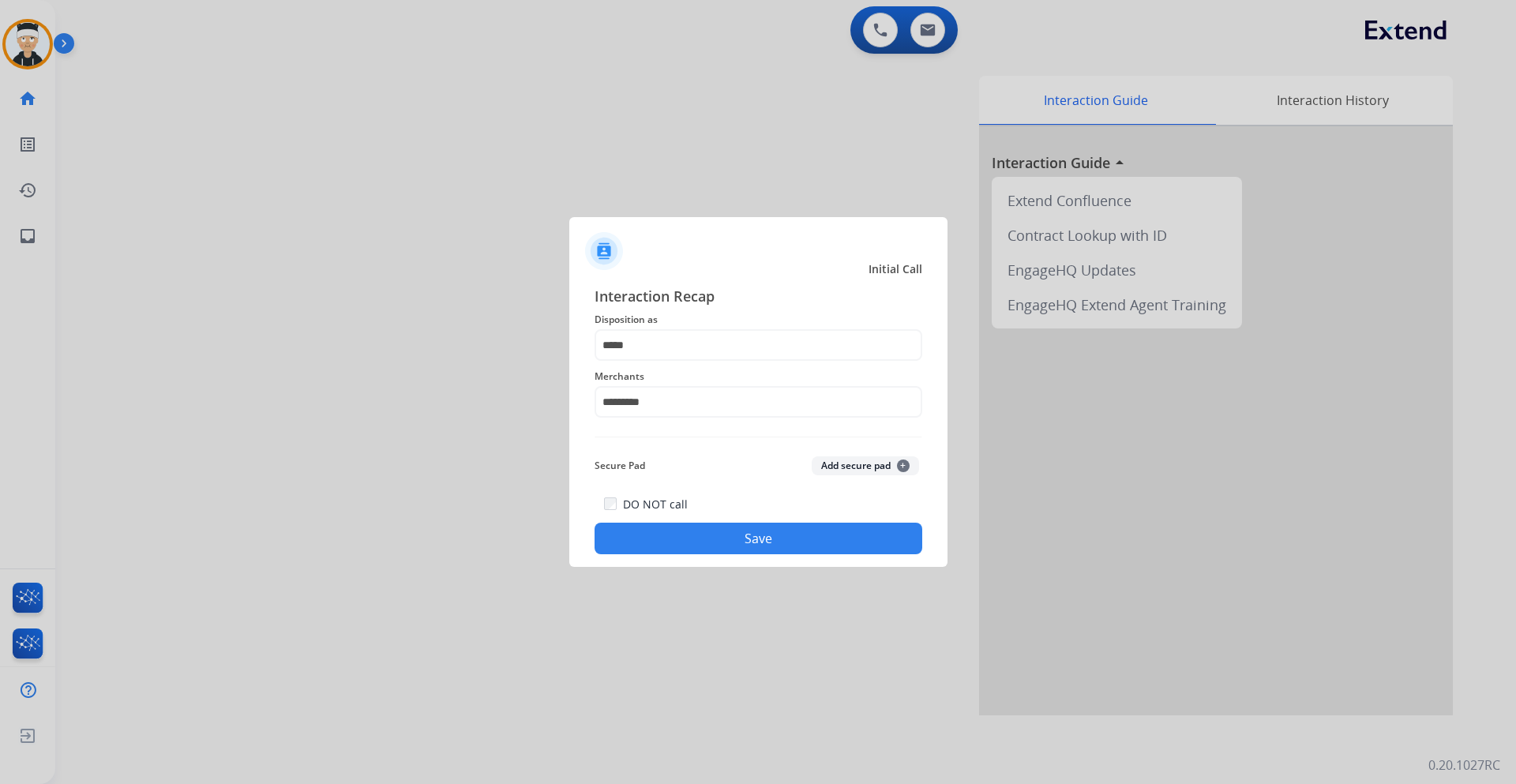 click on "Interaction Recap Disposition as    ***** Merchants   ********* Secure Pad  Add secure pad  +  DO NOT call   Save" 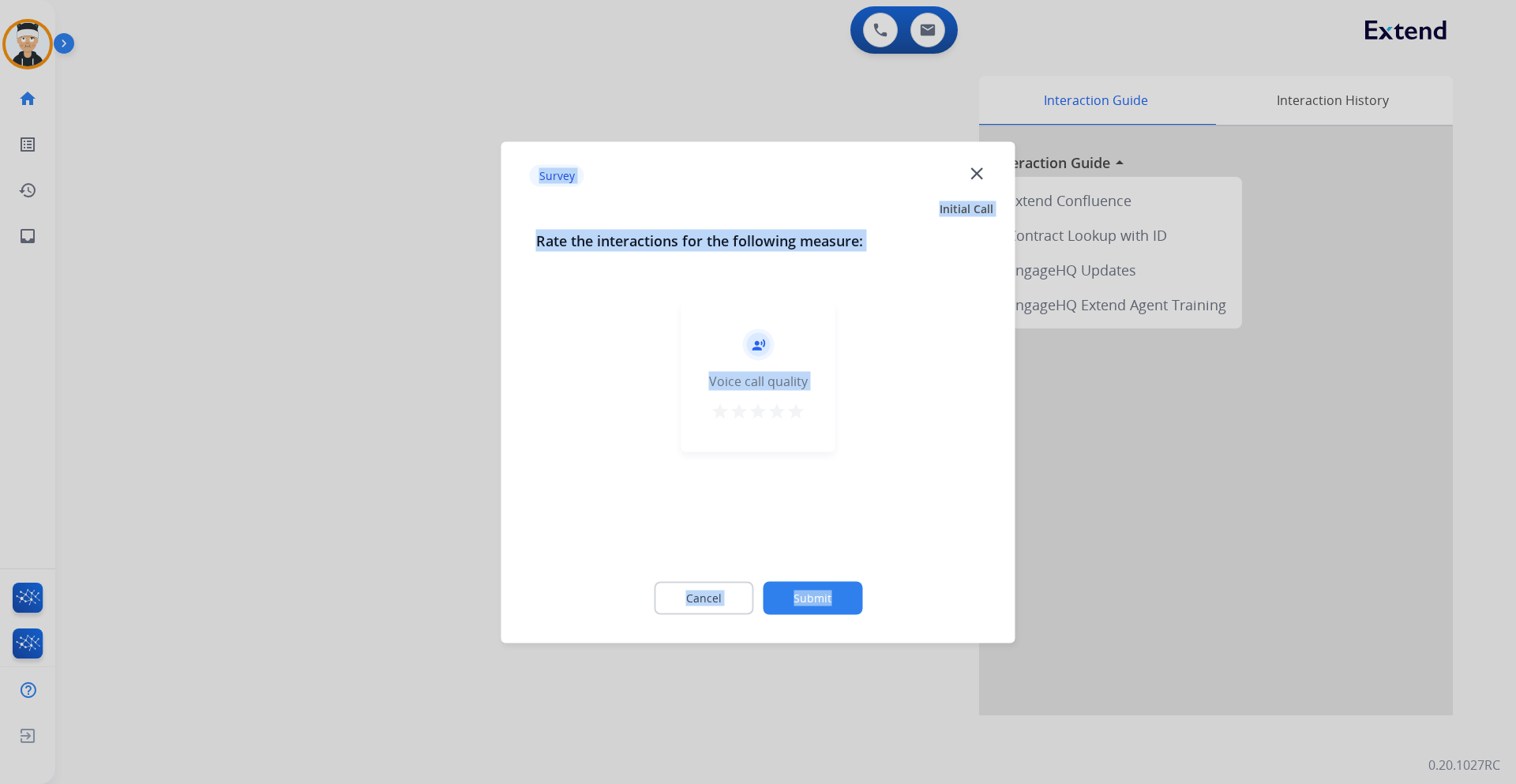 drag, startPoint x: 792, startPoint y: 412, endPoint x: 809, endPoint y: 447, distance: 38.910153 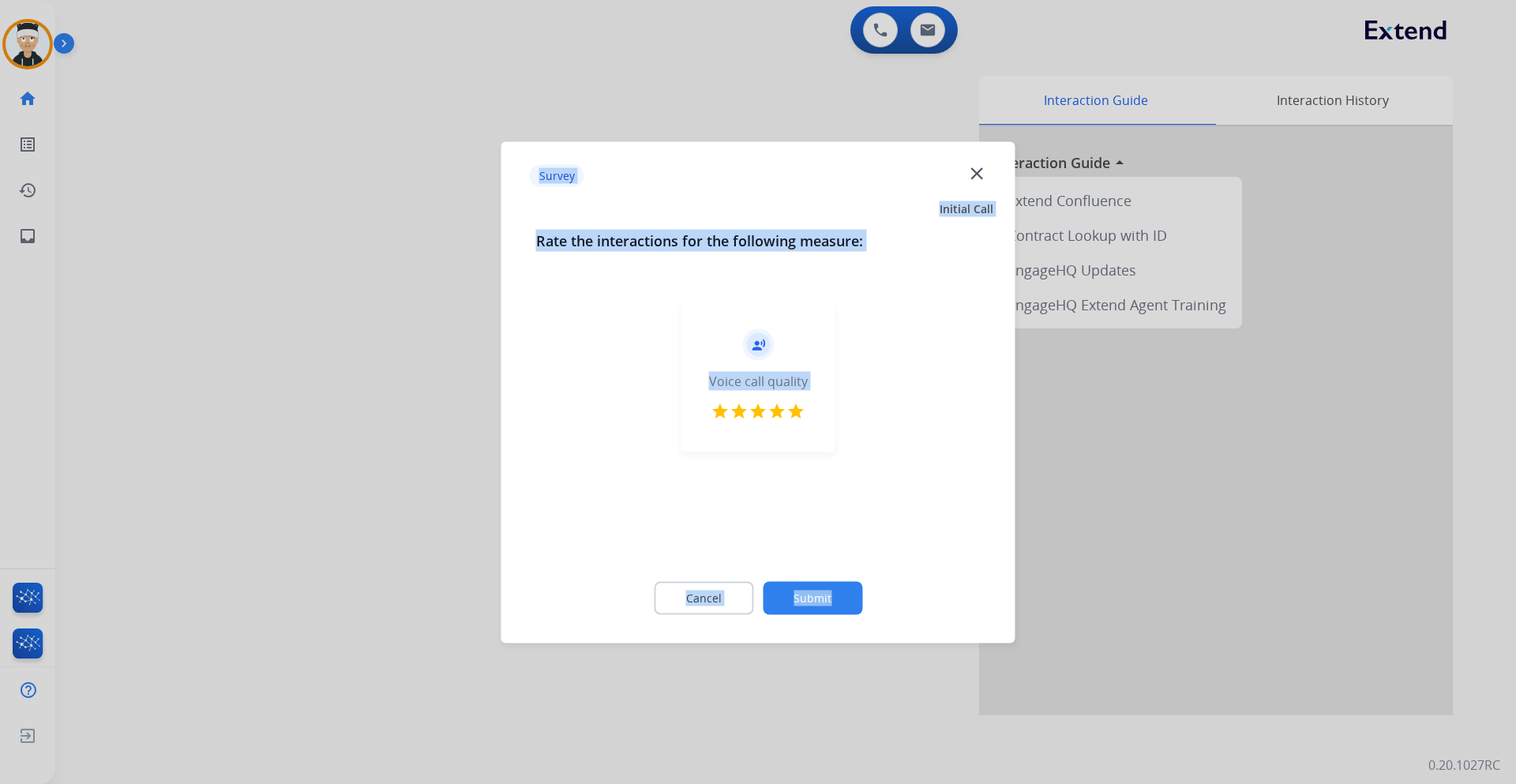 click on "Submit" 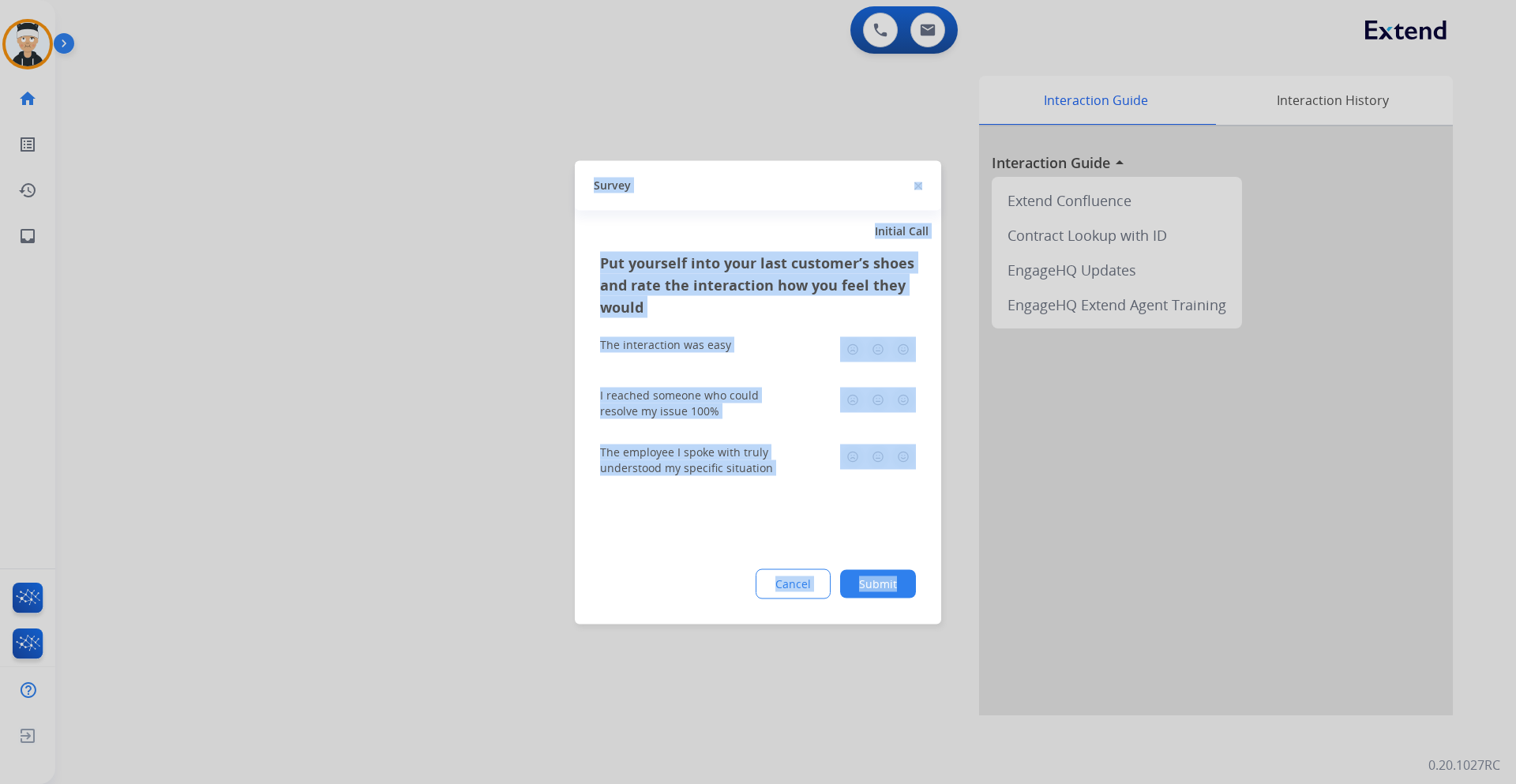 click on "Put yourself into your last customer’s shoes and rate the interaction how you feel they would  The interaction was easy   I reached someone who could resolve my issue 100%   The employee I spoke with truly understood my specific situation  Cancel Submit" 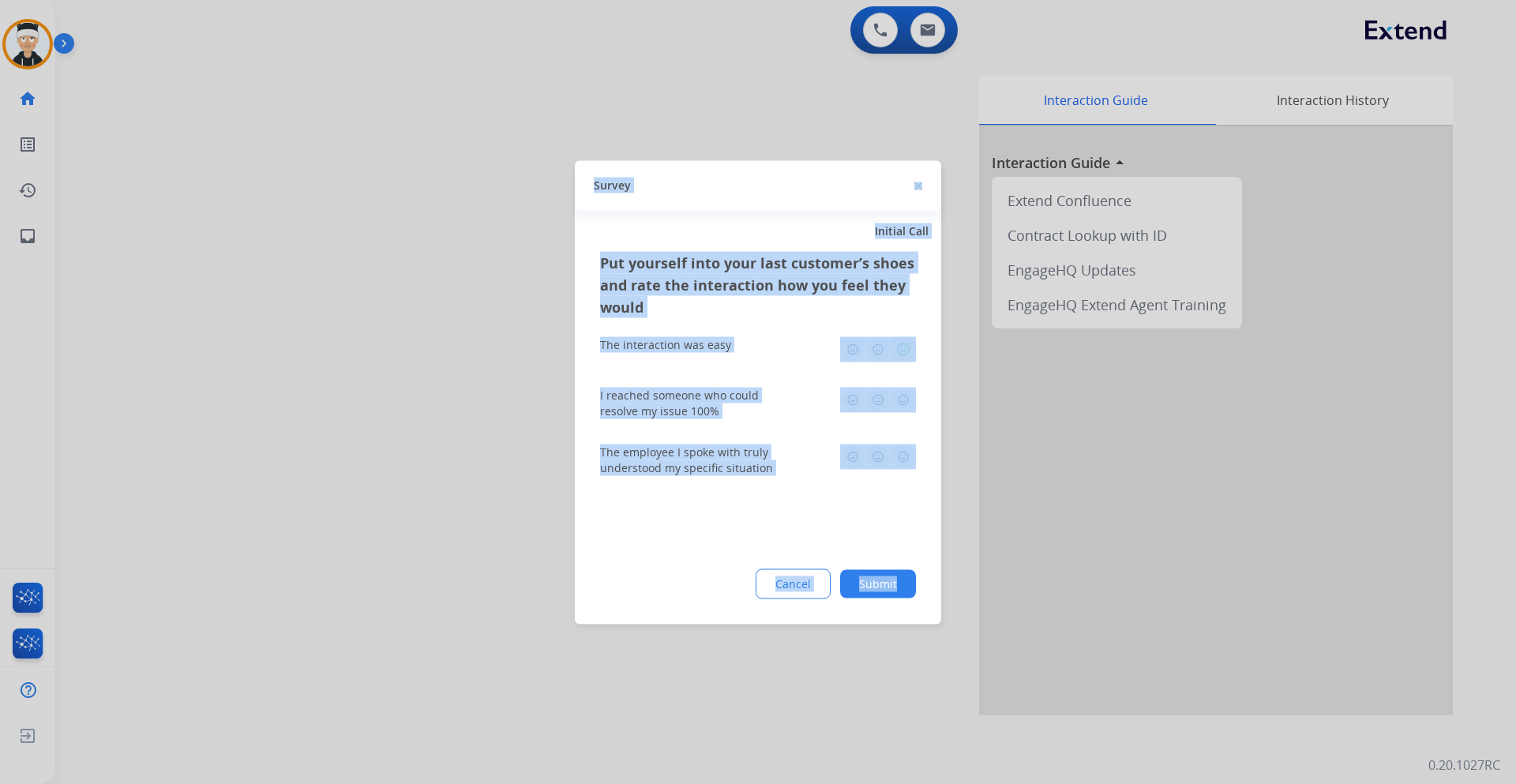 click 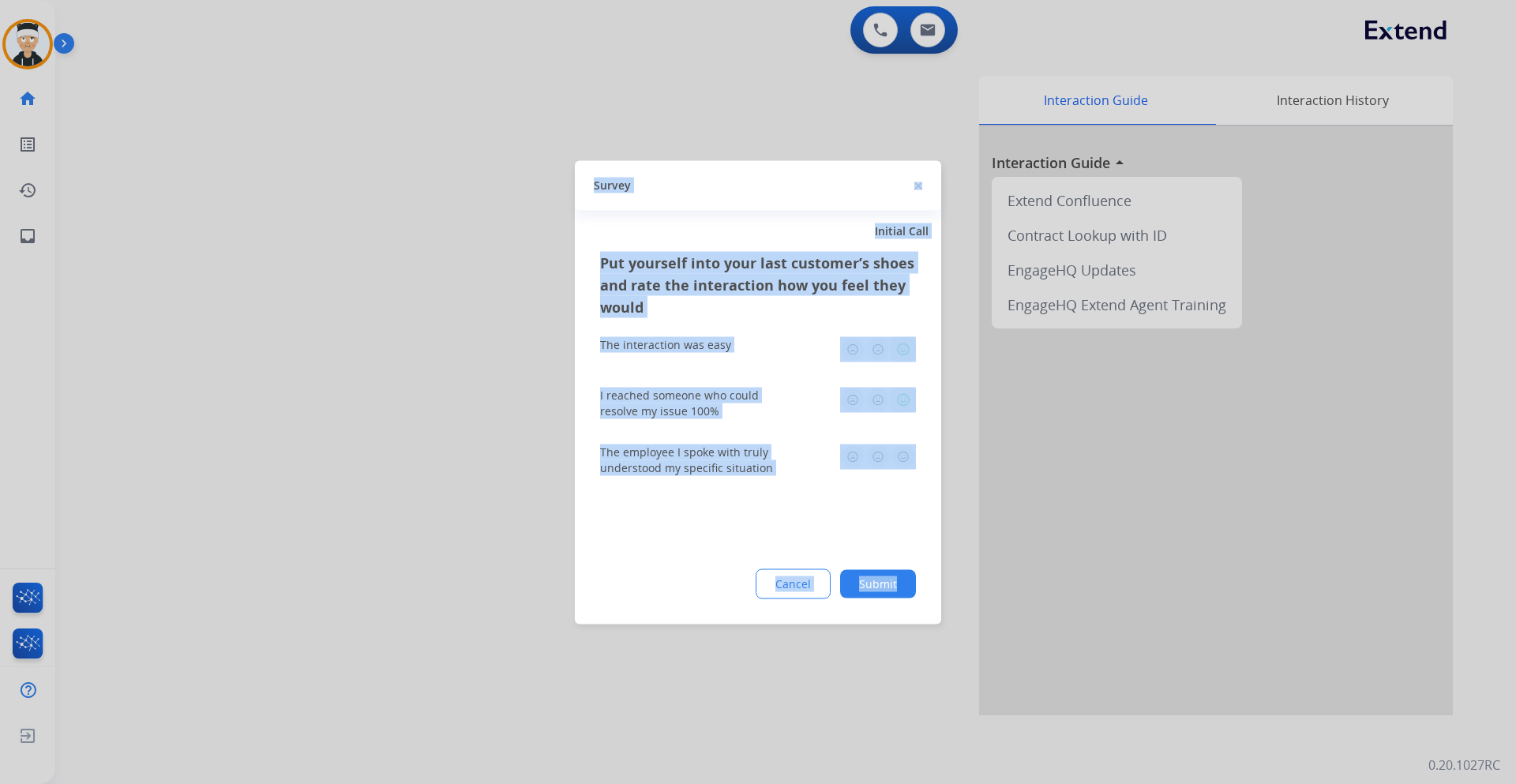 click 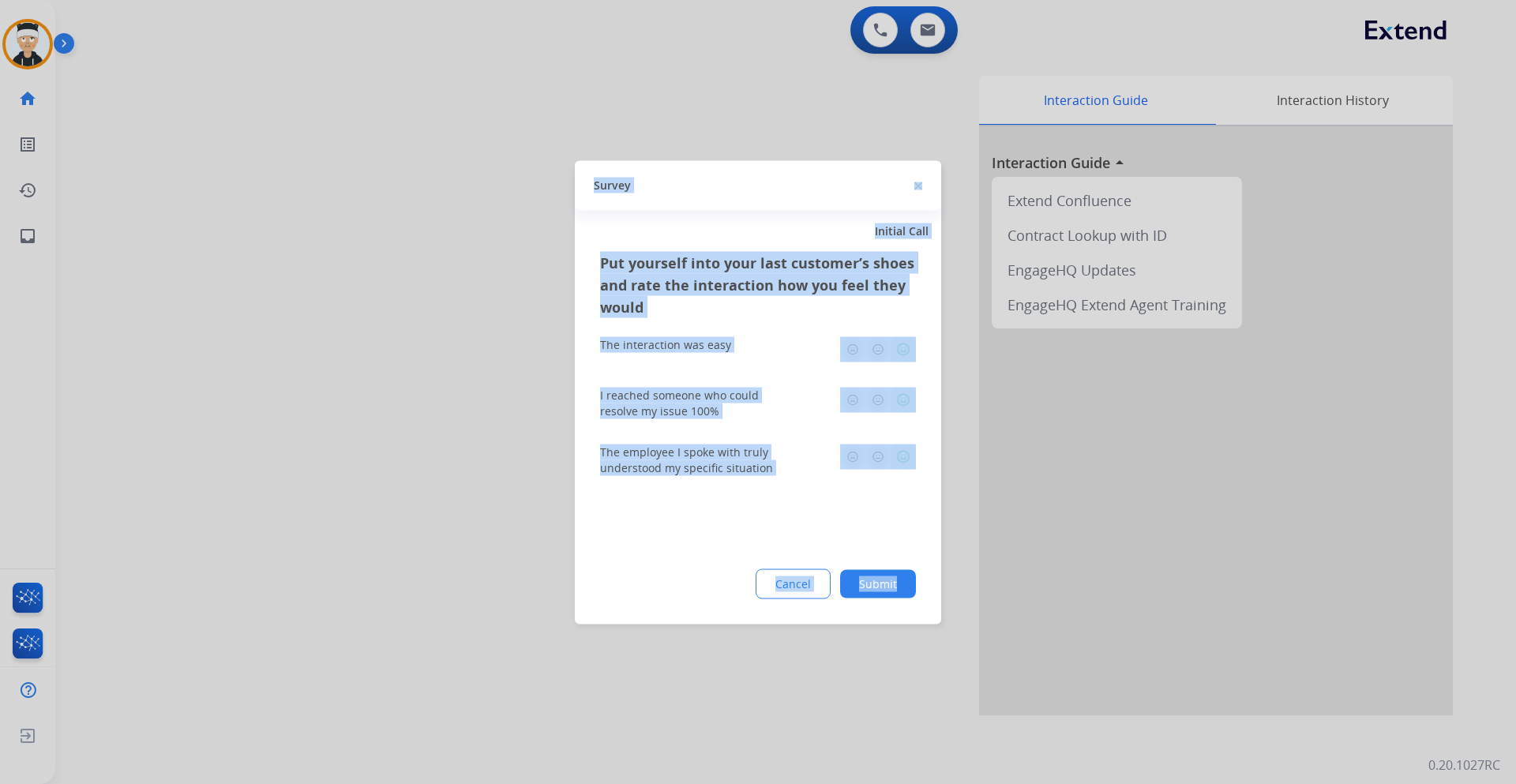 click on "Submit" 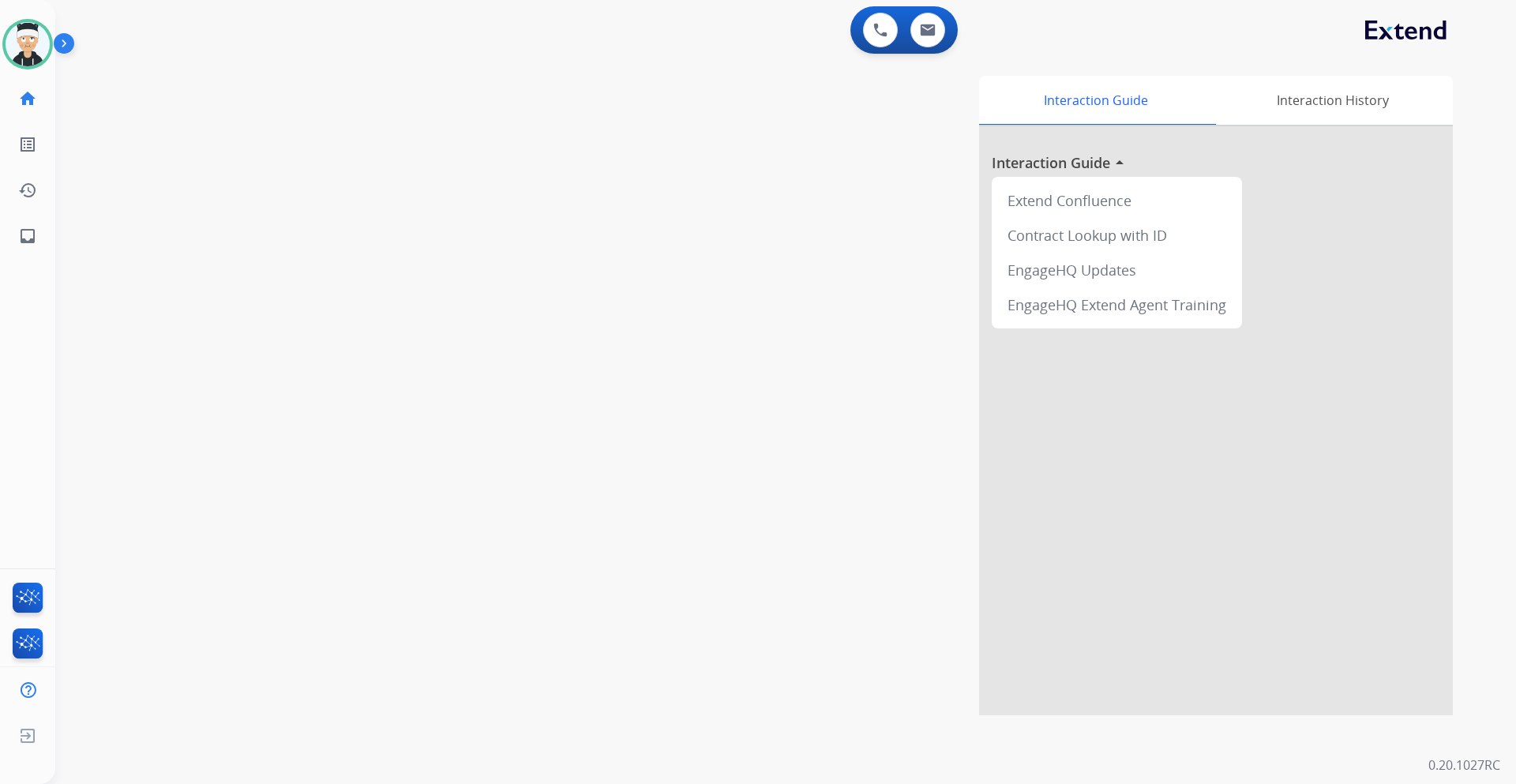 click at bounding box center [67, 47] 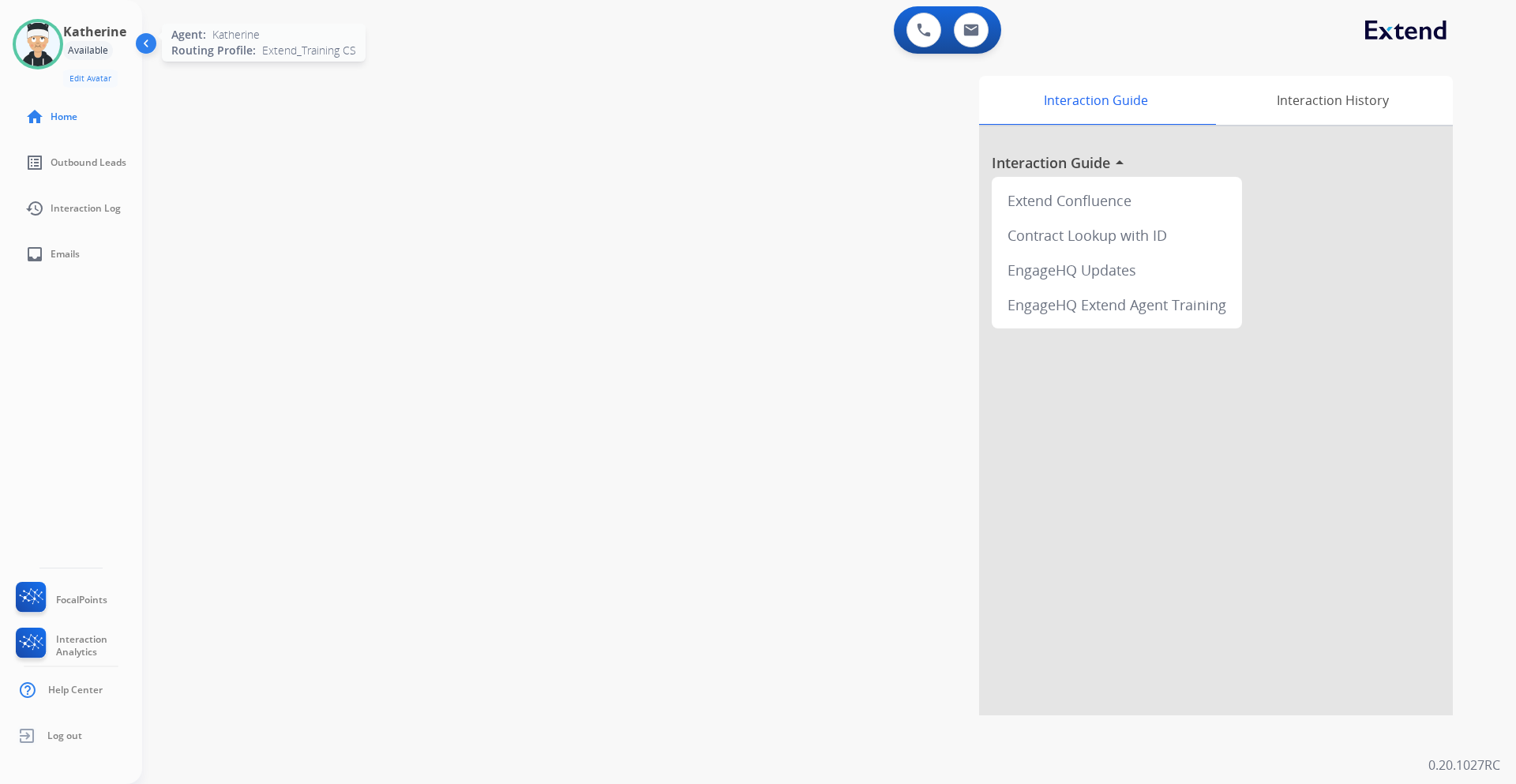 click at bounding box center (38, 44) 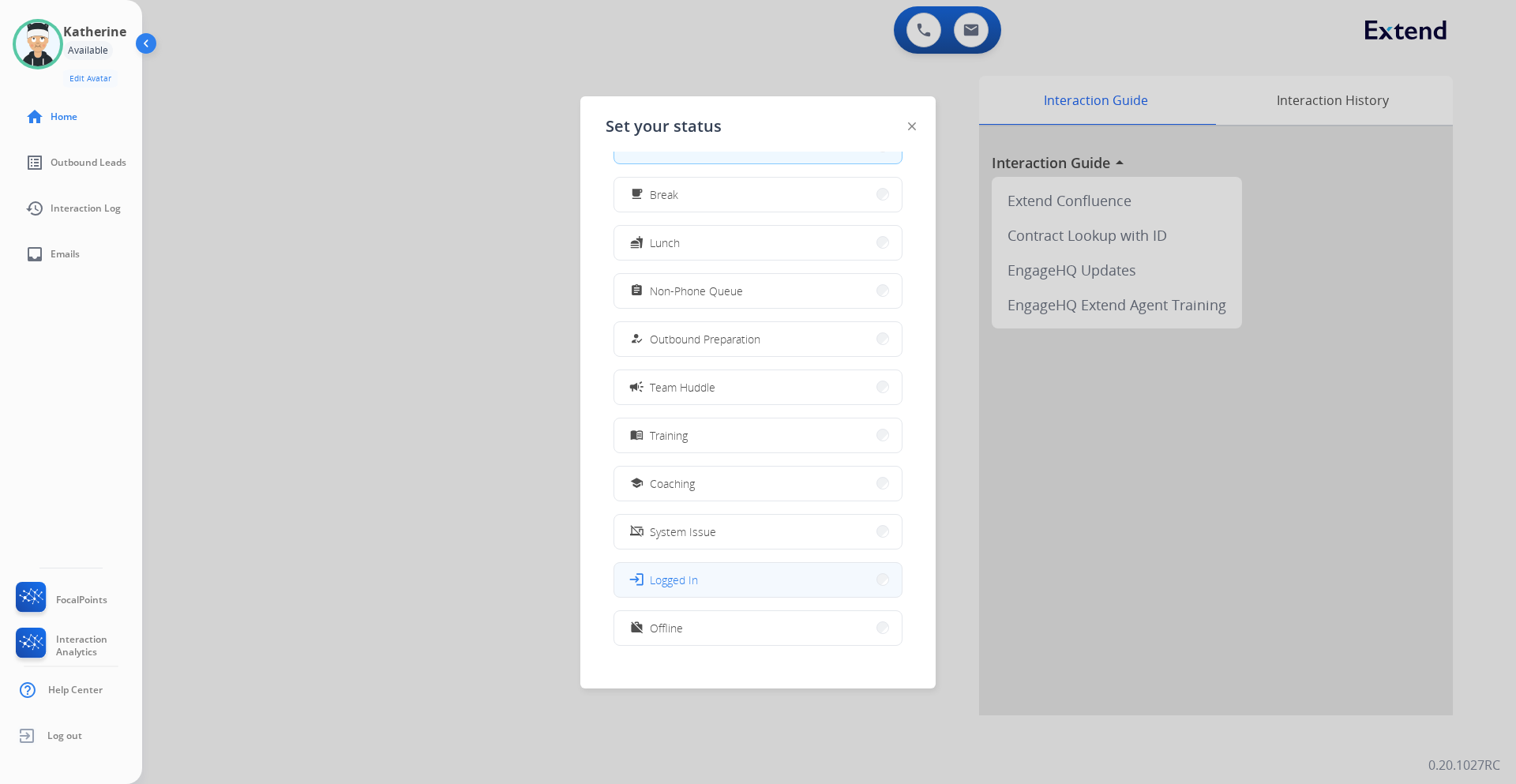 scroll, scrollTop: 53, scrollLeft: 0, axis: vertical 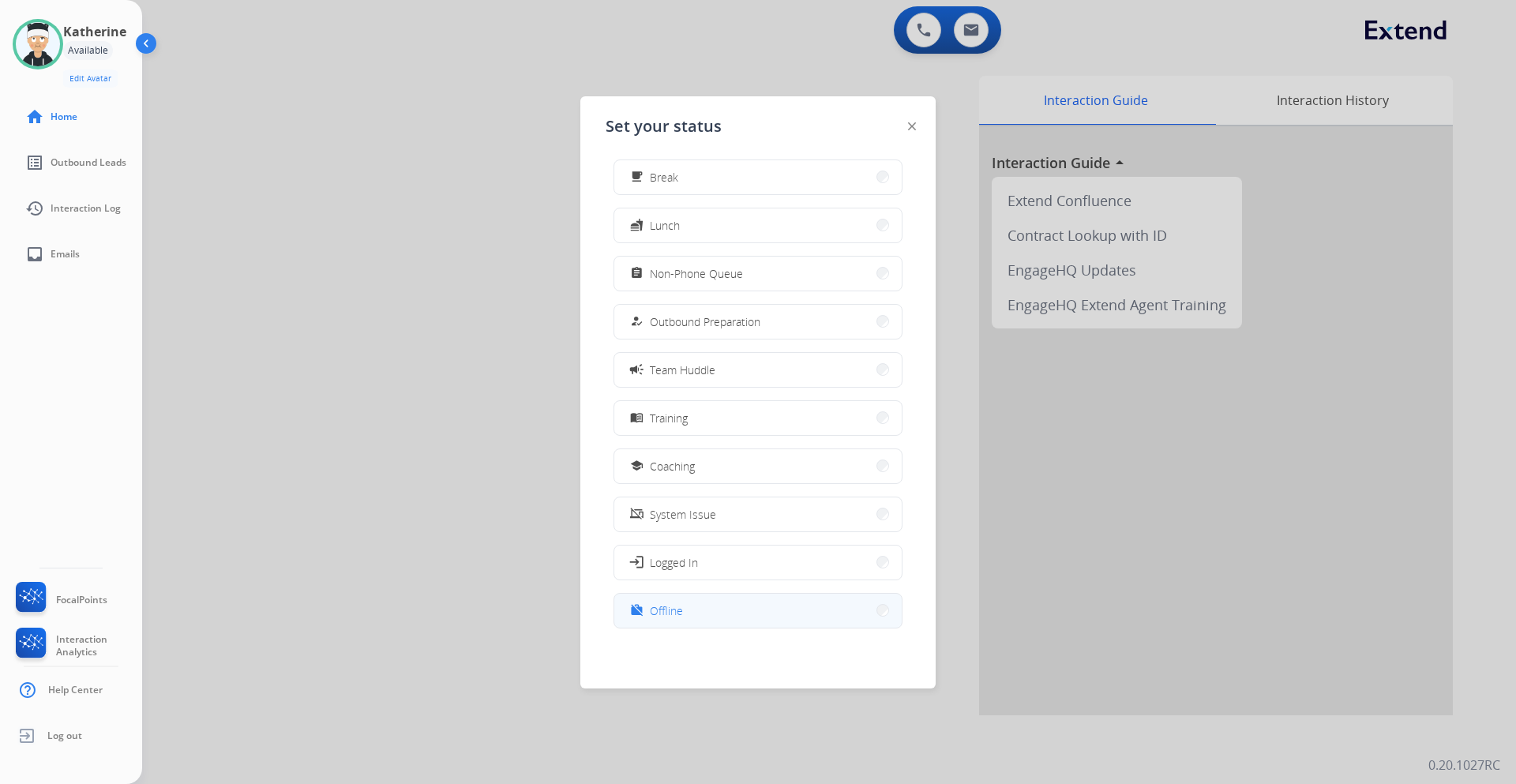 click on "work_off Offline" at bounding box center (758, 610) 